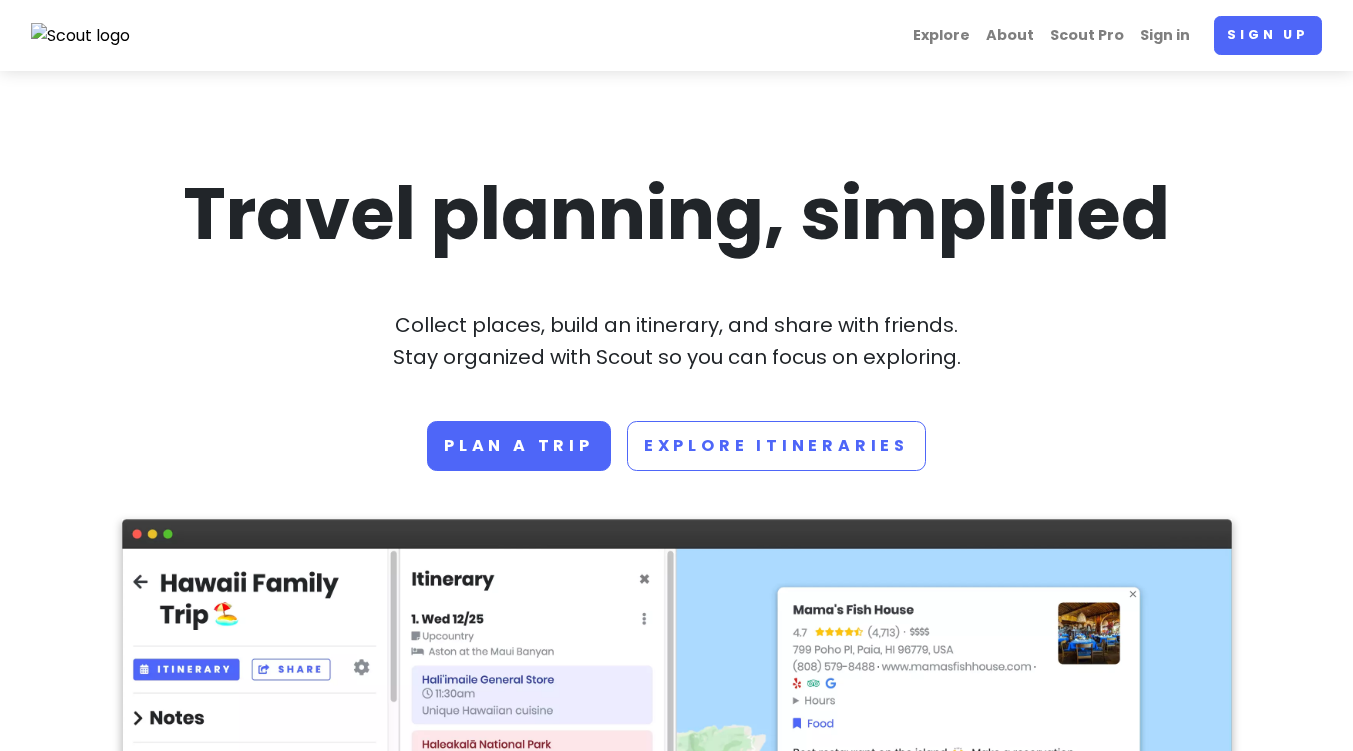 scroll, scrollTop: 0, scrollLeft: 0, axis: both 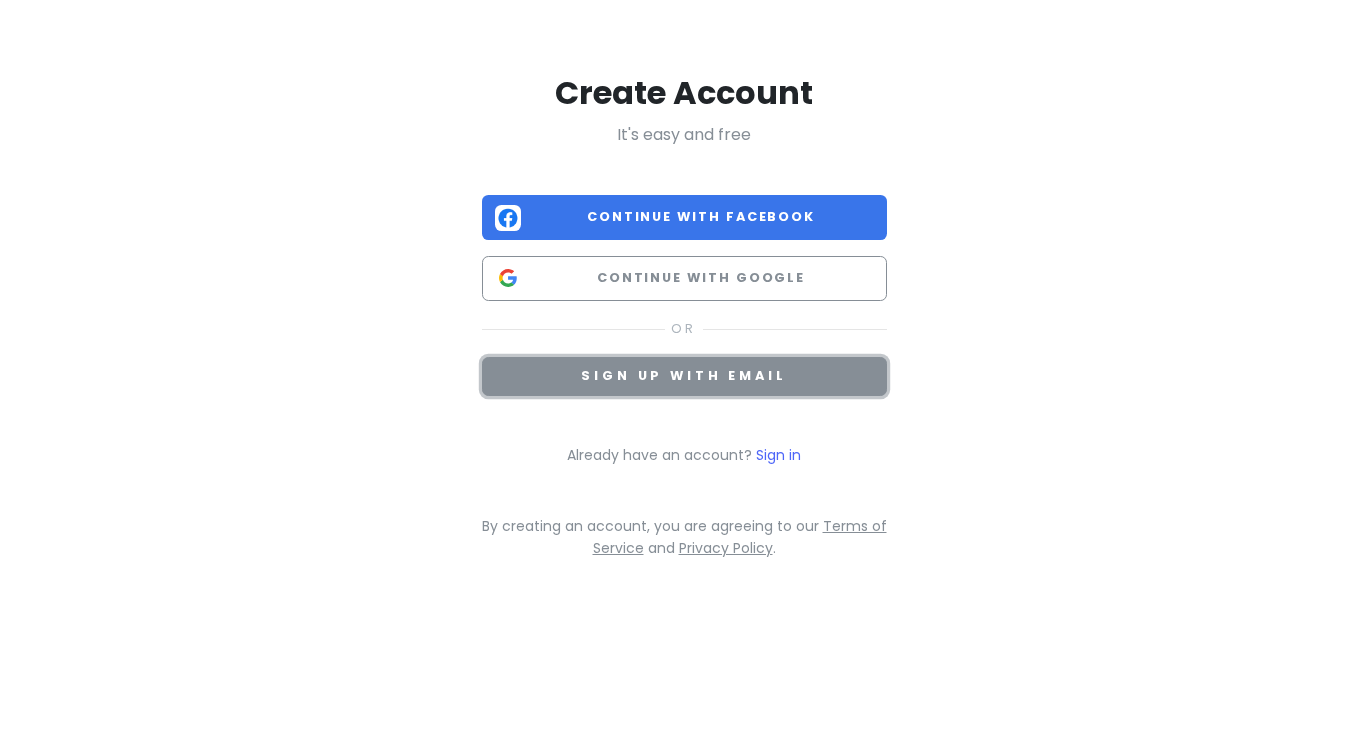 click on "Sign up with email" at bounding box center (684, 376) 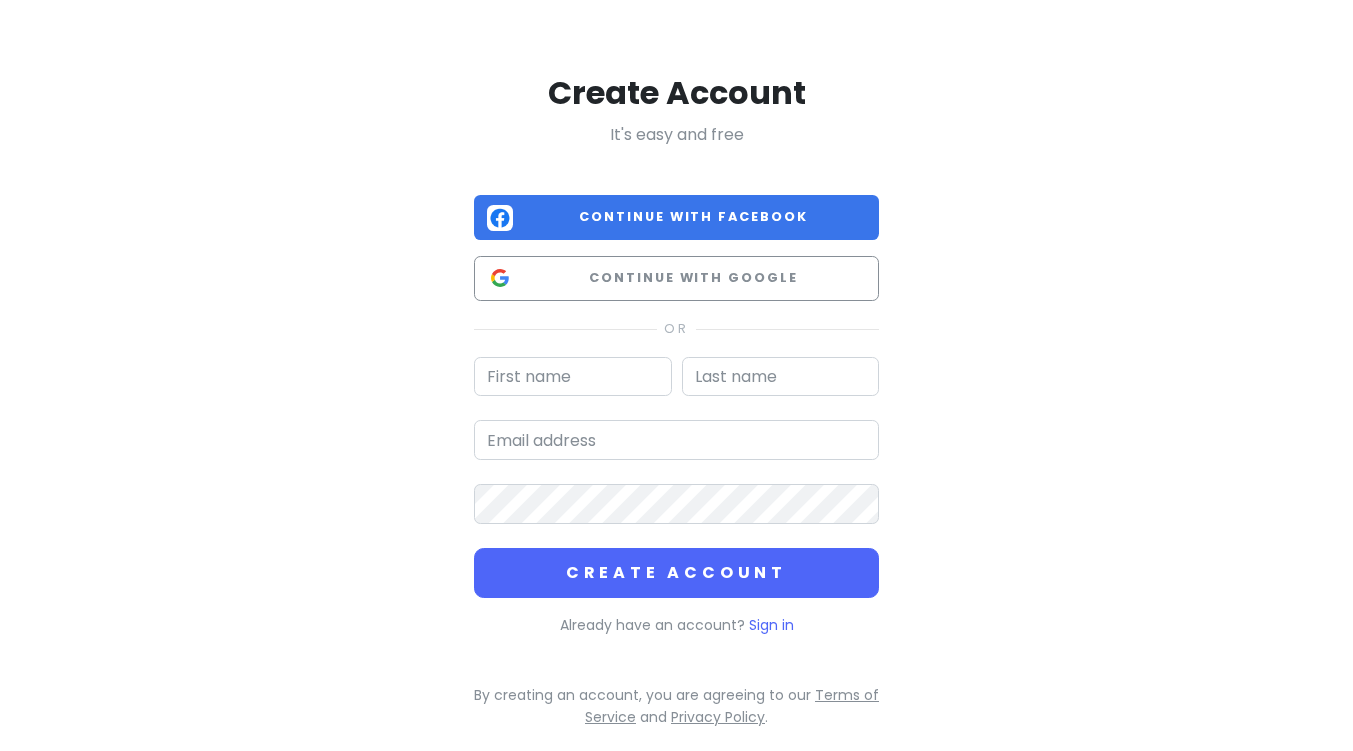 click at bounding box center (573, 377) 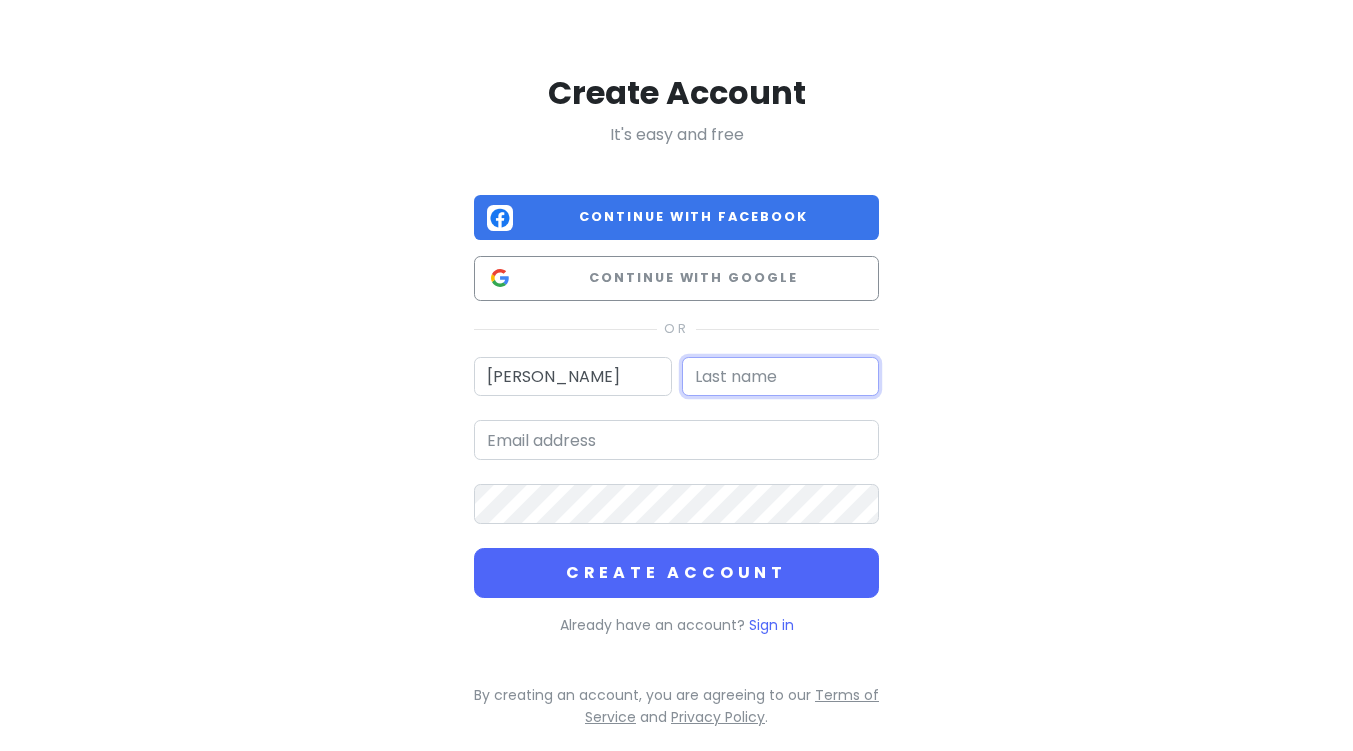 type on "Le" 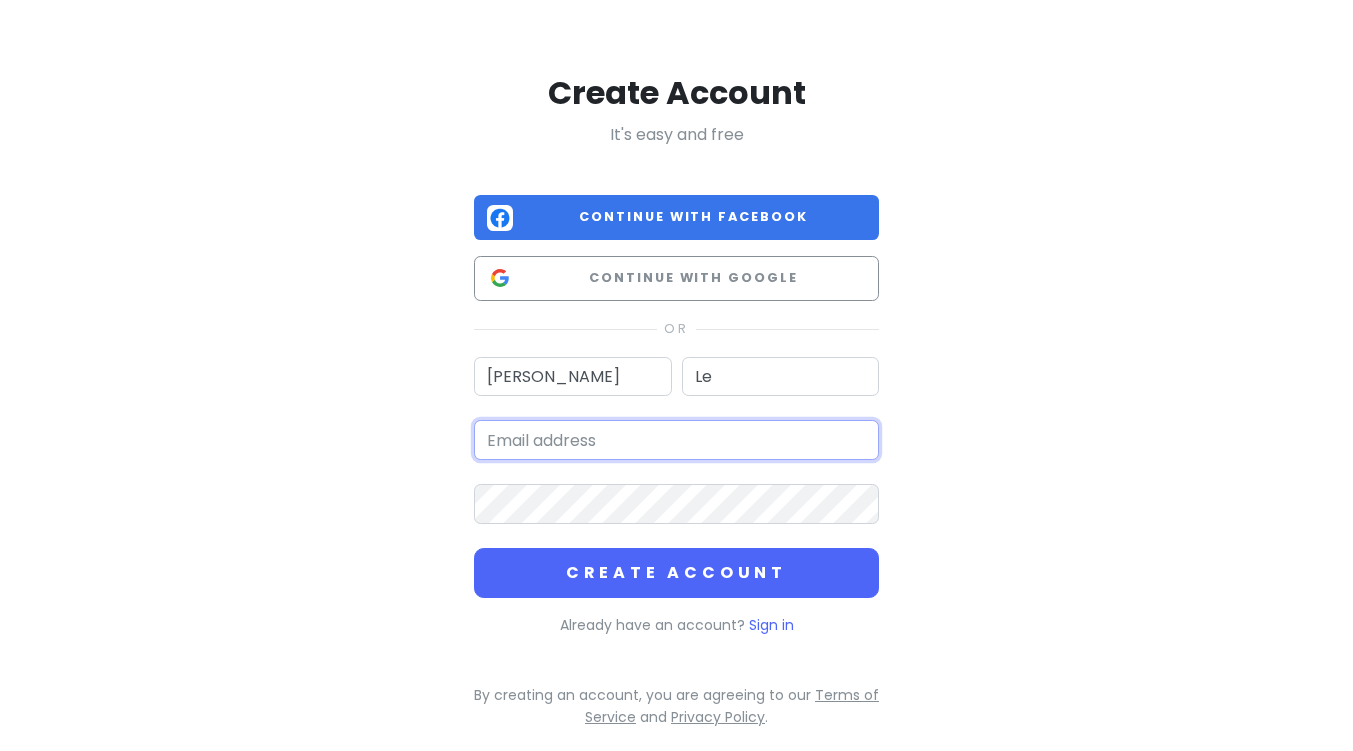 type on "[EMAIL_ADDRESS][DOMAIN_NAME]" 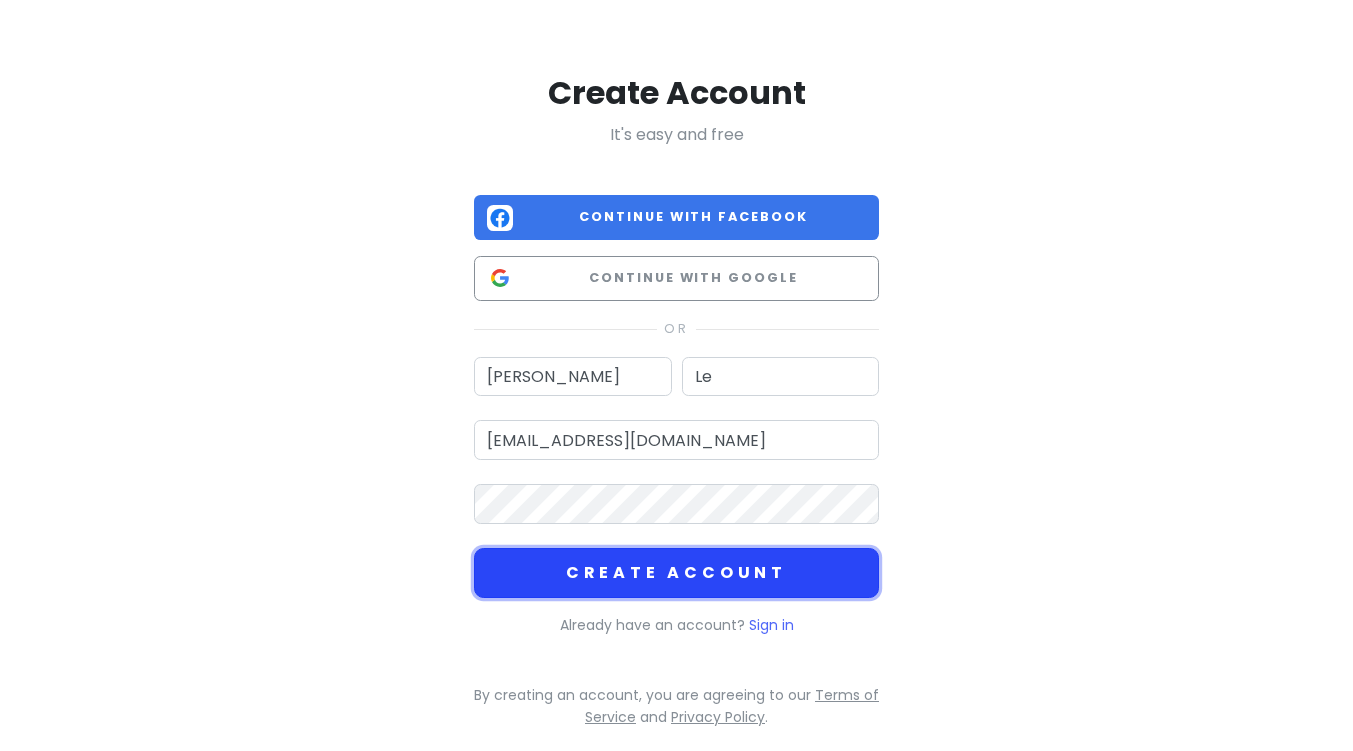 click on "Create Account" at bounding box center [676, 573] 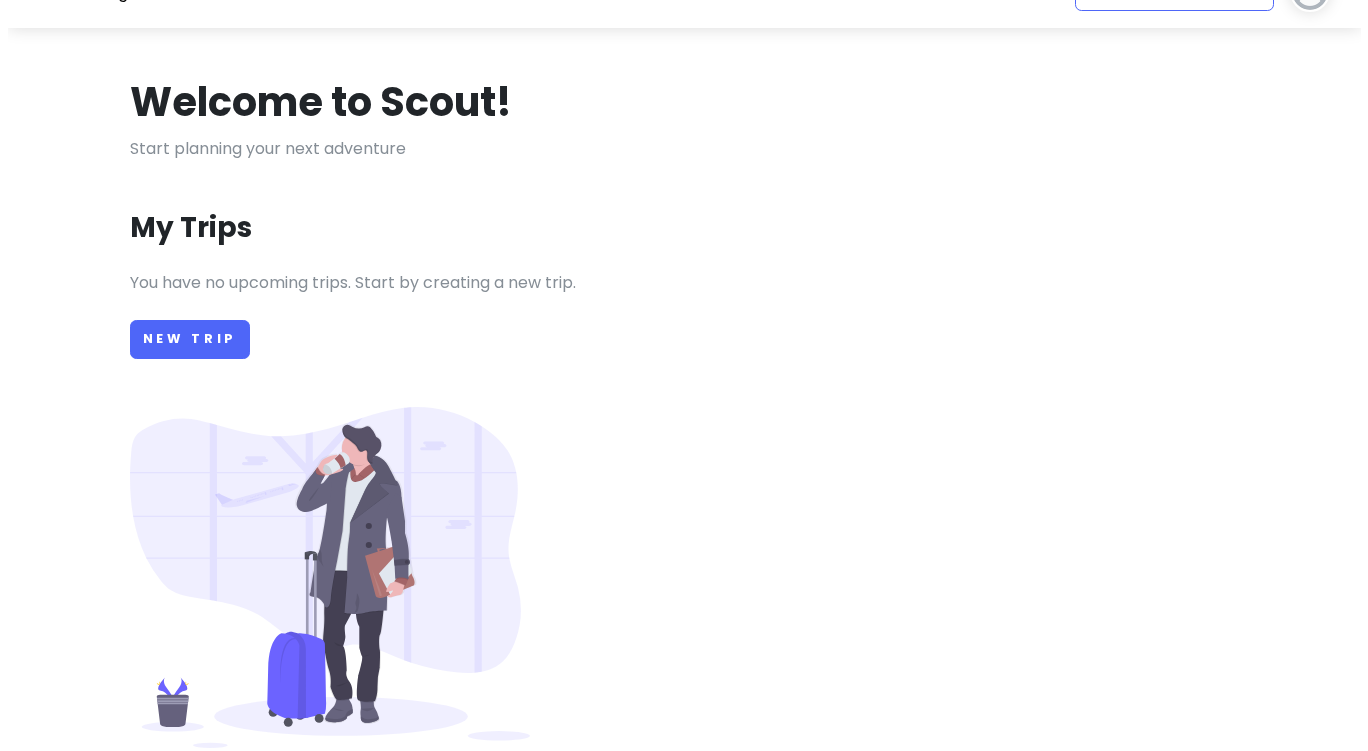 scroll, scrollTop: 0, scrollLeft: 0, axis: both 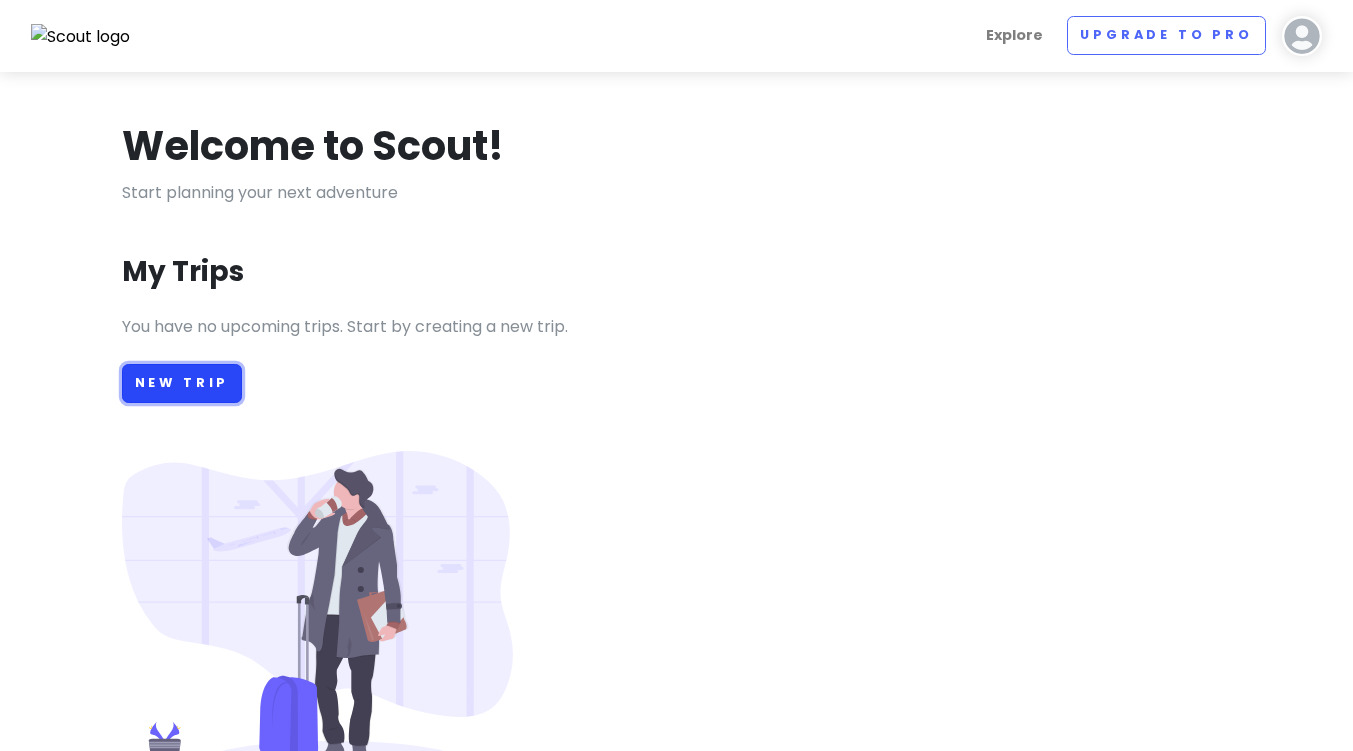 click on "New Trip" at bounding box center (182, 383) 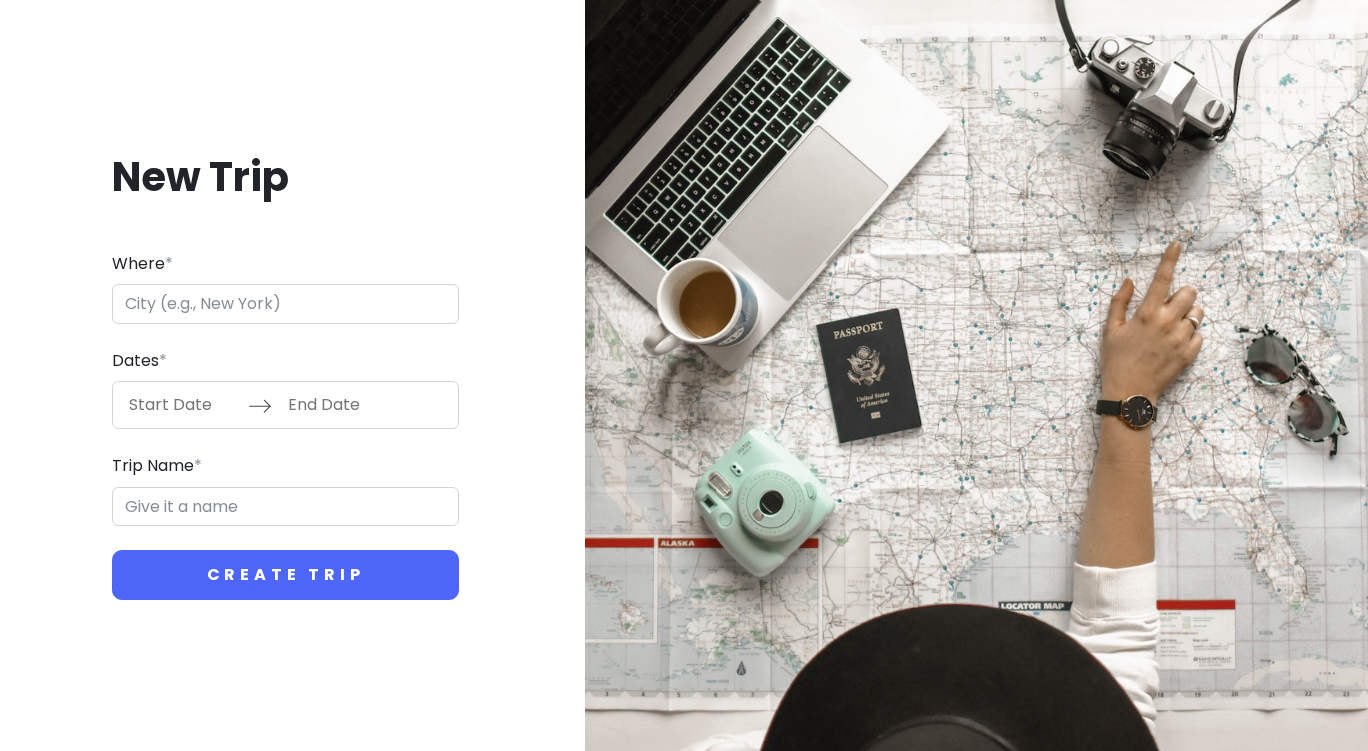 click on "Where  *" at bounding box center (285, 304) 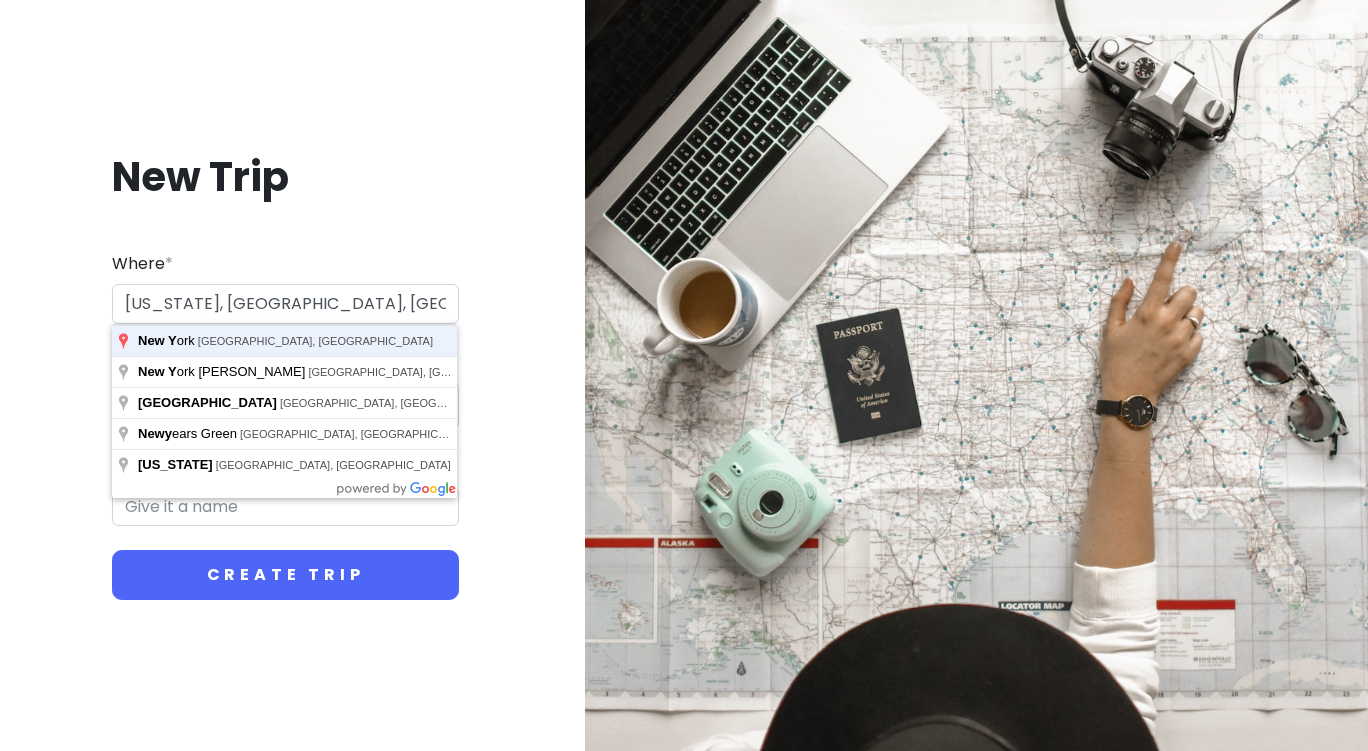 type on "[US_STATE], [GEOGRAPHIC_DATA], [GEOGRAPHIC_DATA]" 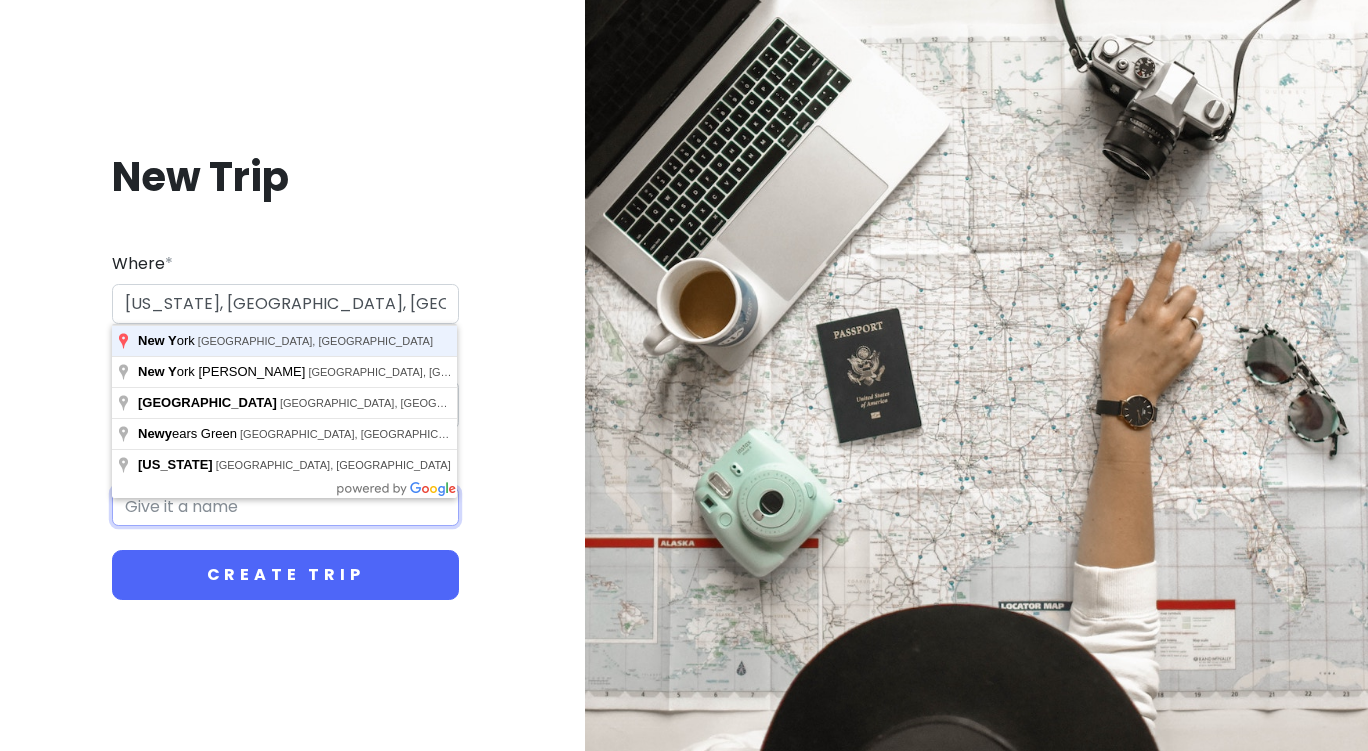 type on "[US_STATE] Trip" 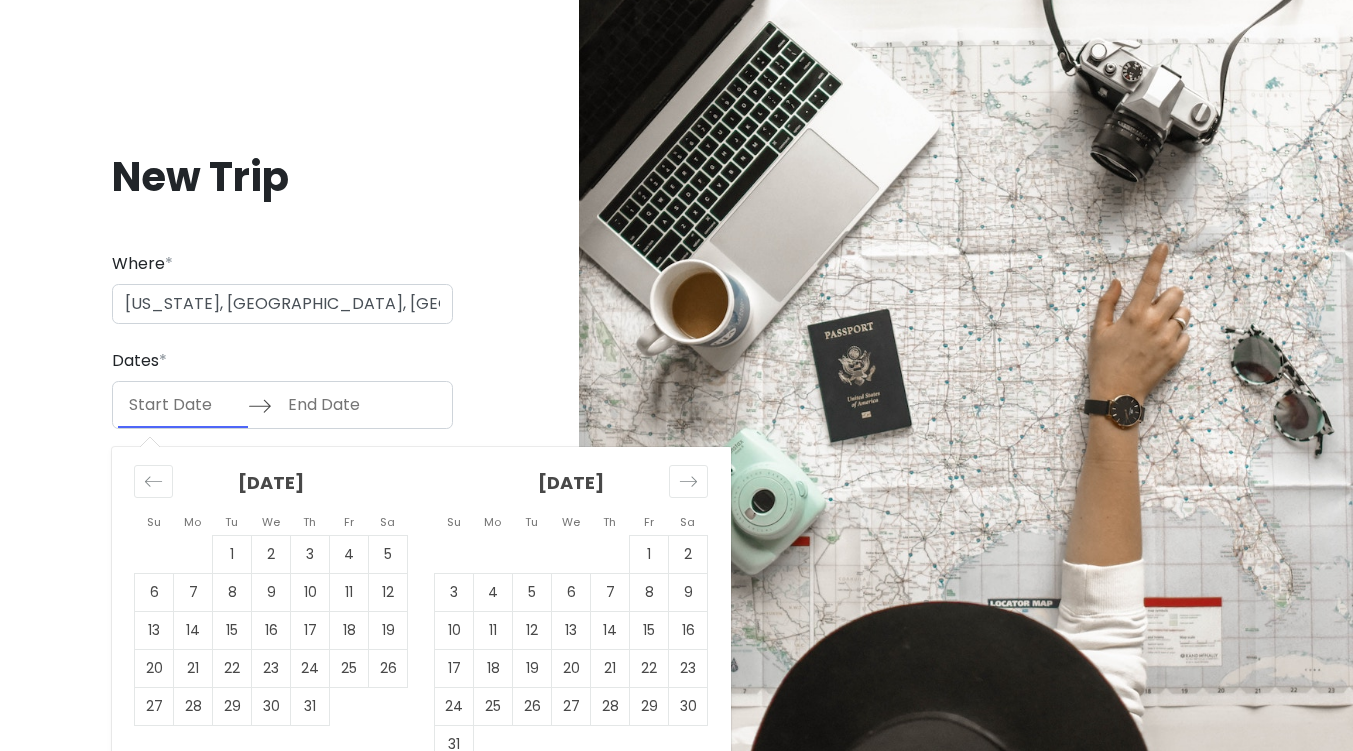 click at bounding box center [183, 405] 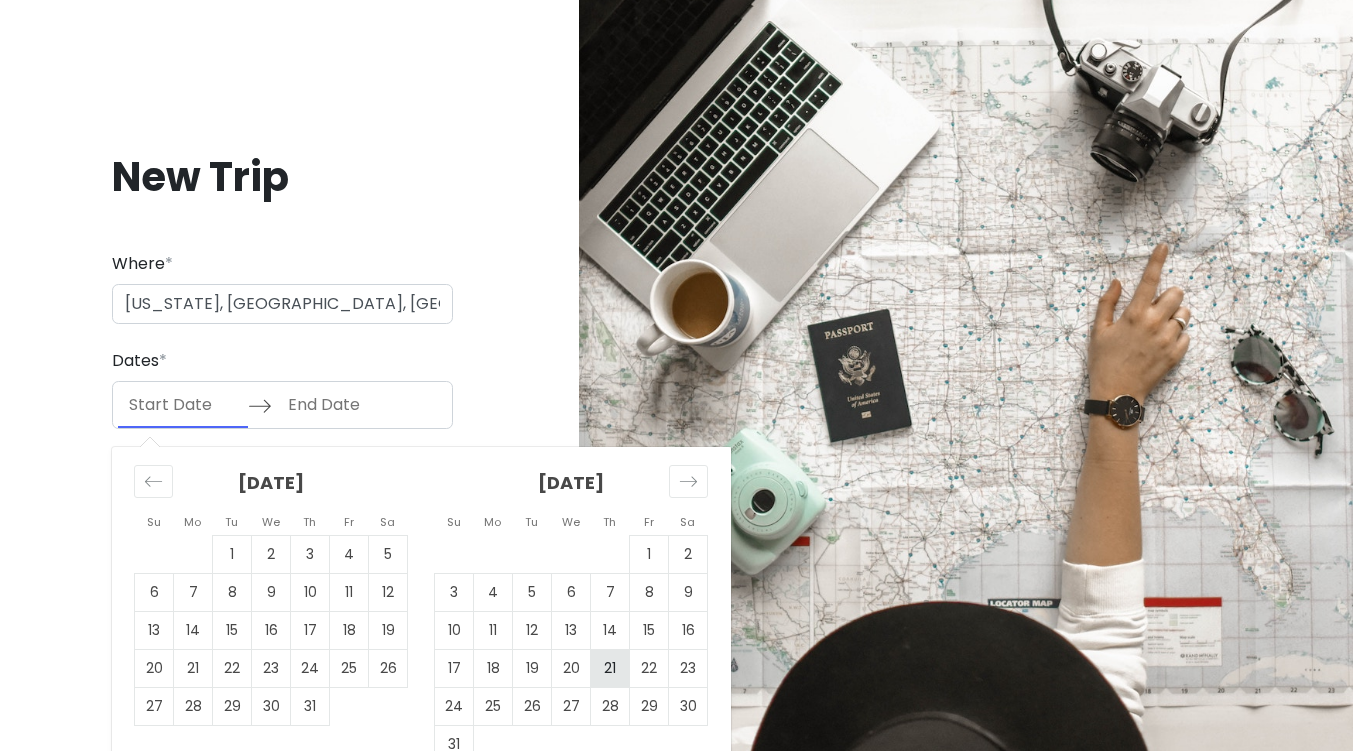 click on "21" at bounding box center (610, 669) 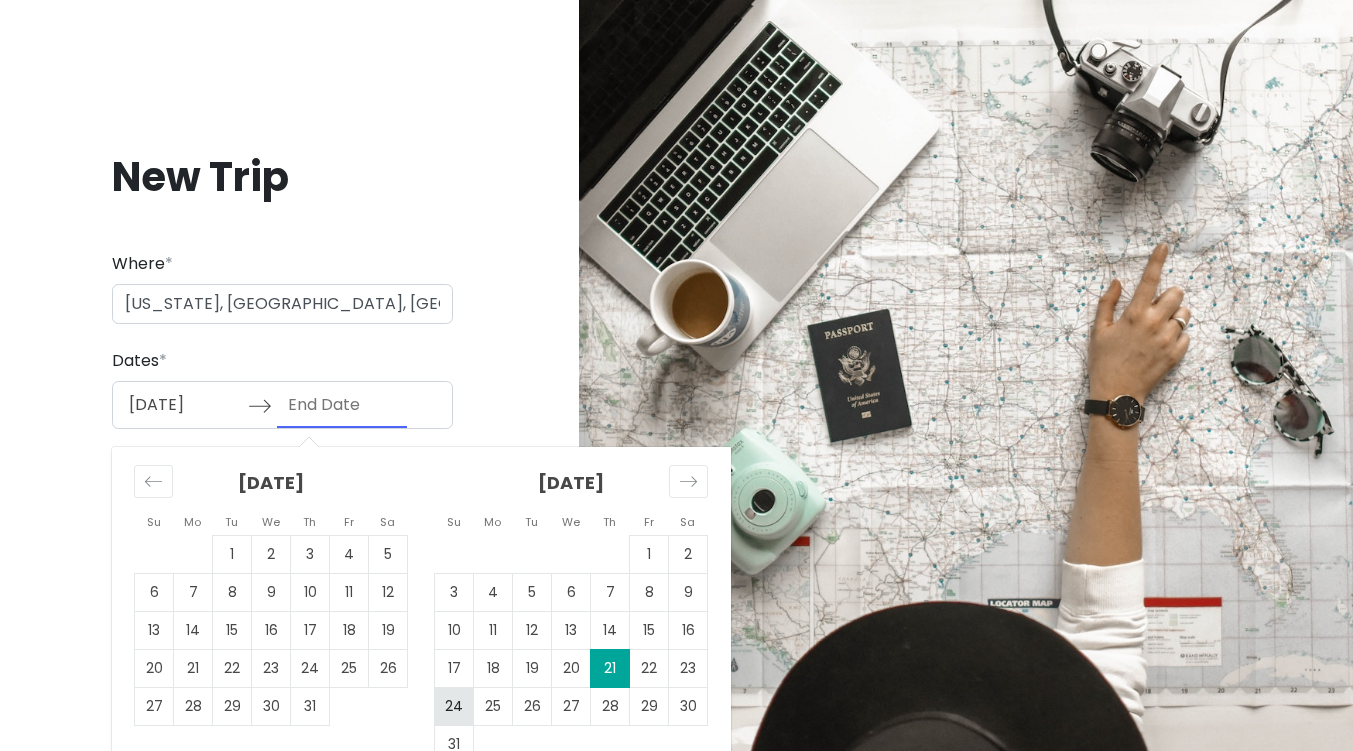 click on "24" at bounding box center [454, 707] 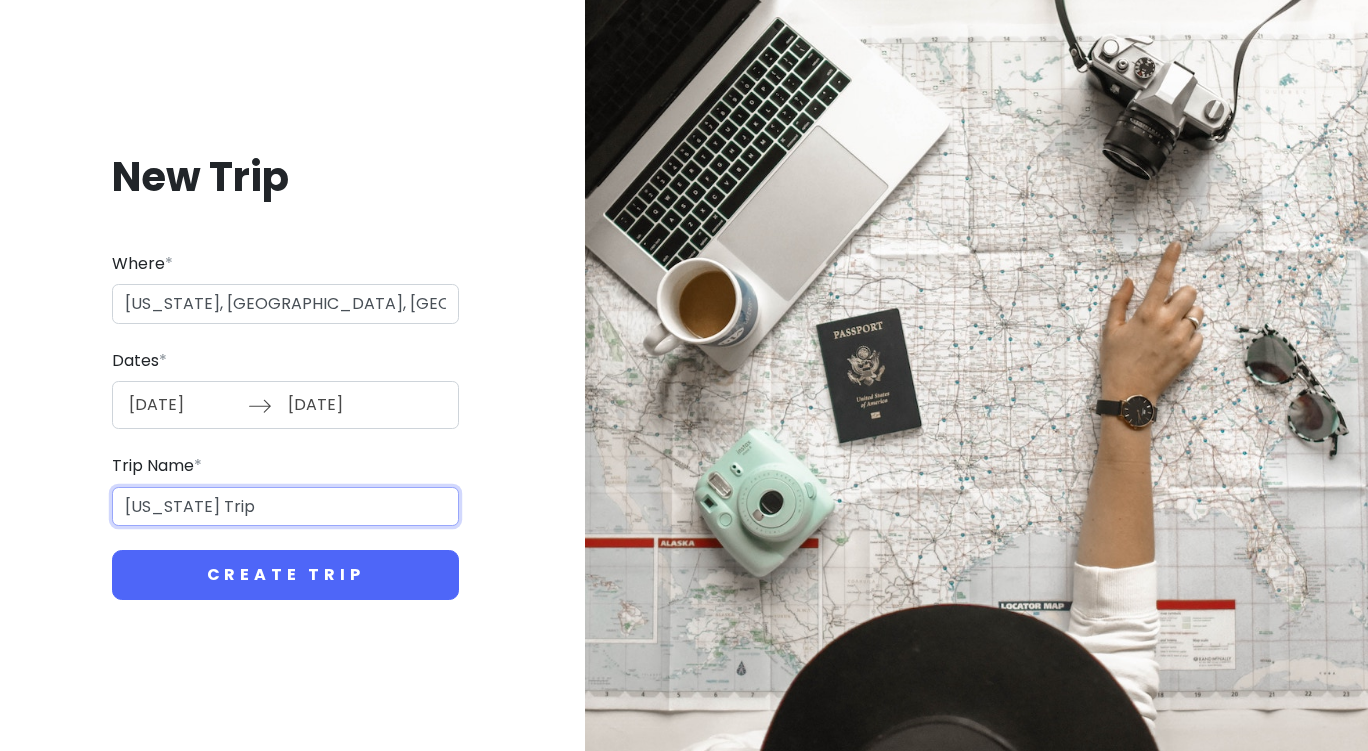 click on "New York Trip" at bounding box center (285, 507) 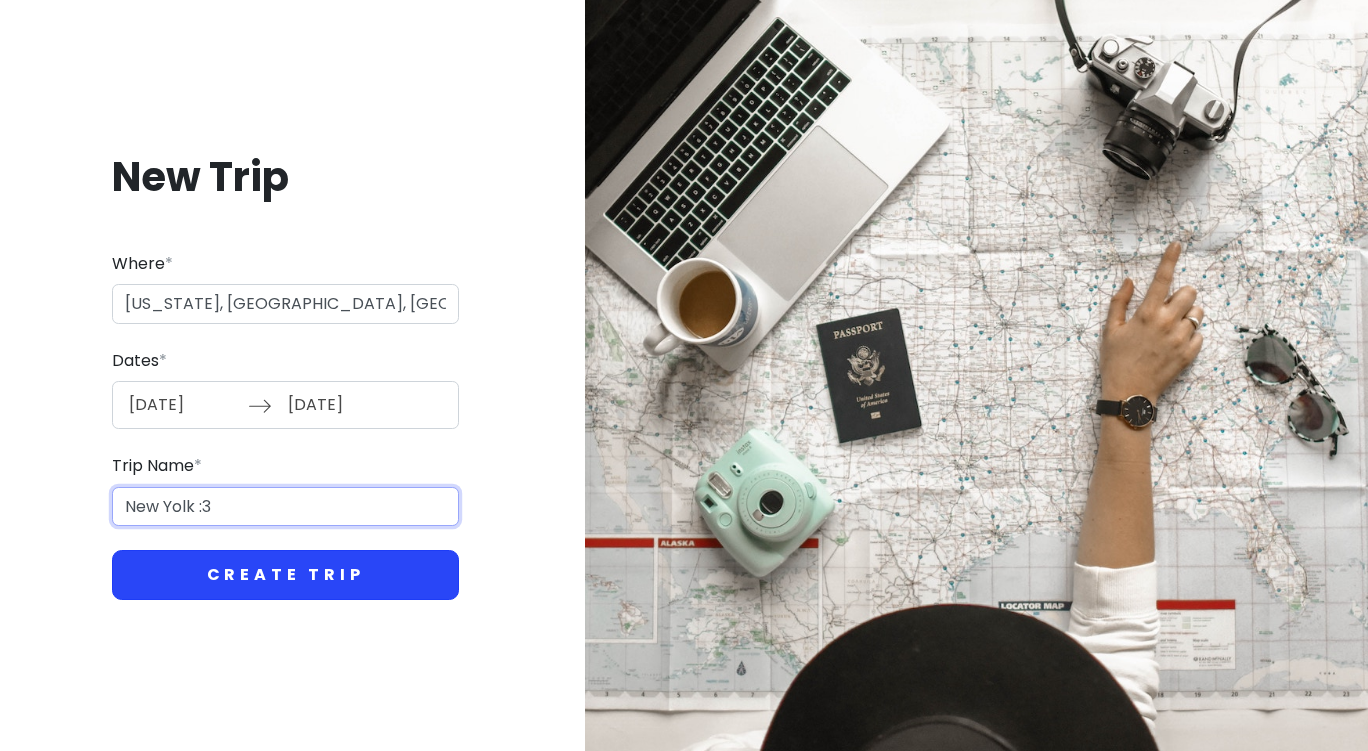 type on "New Yolk :3" 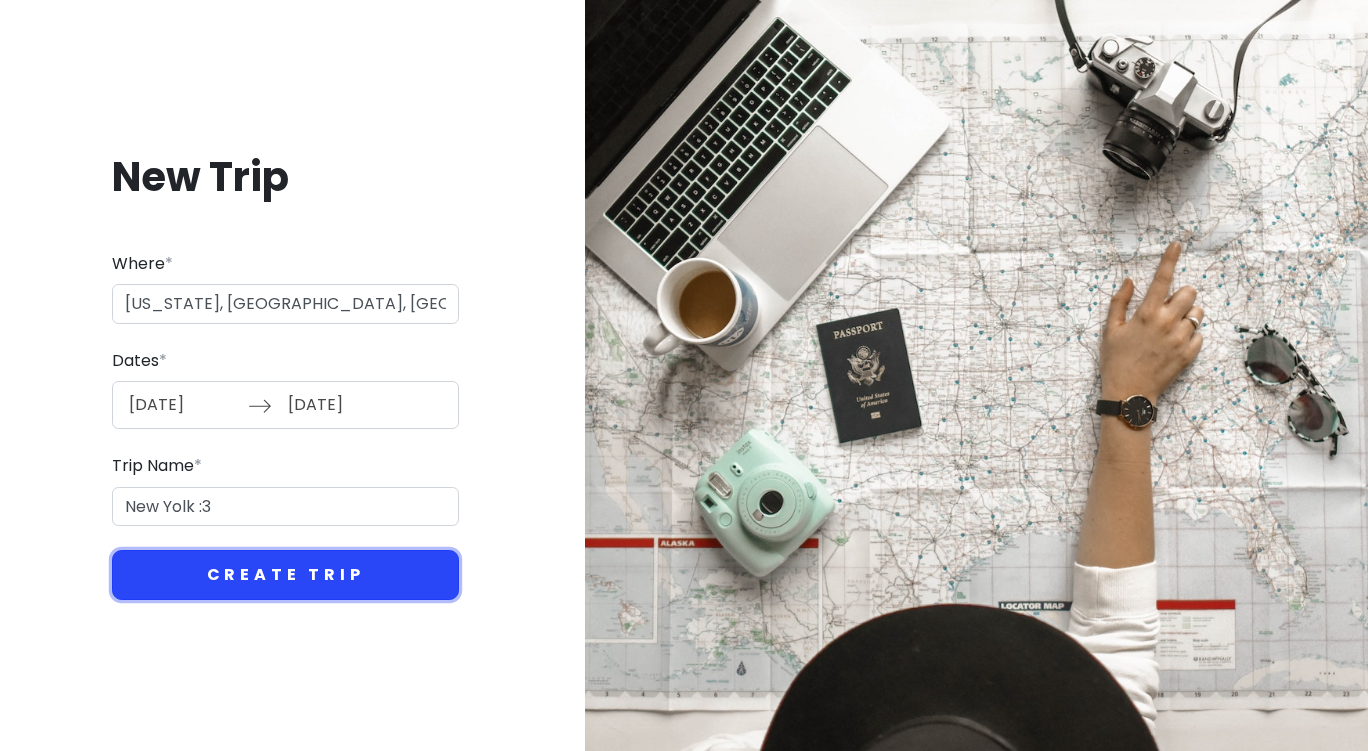 click on "Create Trip" at bounding box center [285, 575] 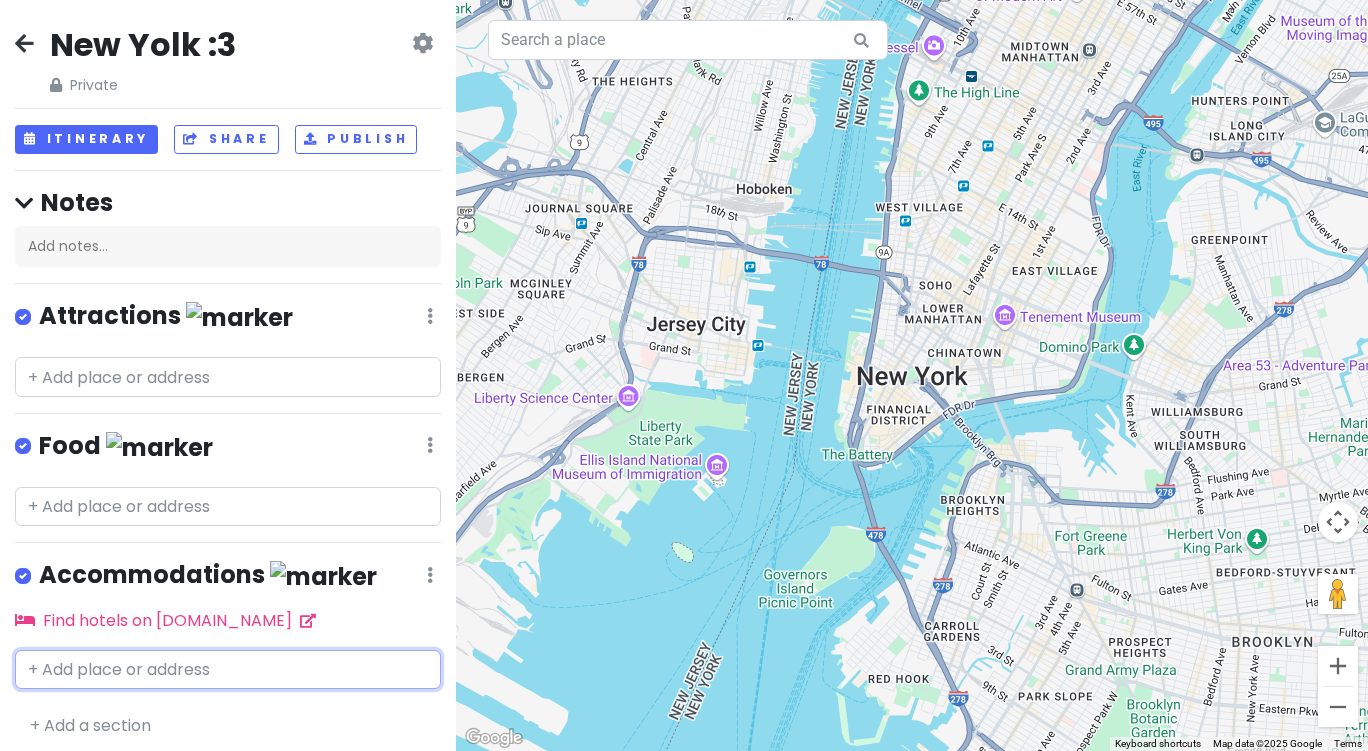 click at bounding box center (228, 670) 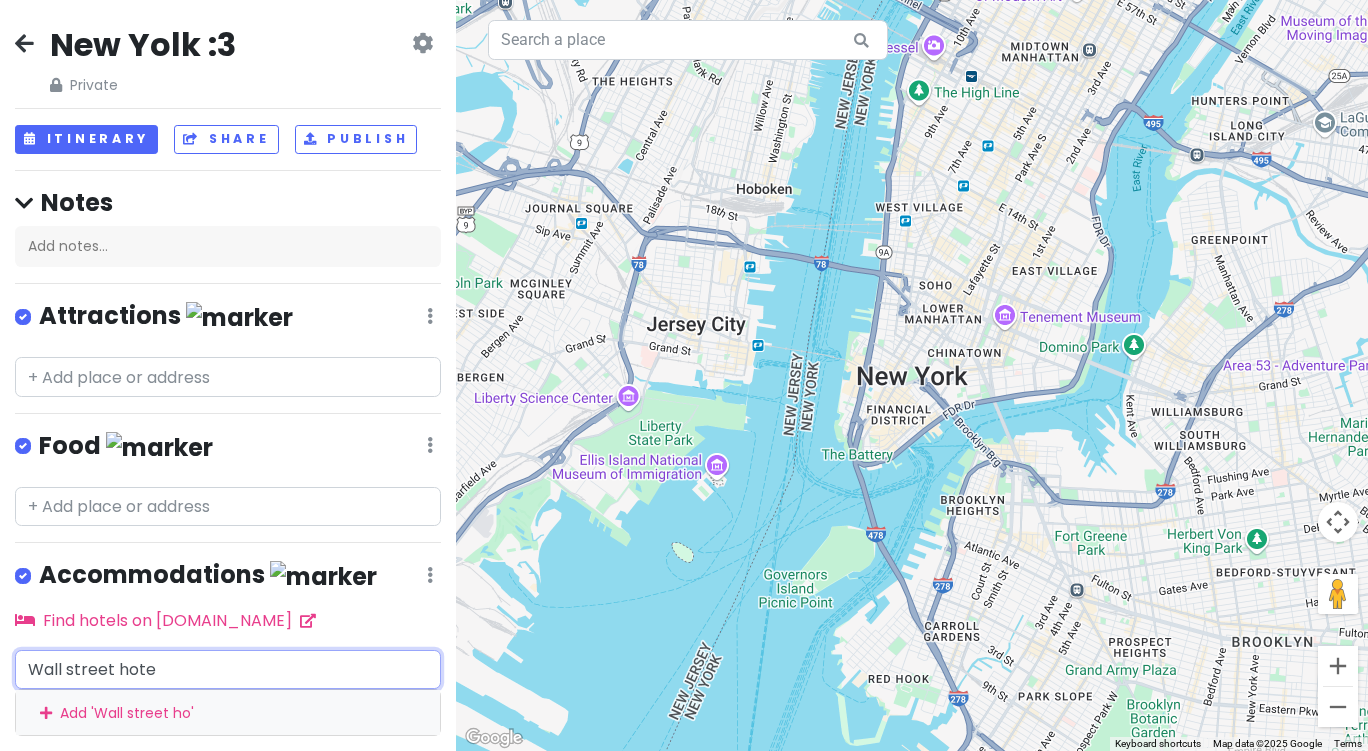 type on "Wall street hotel" 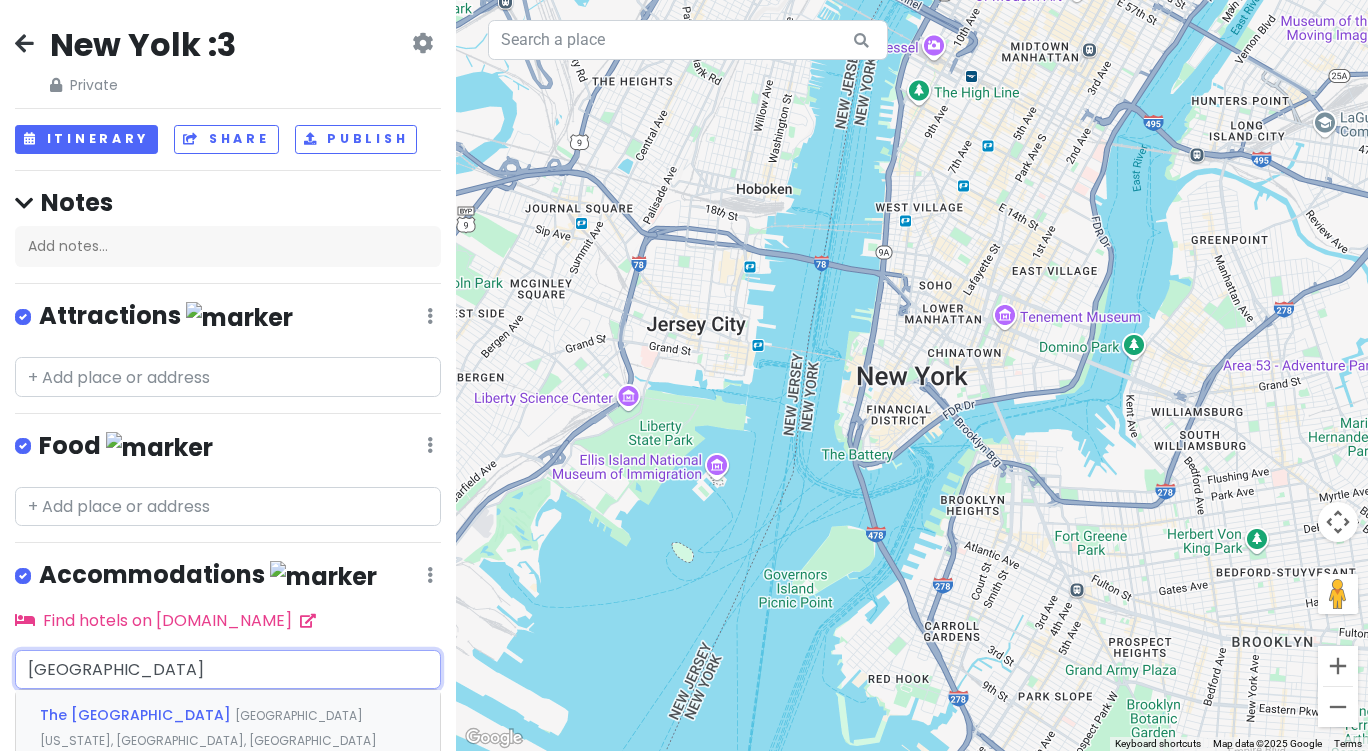 click on "The Wall Street Hotel" at bounding box center (137, 715) 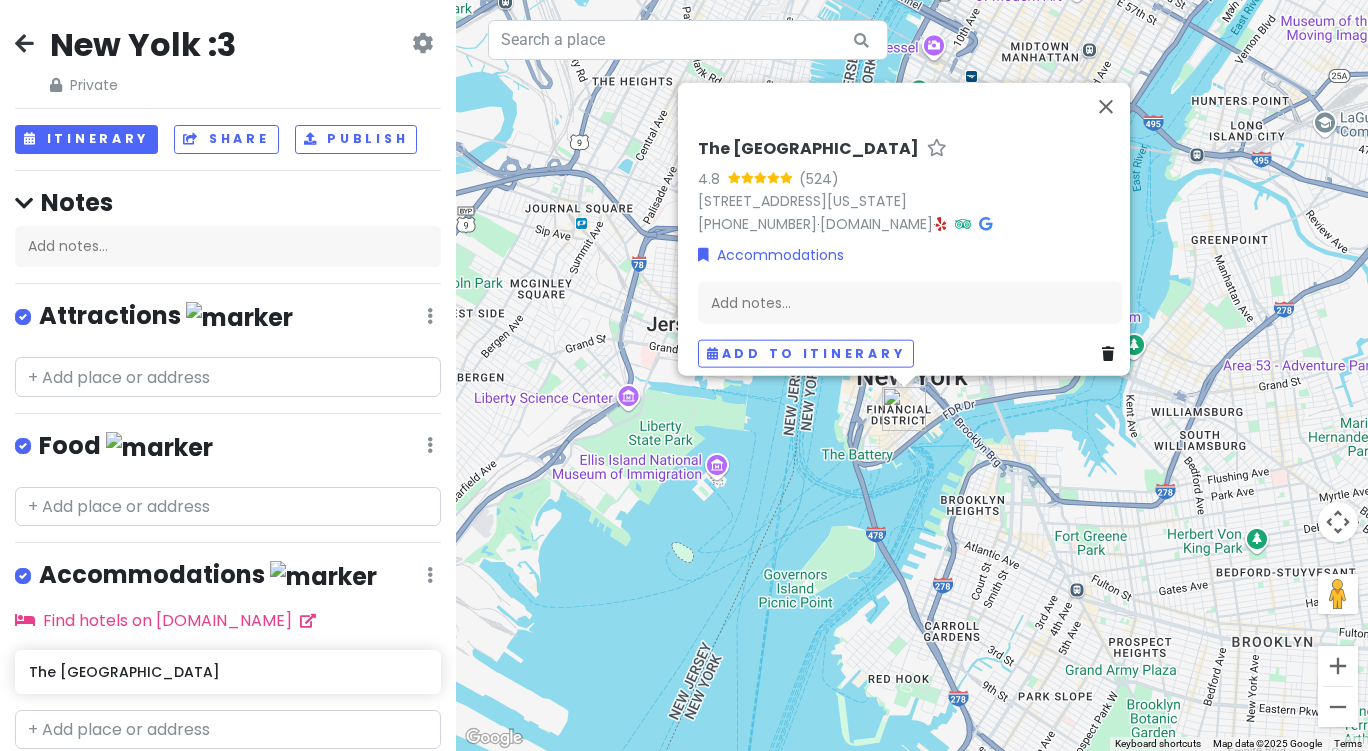 scroll, scrollTop: 66, scrollLeft: 0, axis: vertical 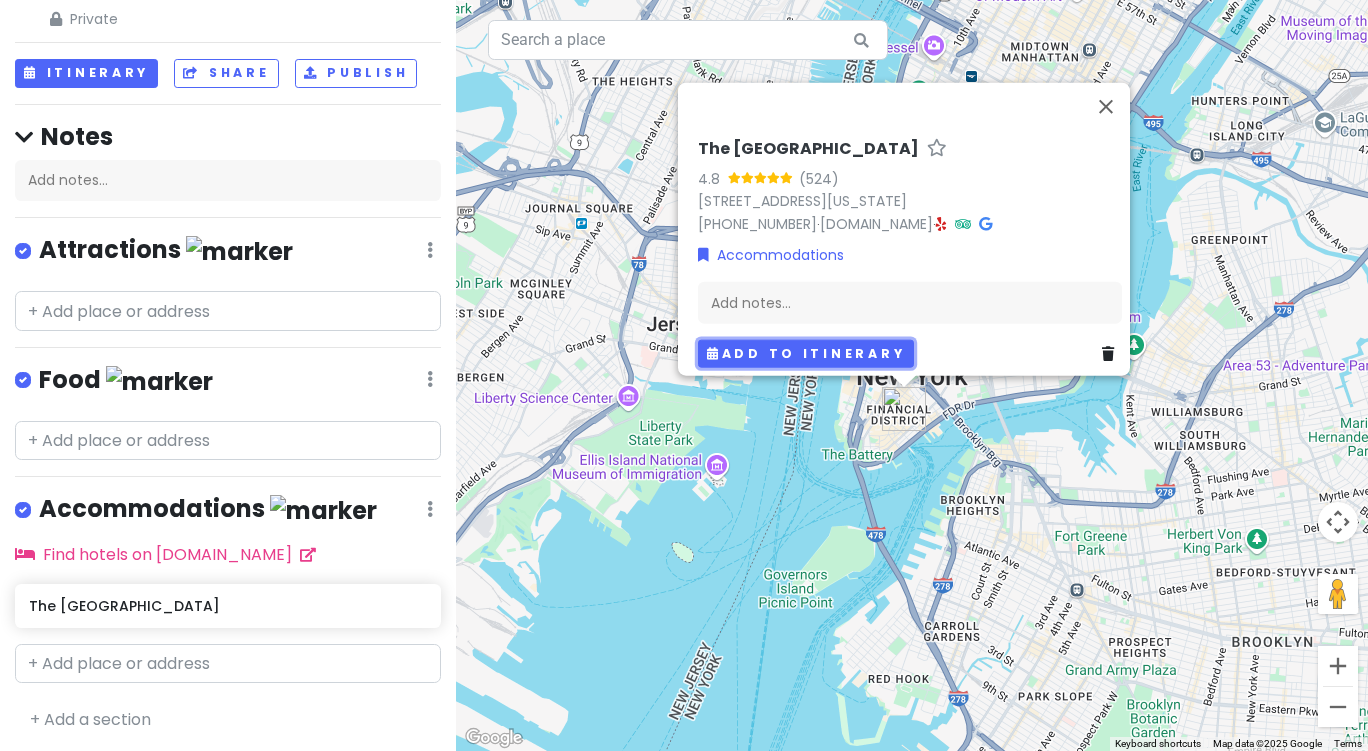 click on "Add to itinerary" at bounding box center [806, 353] 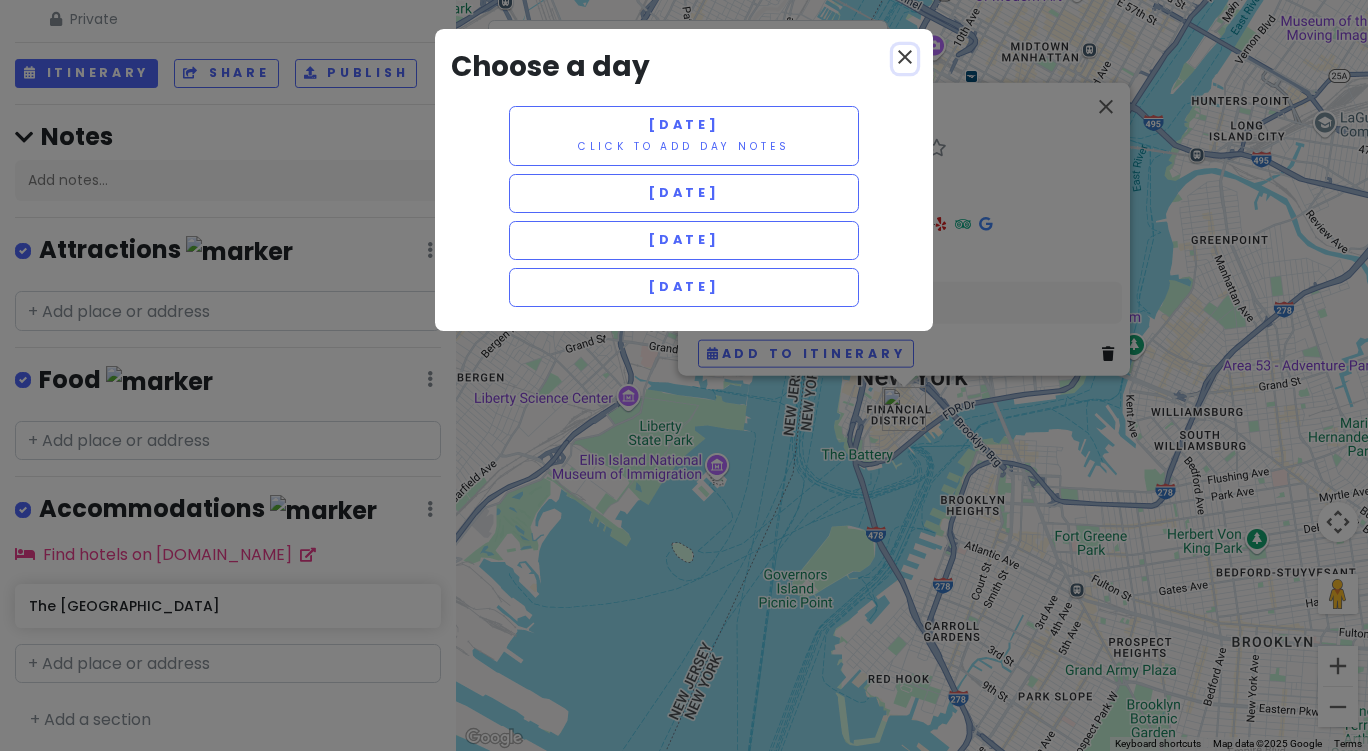 click on "close" at bounding box center [905, 59] 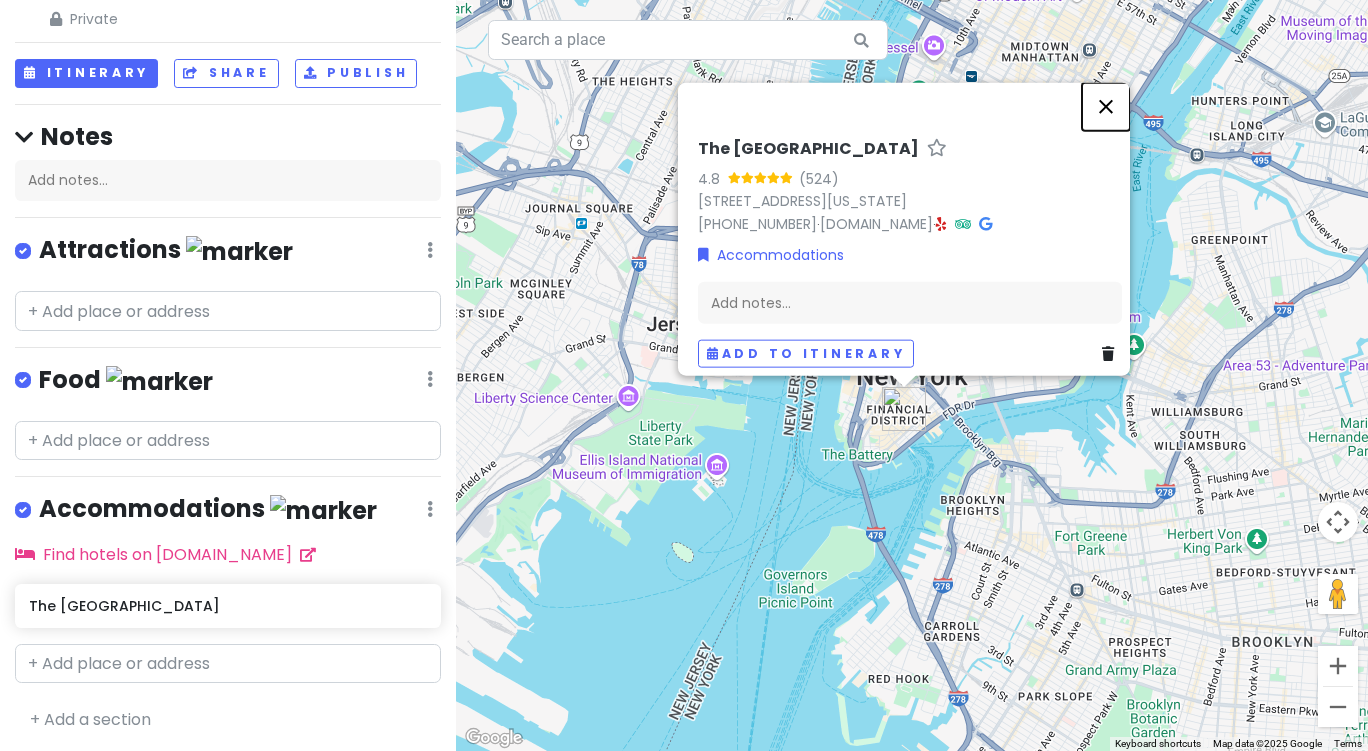 click at bounding box center (1106, 106) 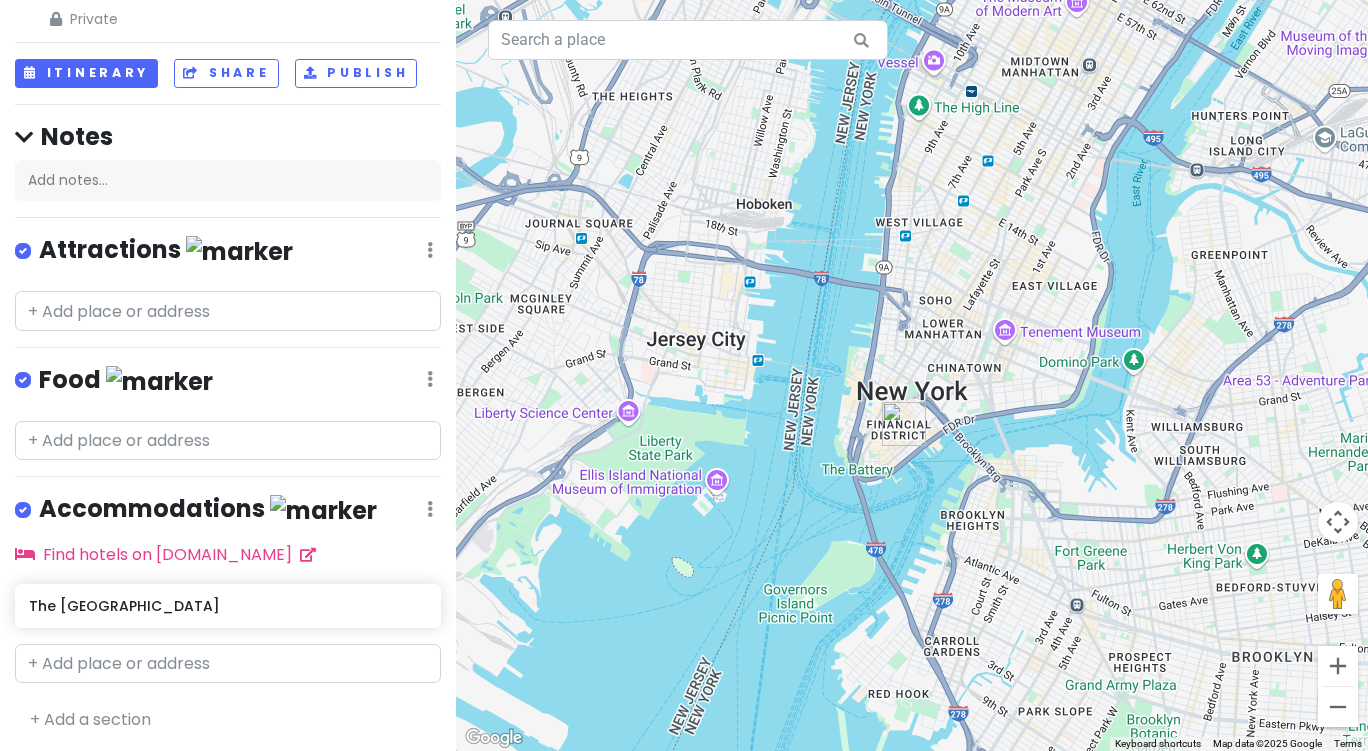 click on "Accommodations   Edit Reorder Delete List" at bounding box center (228, 513) 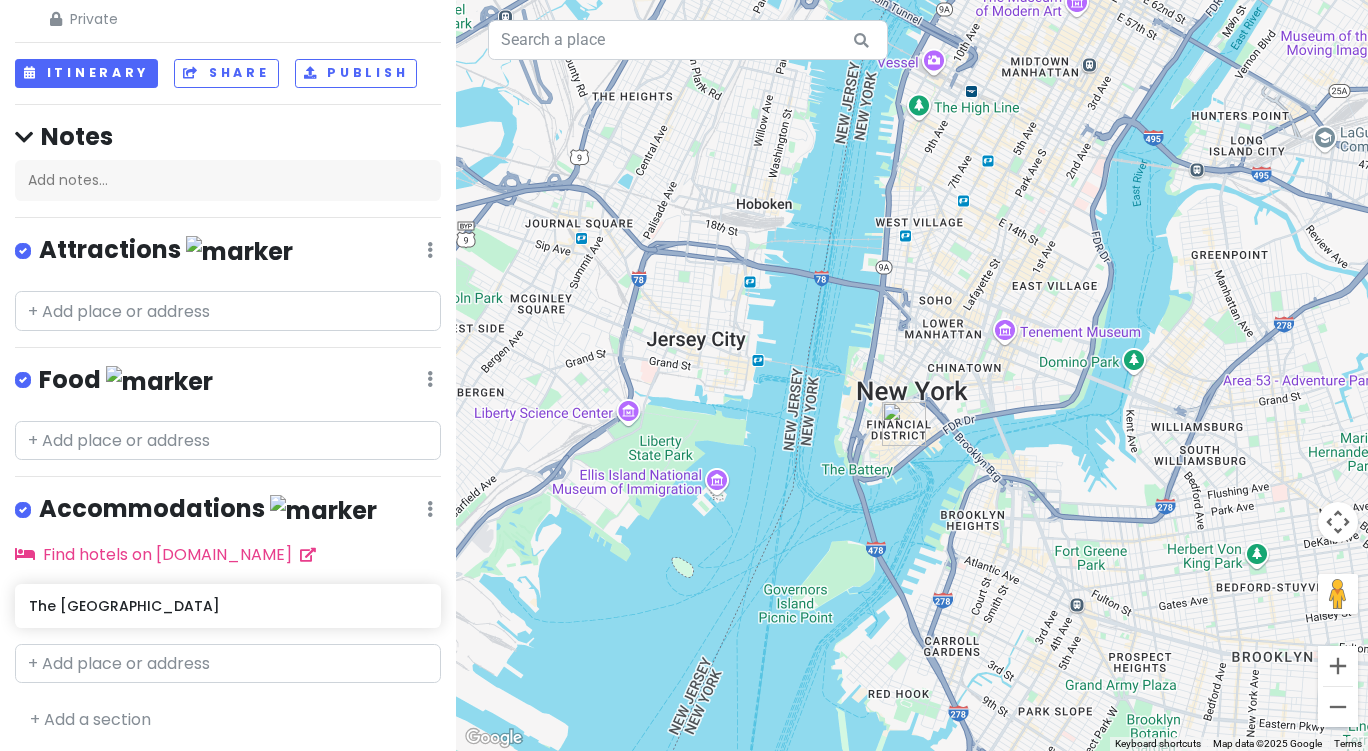 click at bounding box center (430, 250) 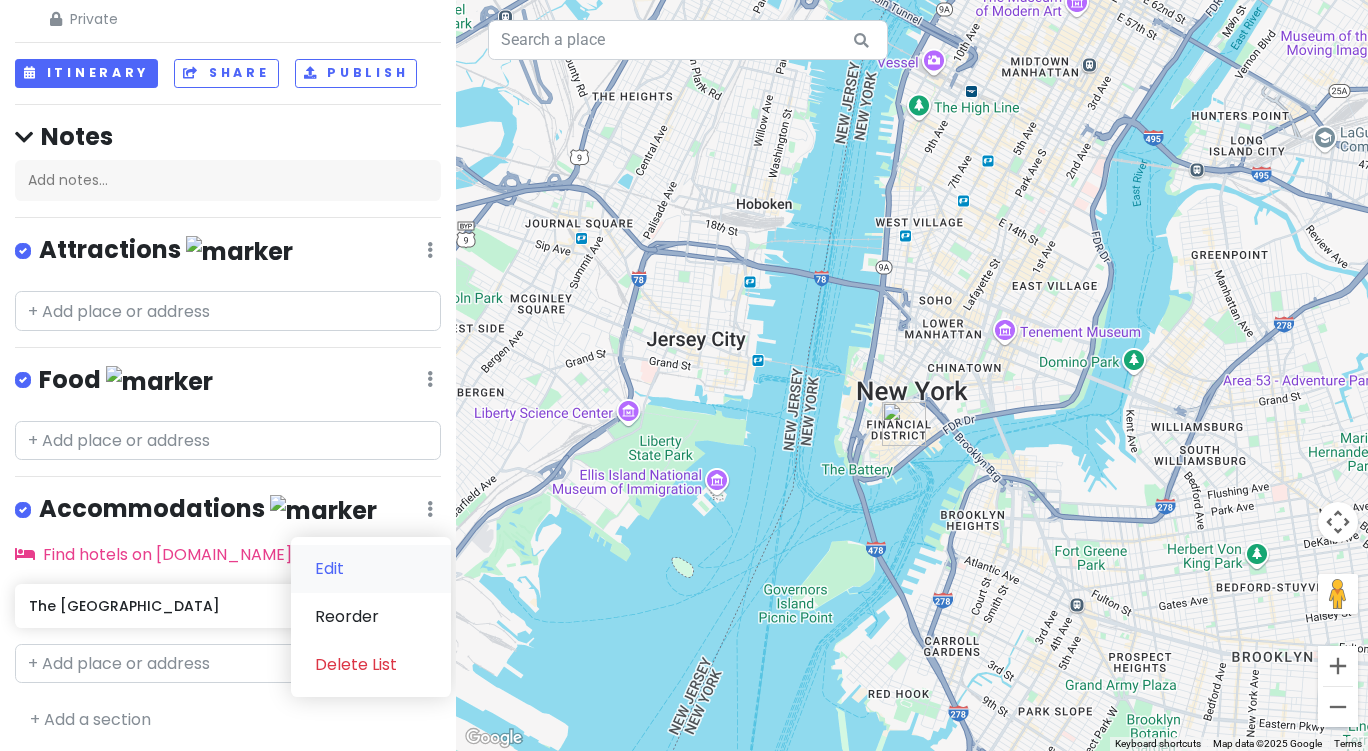 click on "Edit" at bounding box center [371, 569] 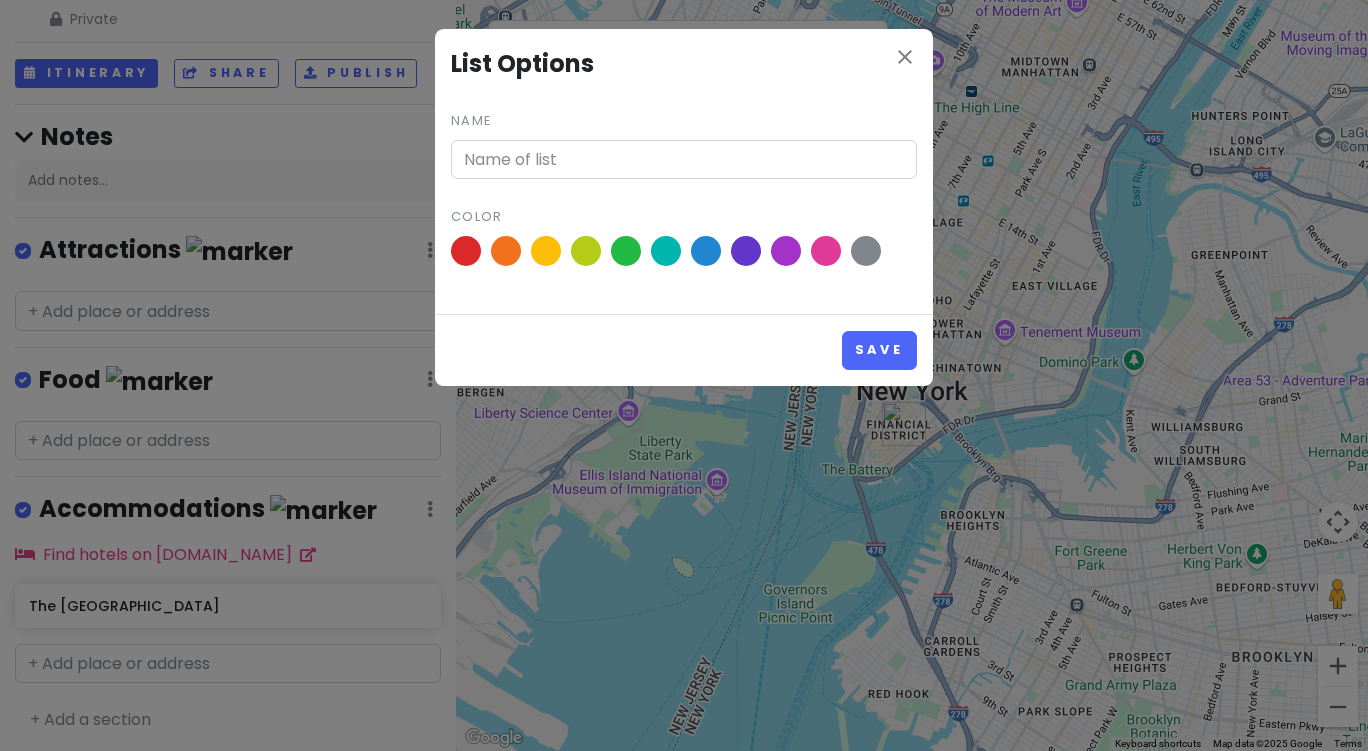 type on "Accommodations" 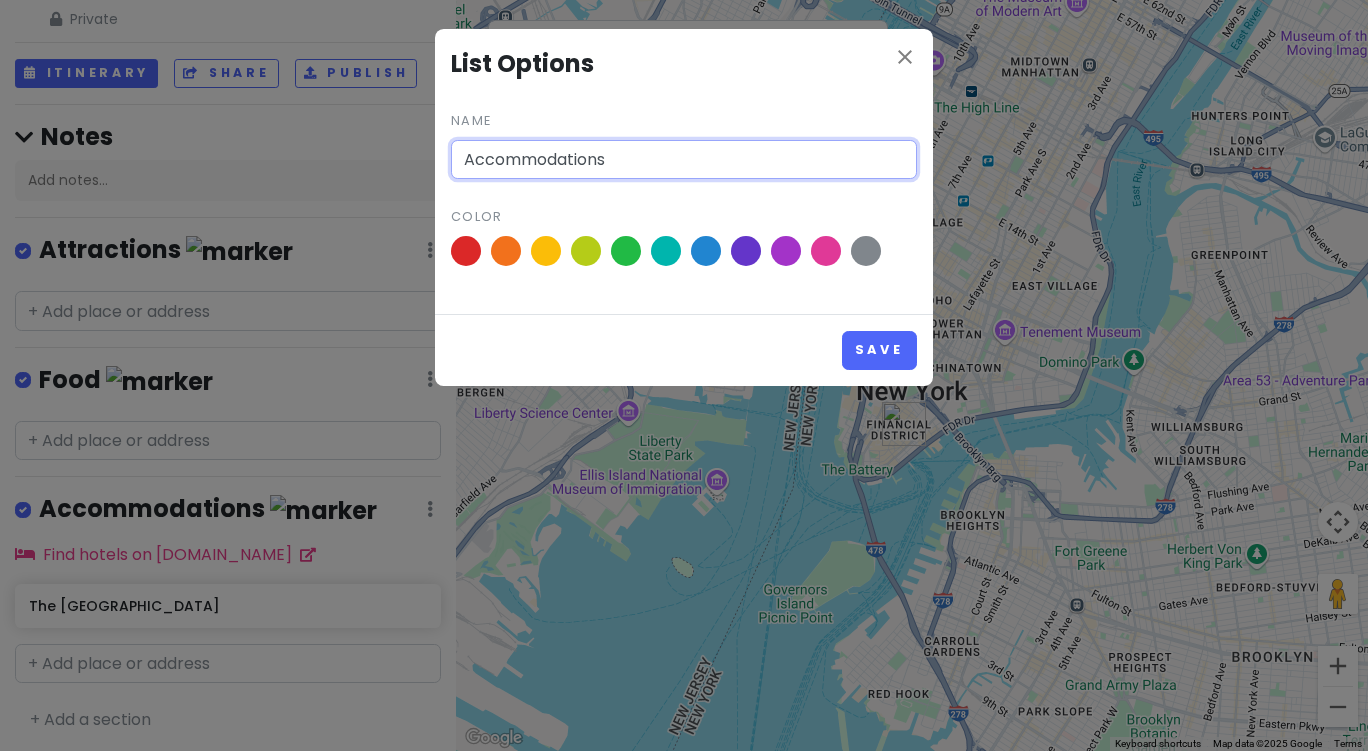 click on "Accommodations" at bounding box center (684, 160) 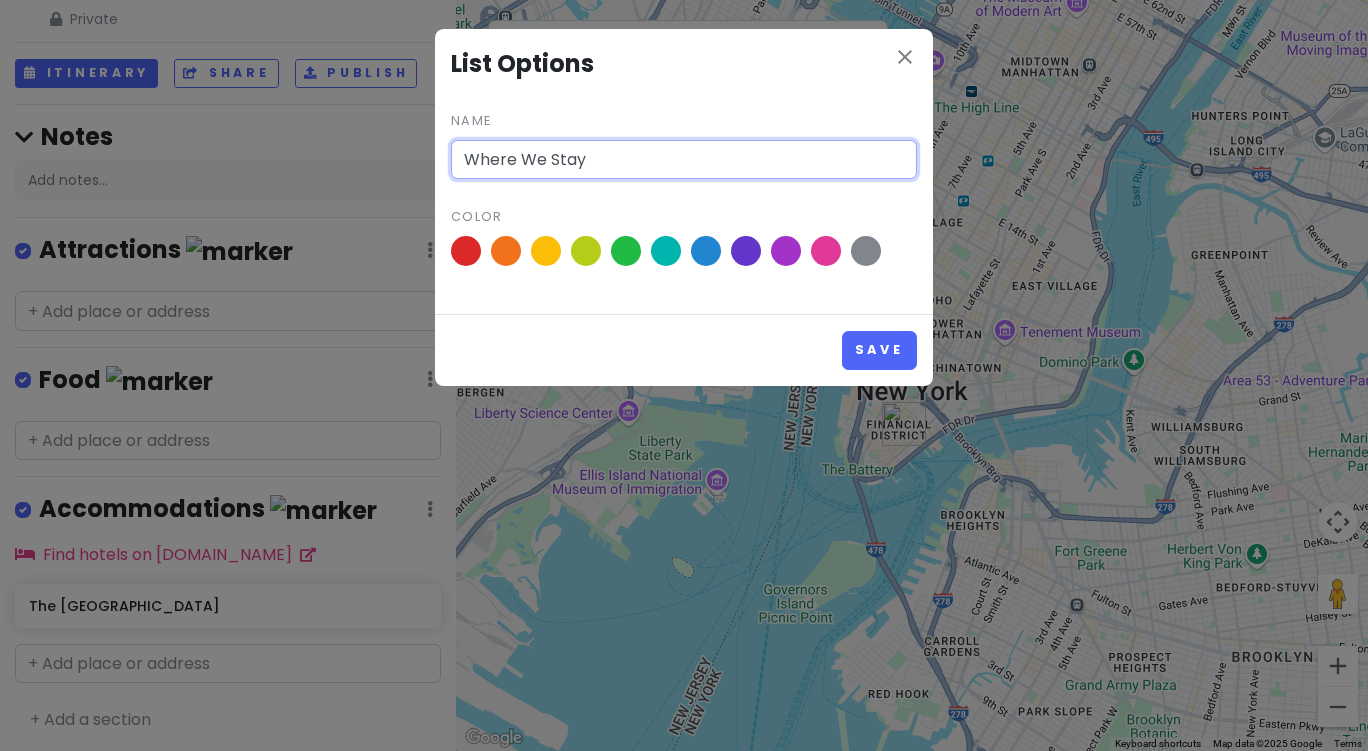 type on "Where We Stay" 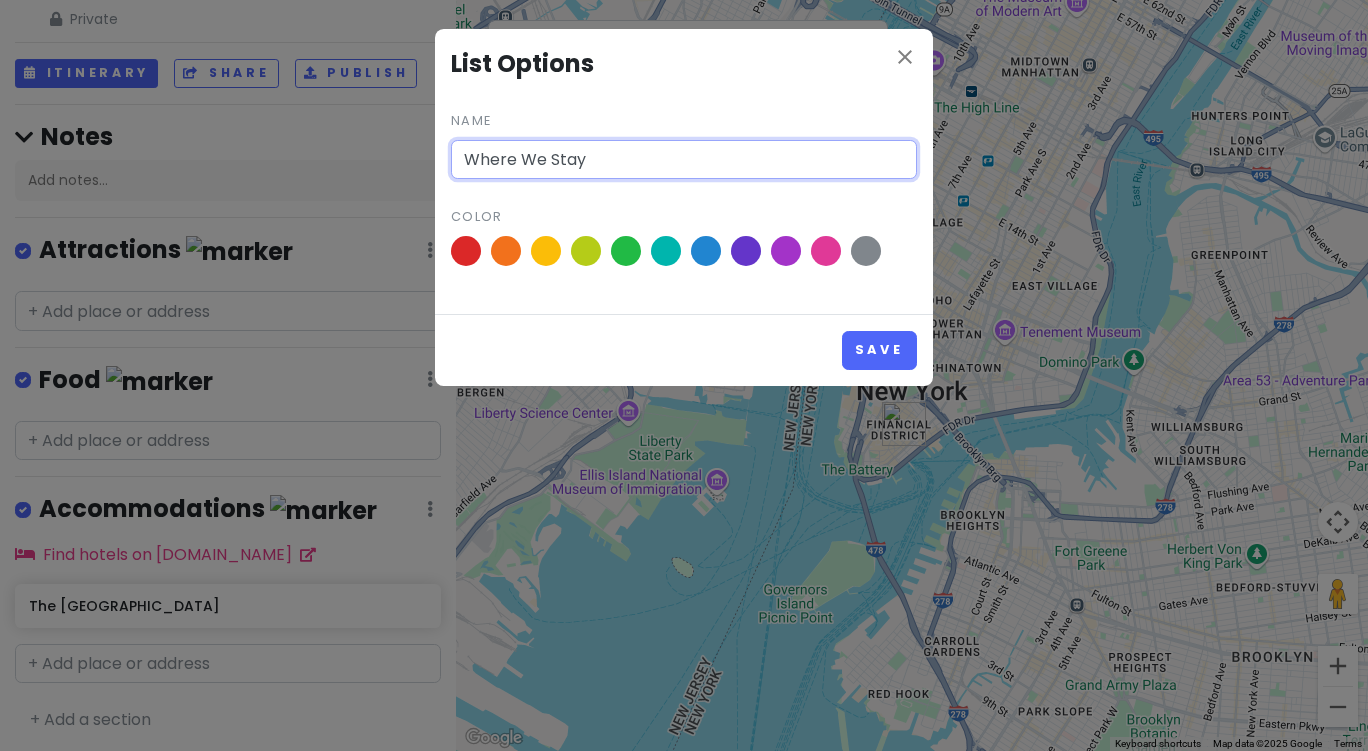 click on "Save" at bounding box center [879, 350] 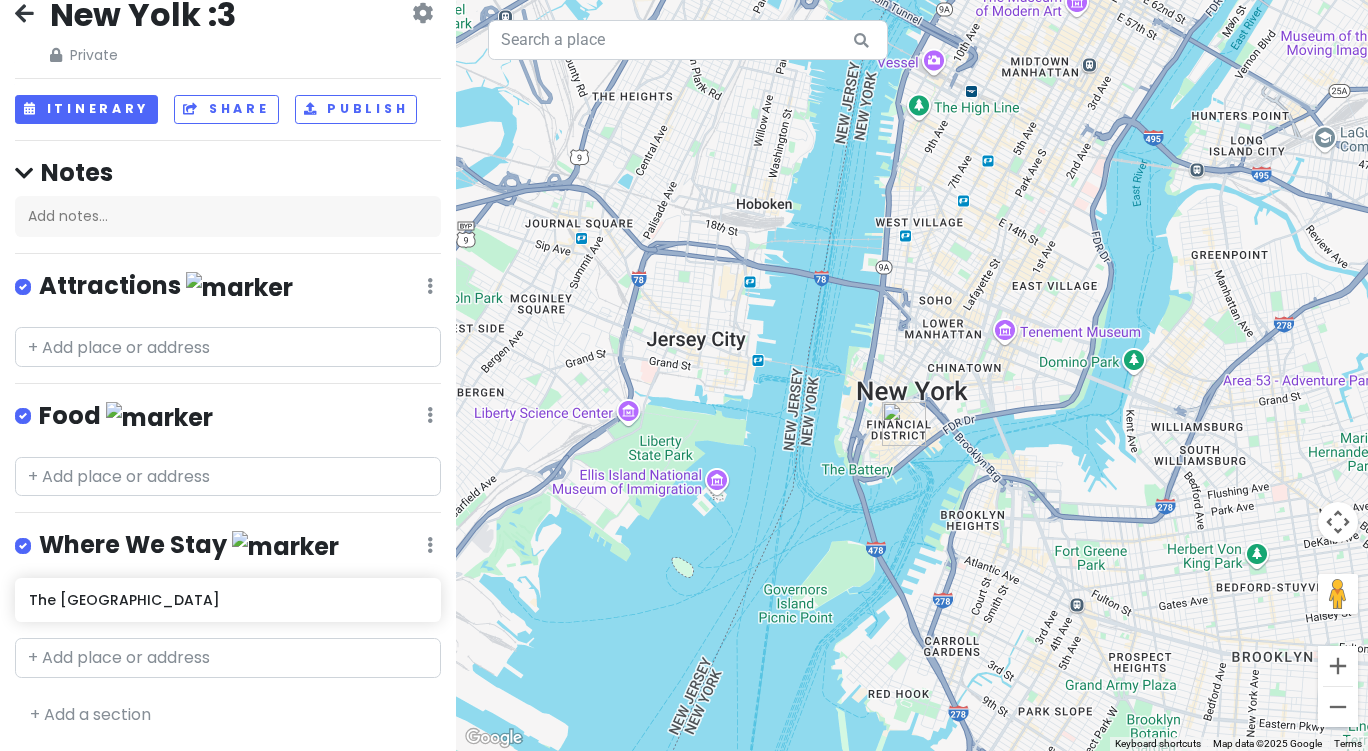 scroll, scrollTop: 25, scrollLeft: 0, axis: vertical 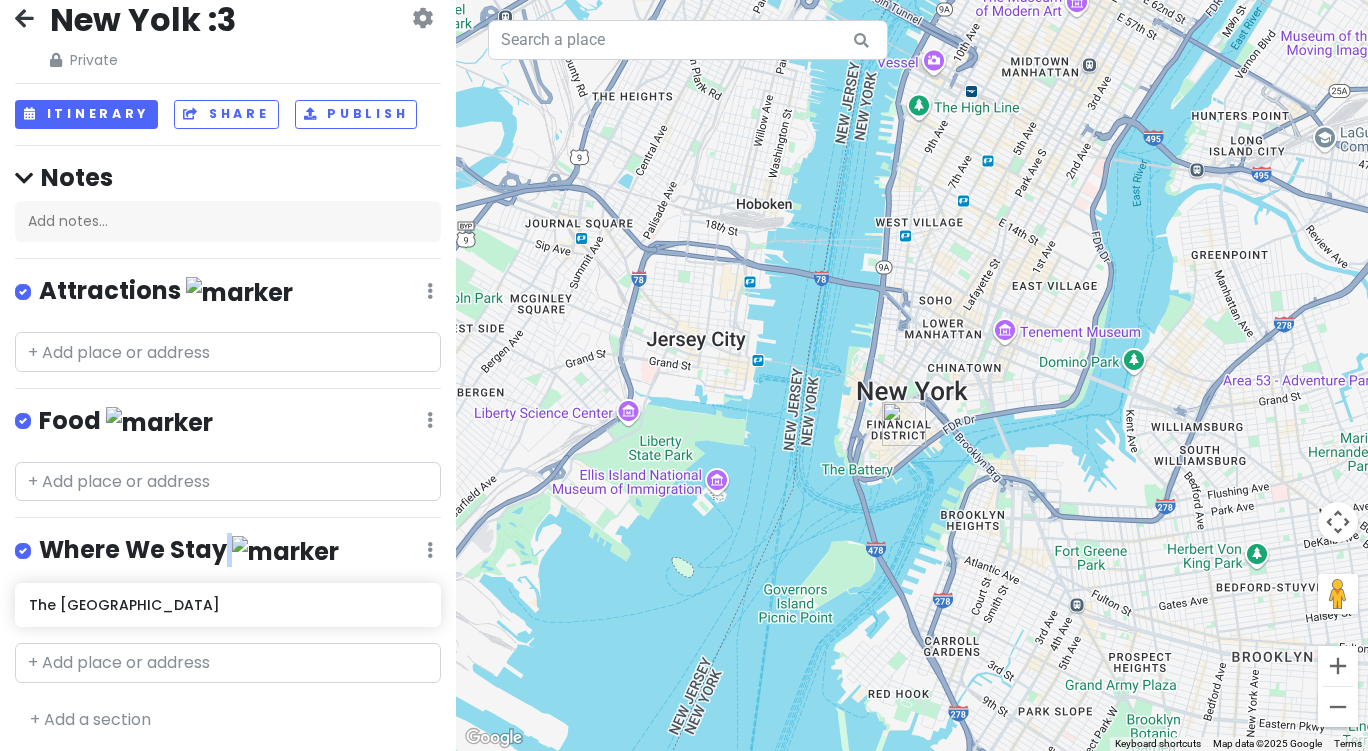 drag, startPoint x: 270, startPoint y: 518, endPoint x: 259, endPoint y: 562, distance: 45.35416 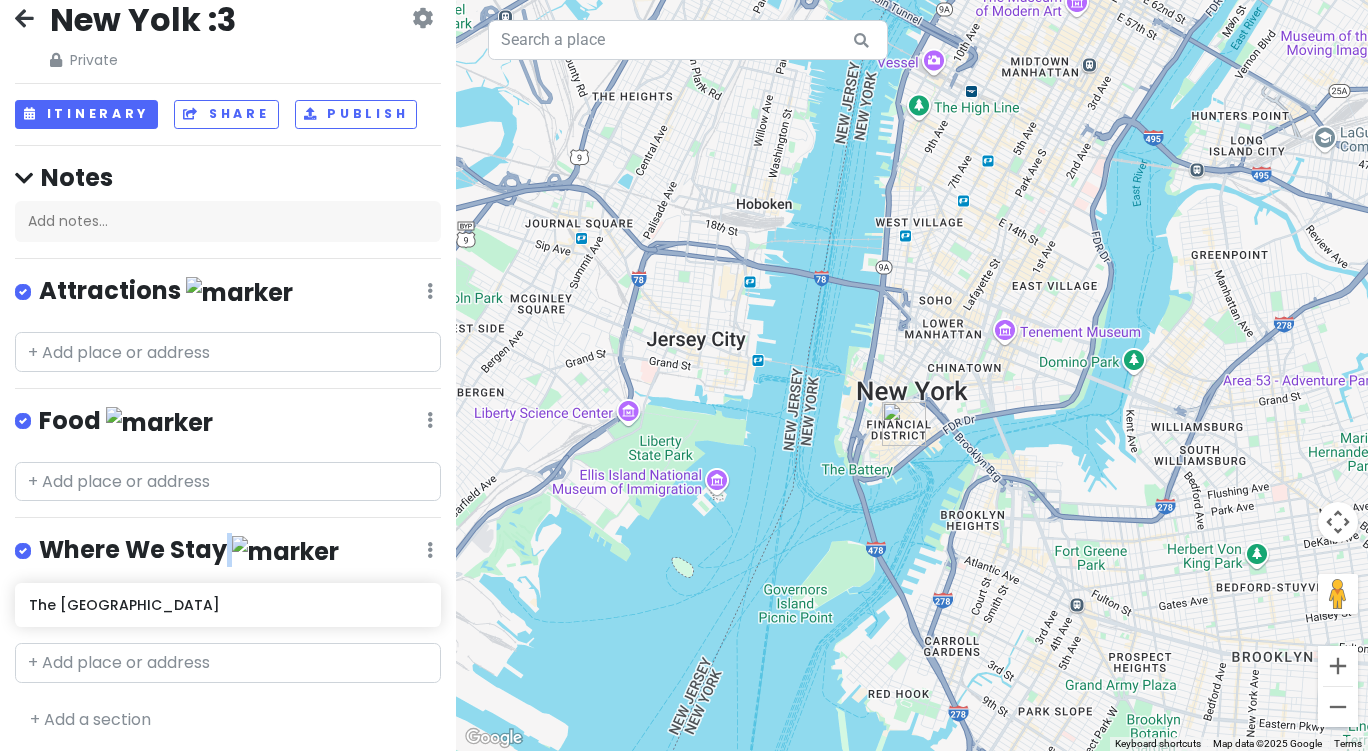 click on "Where We Stay   Edit Reorder Delete List" at bounding box center (228, 554) 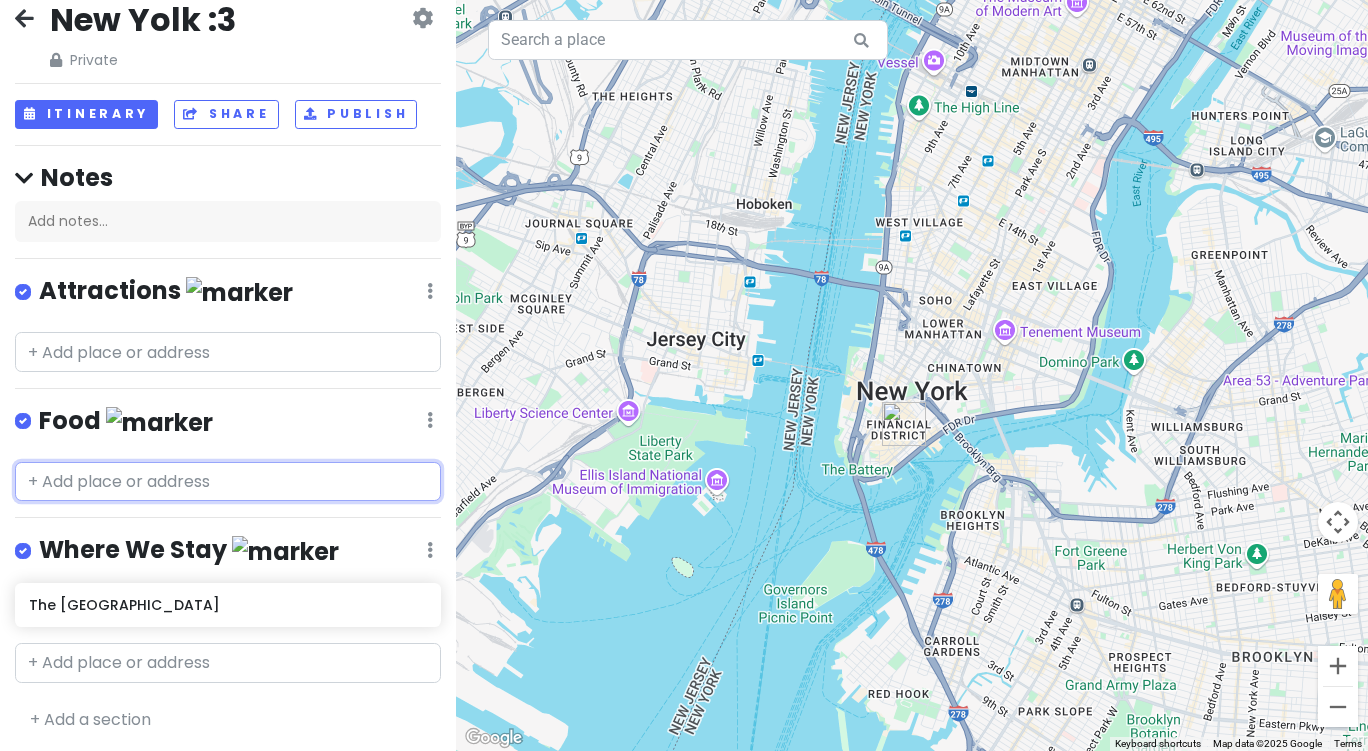 click at bounding box center [228, 482] 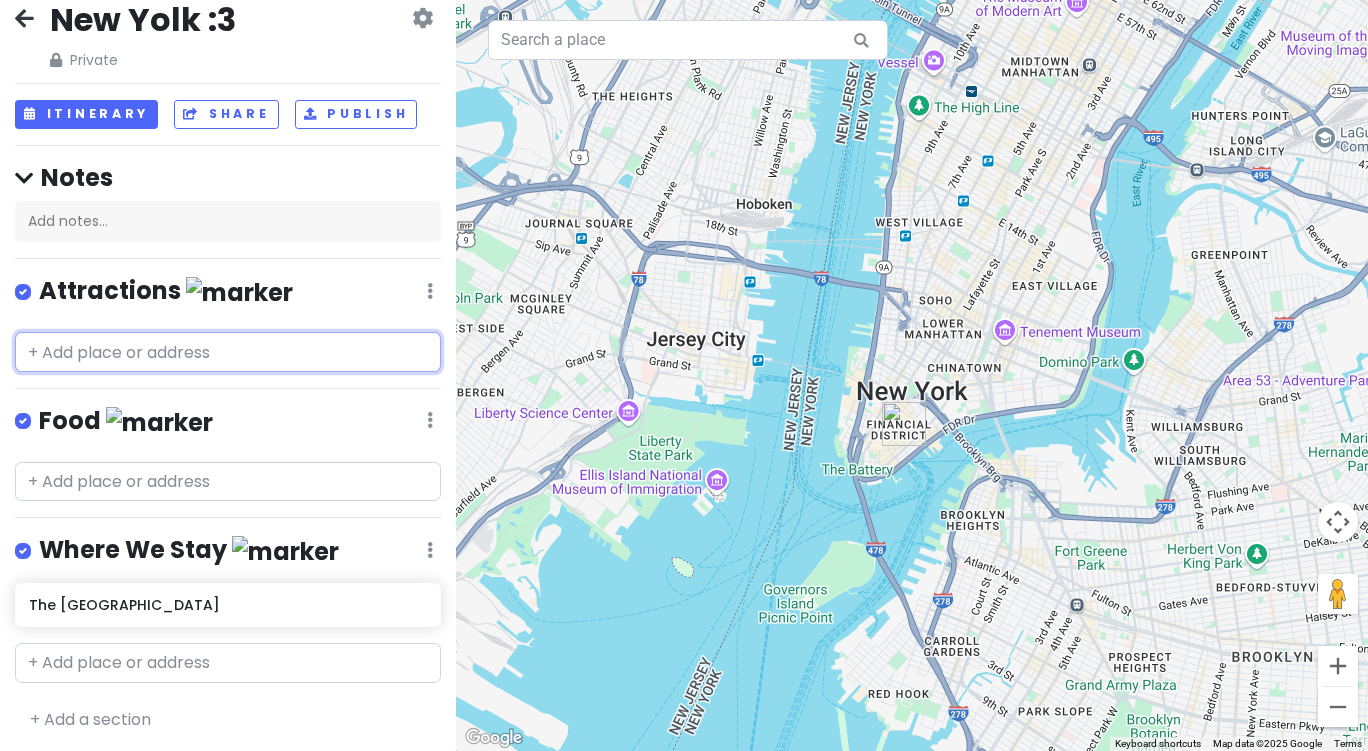 click at bounding box center (228, 352) 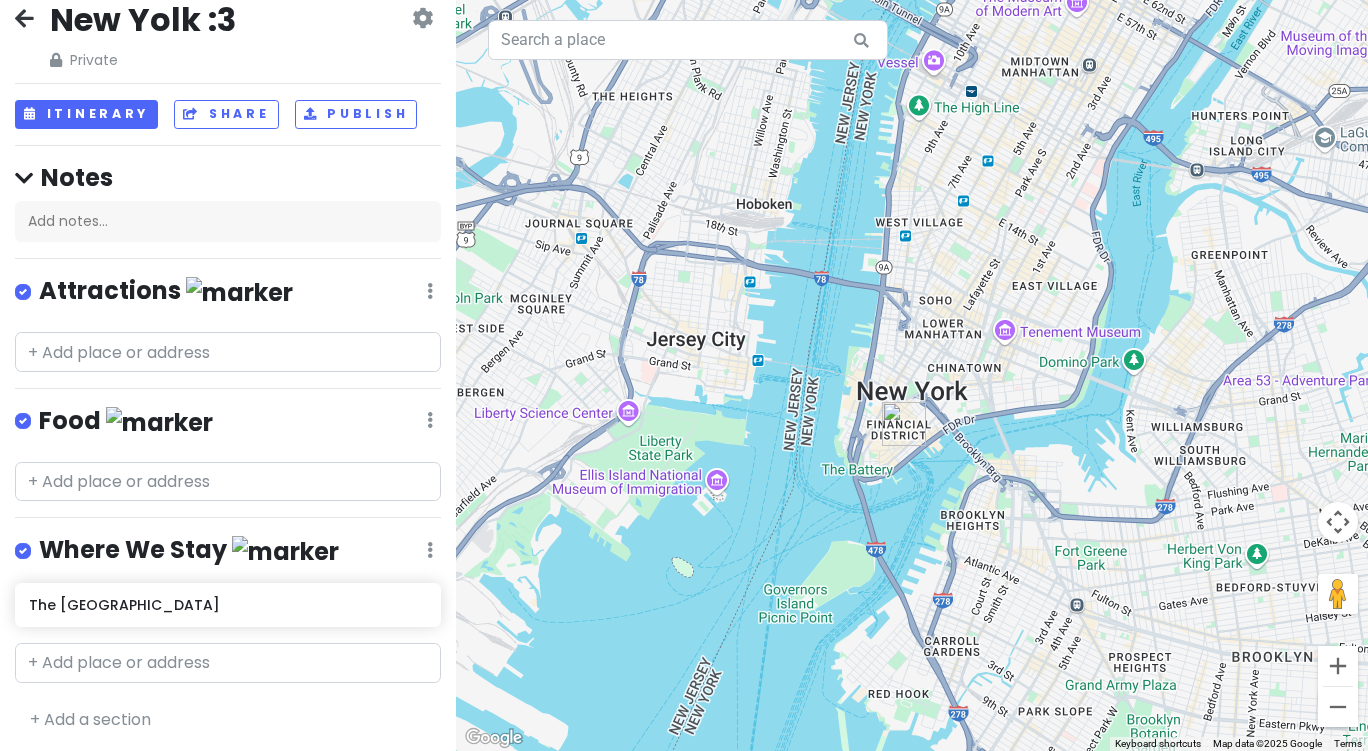 click on "New Yolk :3 Private Change Dates Make a Copy Delete Trip Go Pro ⚡️ Give Feedback 💡 Support Scout ☕️ Itinerary Share Publish Notes Add notes... Attractions   Edit Reorder Delete List Food   Edit Reorder Delete List Where We Stay   Edit Reorder Delete List The Wall Street Hotel + Add a section" at bounding box center (228, 375) 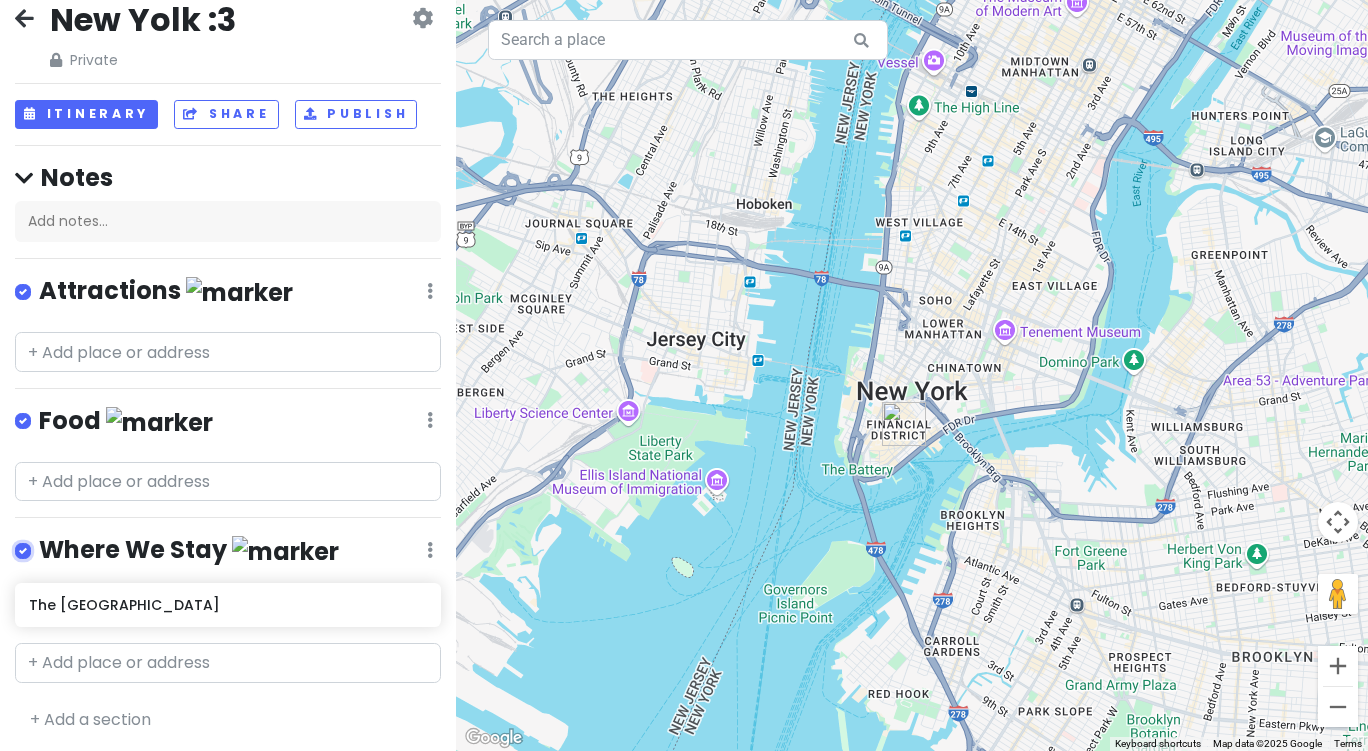 click at bounding box center [45, 544] 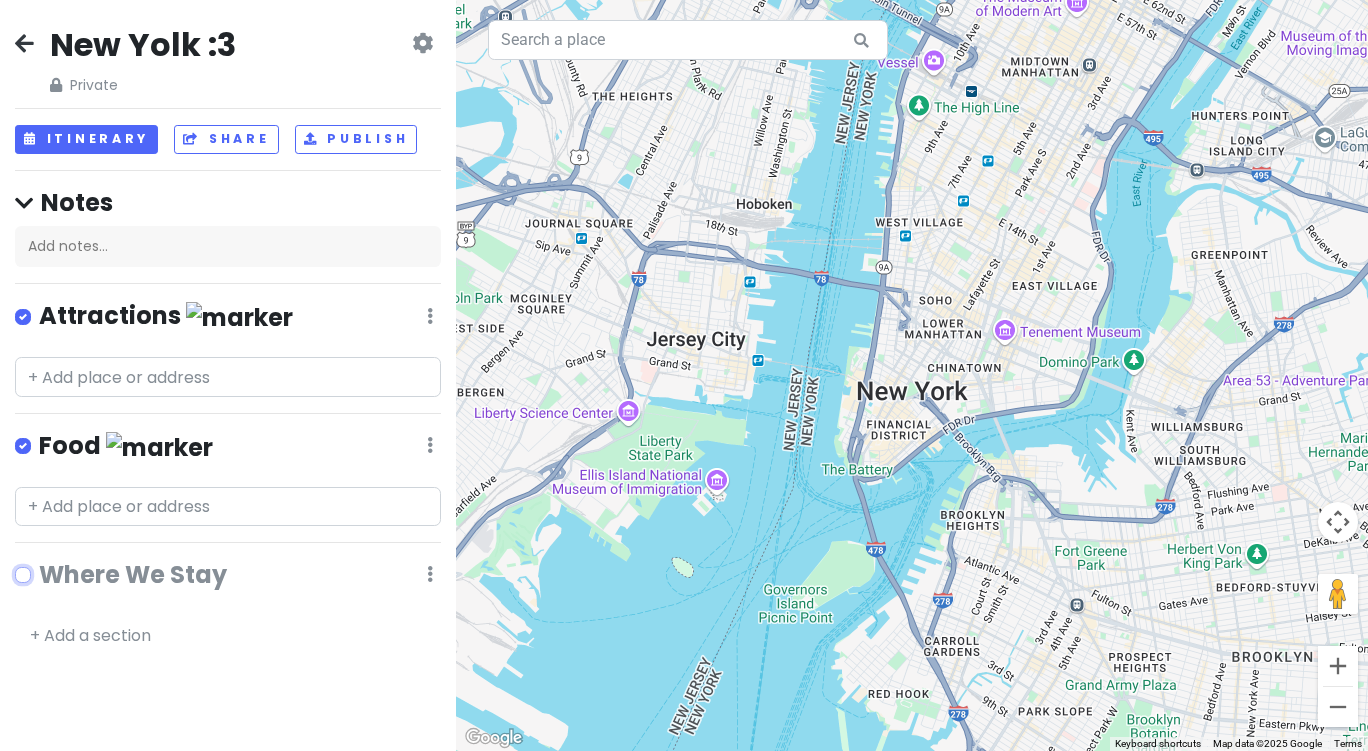 scroll, scrollTop: 0, scrollLeft: 0, axis: both 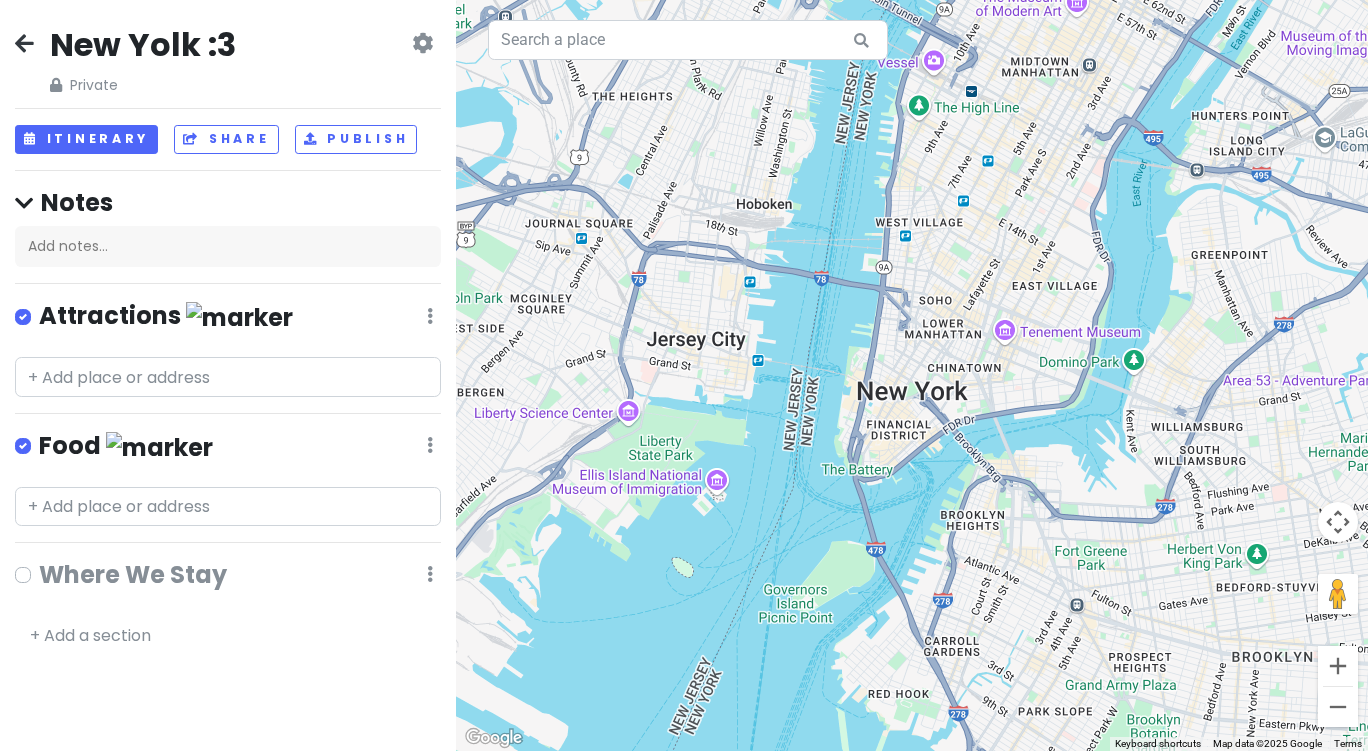 click at bounding box center (39, 562) 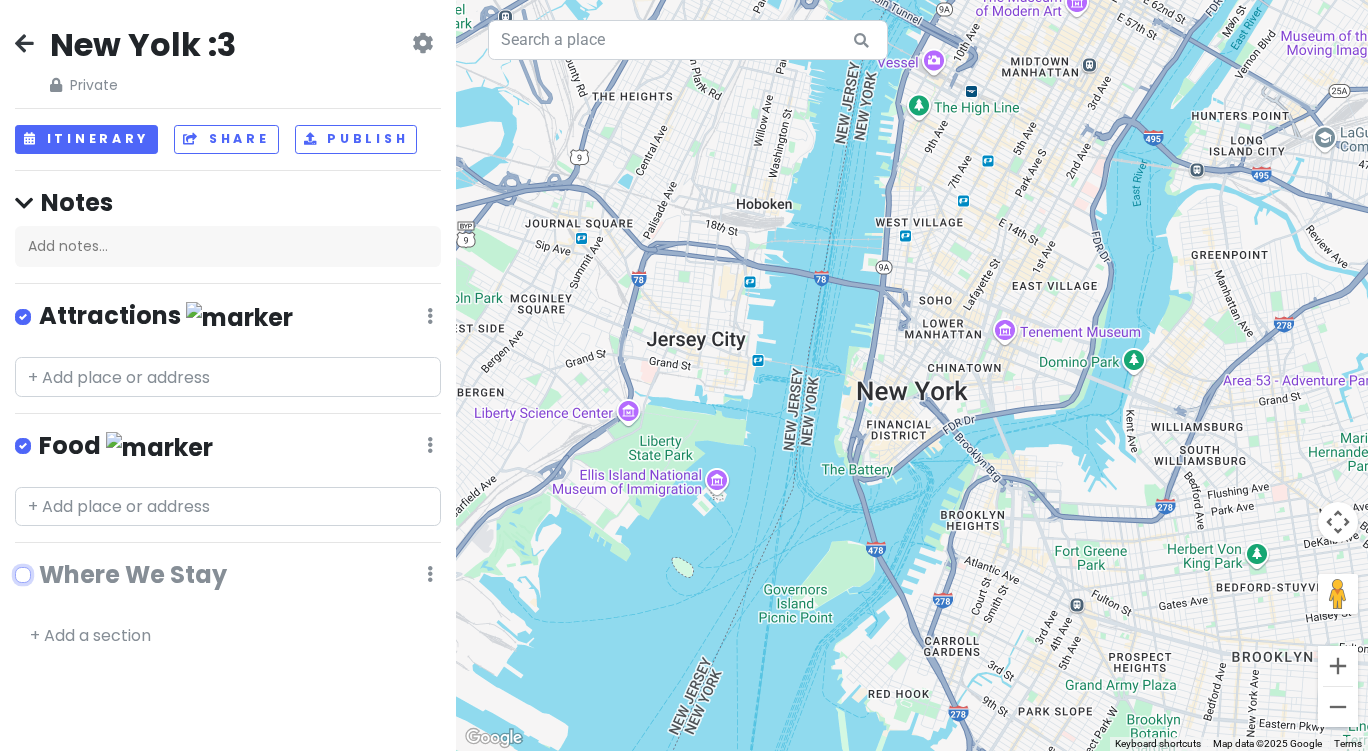 click at bounding box center [45, 568] 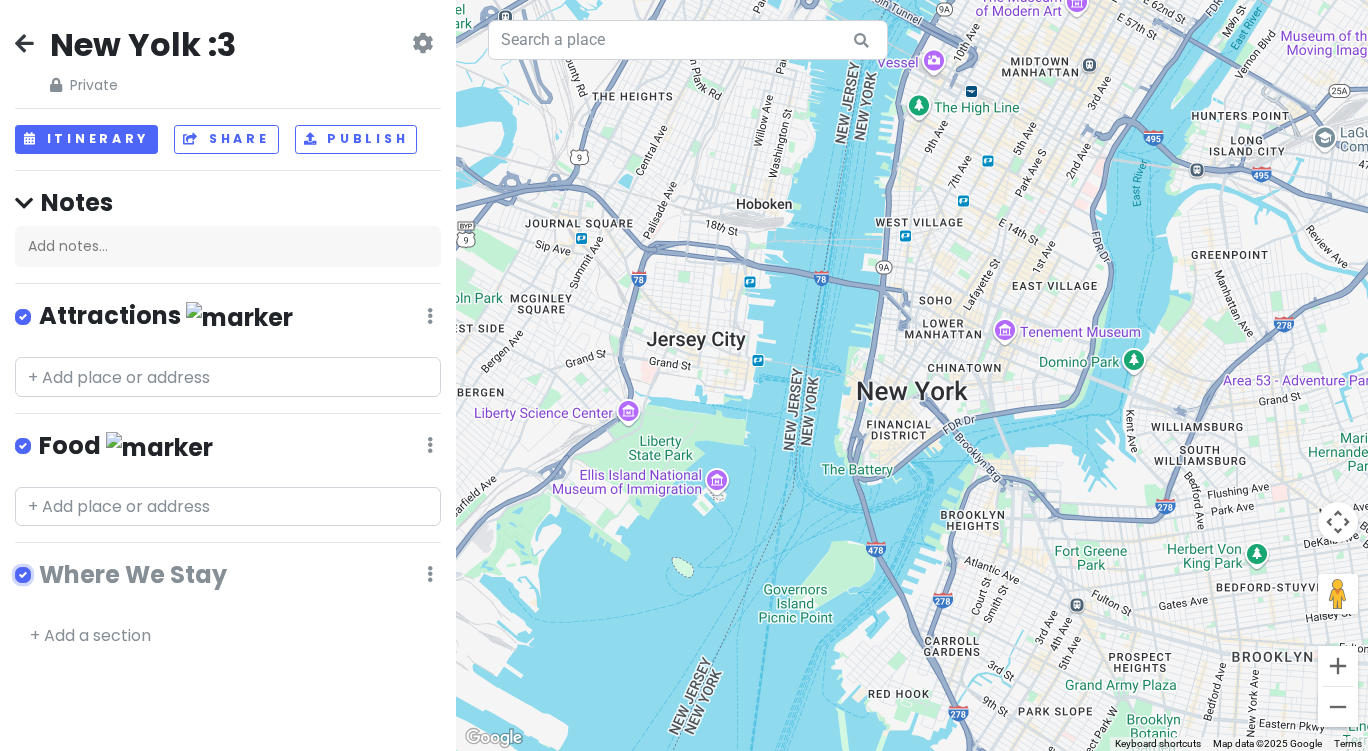 checkbox on "true" 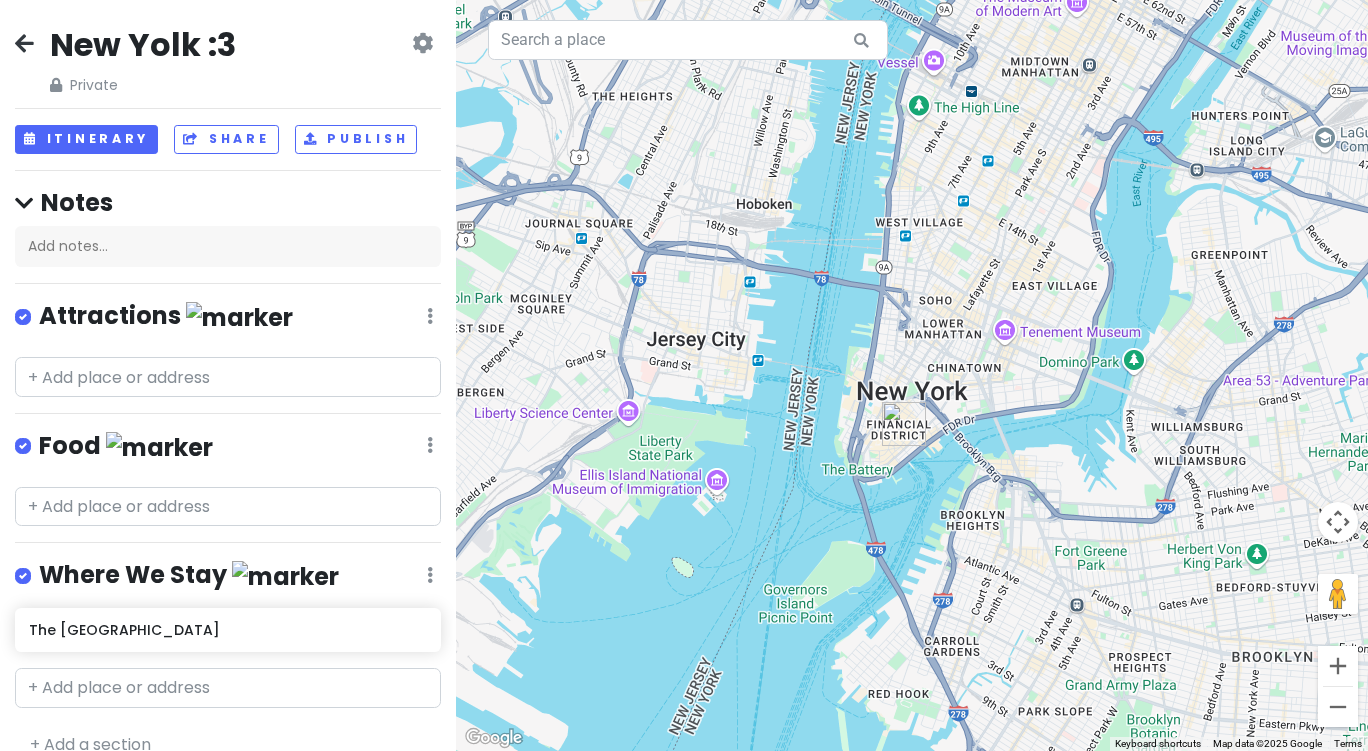 click at bounding box center [430, 316] 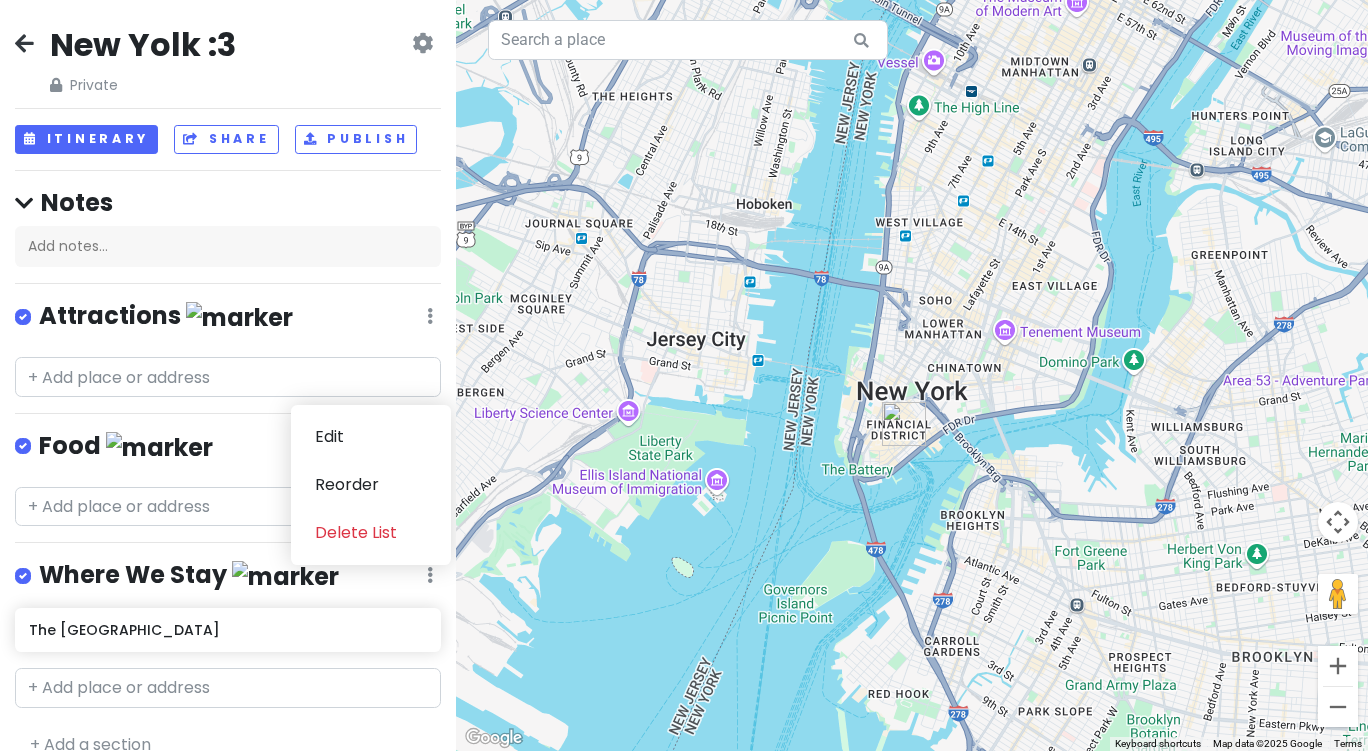 click at bounding box center (285, 576) 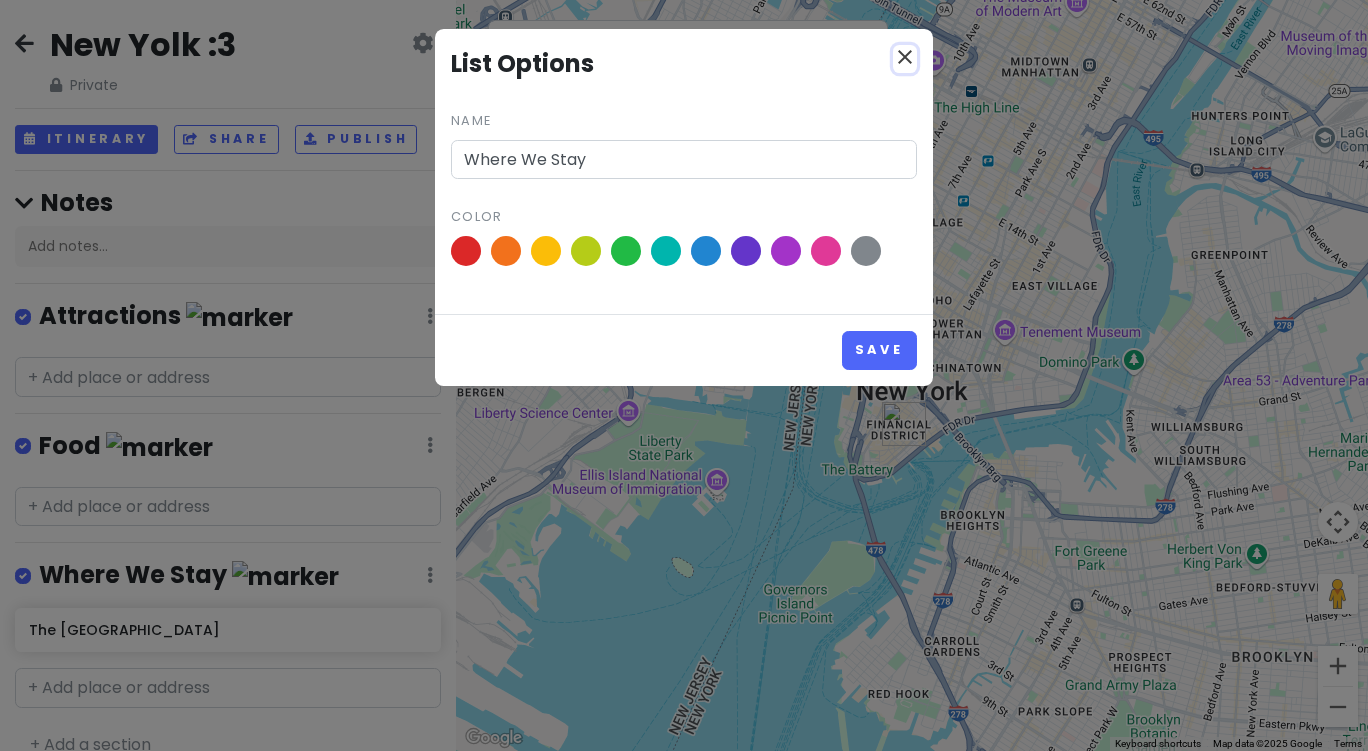 click on "close" at bounding box center (905, 57) 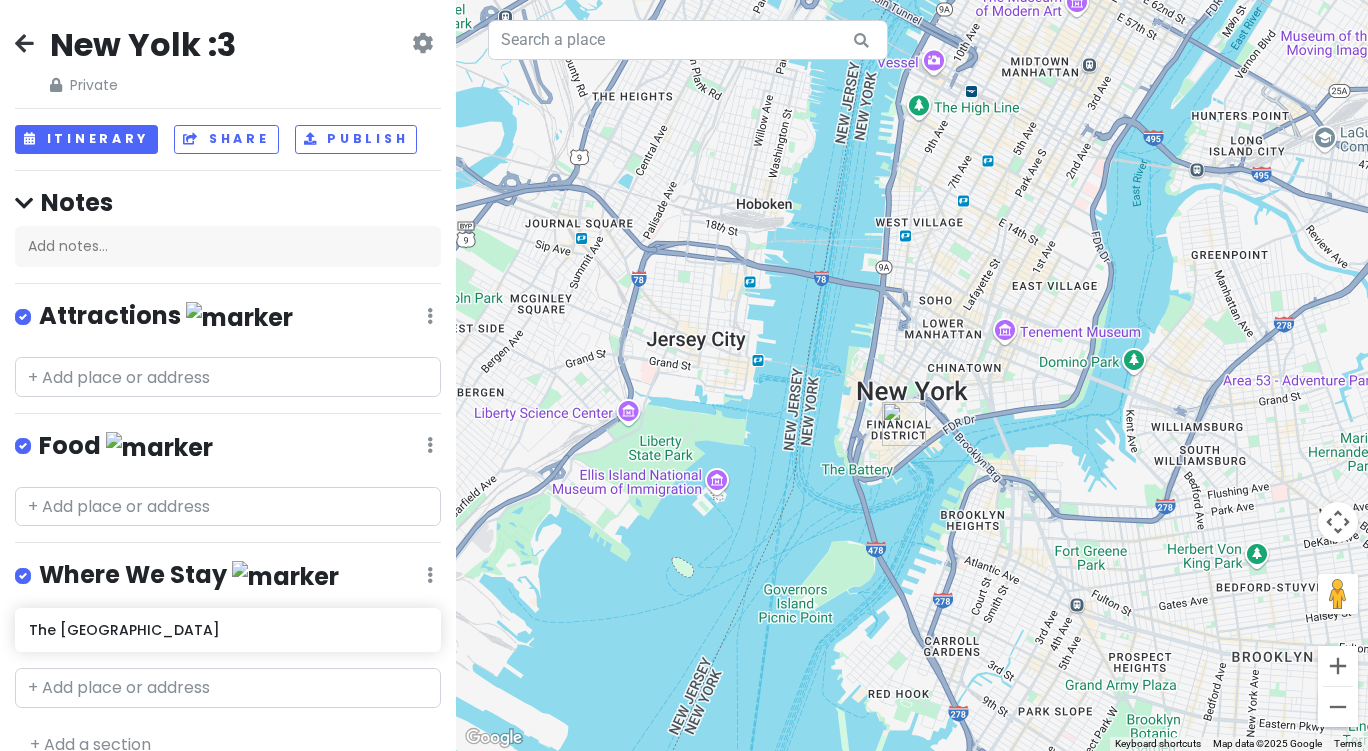scroll, scrollTop: 25, scrollLeft: 0, axis: vertical 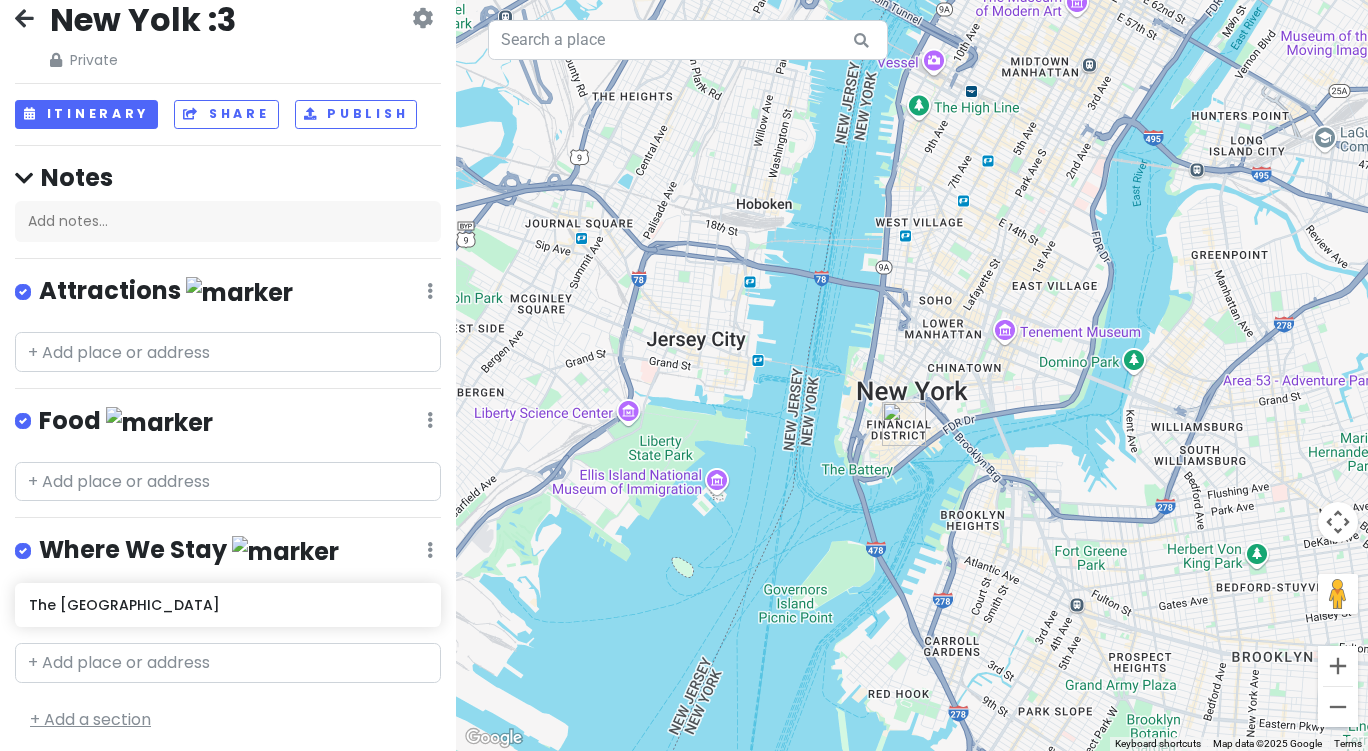 click on "+ Add a section" at bounding box center (90, 719) 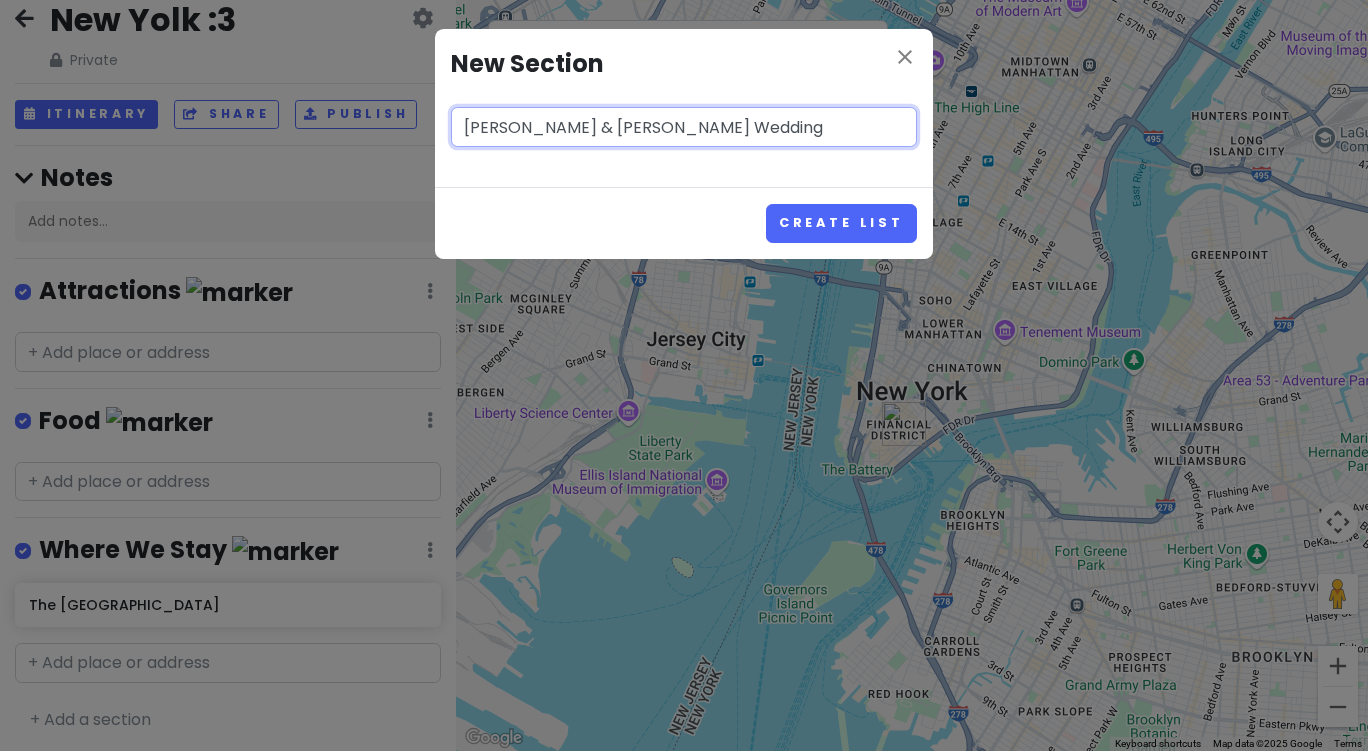 type on "Rachel & Nathan Wedding" 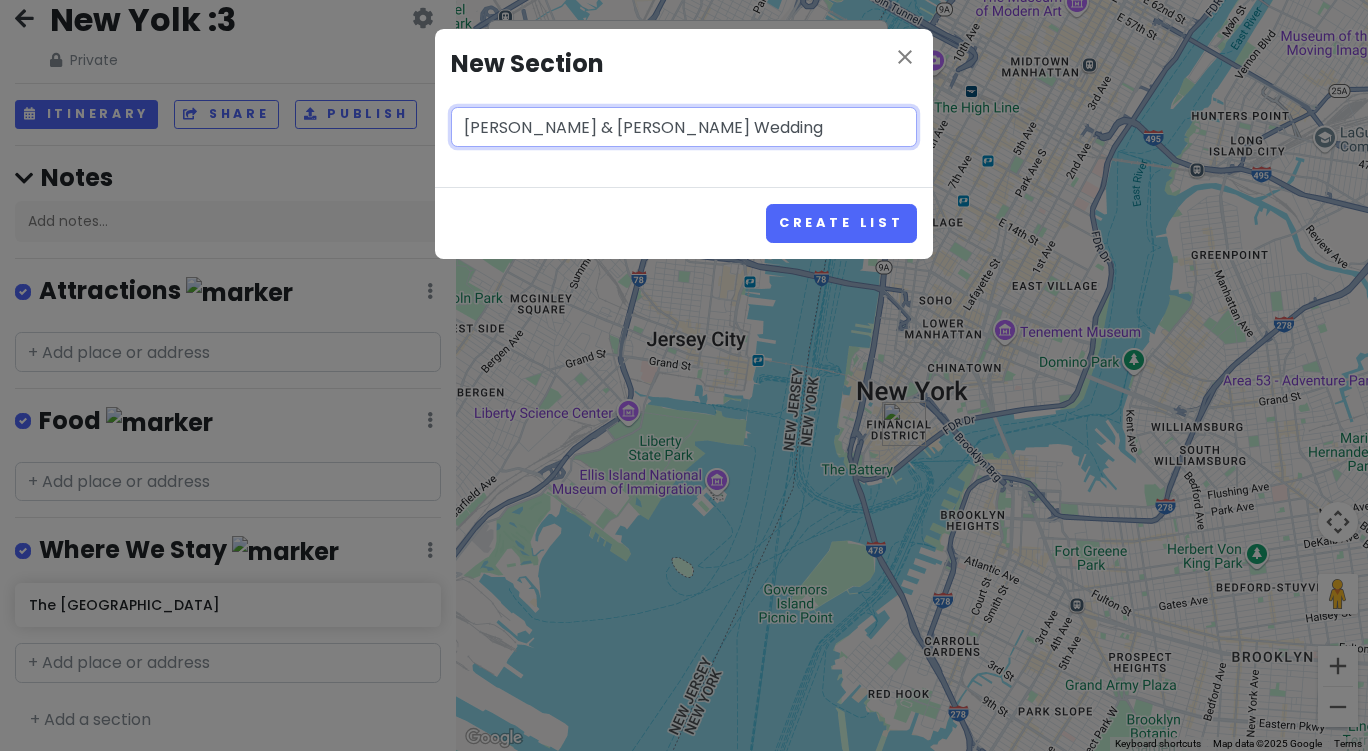 click on "Create List" at bounding box center [841, 223] 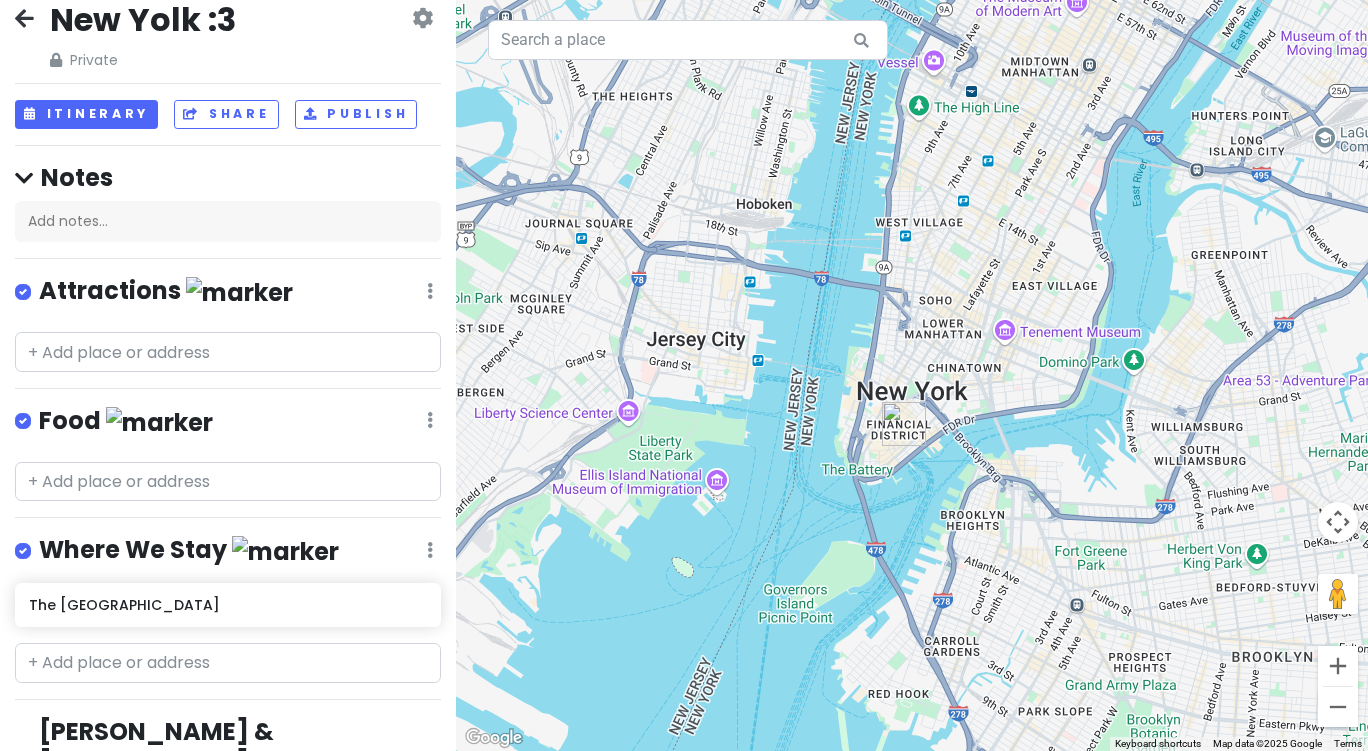 scroll, scrollTop: 153, scrollLeft: 0, axis: vertical 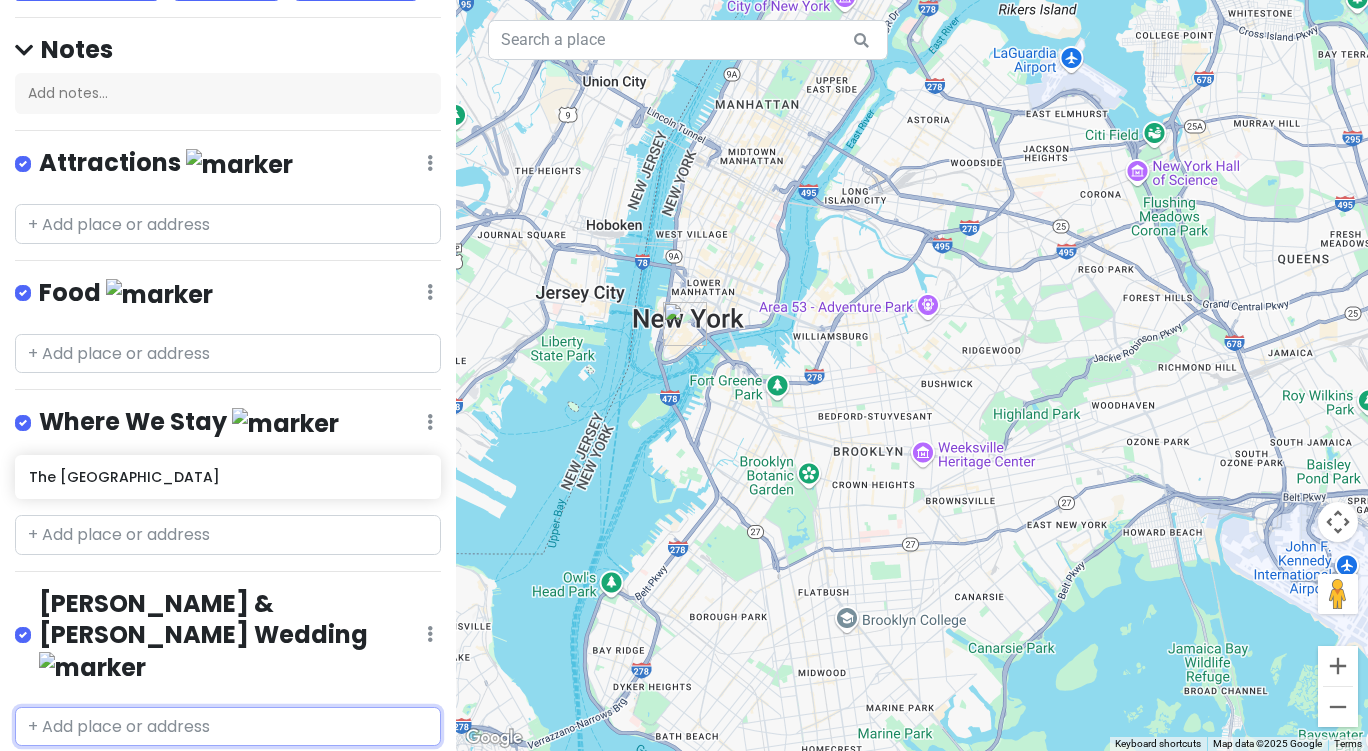 click at bounding box center [228, 727] 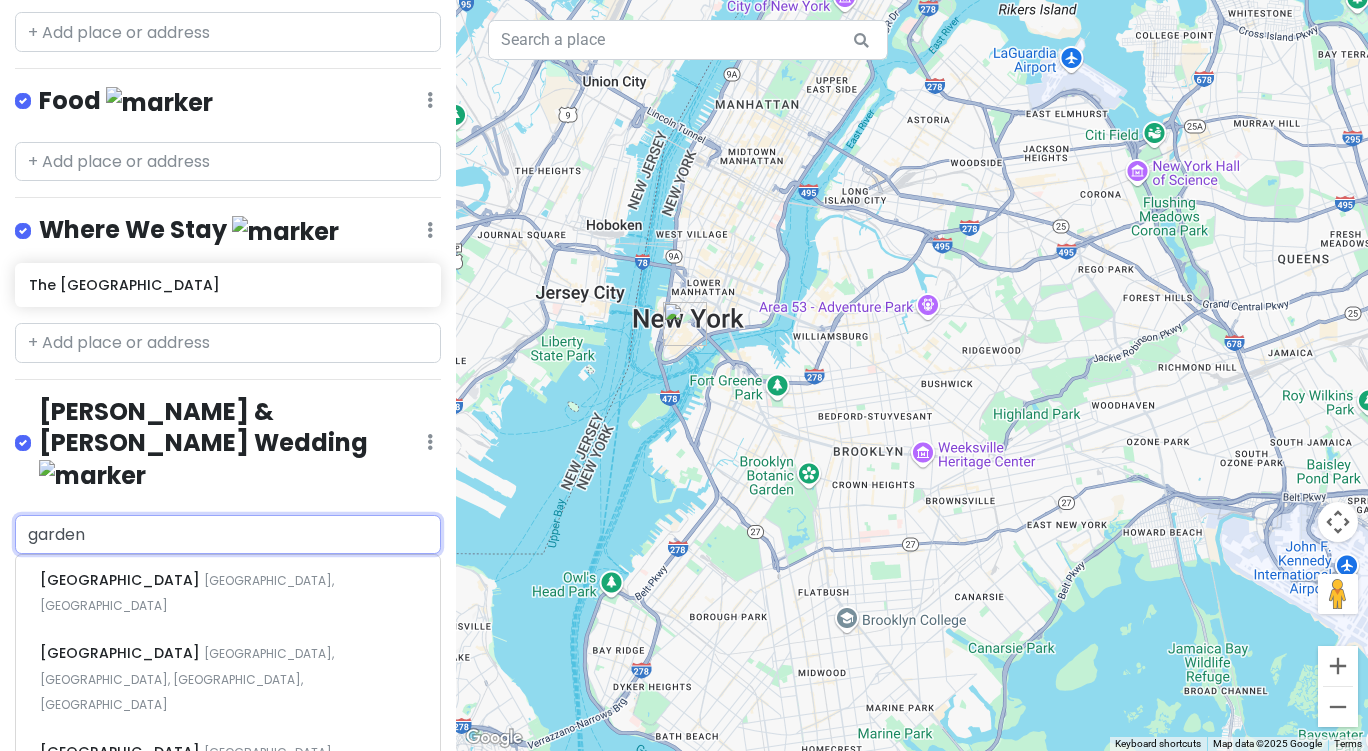 scroll, scrollTop: 397, scrollLeft: 0, axis: vertical 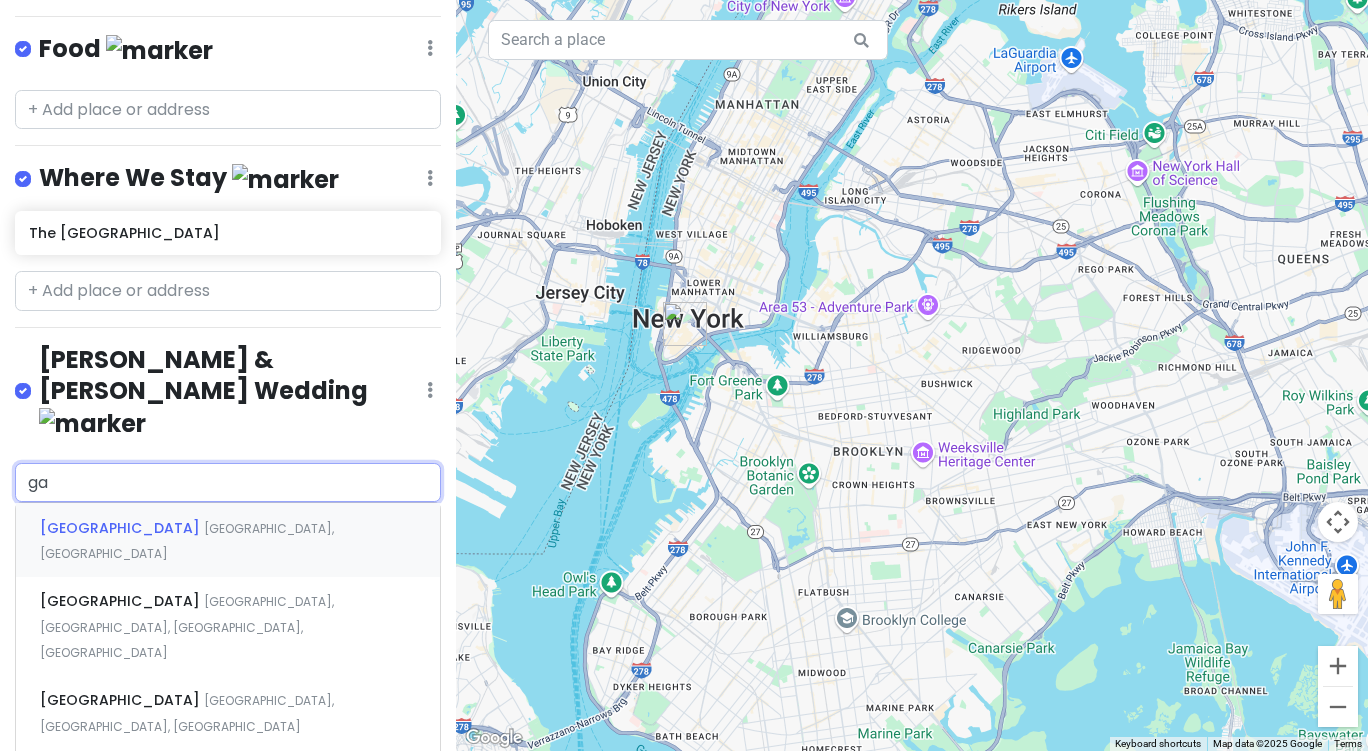 type on "g" 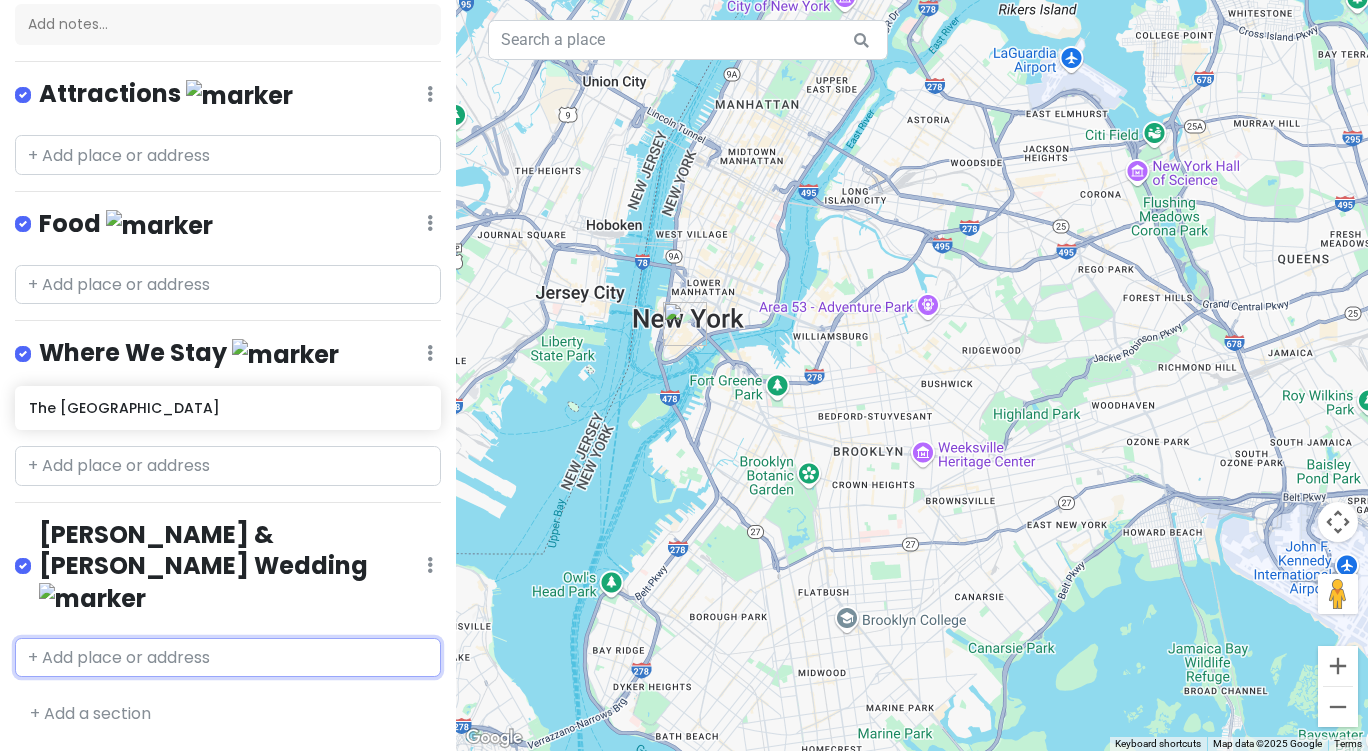 scroll, scrollTop: 153, scrollLeft: 0, axis: vertical 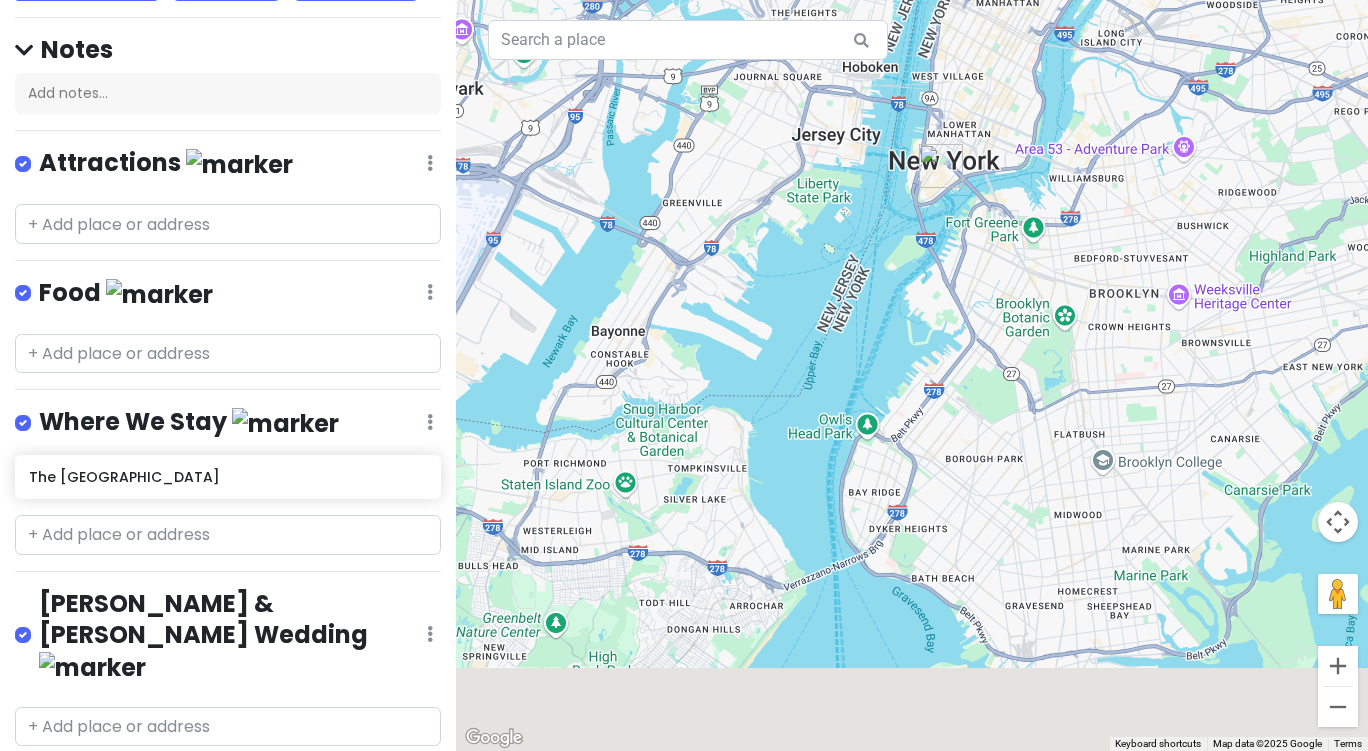 drag, startPoint x: 529, startPoint y: 463, endPoint x: 828, endPoint y: 282, distance: 349.5168 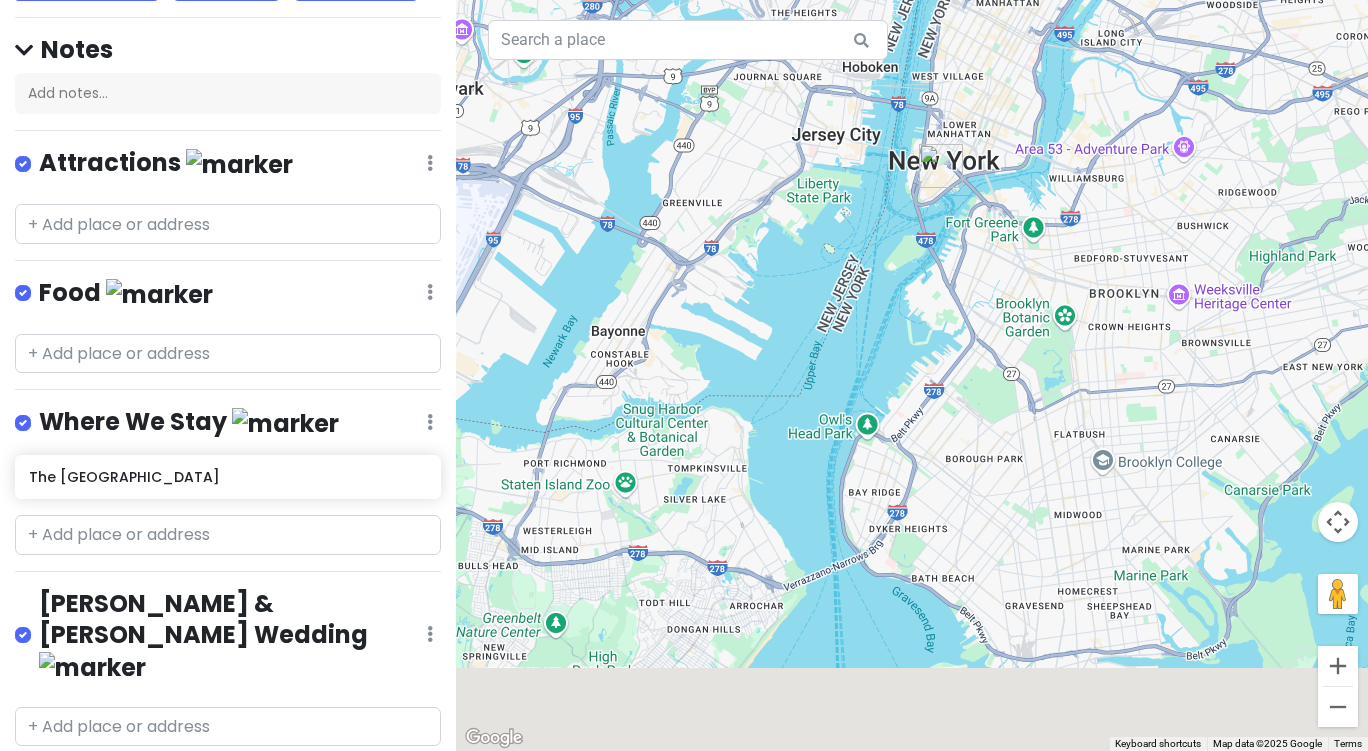 click on "To navigate, press the arrow keys." at bounding box center [912, 375] 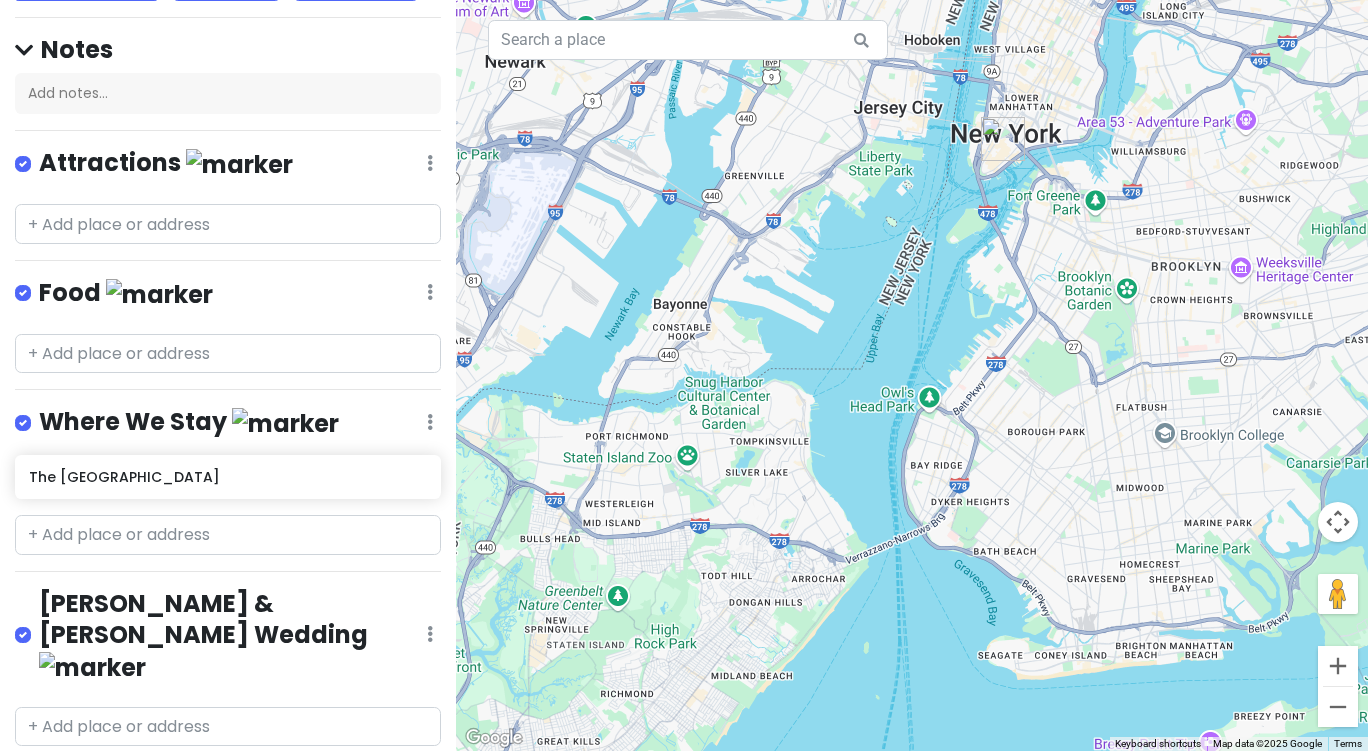 click on "To navigate, press the arrow keys." at bounding box center (912, 375) 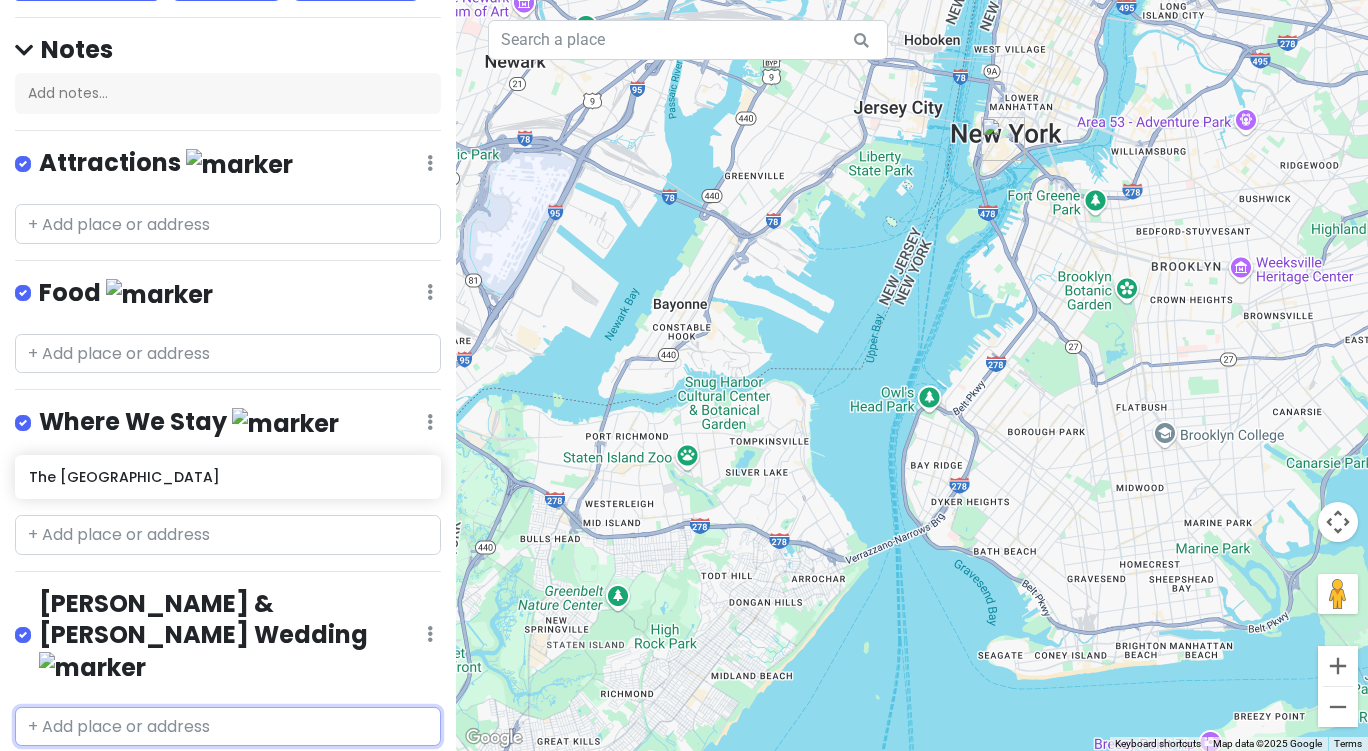 click at bounding box center [228, 727] 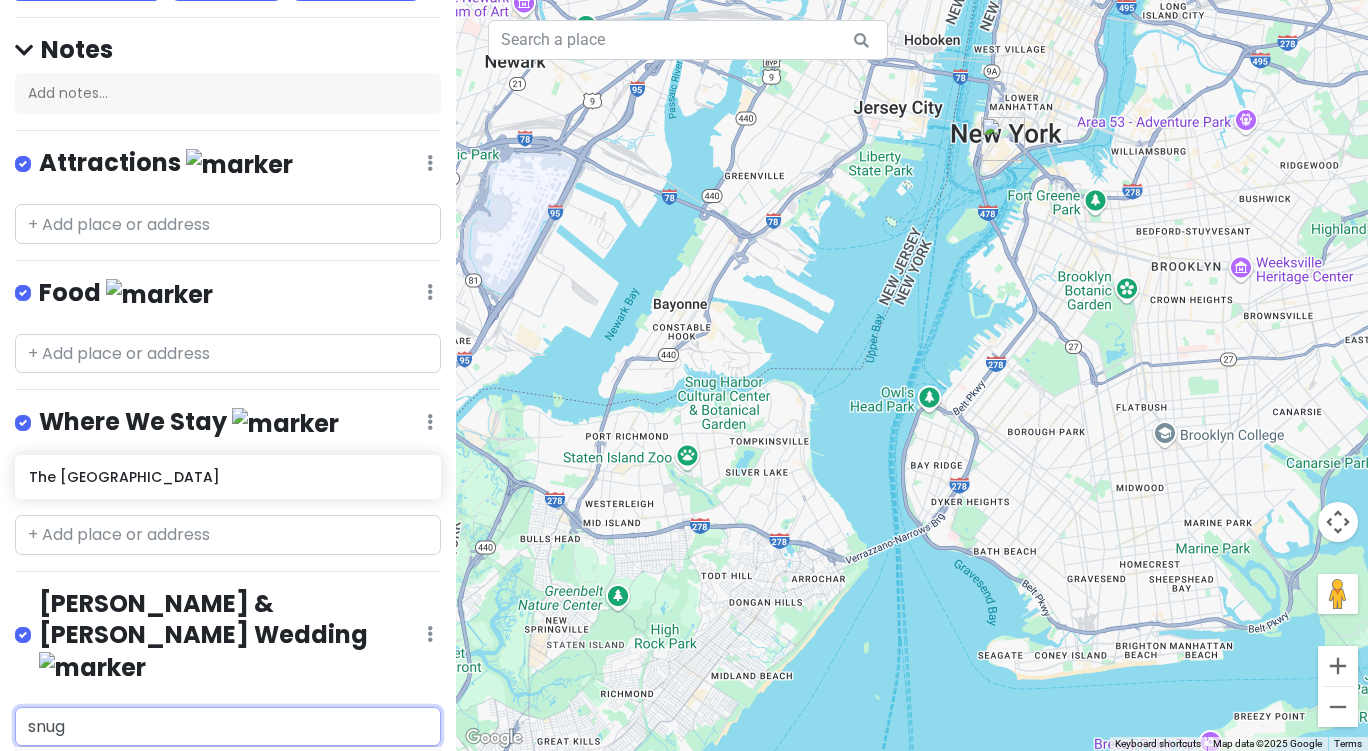 type on "snug" 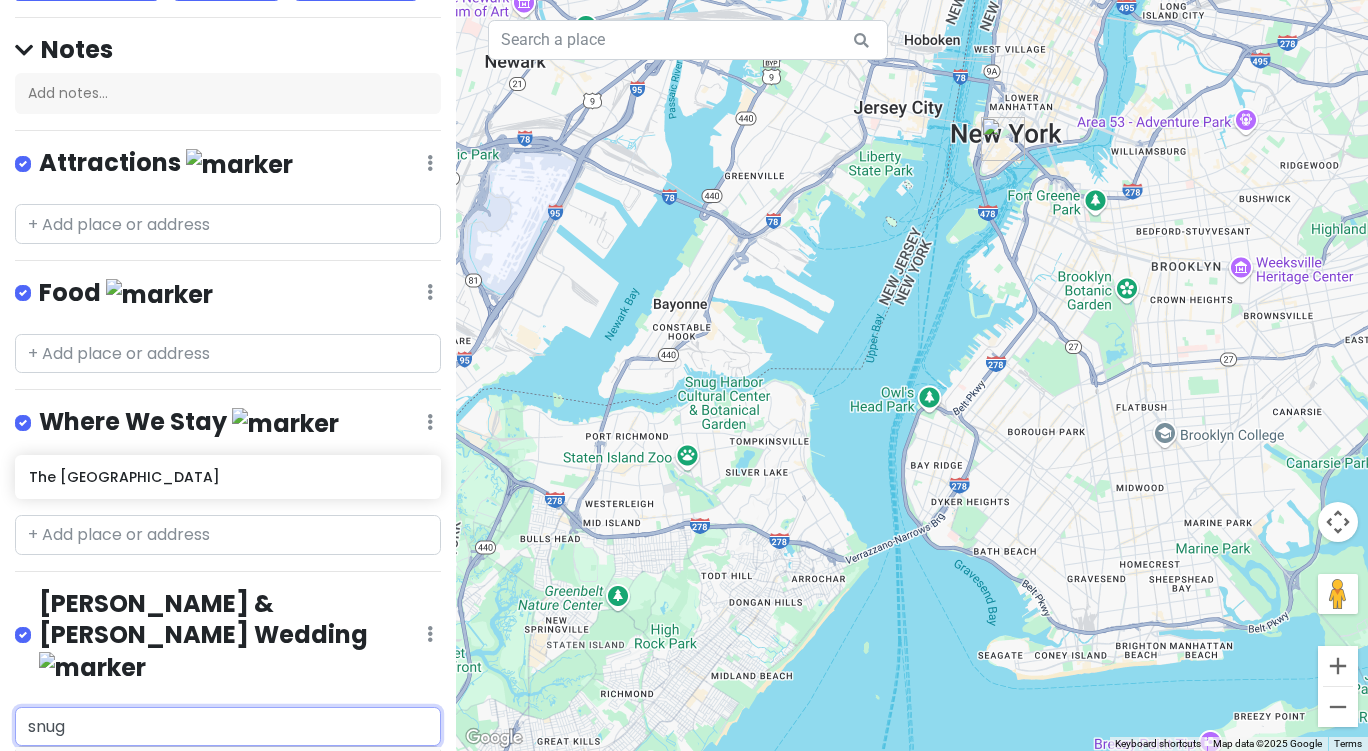 click on "Snug Harbor Cultural Center & Botanical Garden" at bounding box center [122, 772] 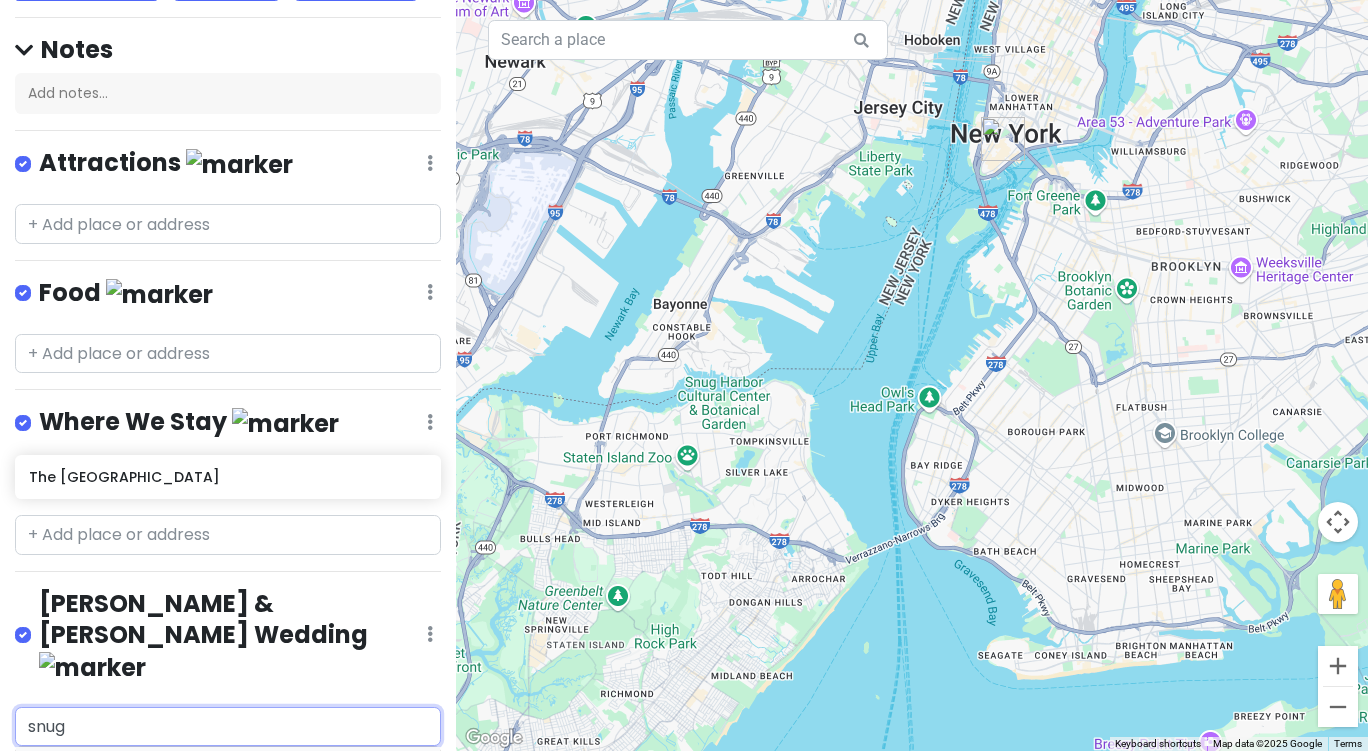 type 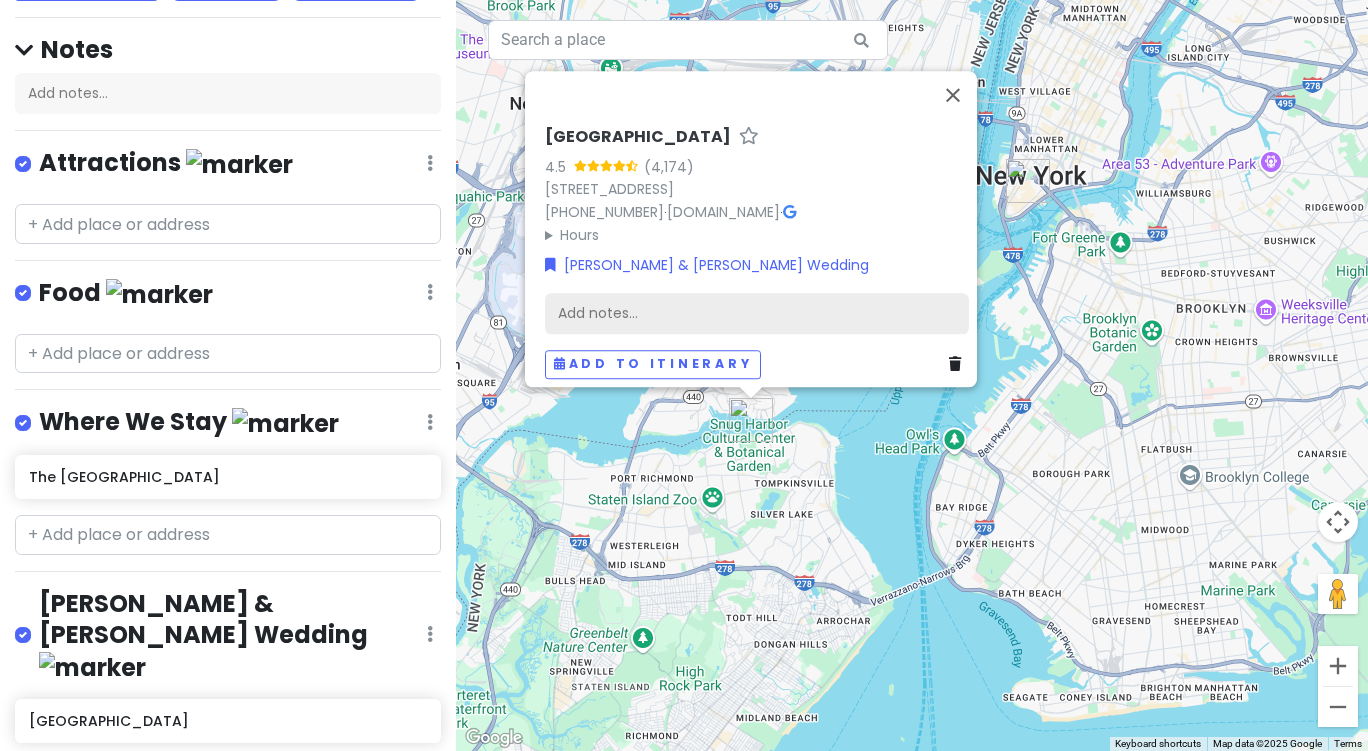 click on "Add notes..." at bounding box center [757, 313] 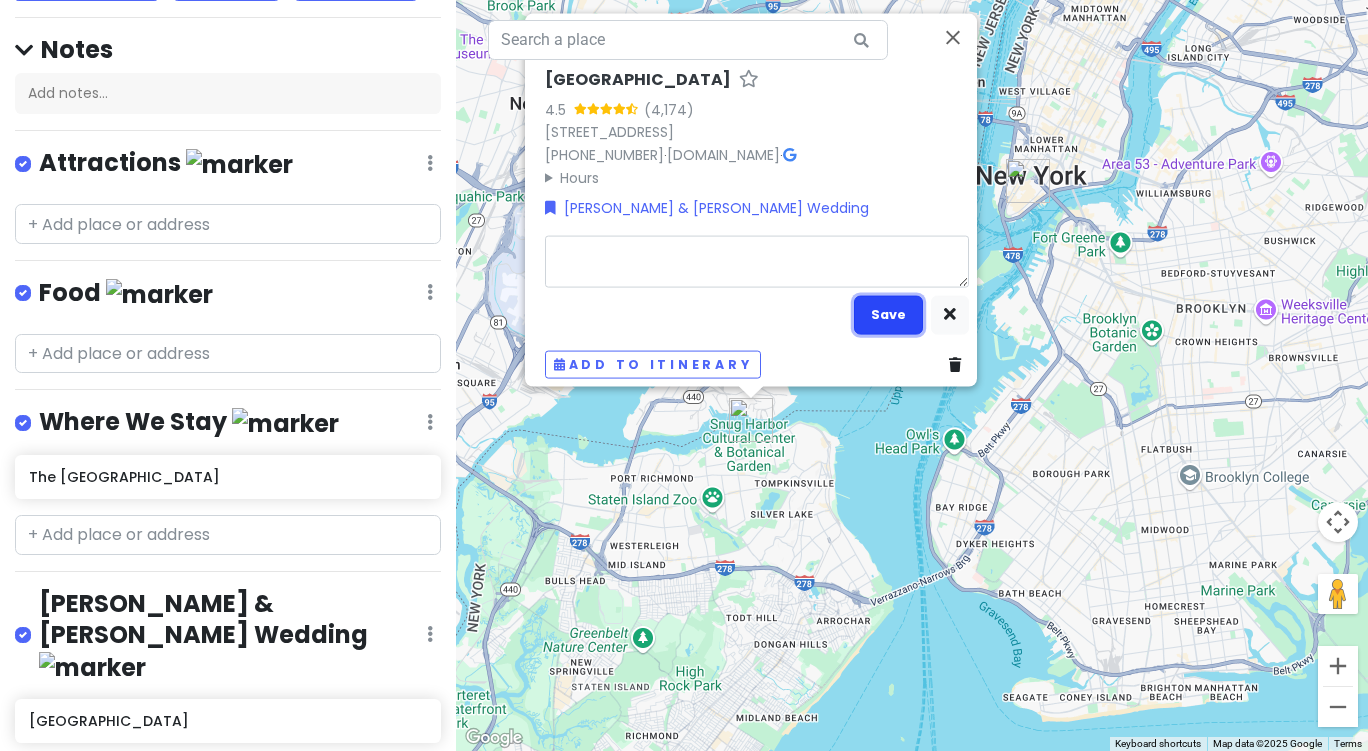 click on "Save" at bounding box center (888, 314) 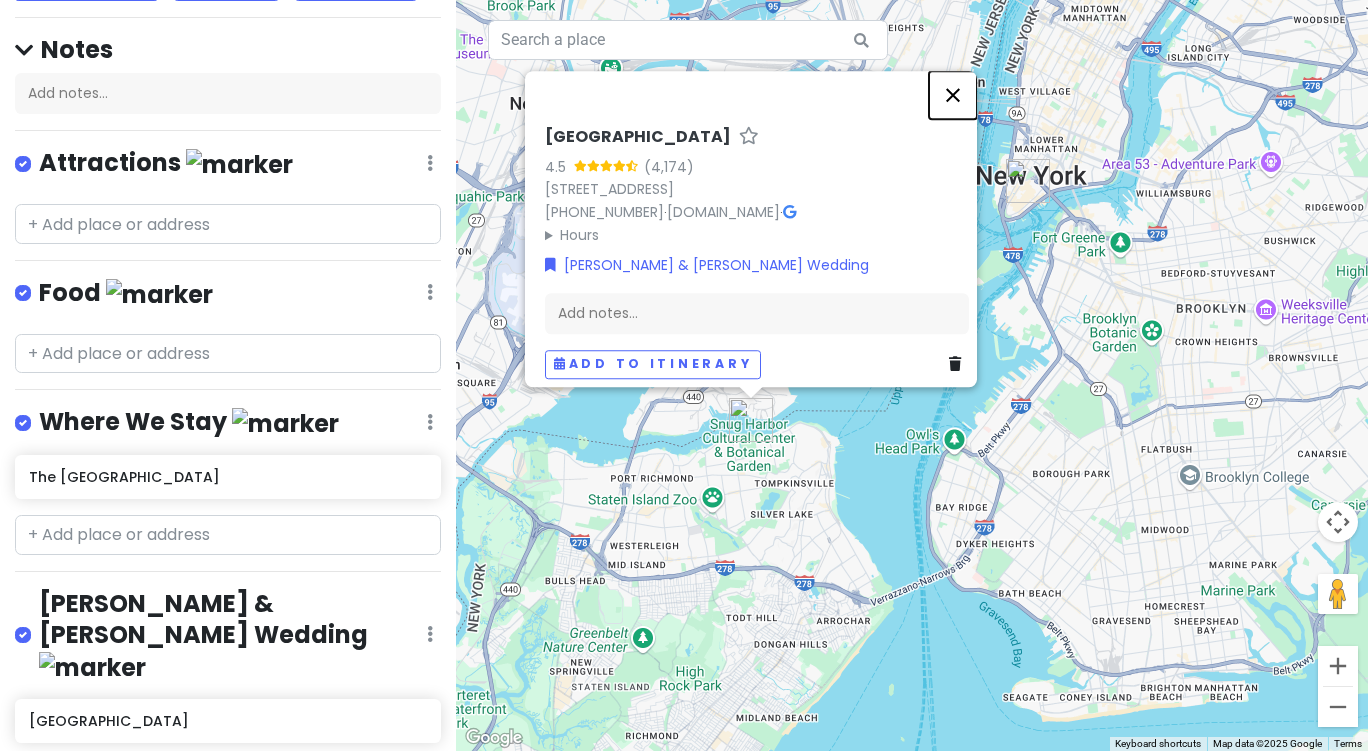 click at bounding box center (953, 95) 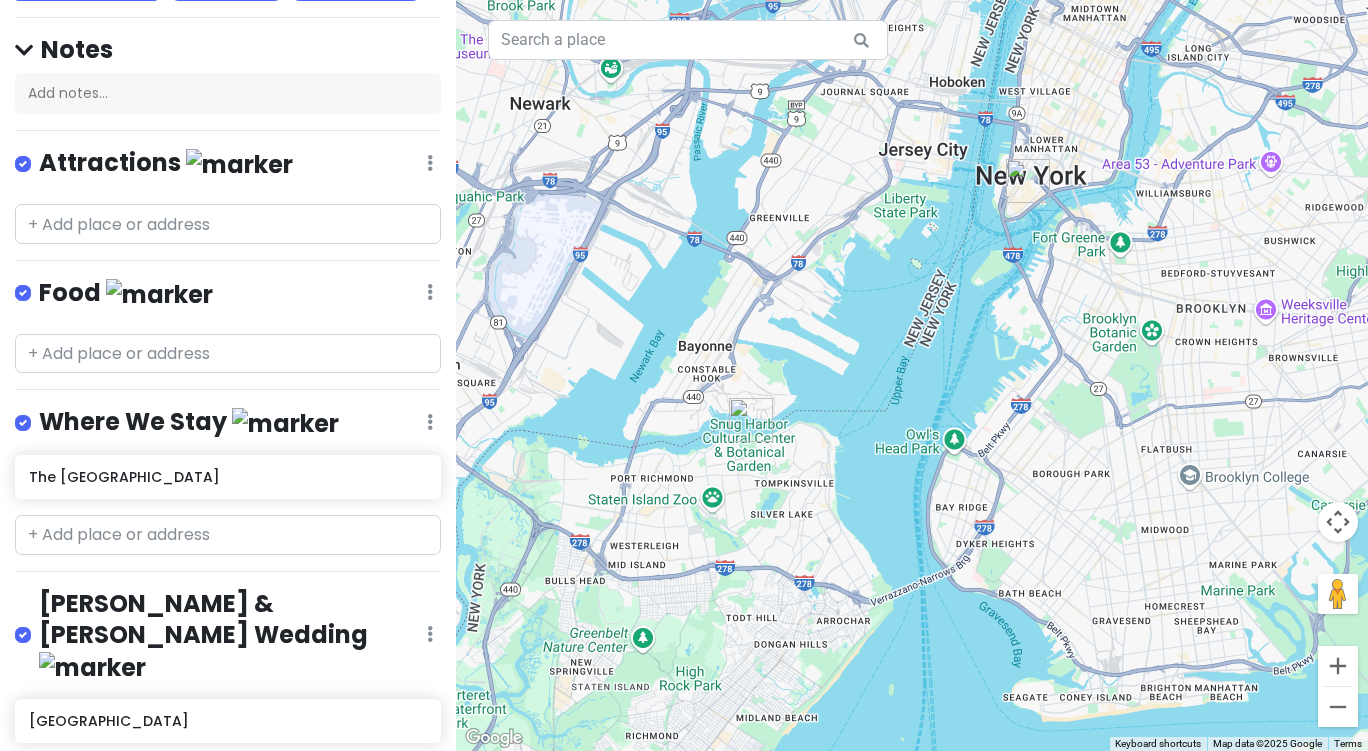 drag, startPoint x: 1004, startPoint y: 265, endPoint x: 917, endPoint y: 314, distance: 99.849884 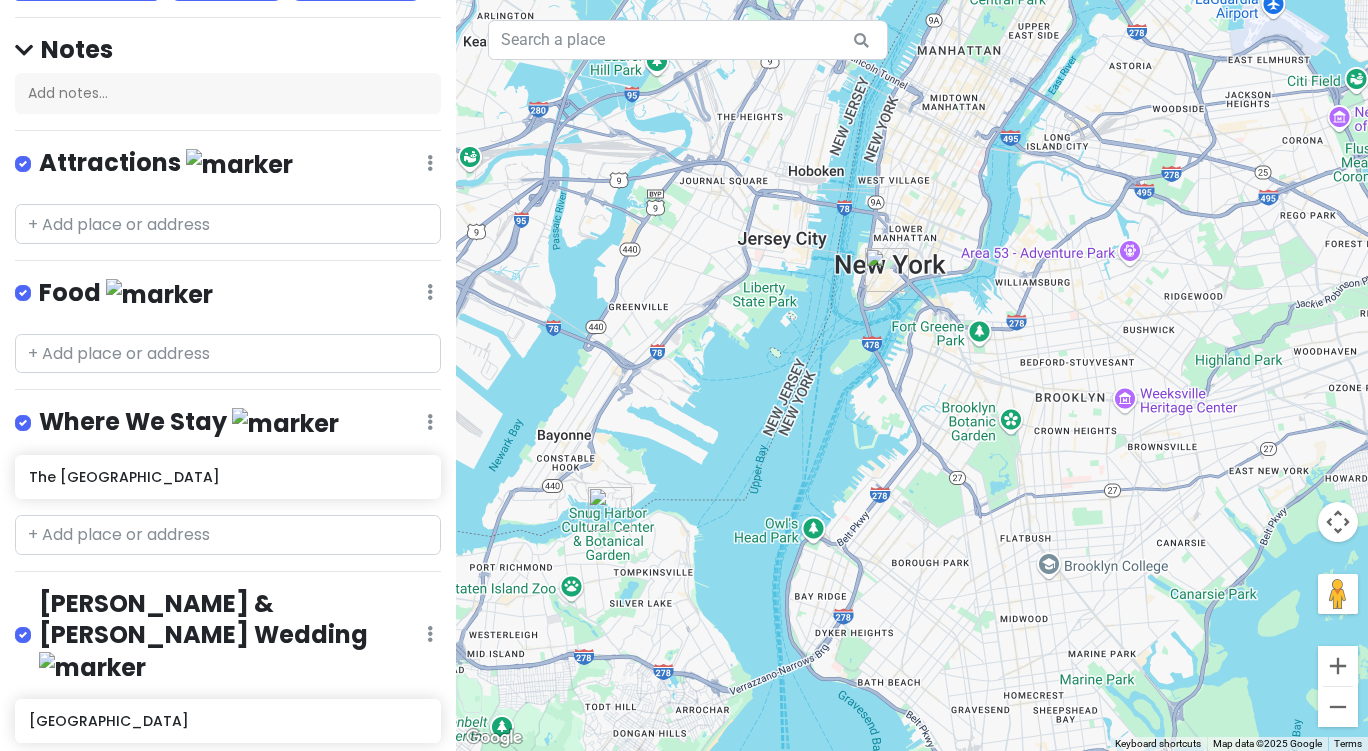 drag, startPoint x: 817, startPoint y: 297, endPoint x: 734, endPoint y: 361, distance: 104.80935 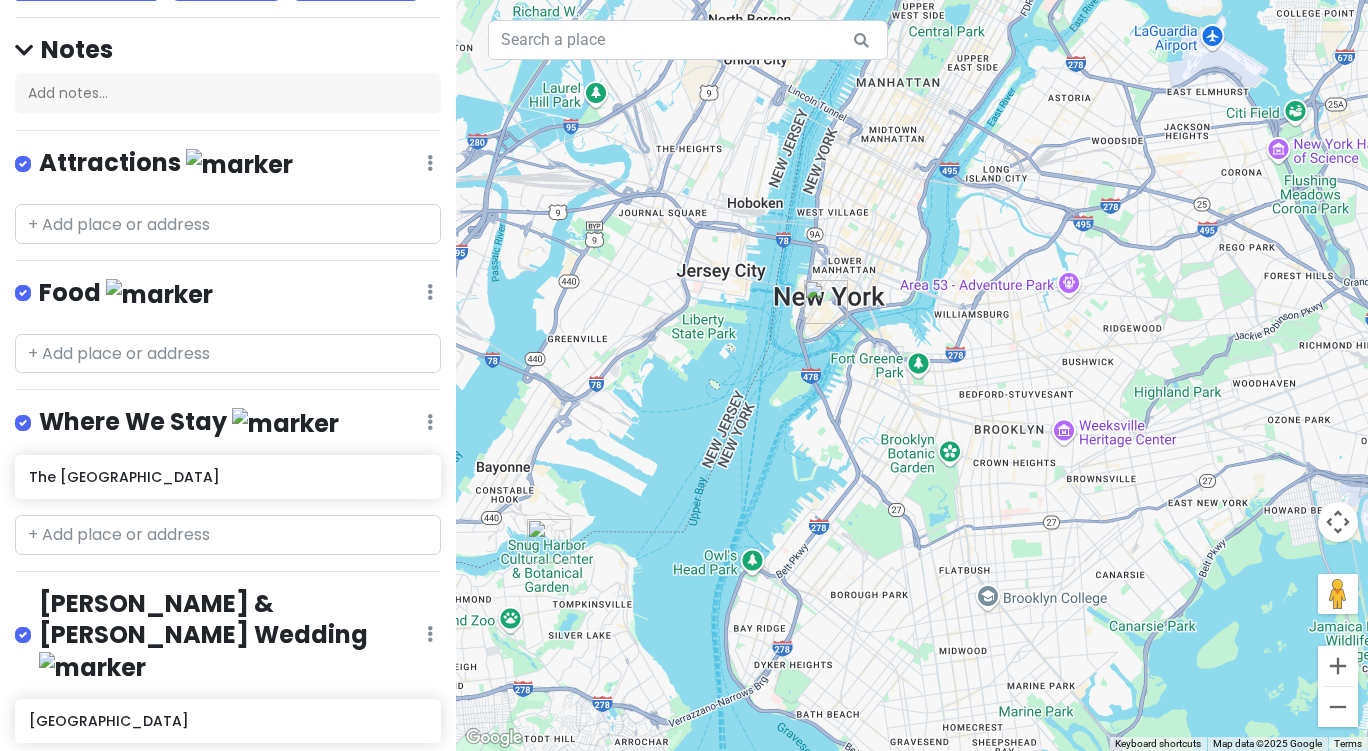 click at bounding box center [430, 163] 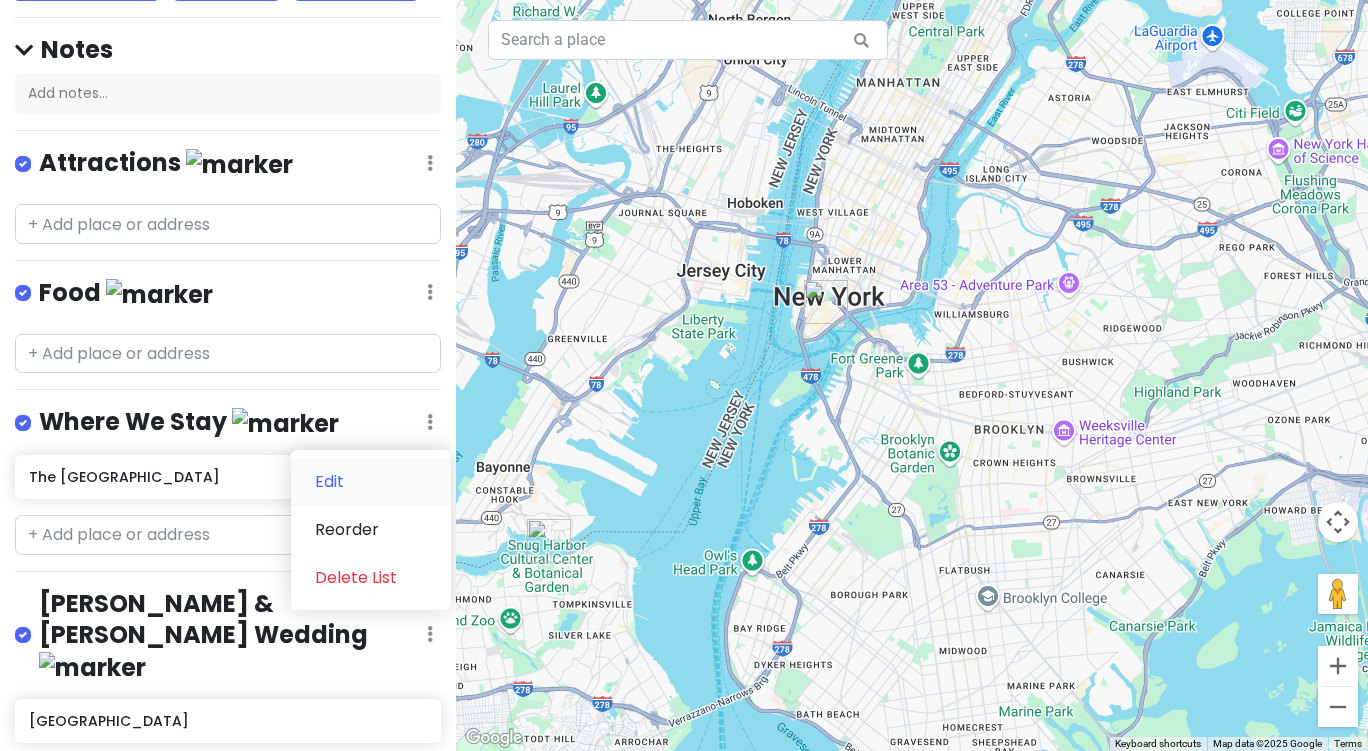 click on "Edit" at bounding box center [371, 482] 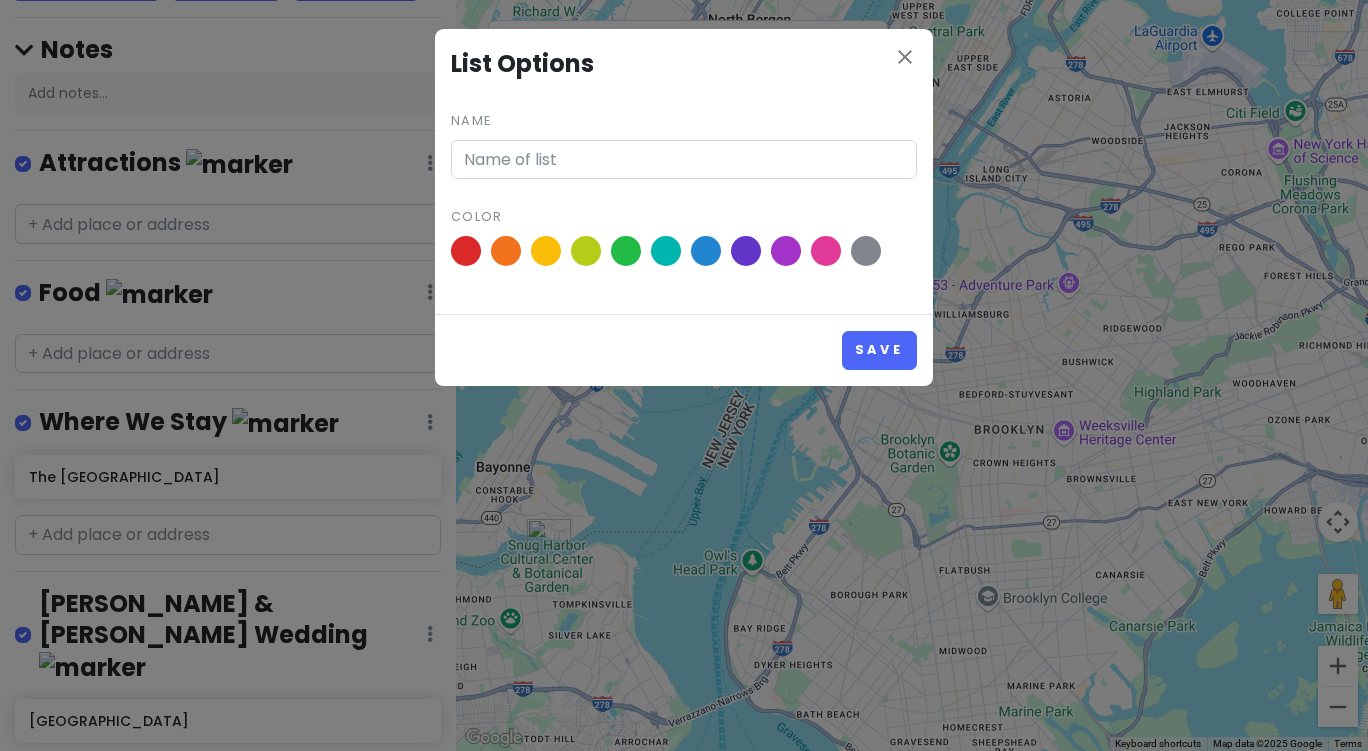 type on "Where We Stay" 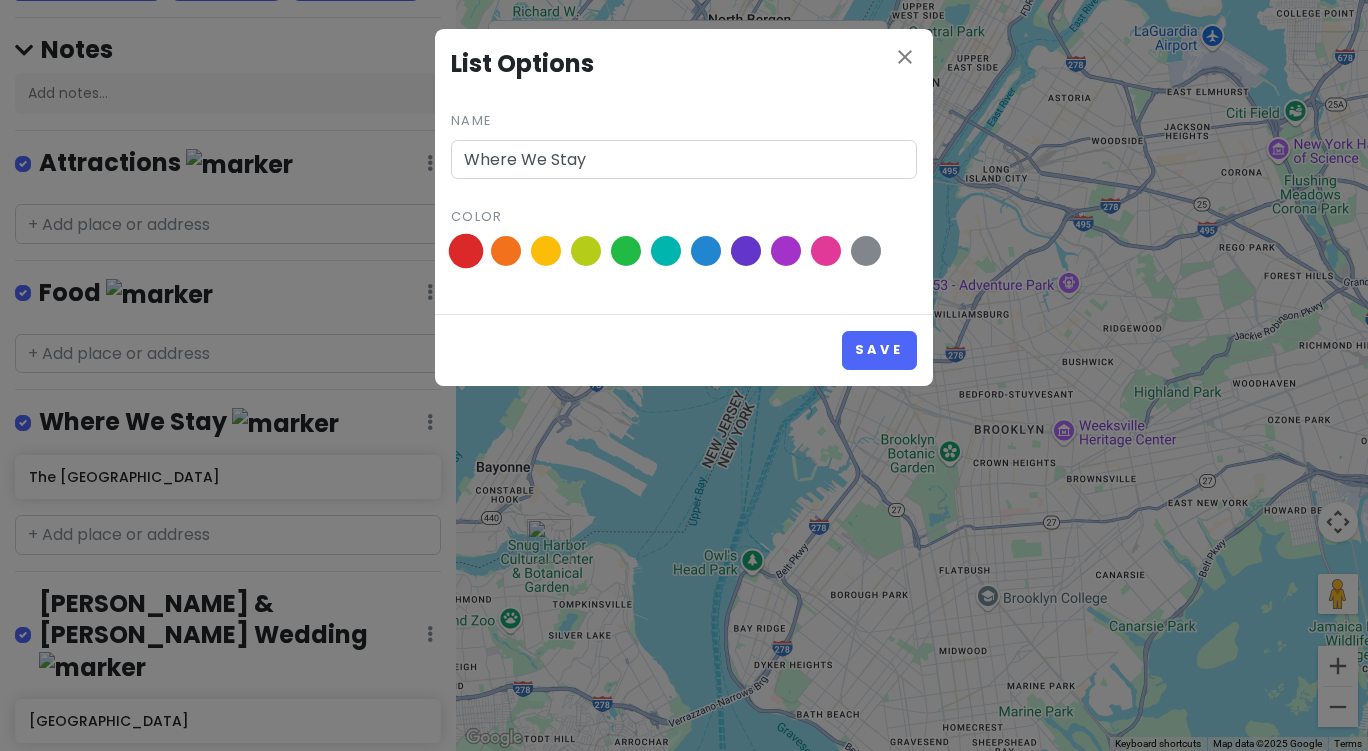 click at bounding box center (466, 251) 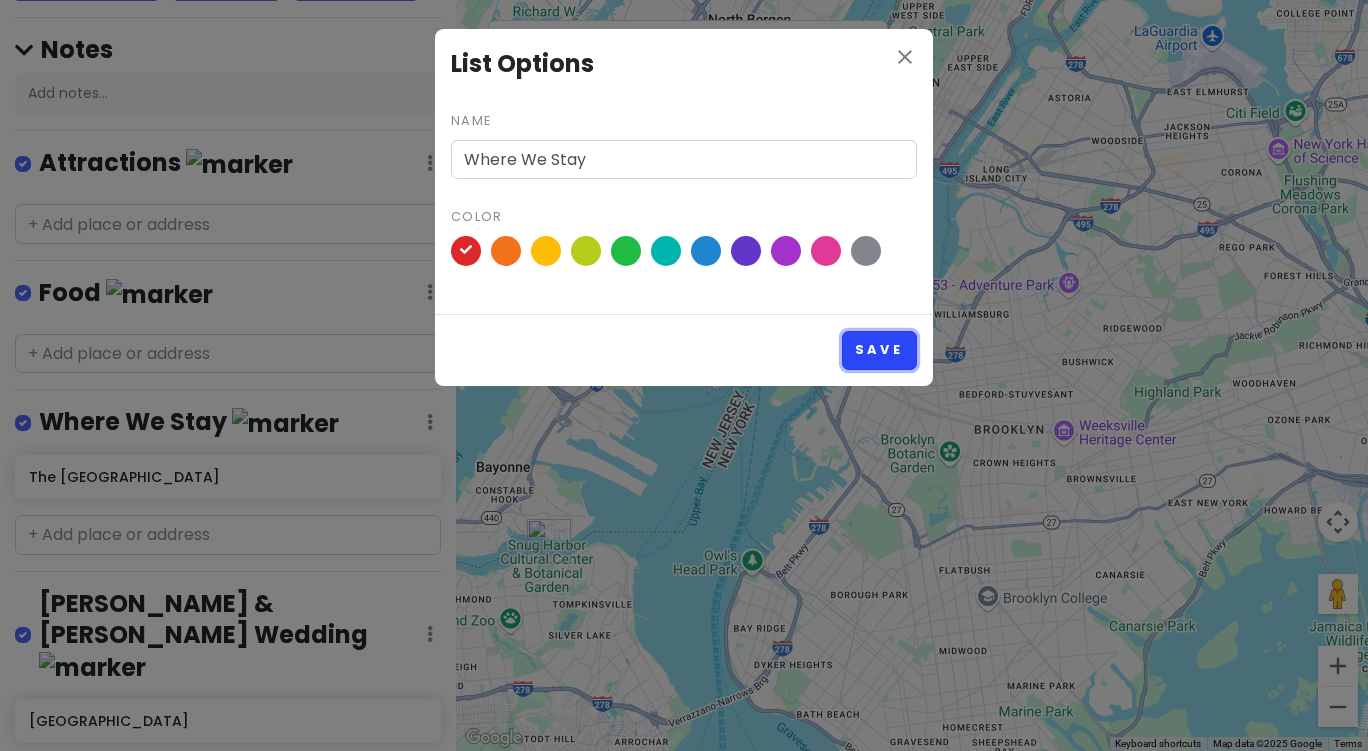 click on "Save" at bounding box center (879, 350) 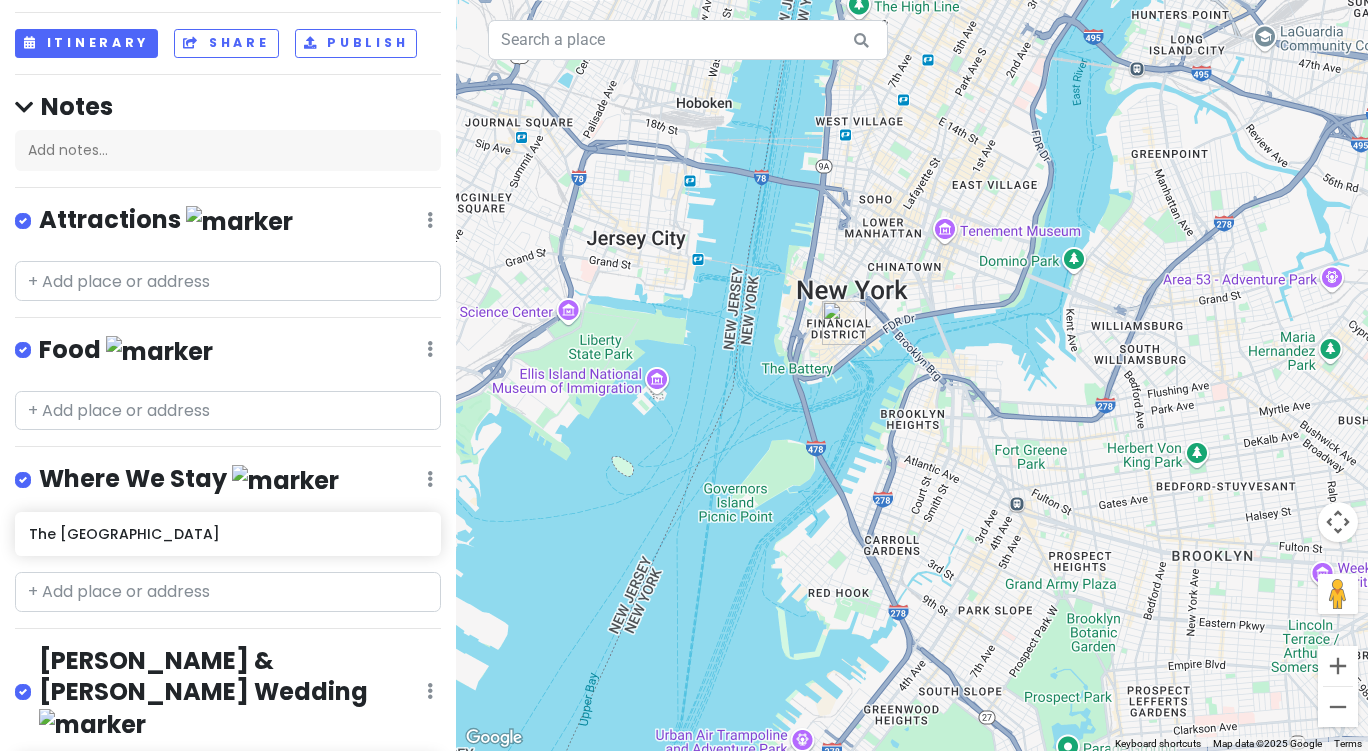 scroll, scrollTop: 95, scrollLeft: 0, axis: vertical 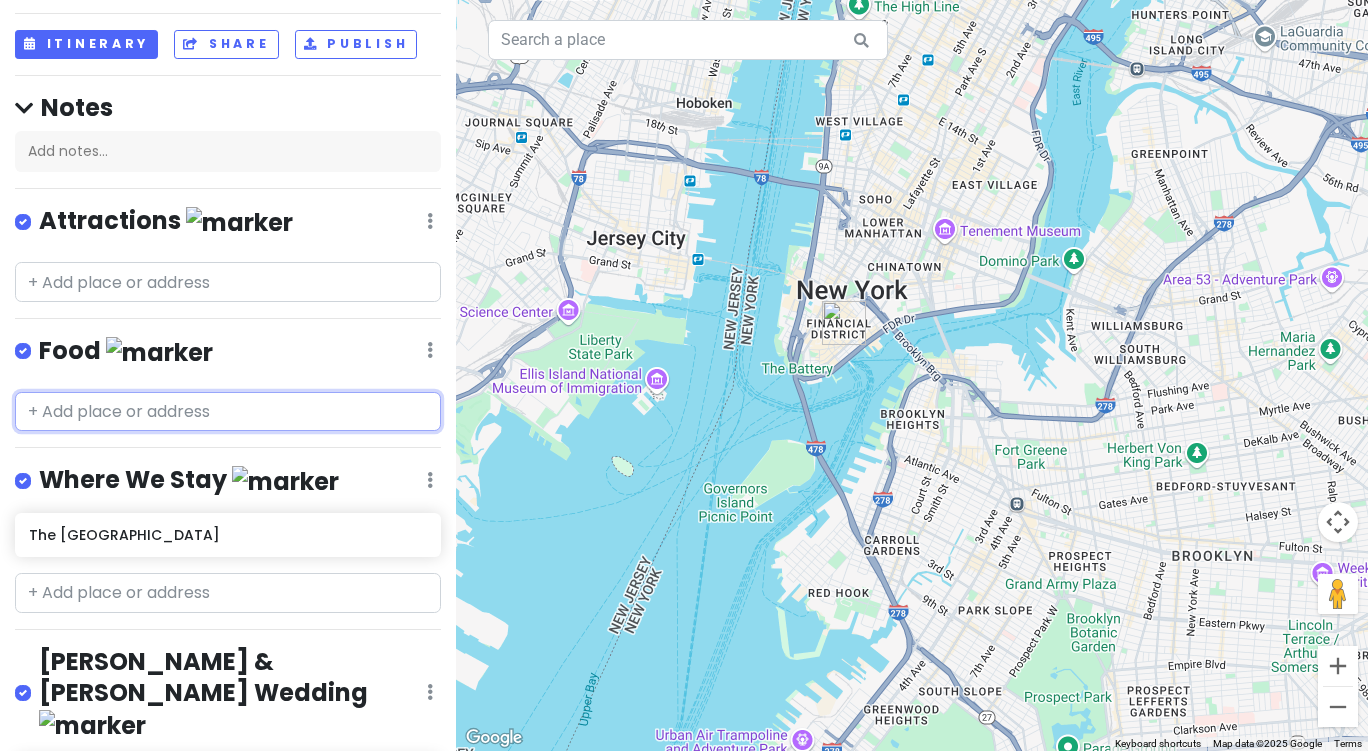 click at bounding box center (228, 412) 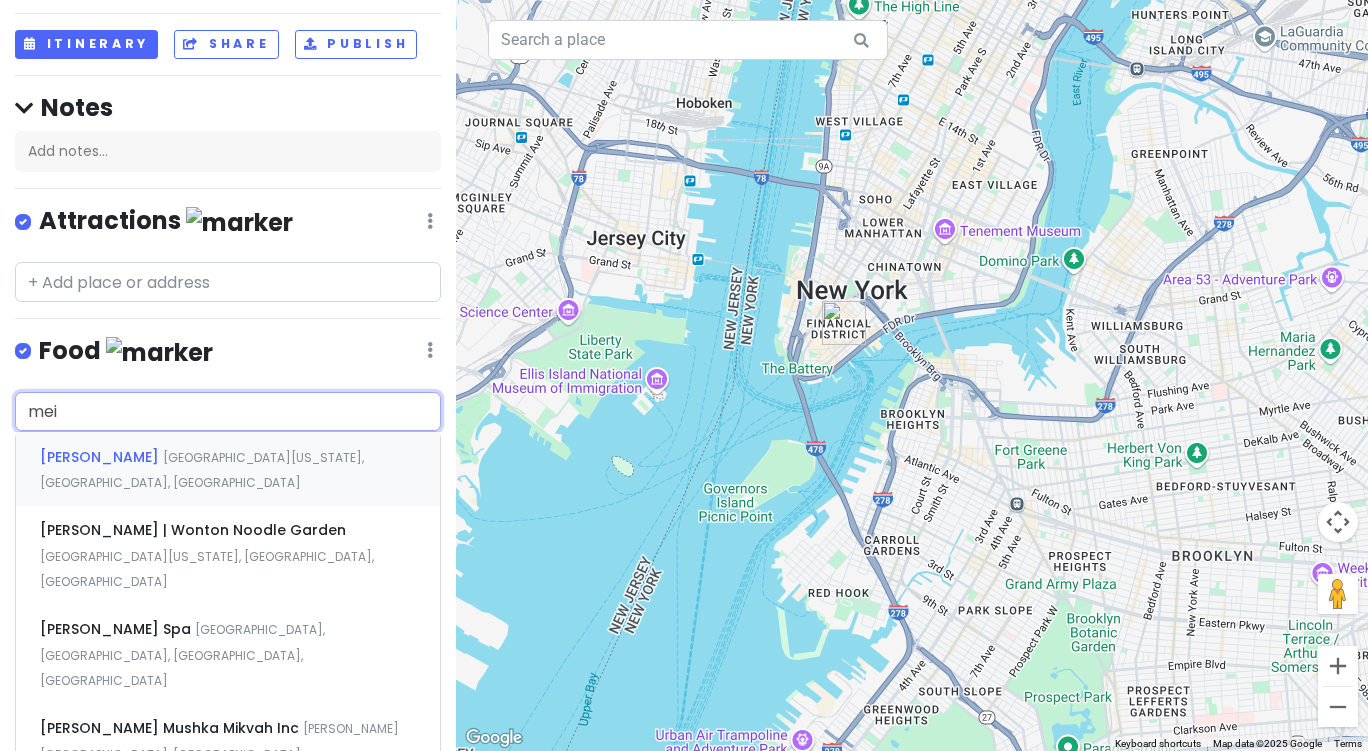 type on "mei l" 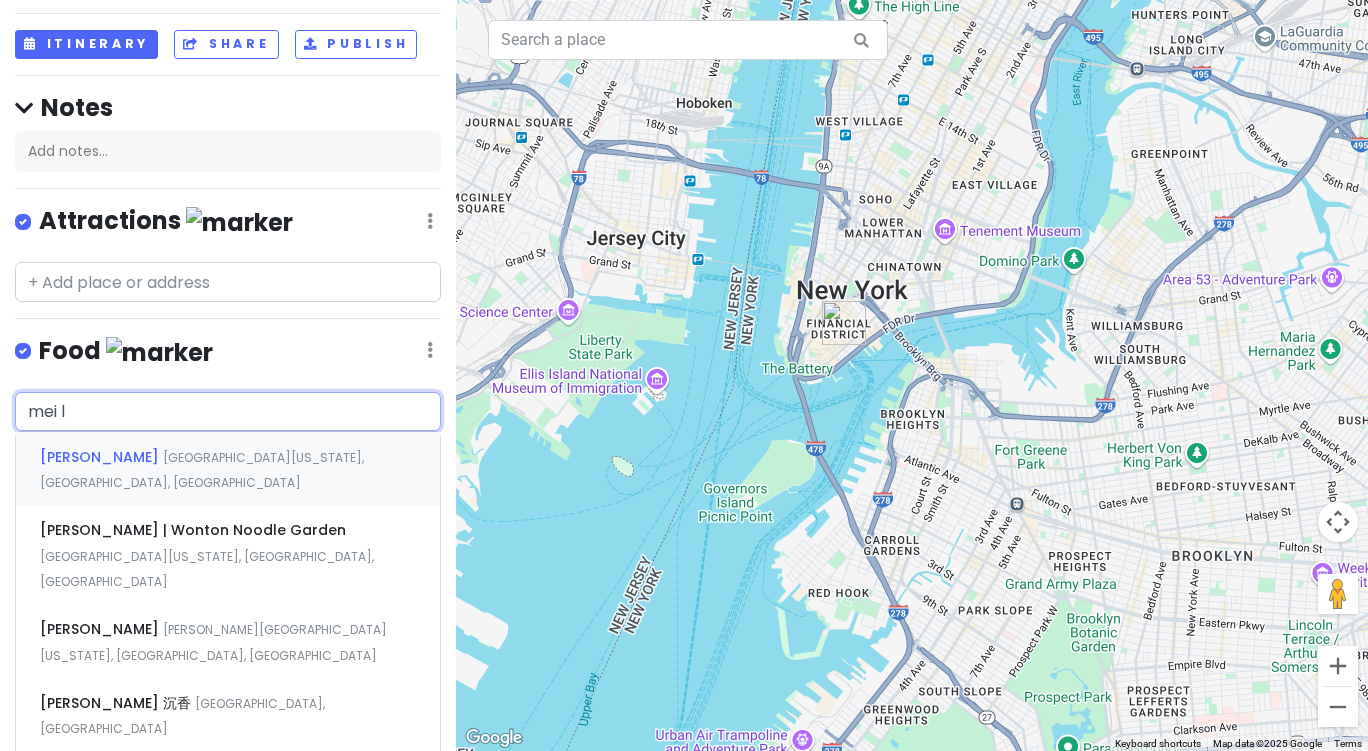 click on "Mei Lai Wah   Bayard Street, New York, NY, USA" at bounding box center [228, 469] 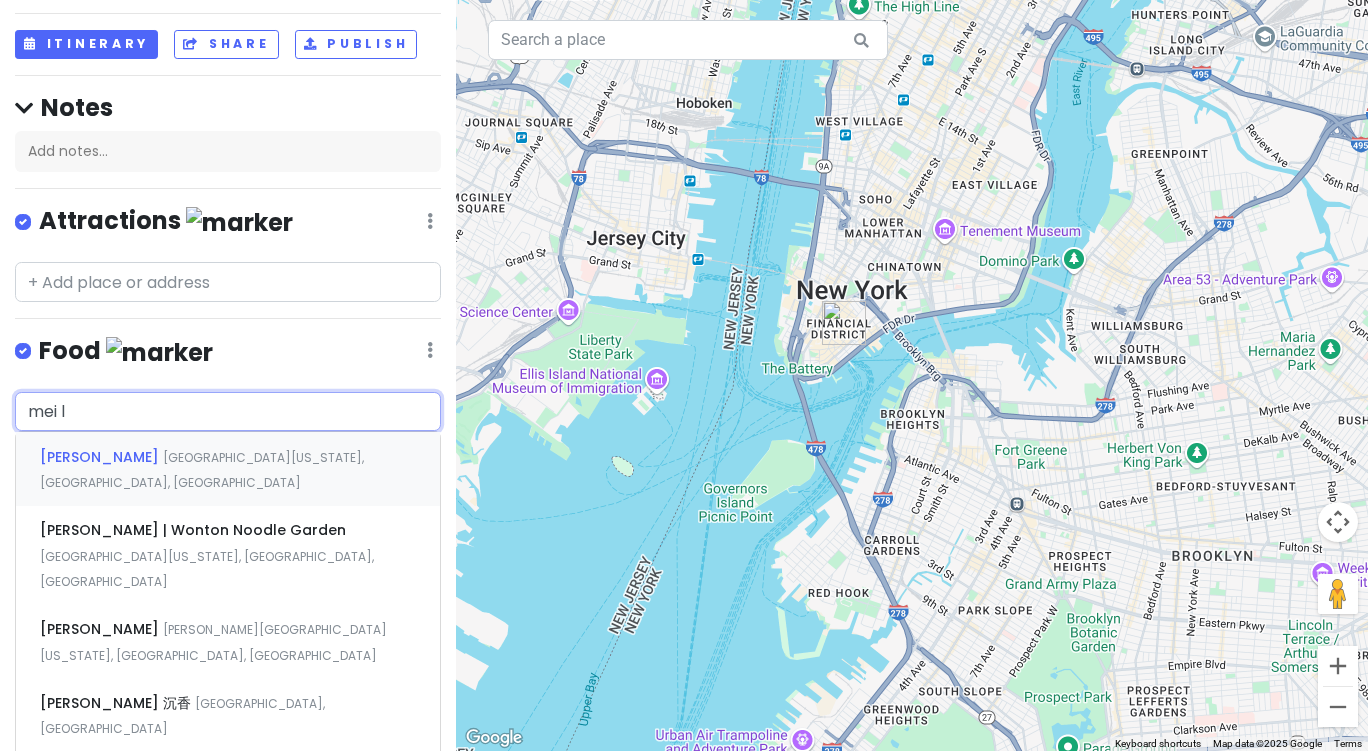 type 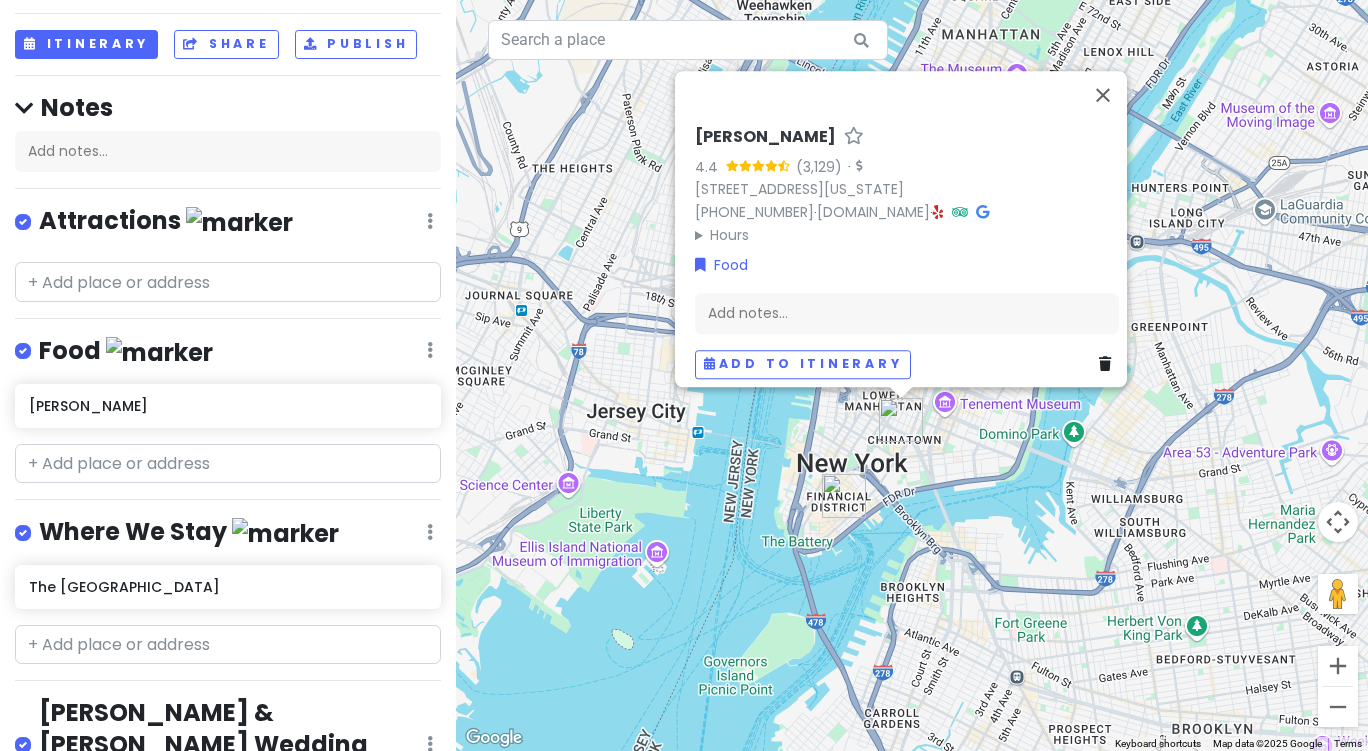 click at bounding box center (430, 221) 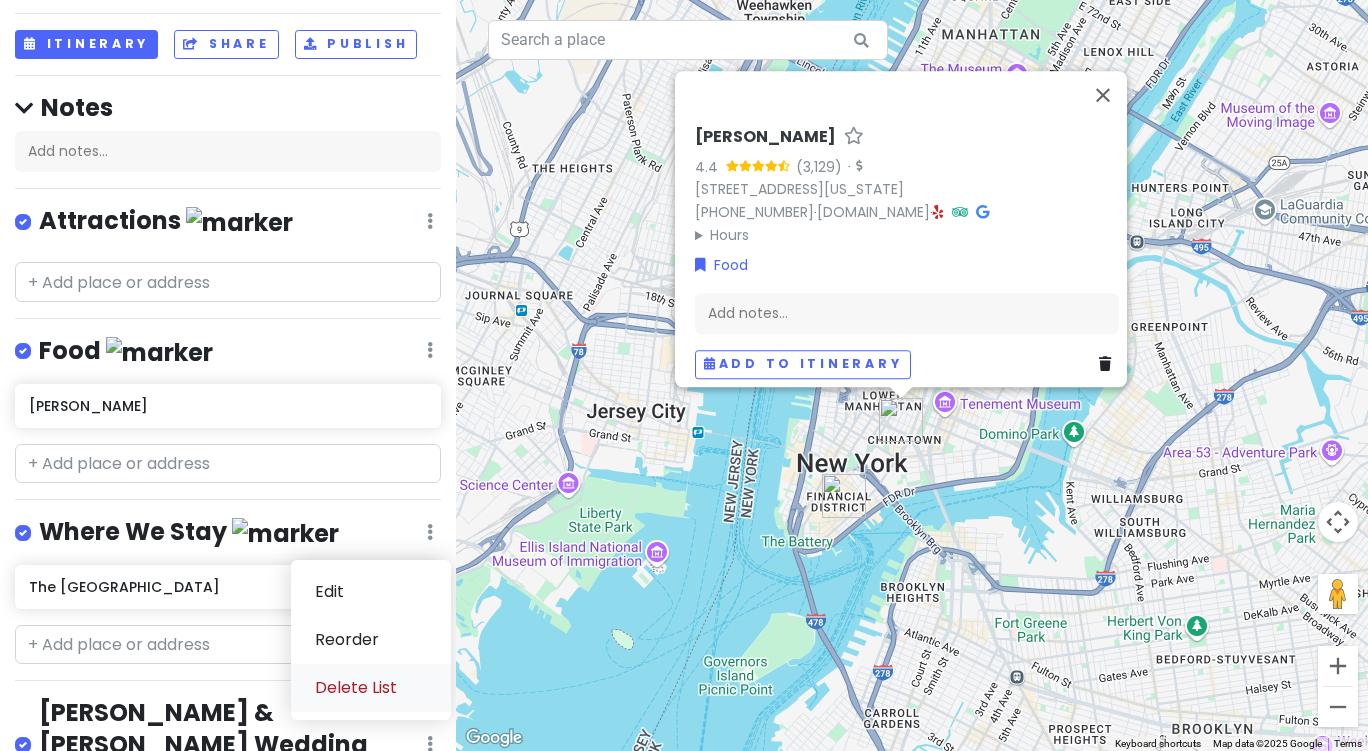click on "Delete List" at bounding box center [371, 688] 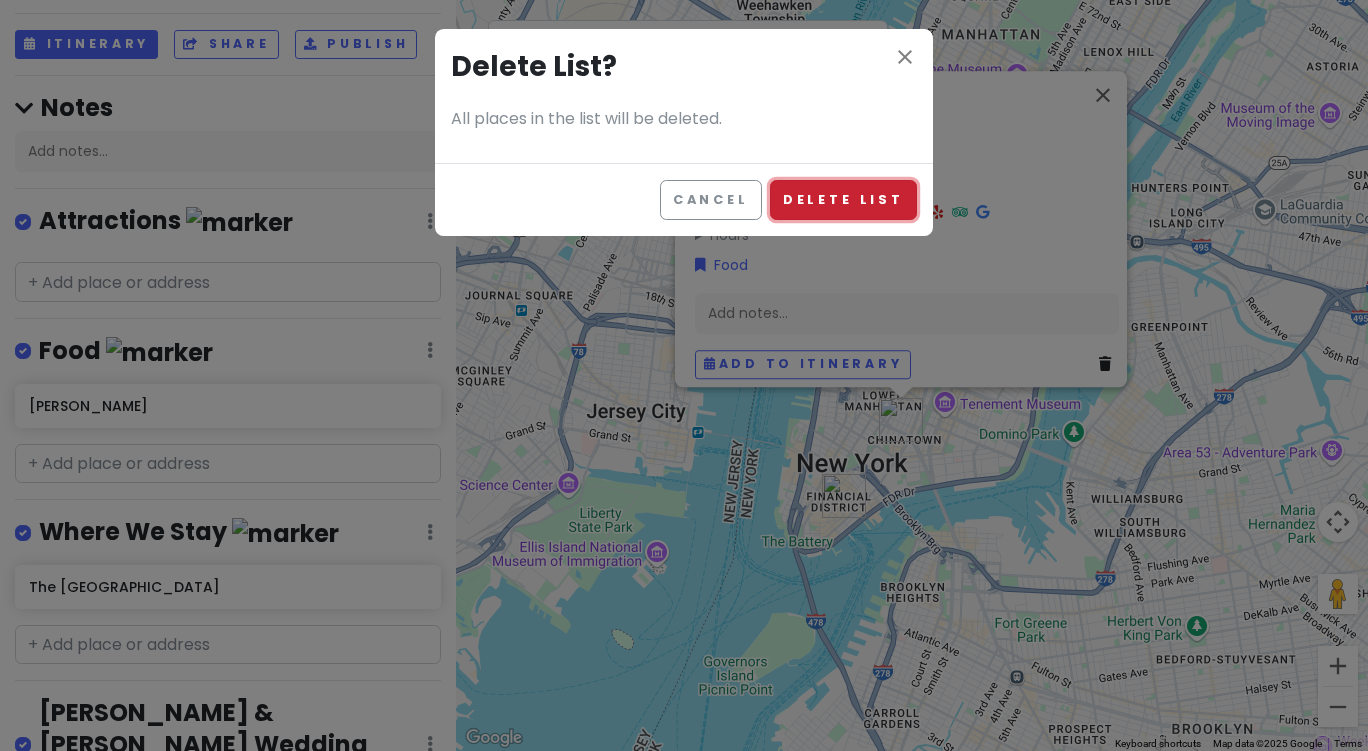 click on "Delete List" at bounding box center (843, 199) 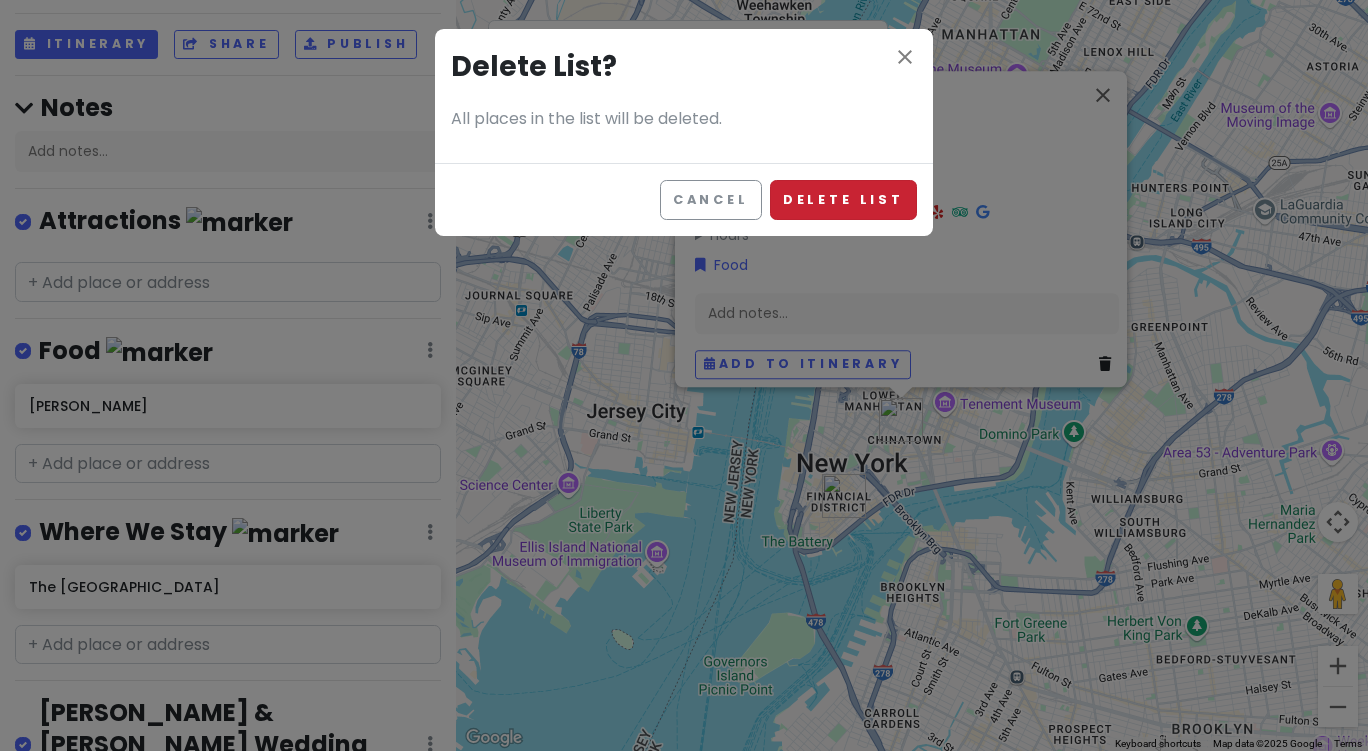 scroll, scrollTop: 77, scrollLeft: 0, axis: vertical 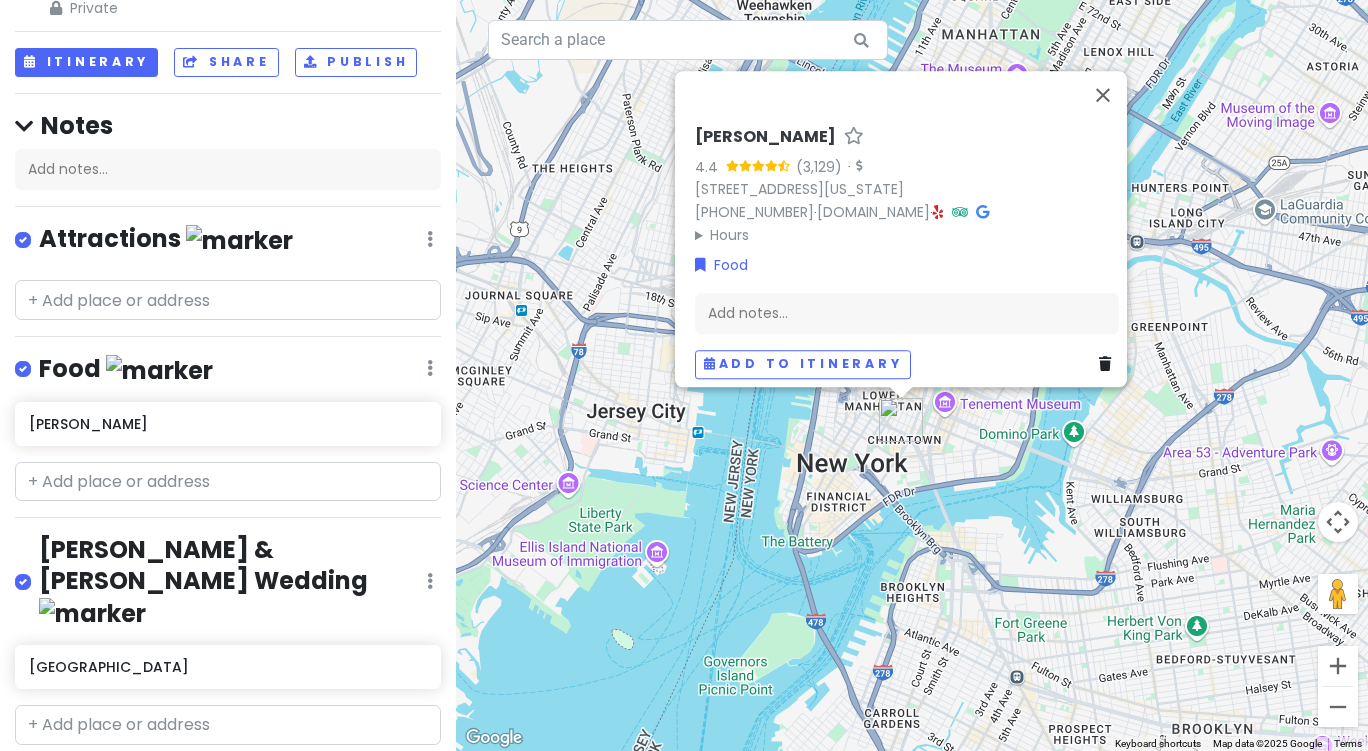 click on "+ Add a section" at bounding box center (90, 781) 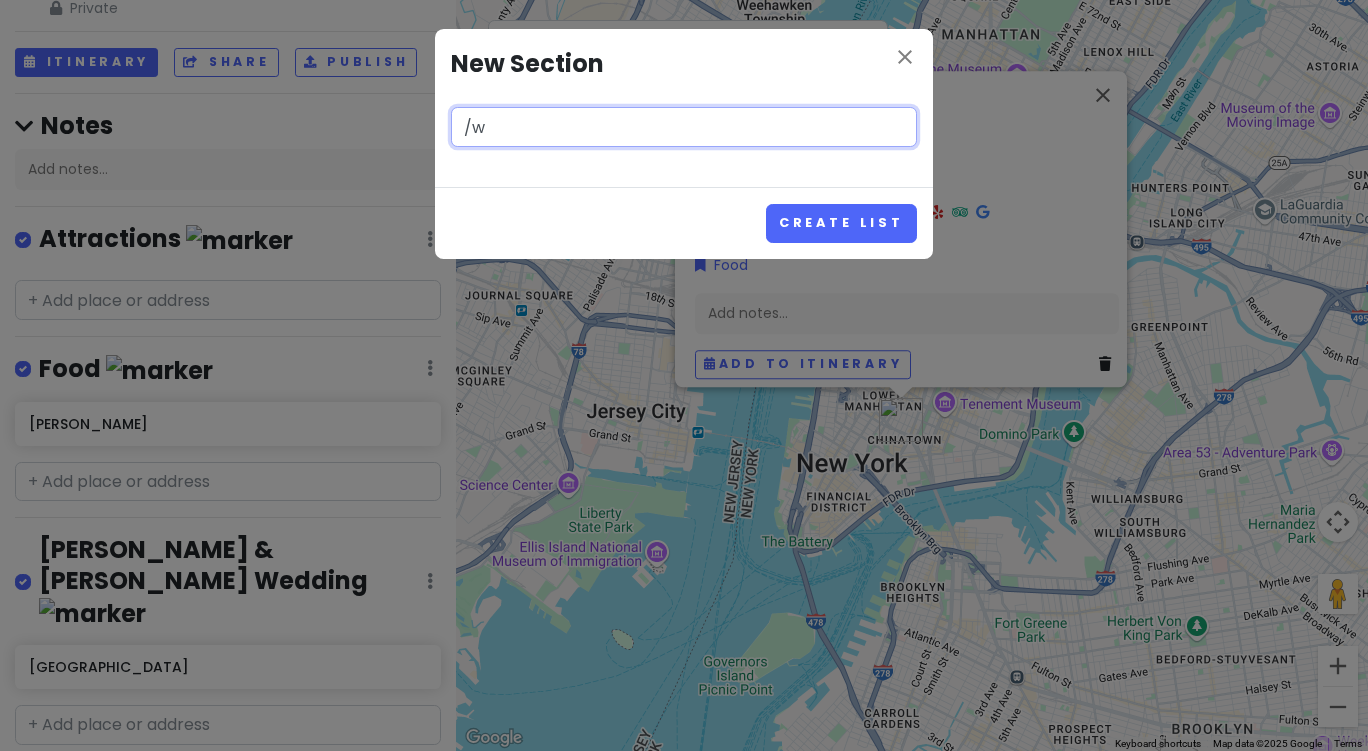 type on "/" 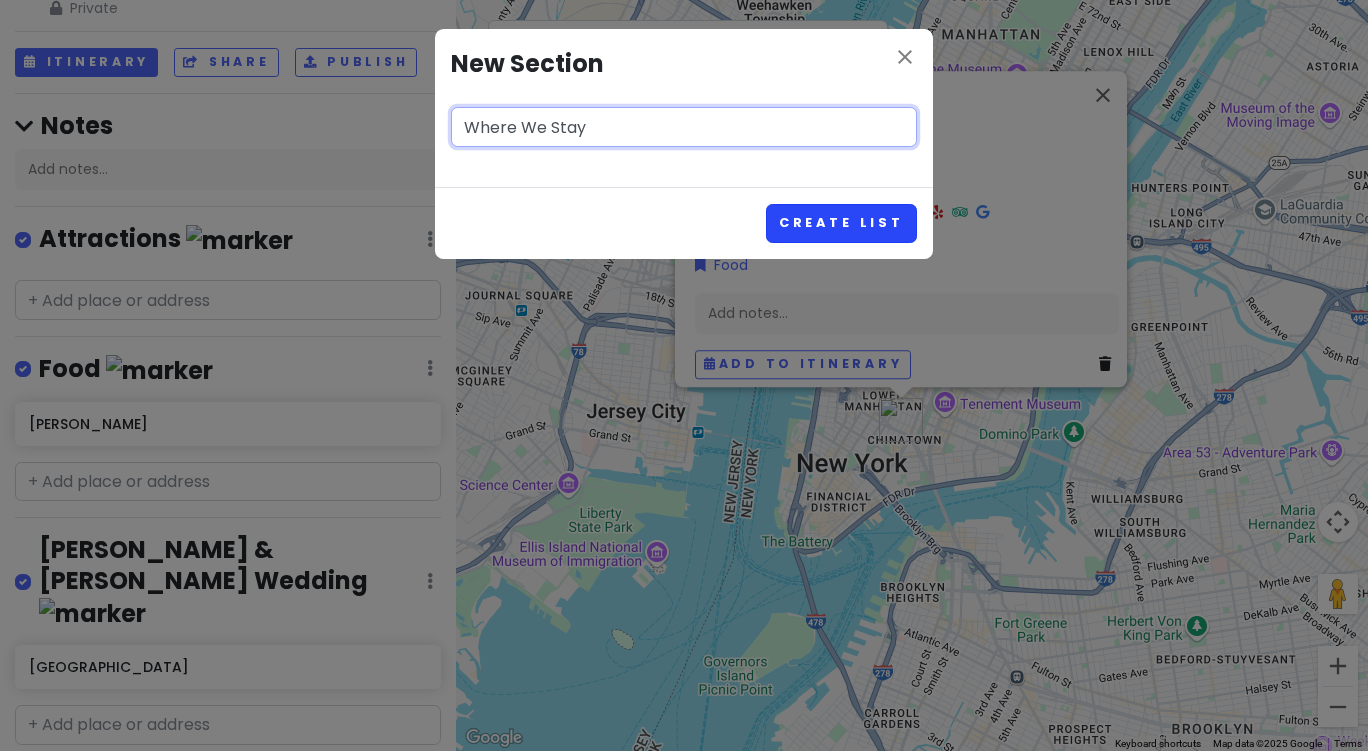 type on "Where We Stay" 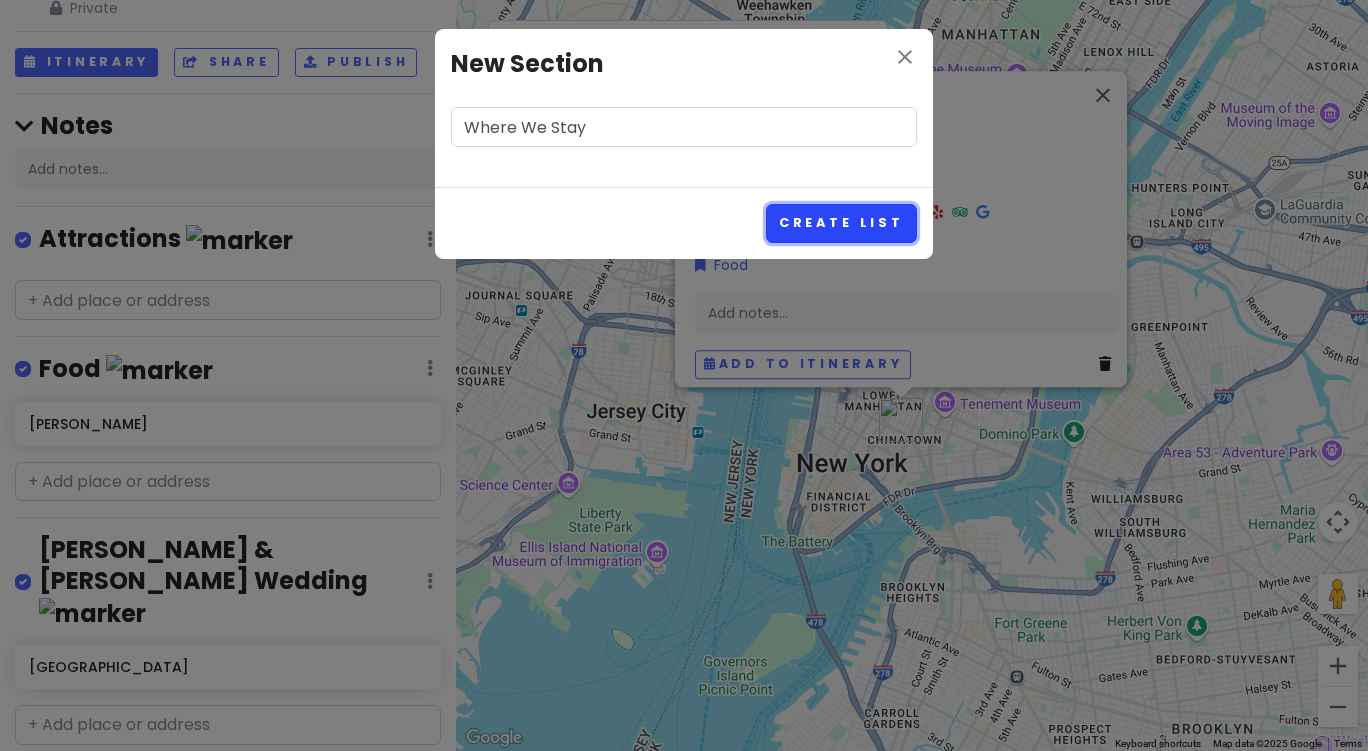 click on "Create List" at bounding box center [841, 223] 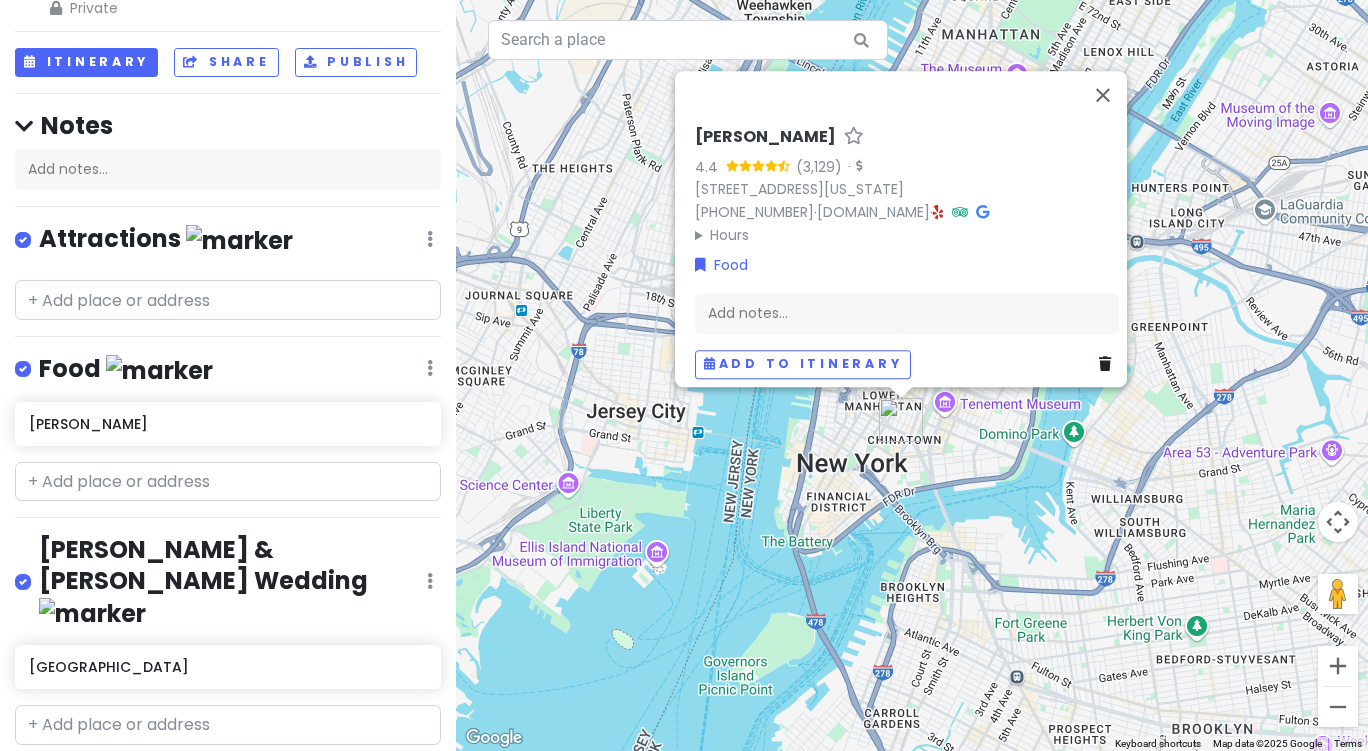 scroll, scrollTop: 204, scrollLeft: 0, axis: vertical 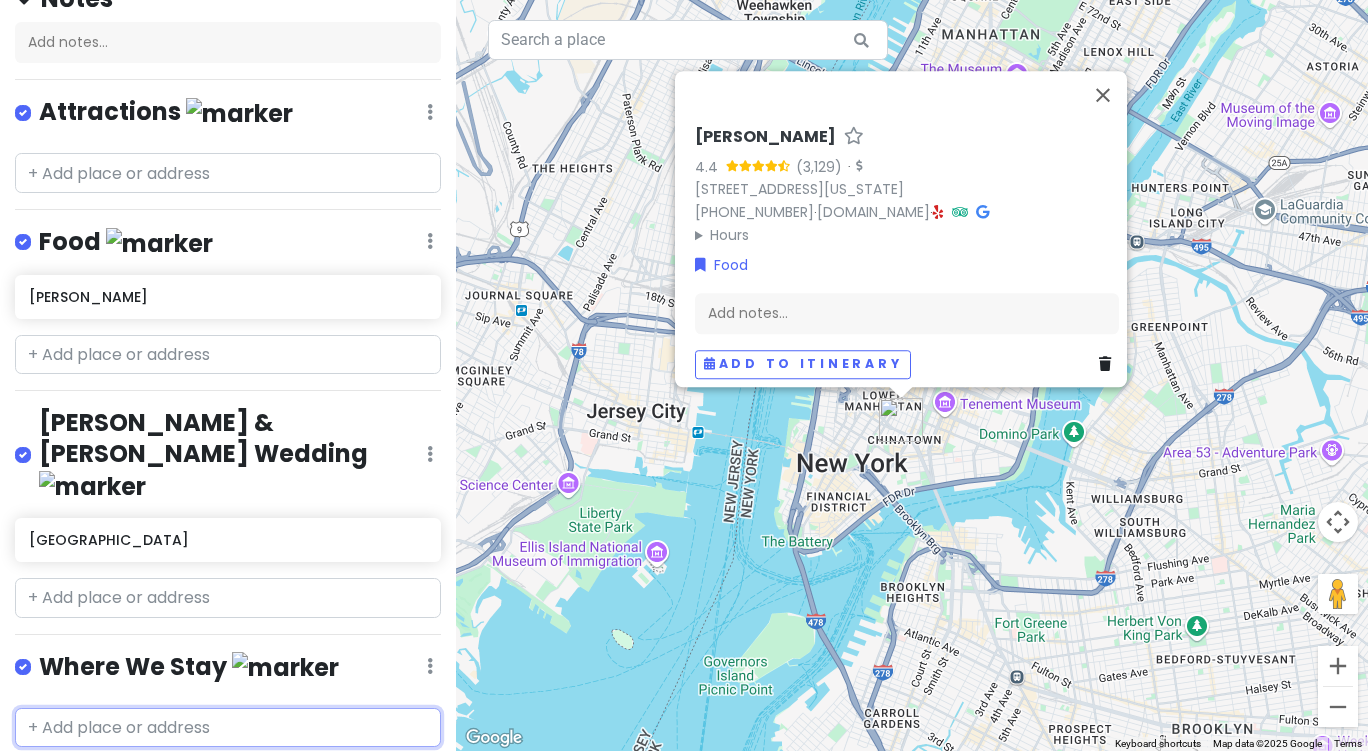 click at bounding box center (228, 728) 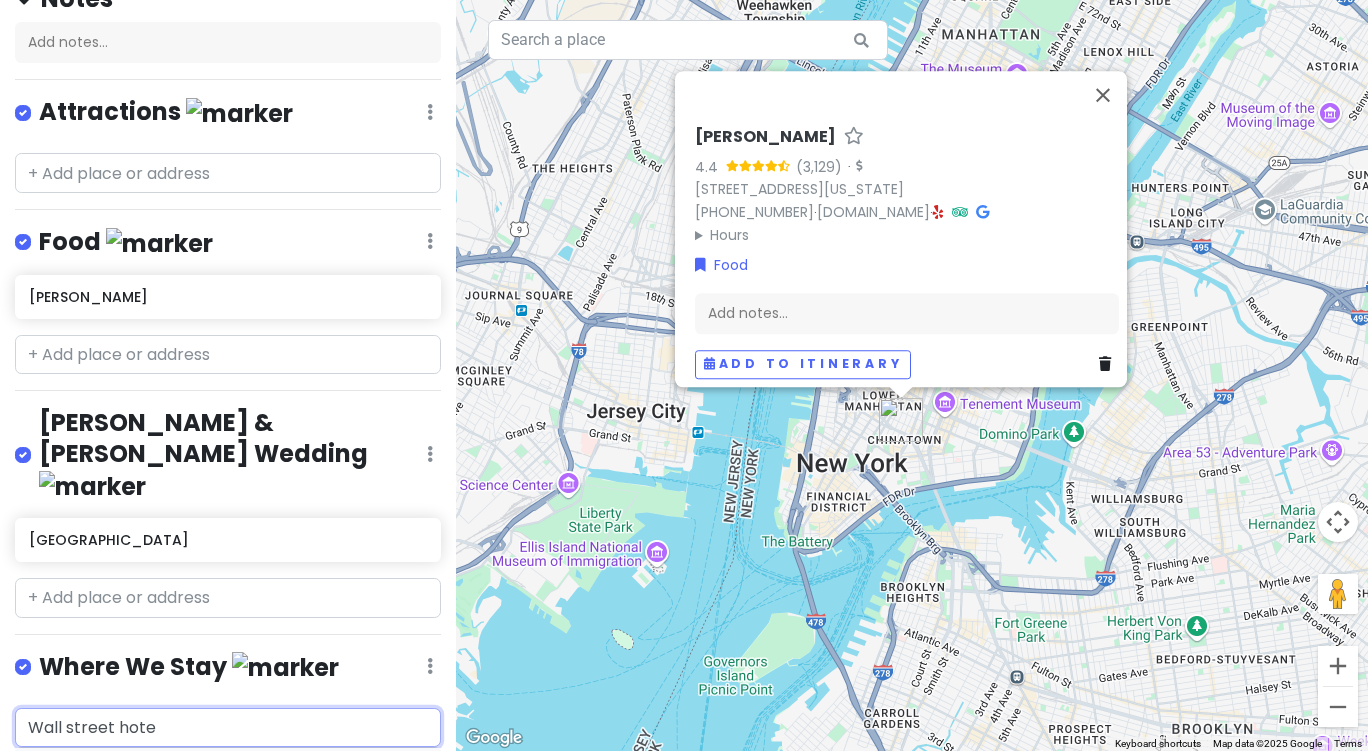 type on "Wall street hotel" 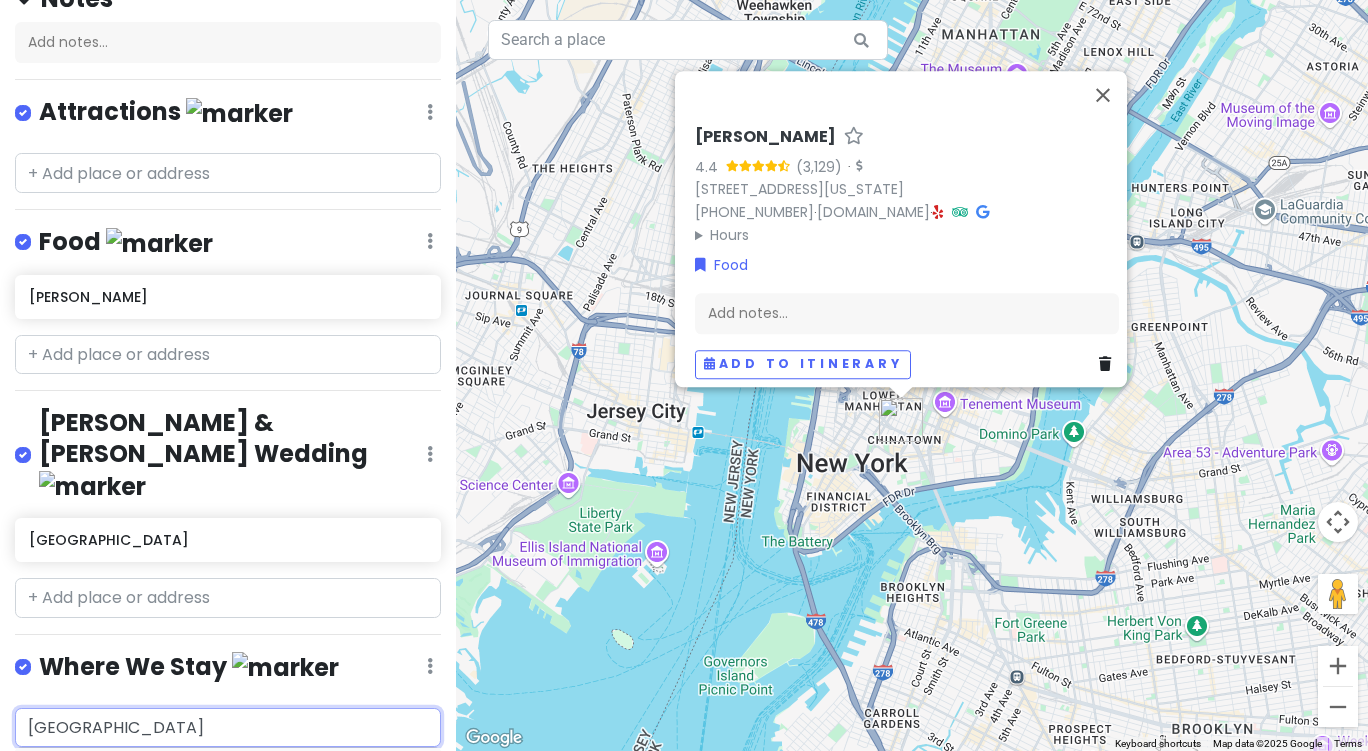 click on "The Wall Street Hotel" at bounding box center (137, 772) 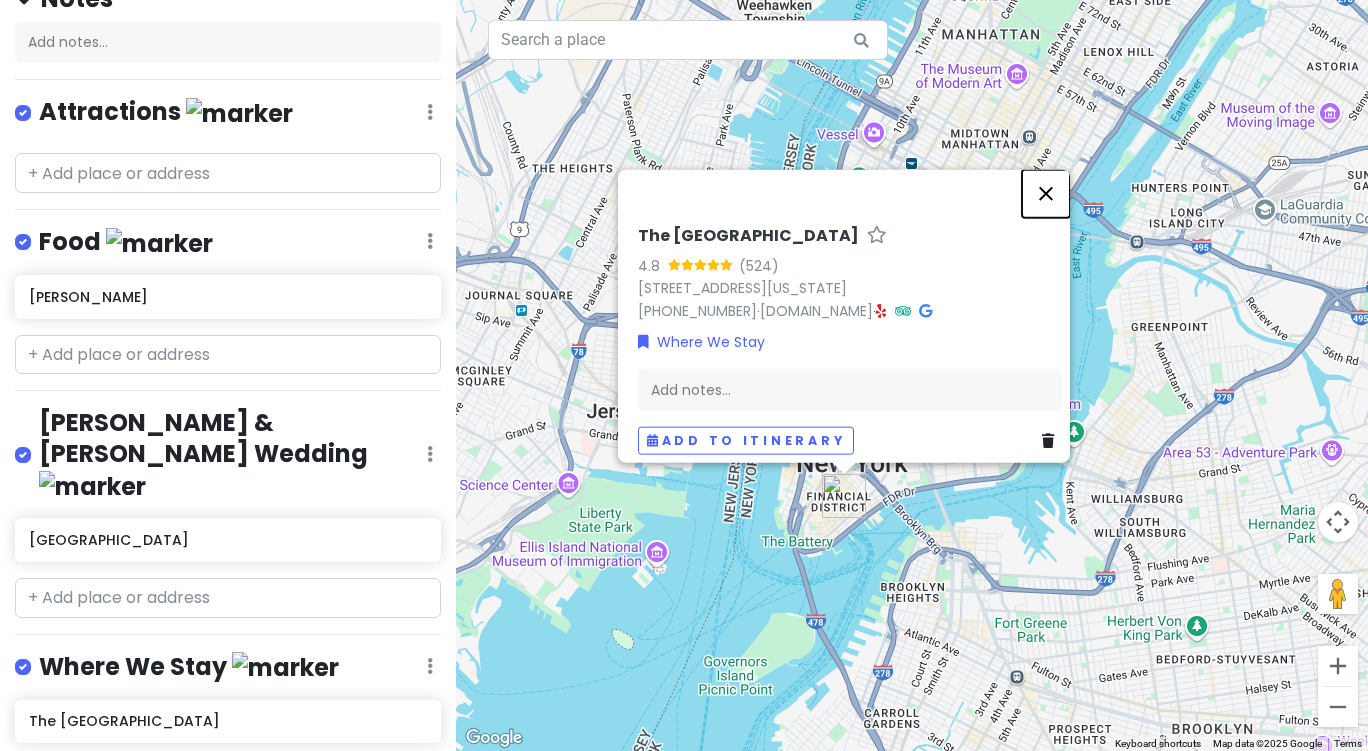 click at bounding box center (1046, 193) 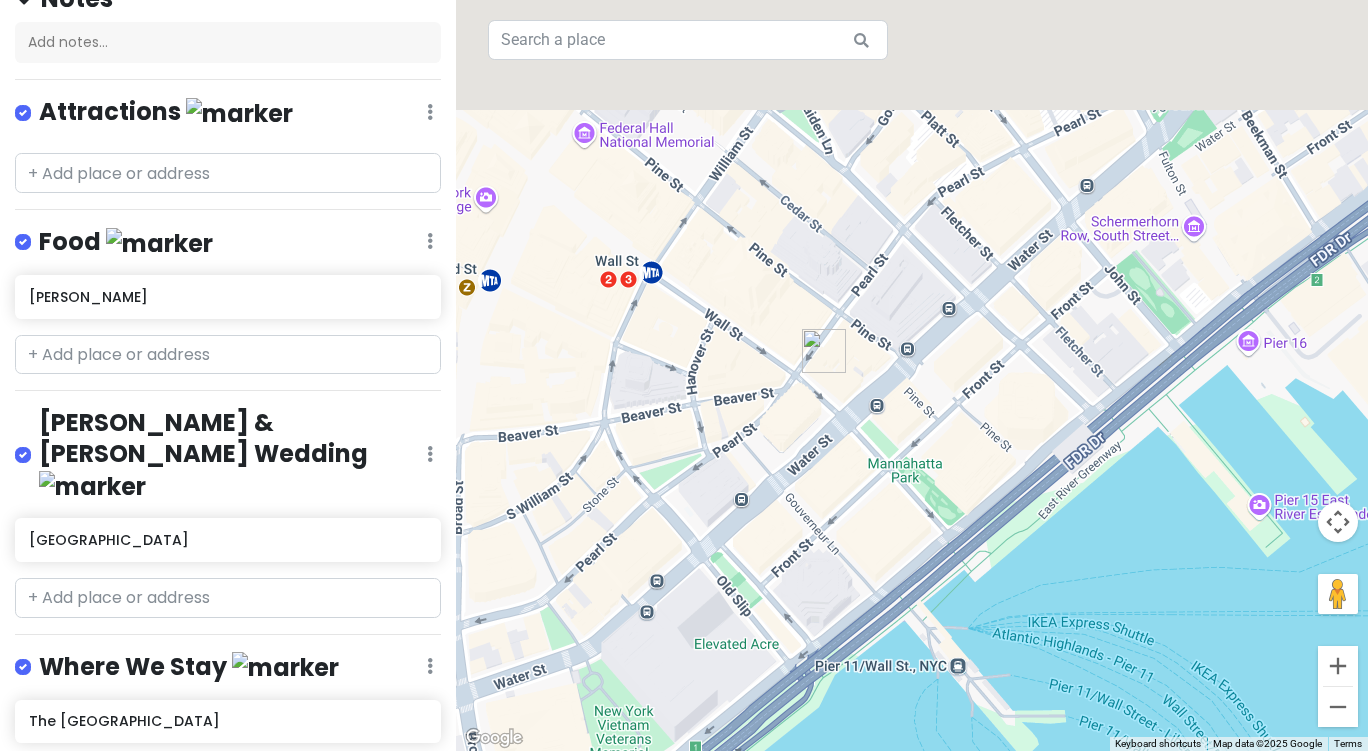 drag, startPoint x: 975, startPoint y: 262, endPoint x: 916, endPoint y: 525, distance: 269.53665 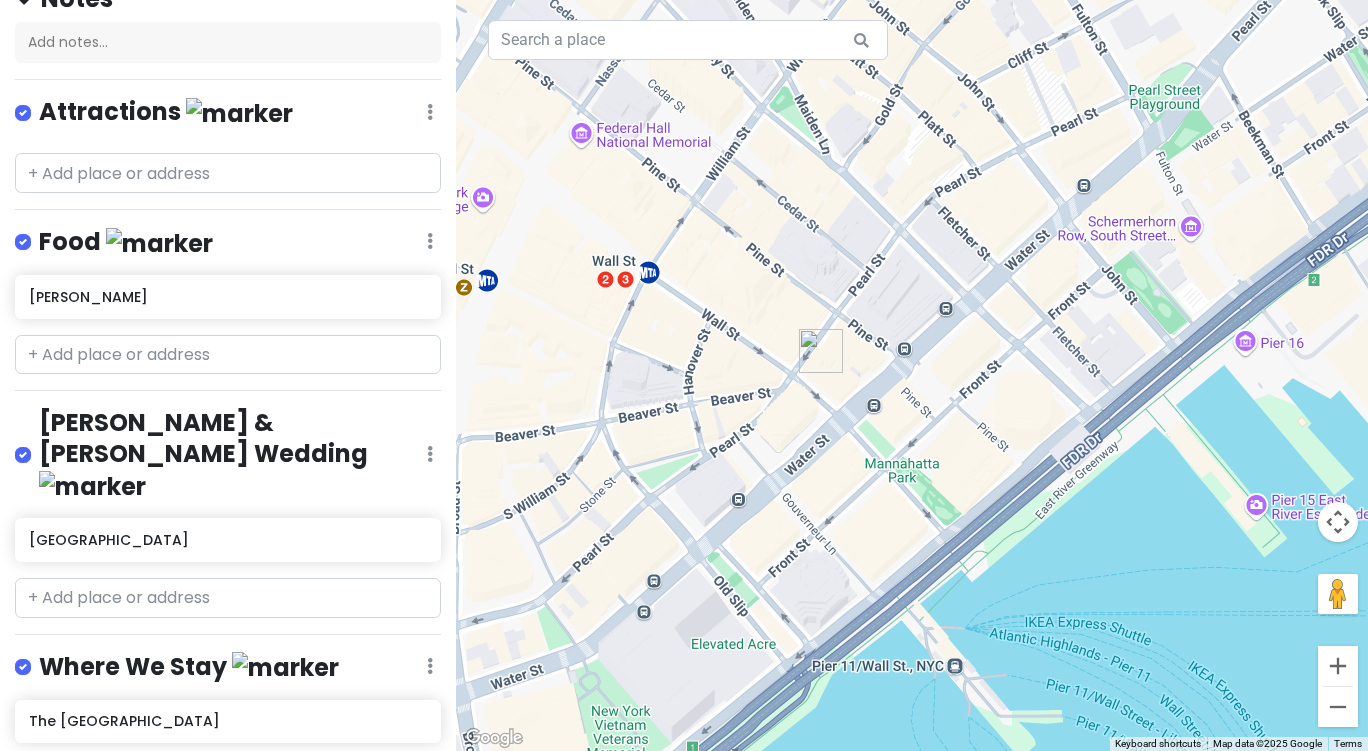 click on "The Wall Street Hotel" at bounding box center (227, 721) 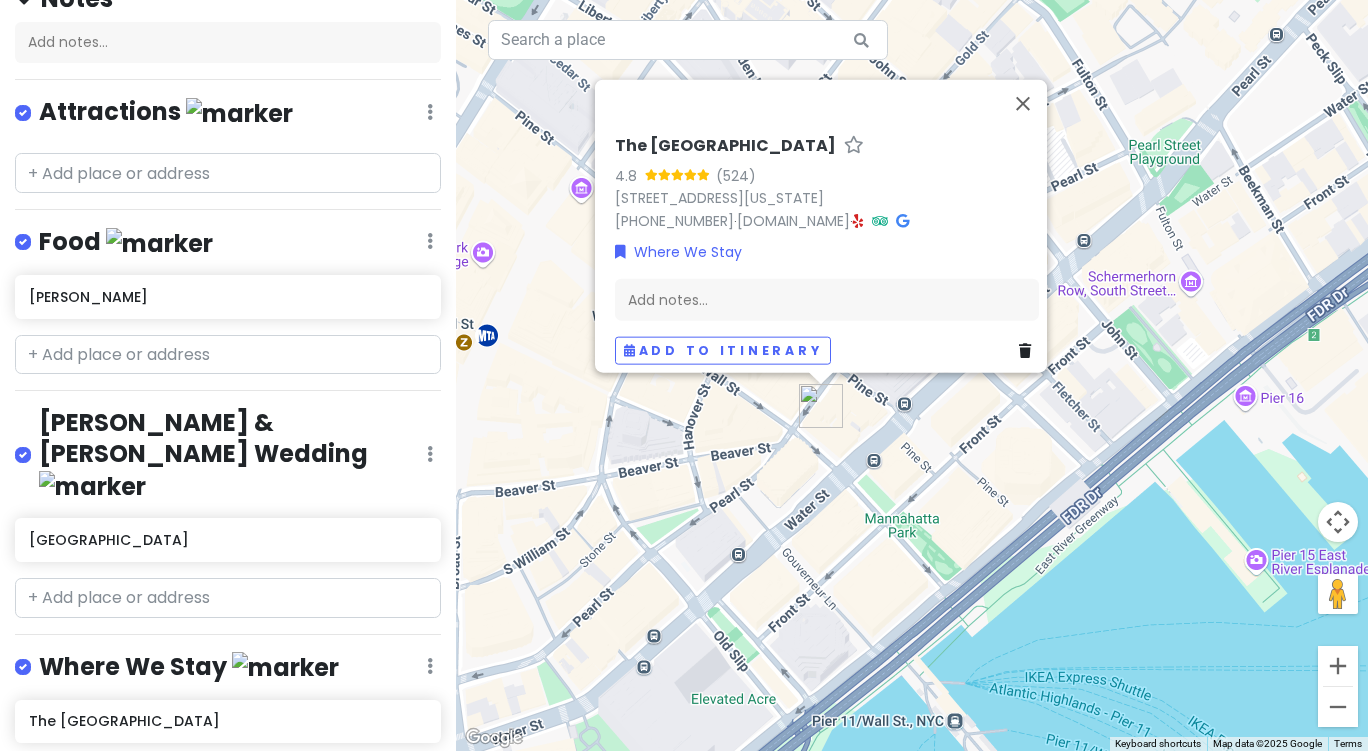 scroll, scrollTop: 256, scrollLeft: 0, axis: vertical 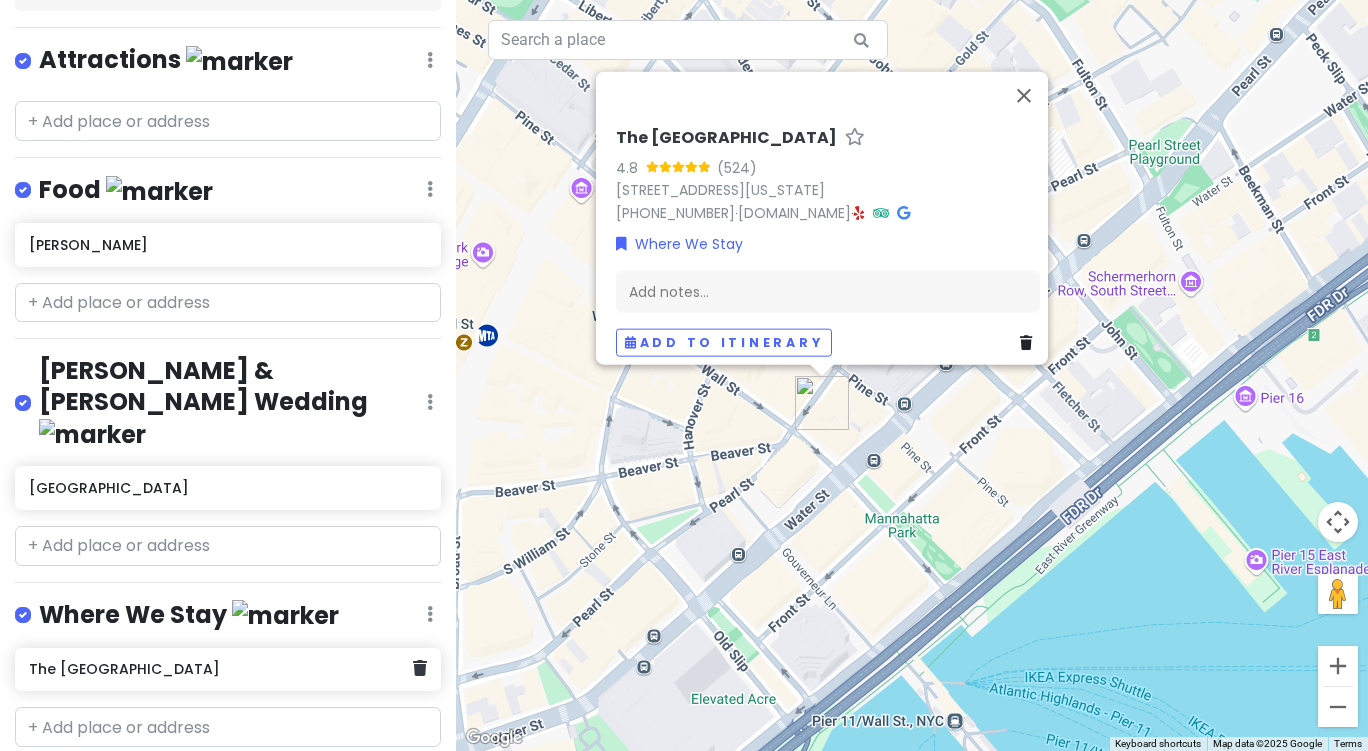 click on "The Wall Street Hotel" 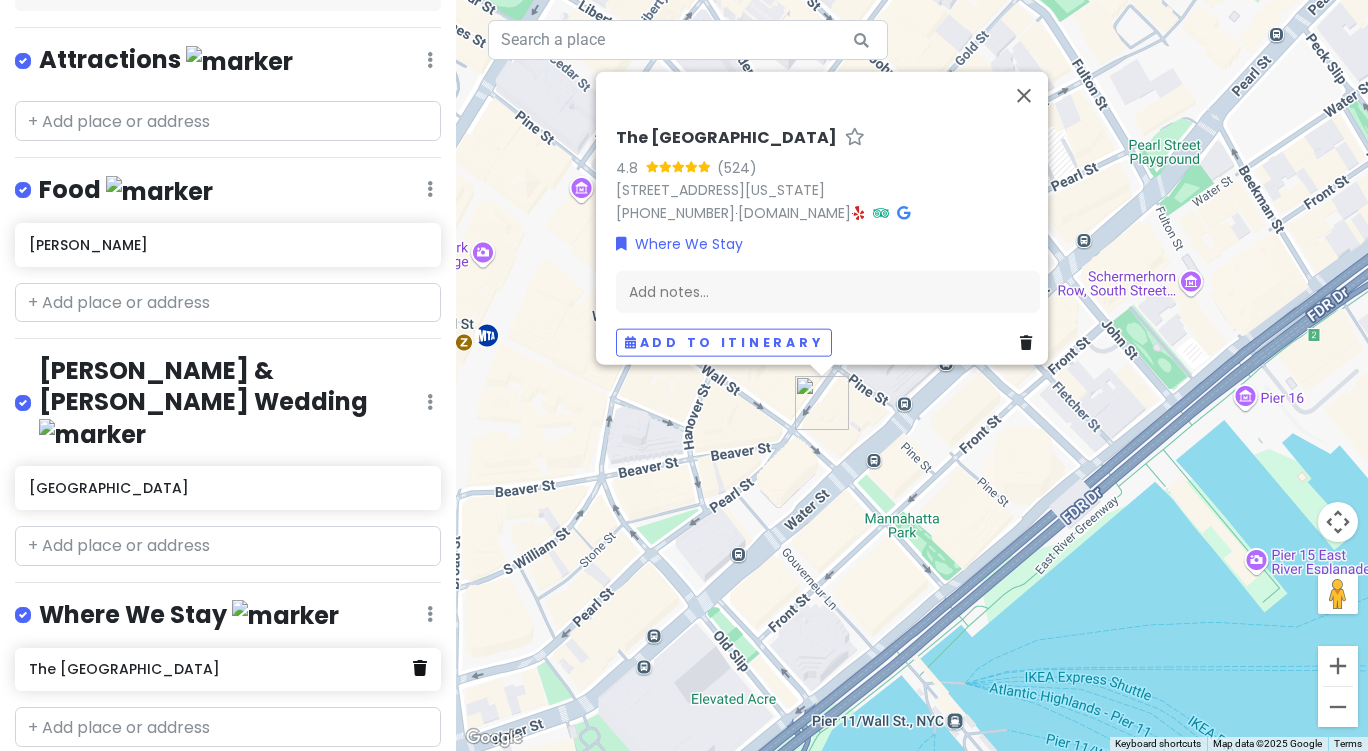 click at bounding box center [420, 668] 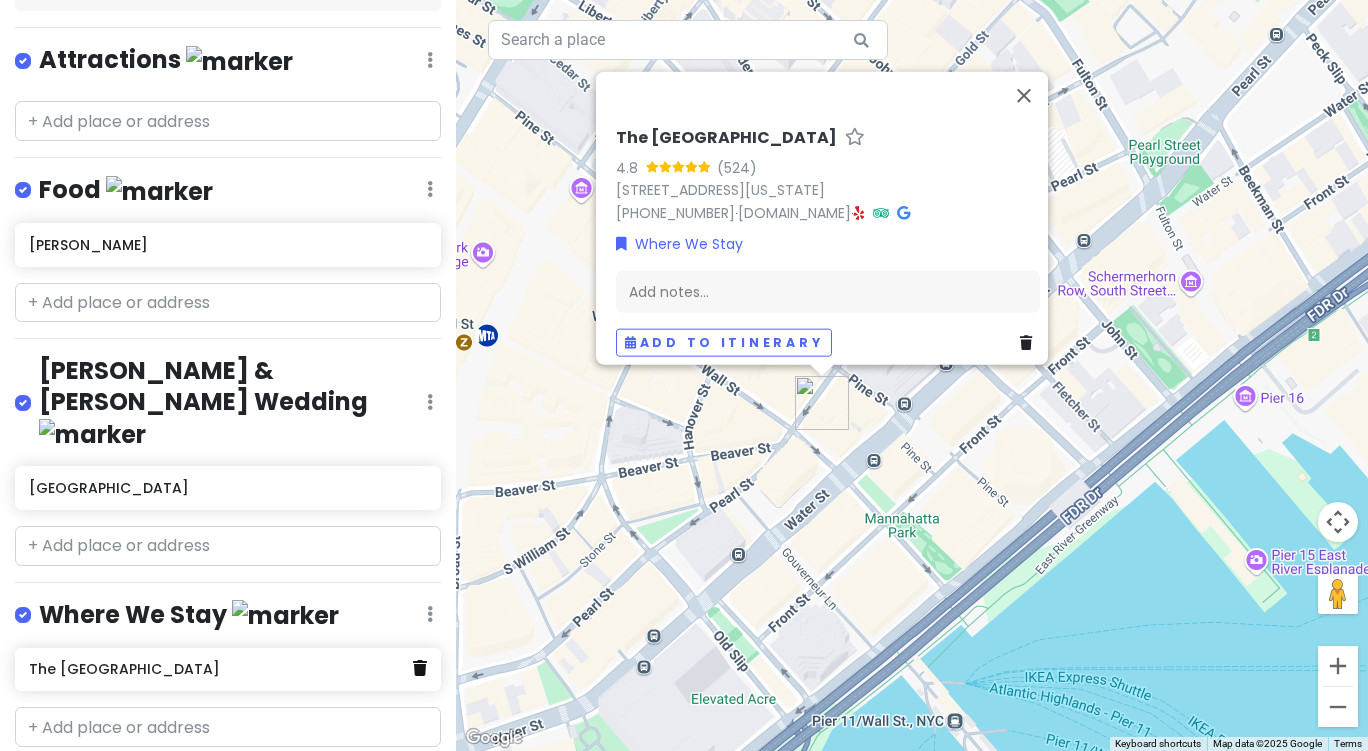 scroll, scrollTop: 204, scrollLeft: 0, axis: vertical 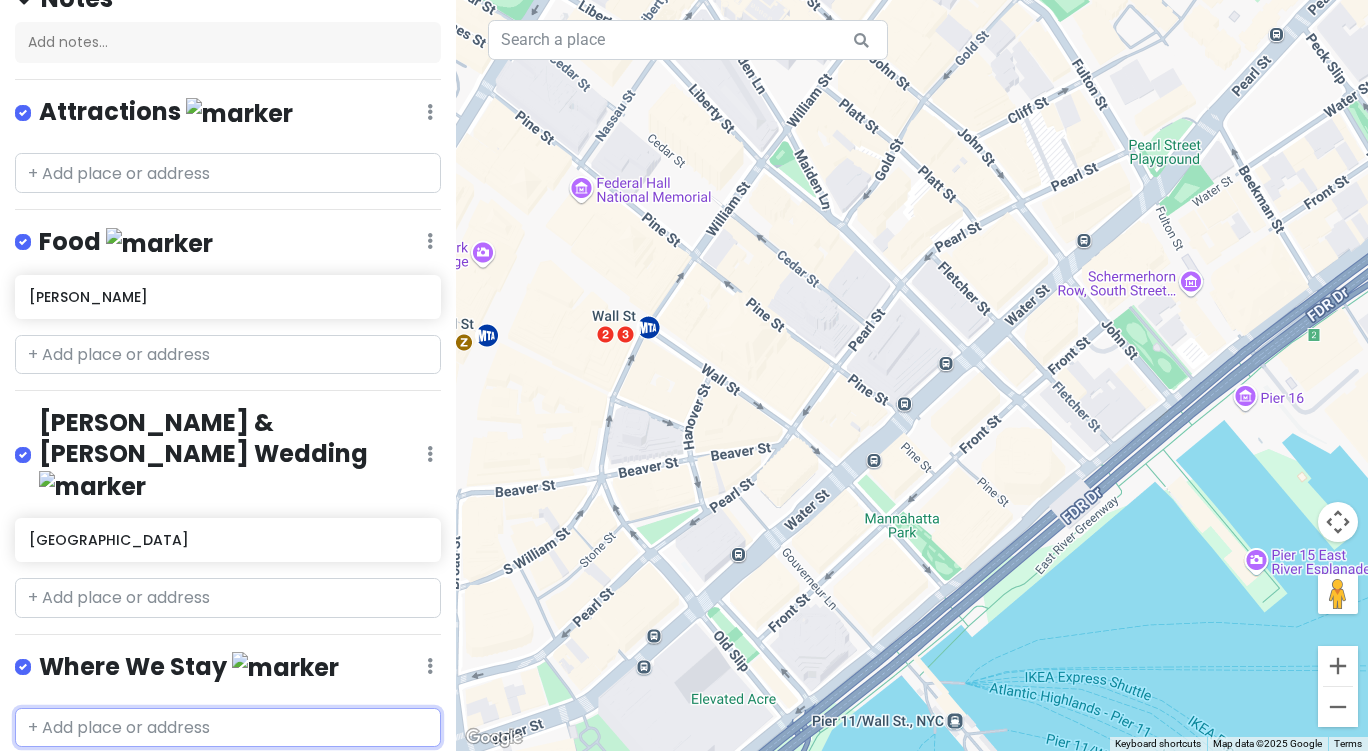click at bounding box center [228, 728] 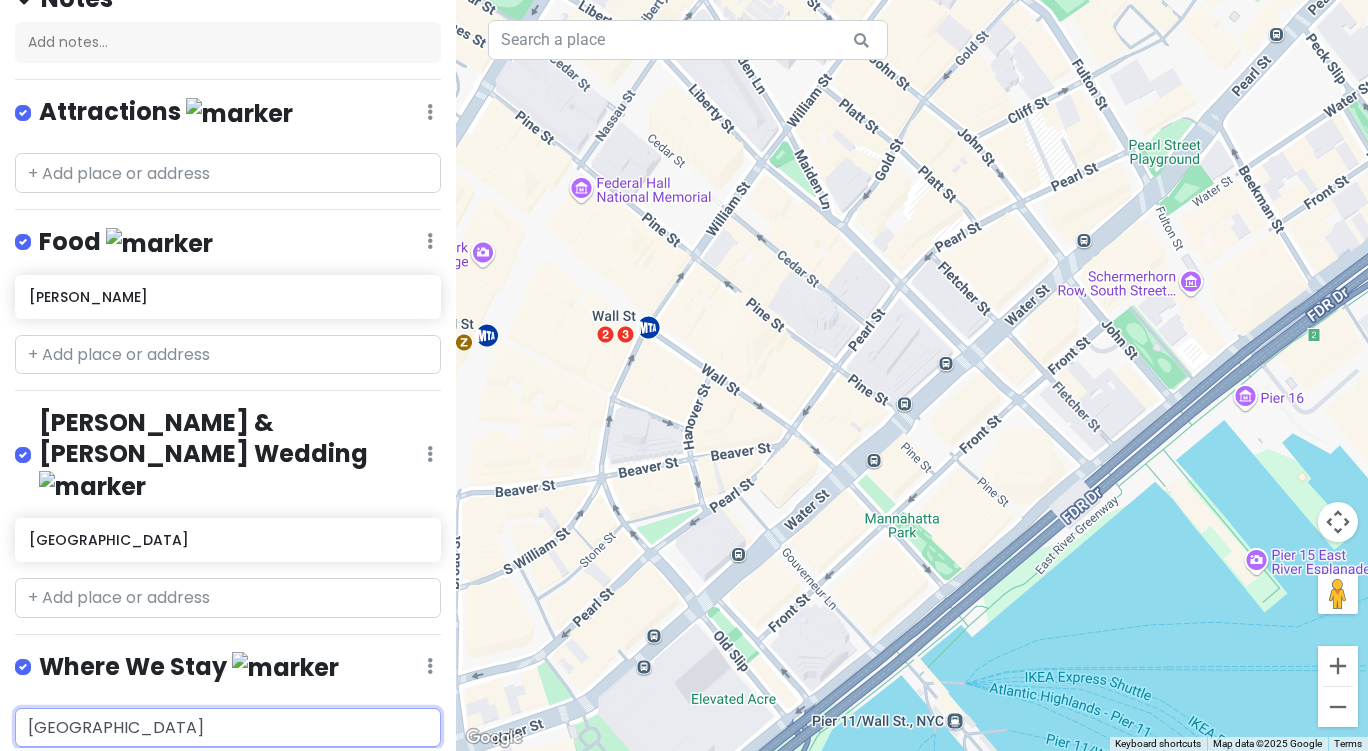 type on "Wall Street" 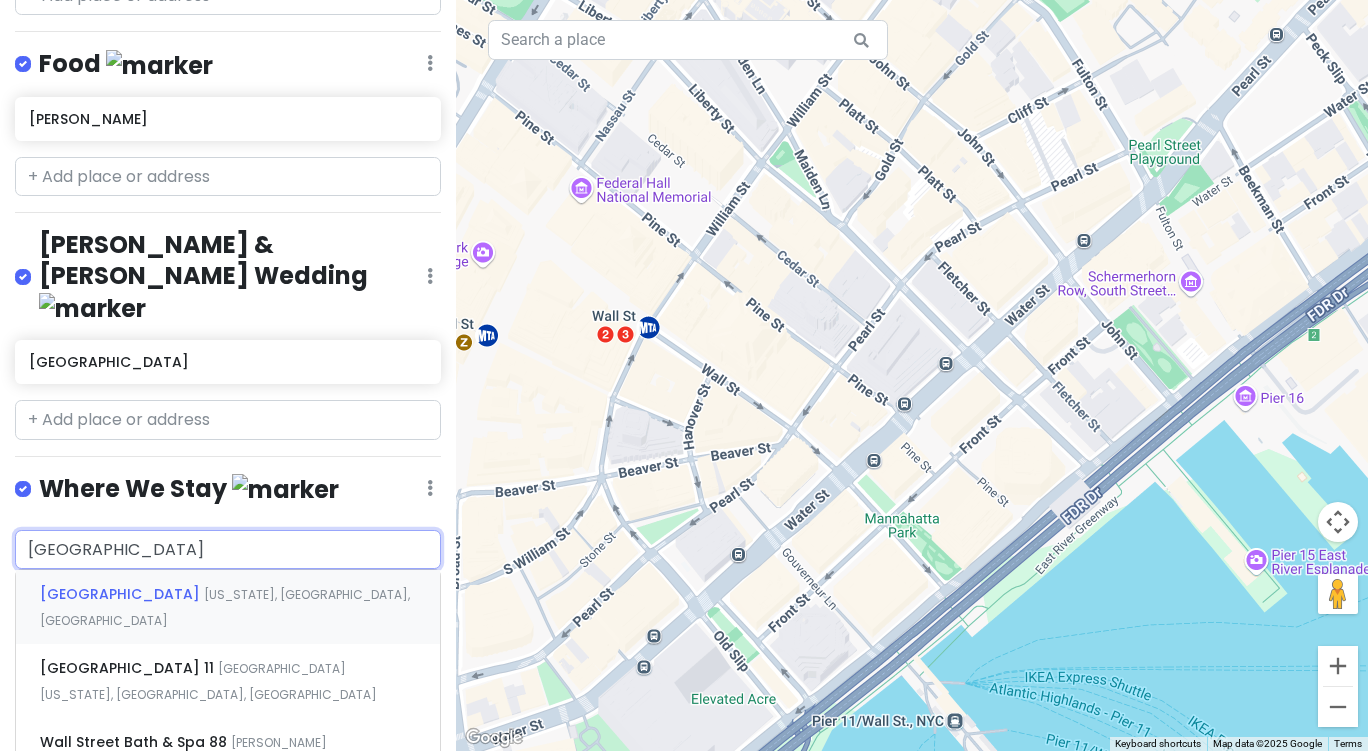 scroll, scrollTop: 404, scrollLeft: 0, axis: vertical 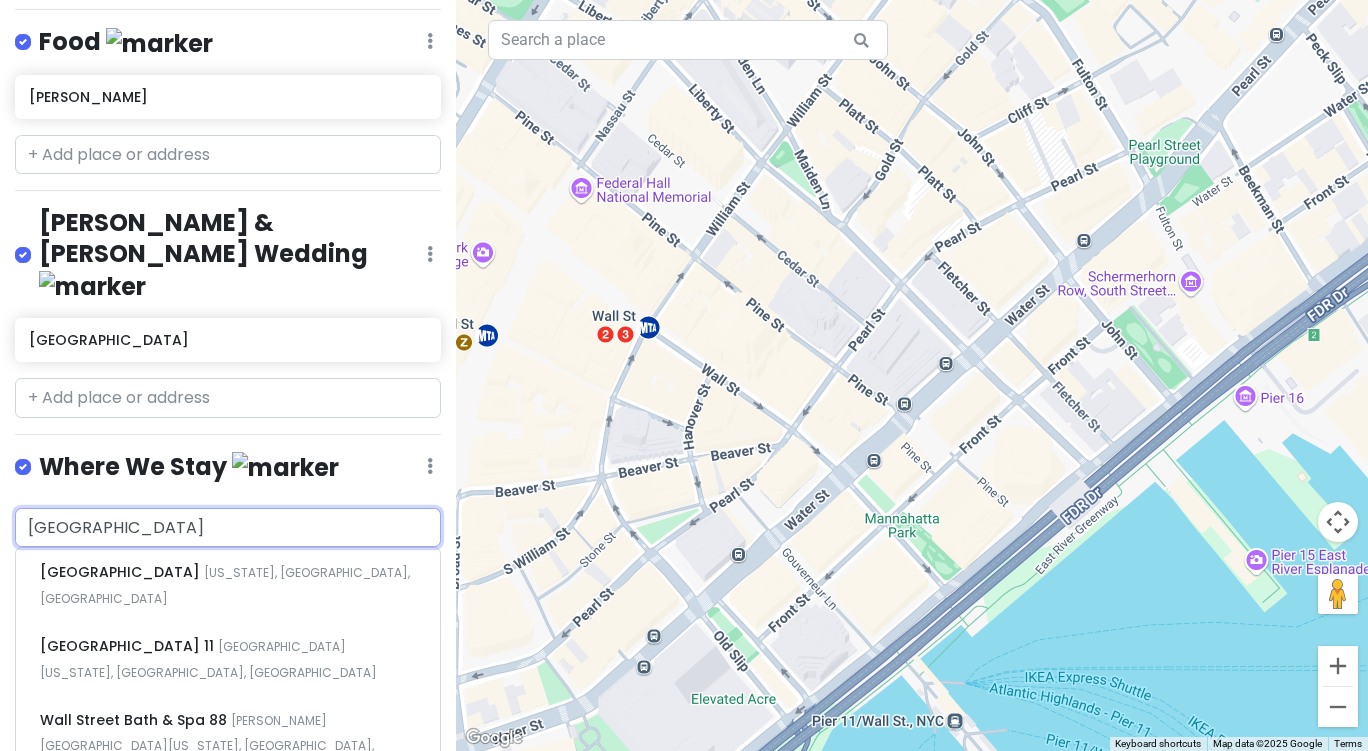 click on "The Wall Street Hotel   Wall Street, New York, NY, USA" at bounding box center (228, 905) 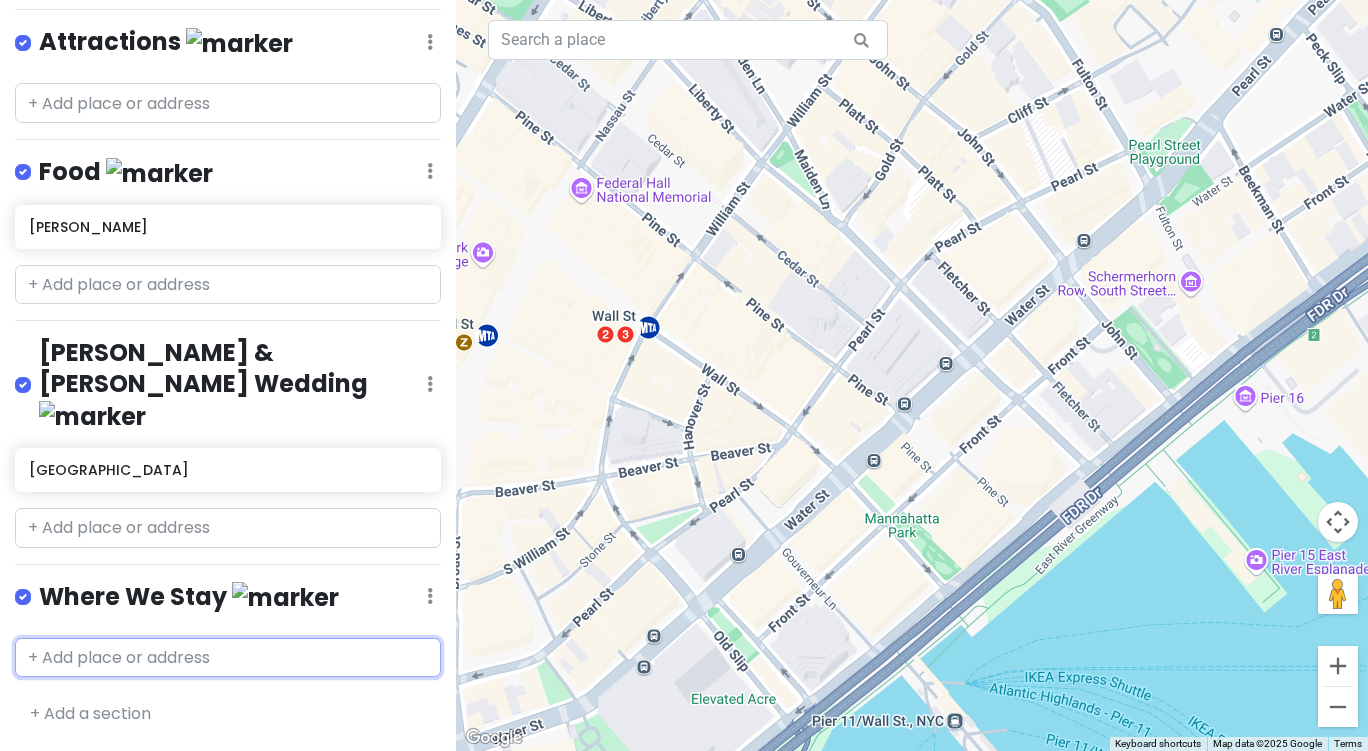 scroll, scrollTop: 256, scrollLeft: 0, axis: vertical 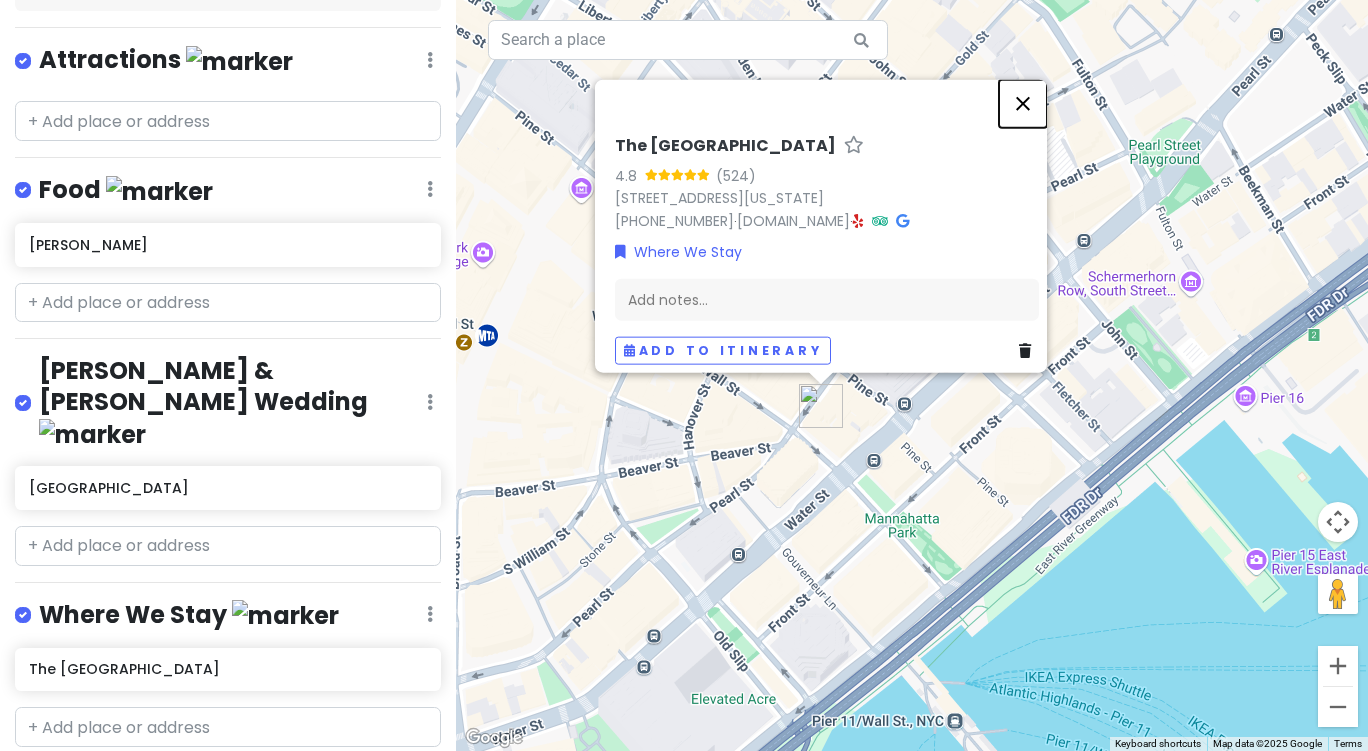 click at bounding box center [1023, 103] 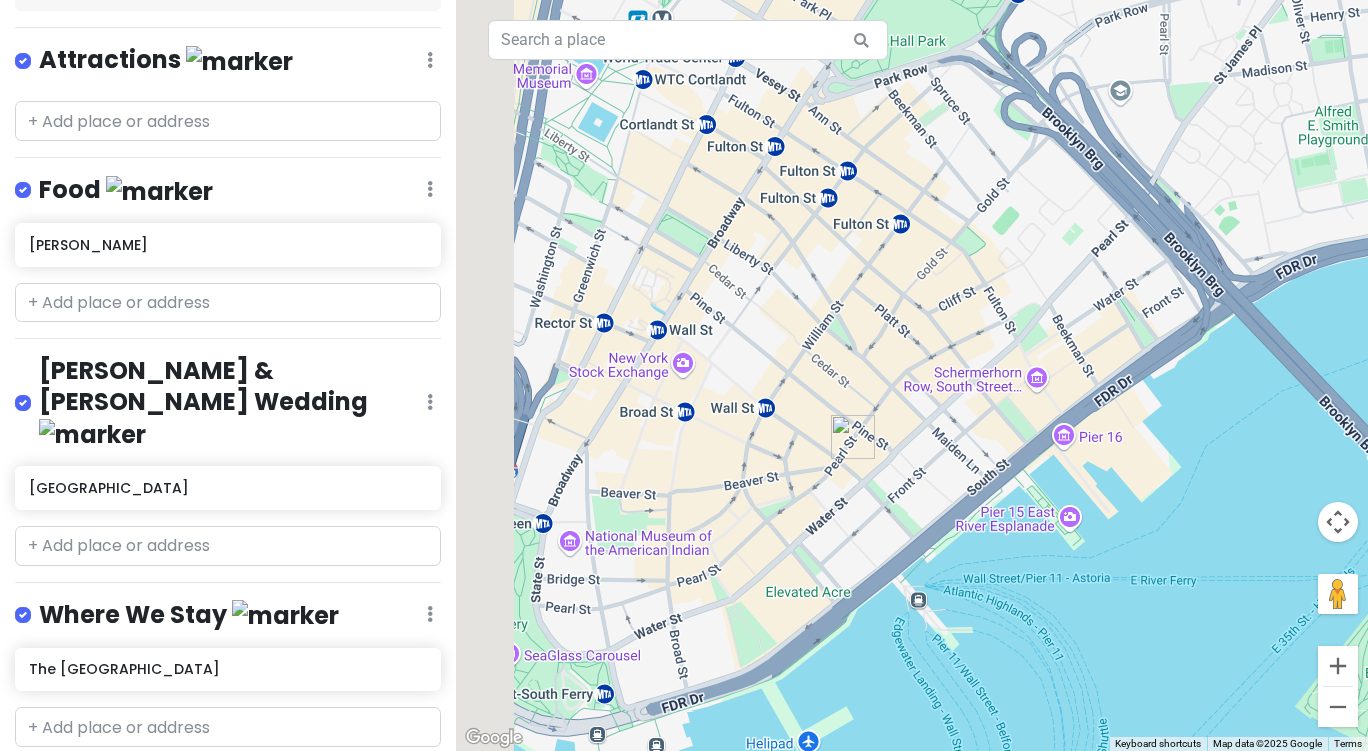drag, startPoint x: 625, startPoint y: 340, endPoint x: 810, endPoint y: 356, distance: 185.6906 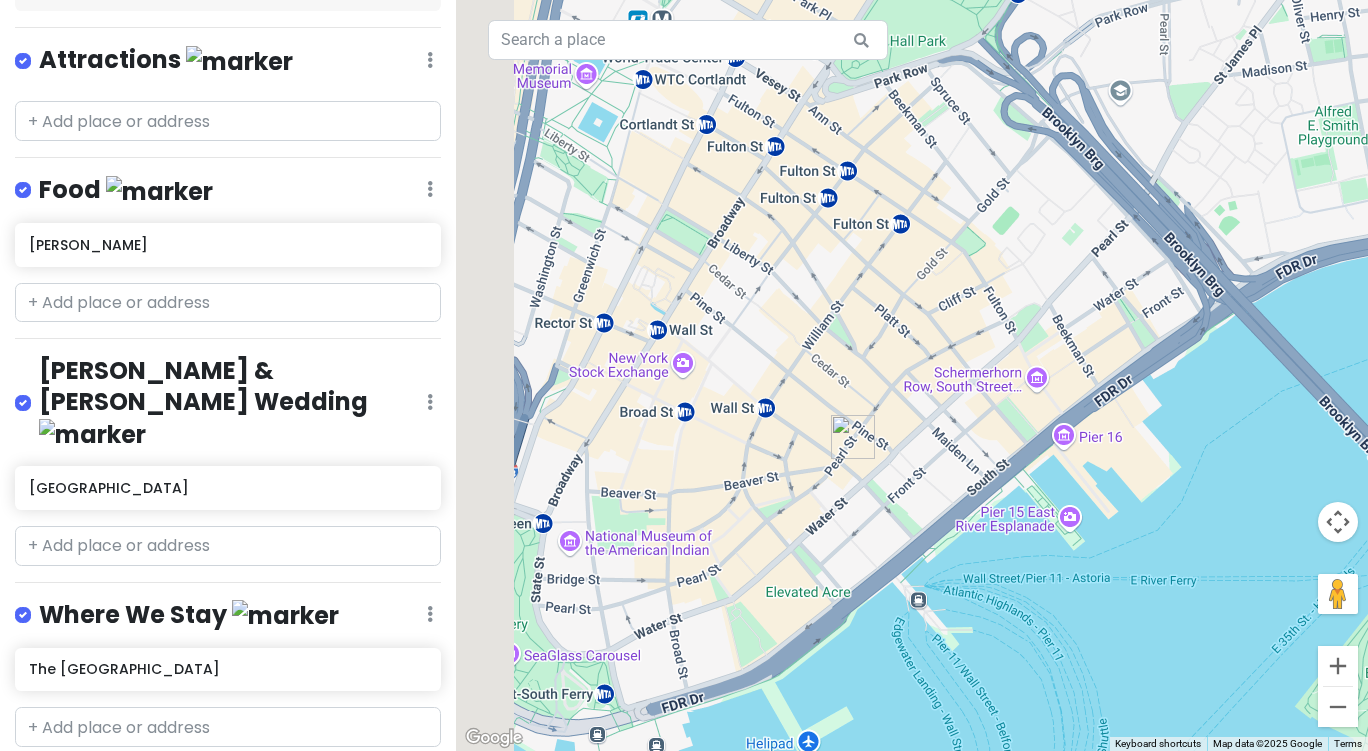 click on "To navigate, press the arrow keys." at bounding box center [912, 375] 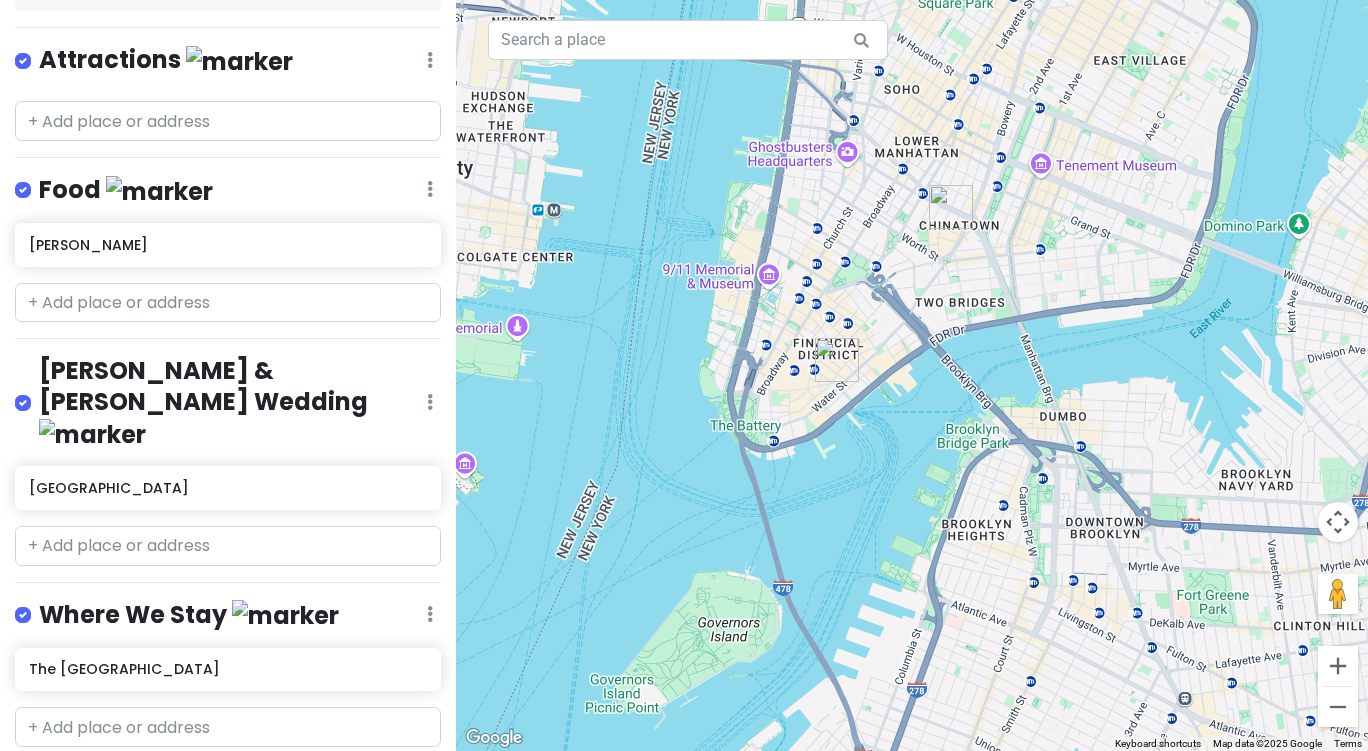 drag, startPoint x: 898, startPoint y: 295, endPoint x: 797, endPoint y: 429, distance: 167.80048 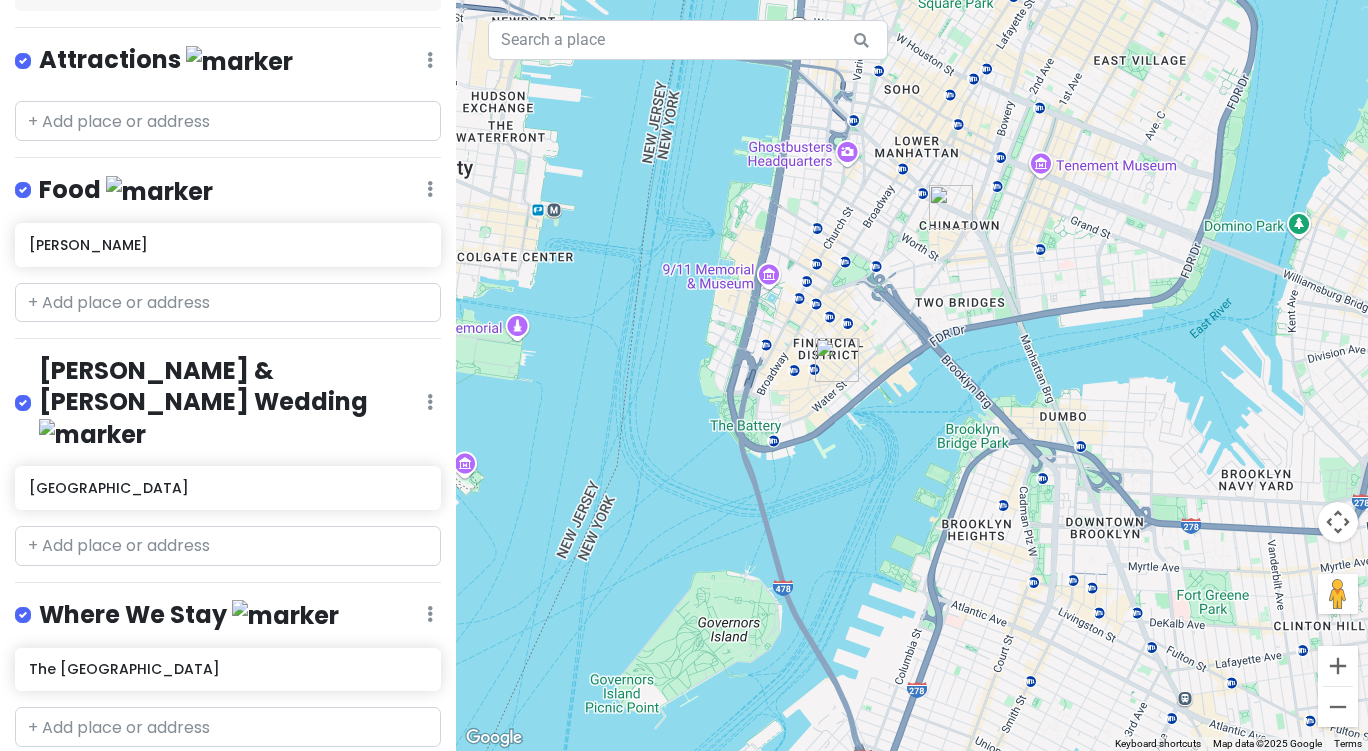 click on "To navigate, press the arrow keys." at bounding box center [912, 375] 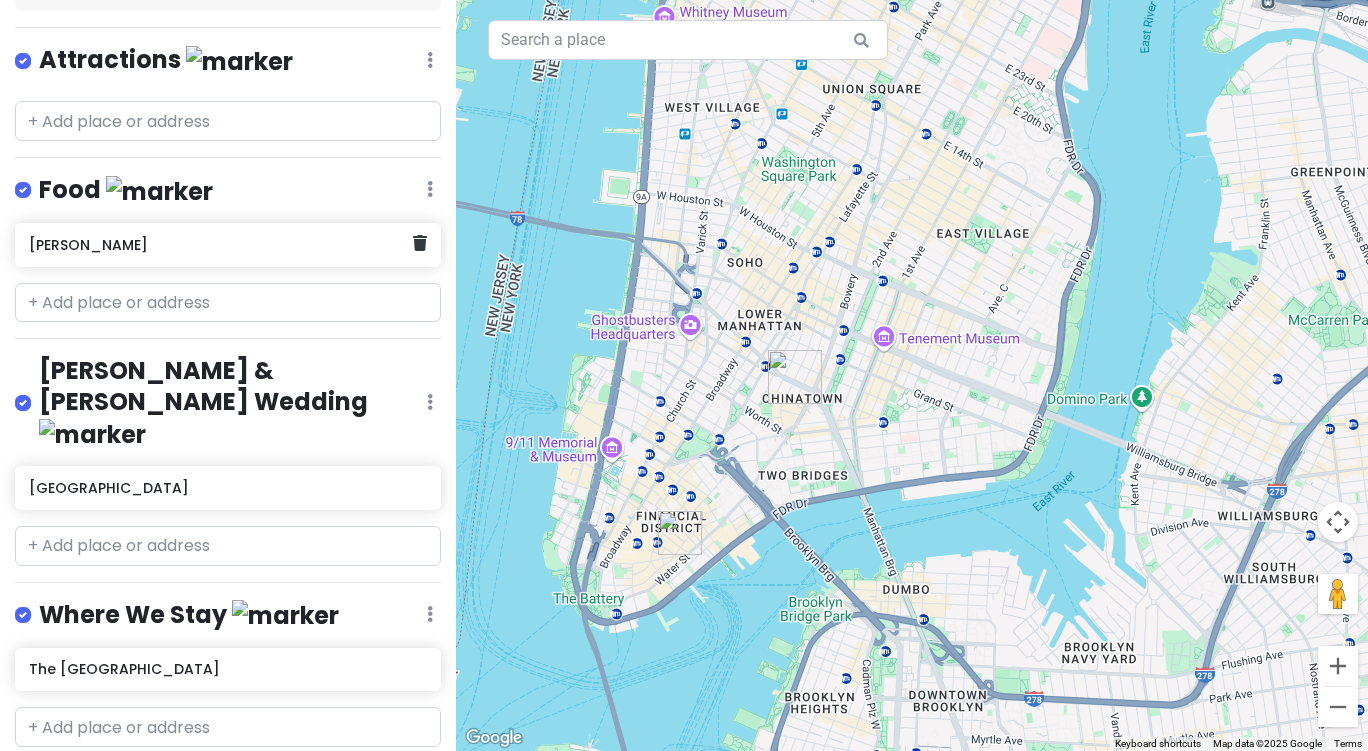 click on "Mei Lai Wah" at bounding box center [228, 245] 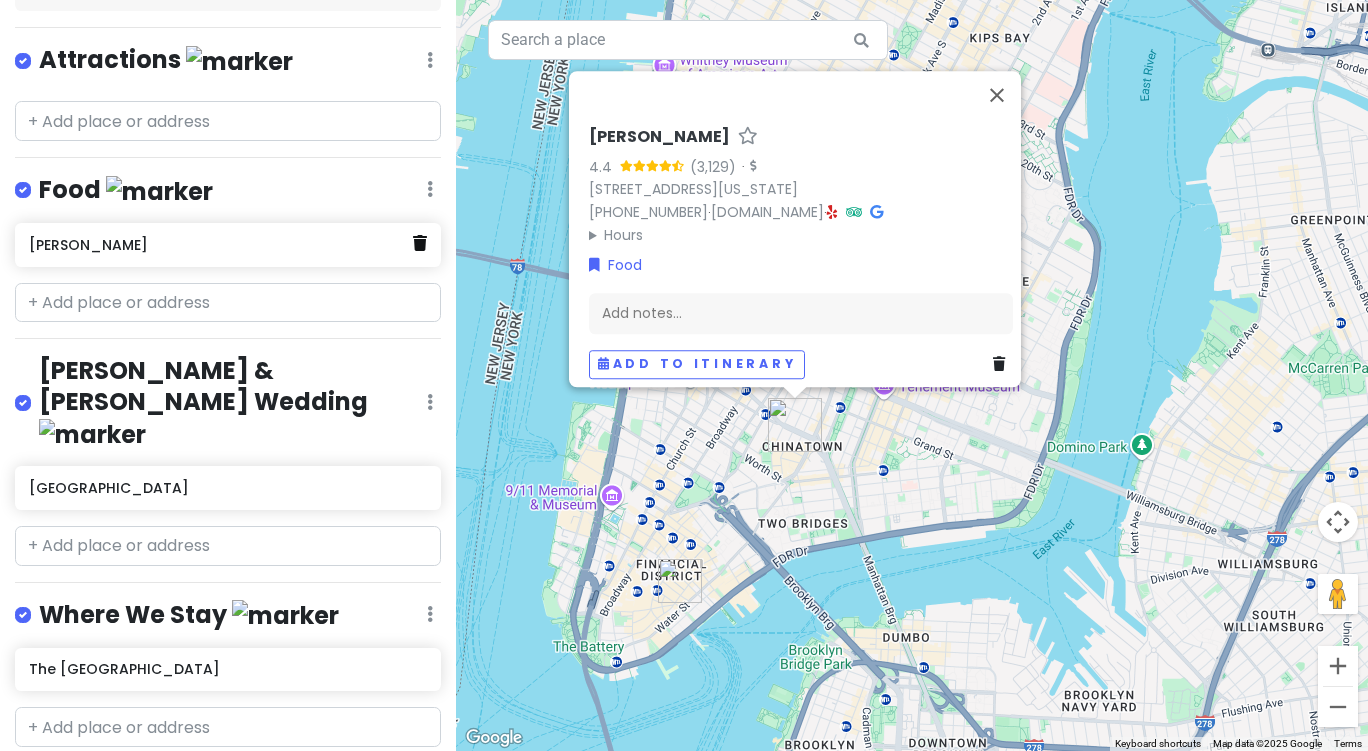 click at bounding box center (420, 243) 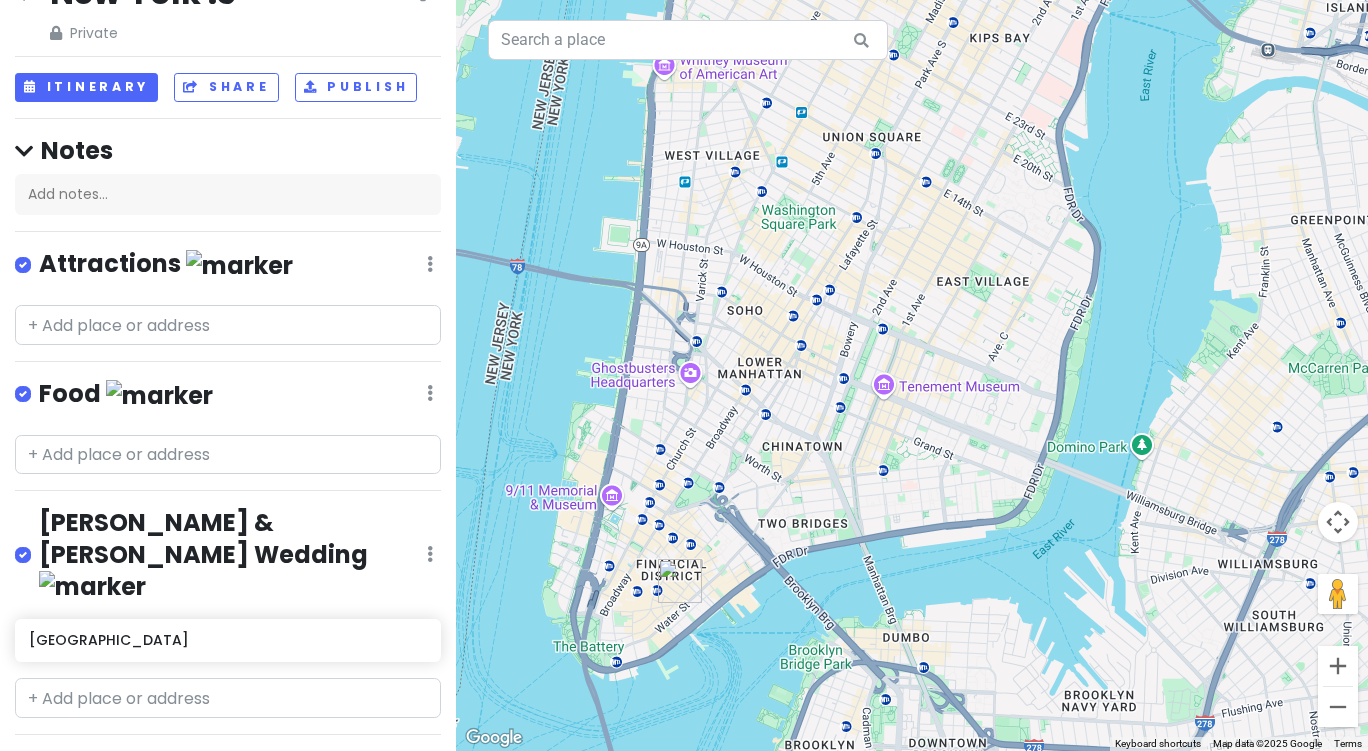 scroll, scrollTop: 49, scrollLeft: 0, axis: vertical 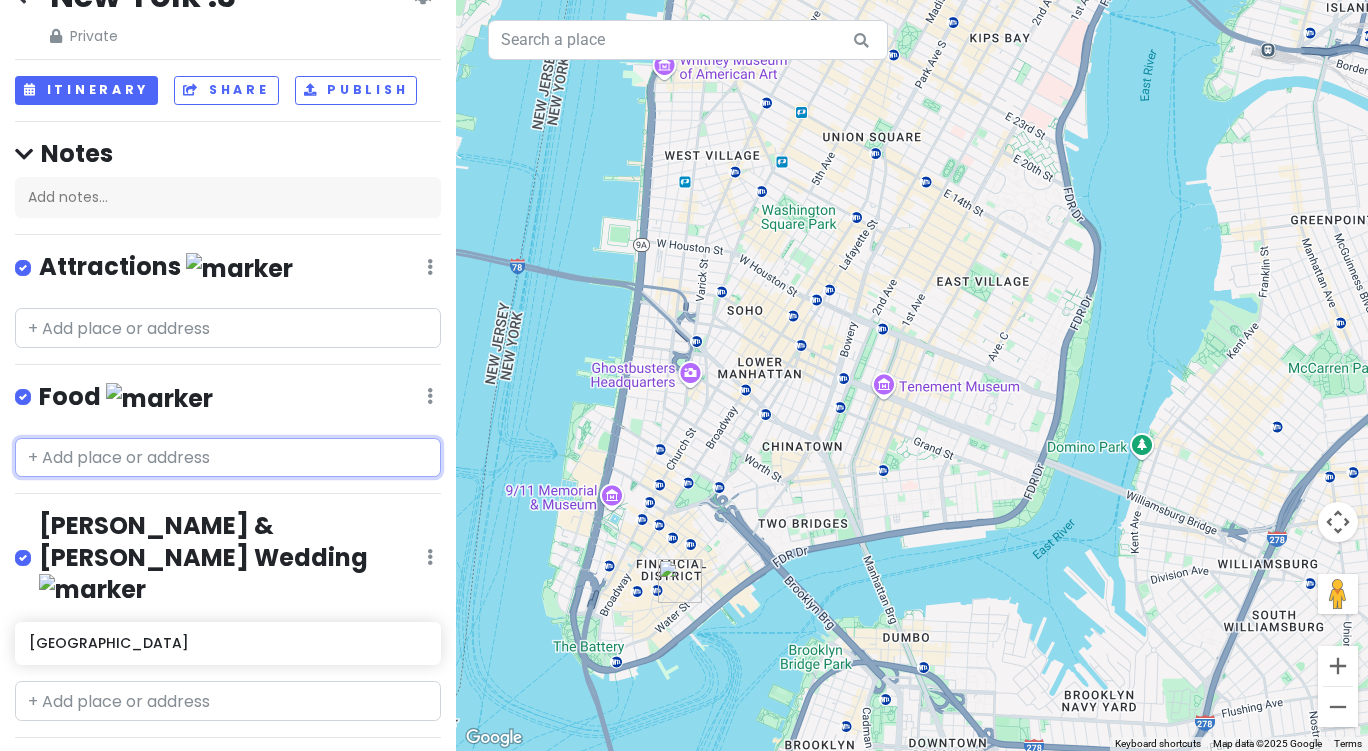 click at bounding box center (228, 458) 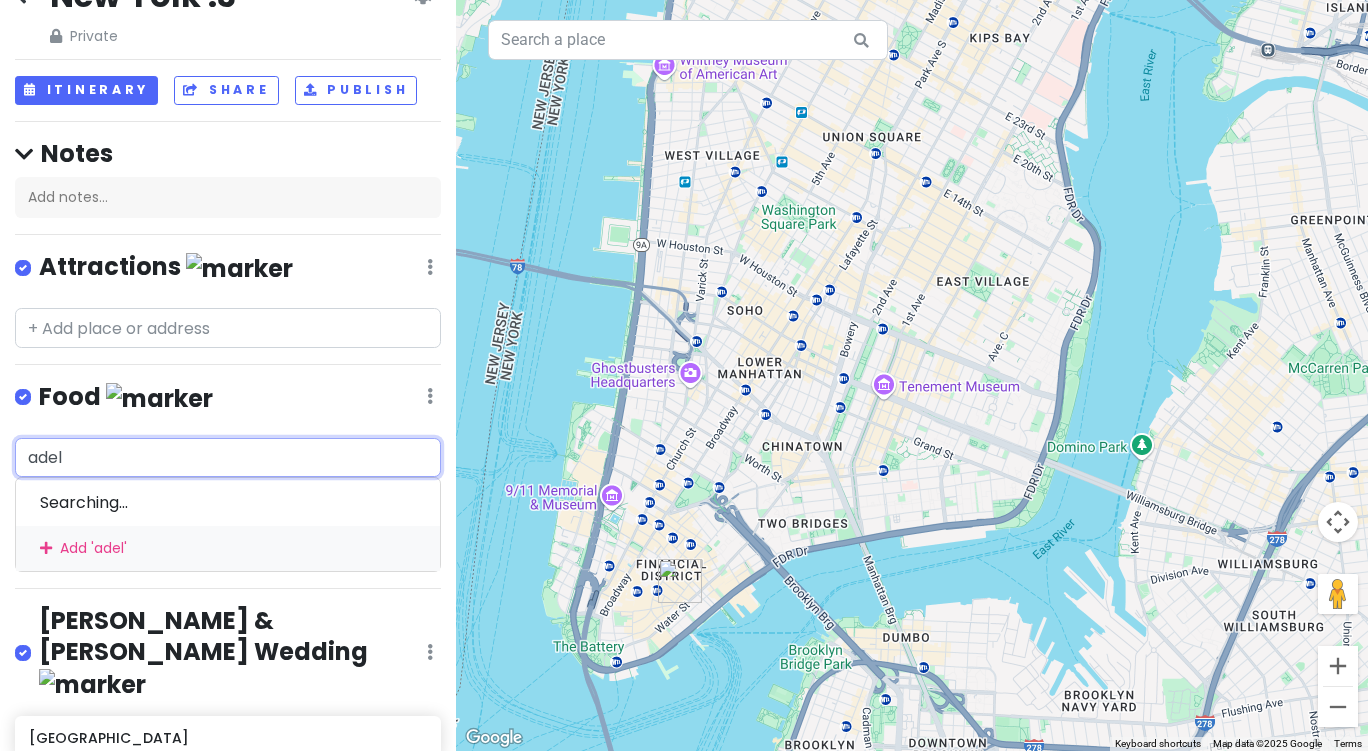 type on "adell" 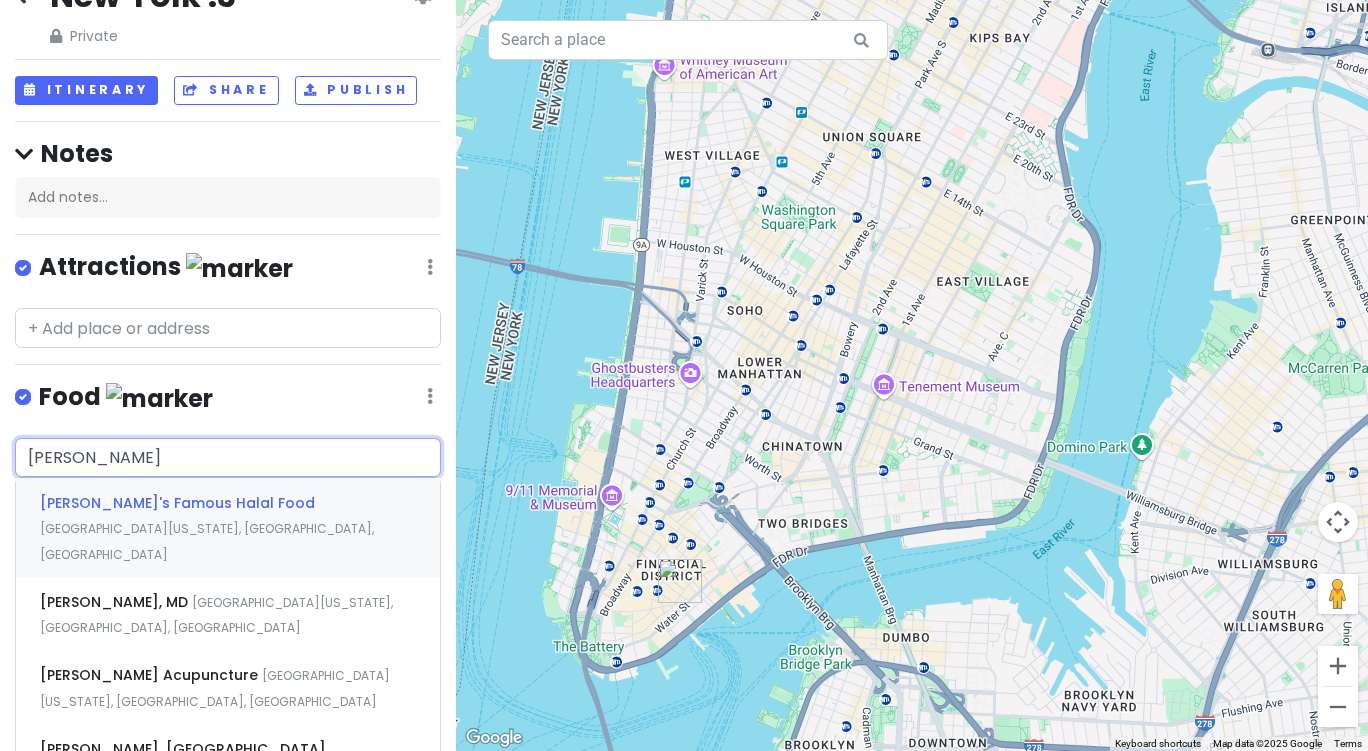 click on "Adel's Famous Halal Food   6th Avenue, New York, NY, USA" at bounding box center [228, 527] 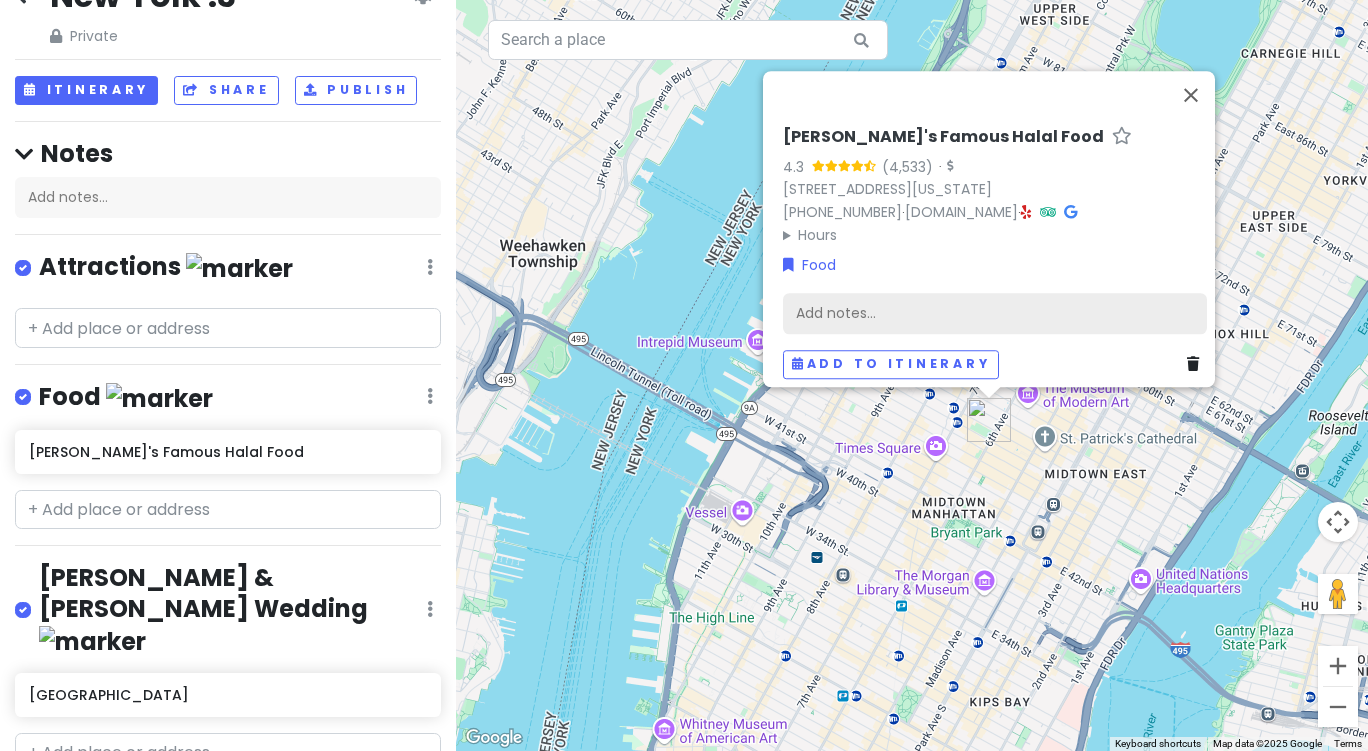 click on "Add notes..." at bounding box center (995, 313) 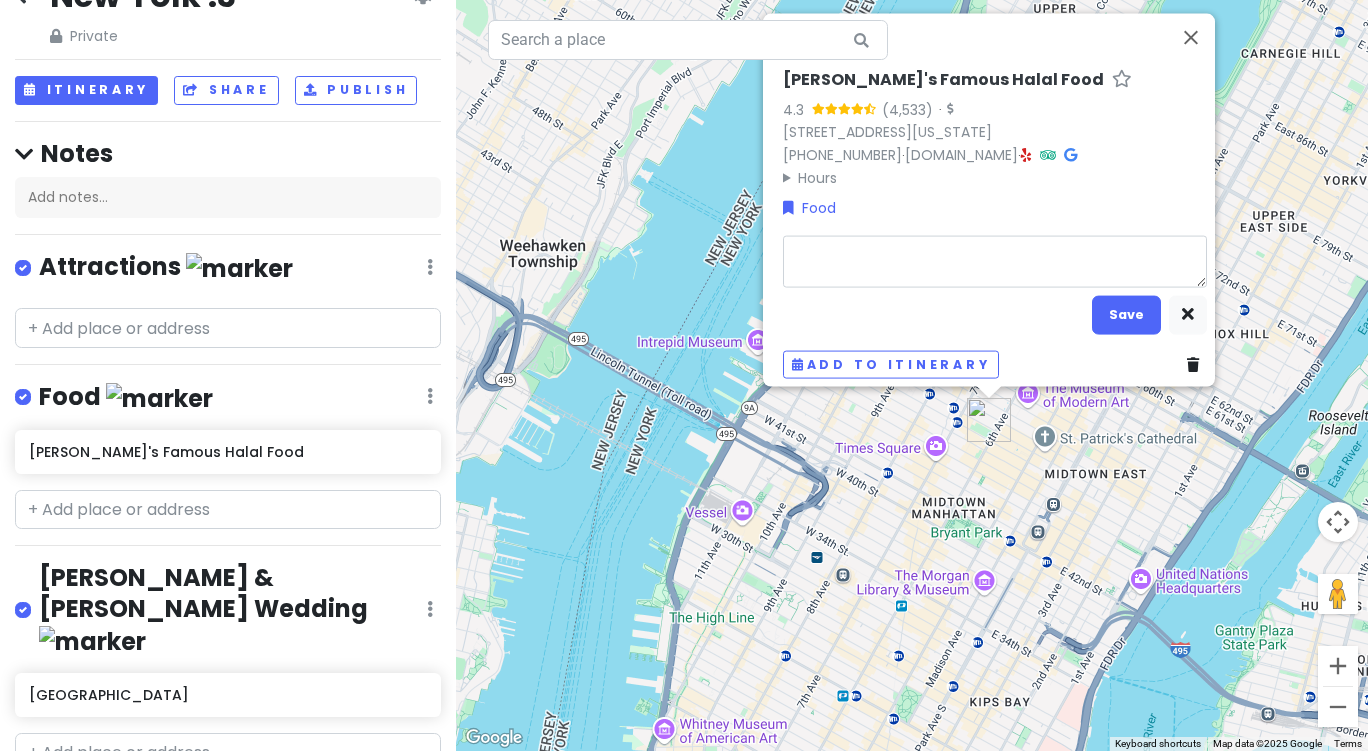 type on "x" 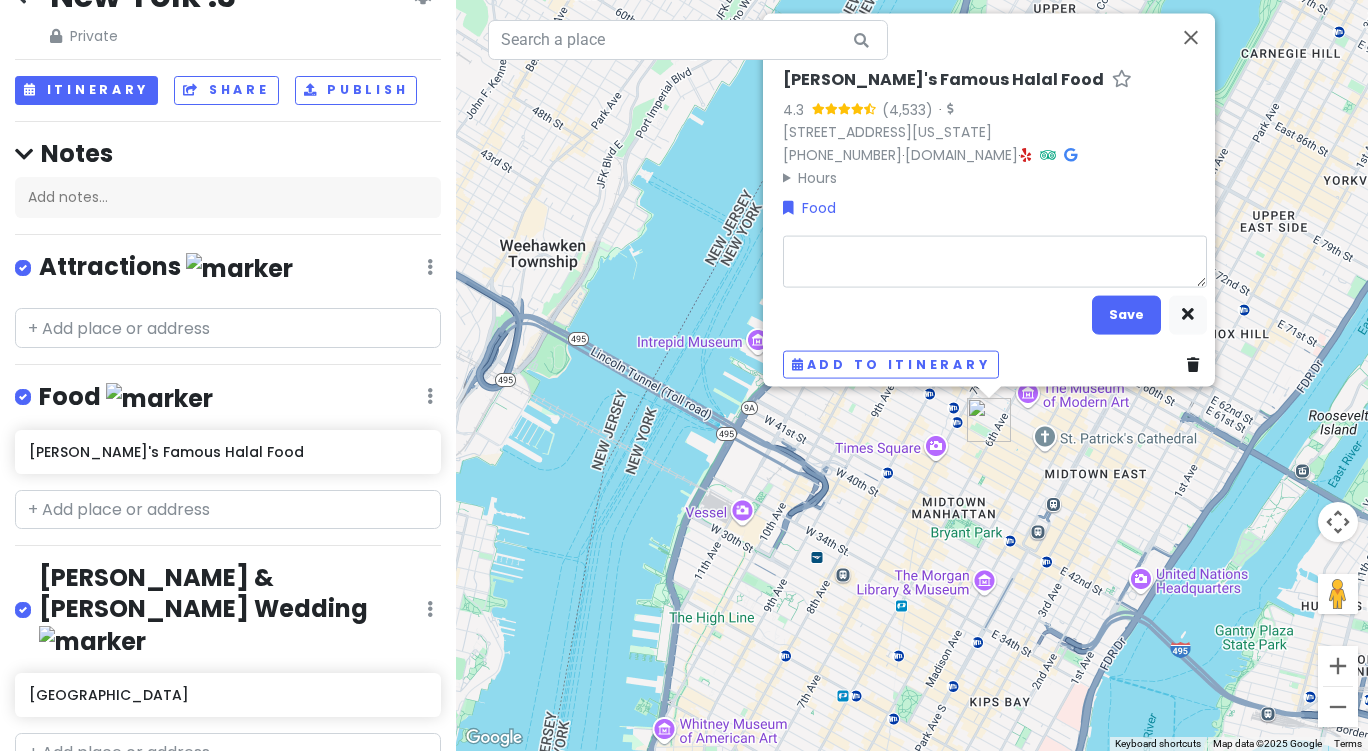 type on "F" 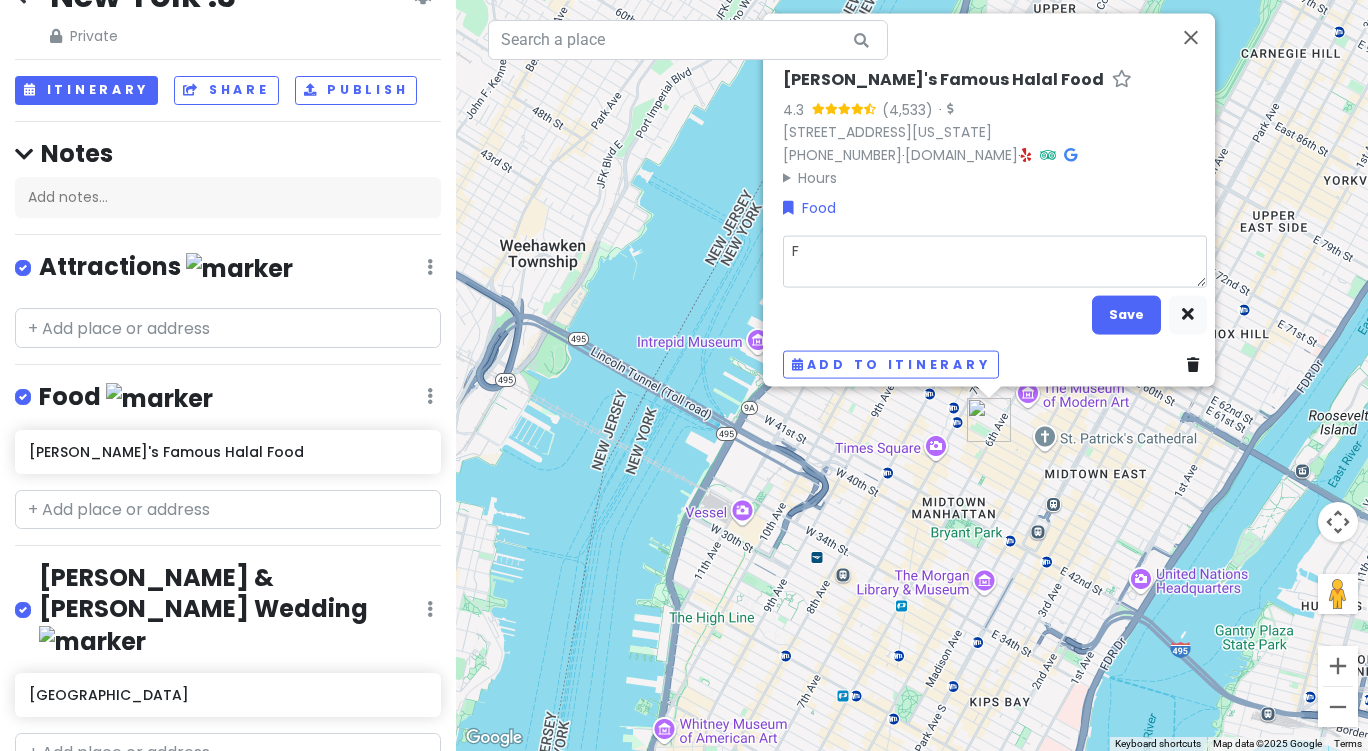 type on "x" 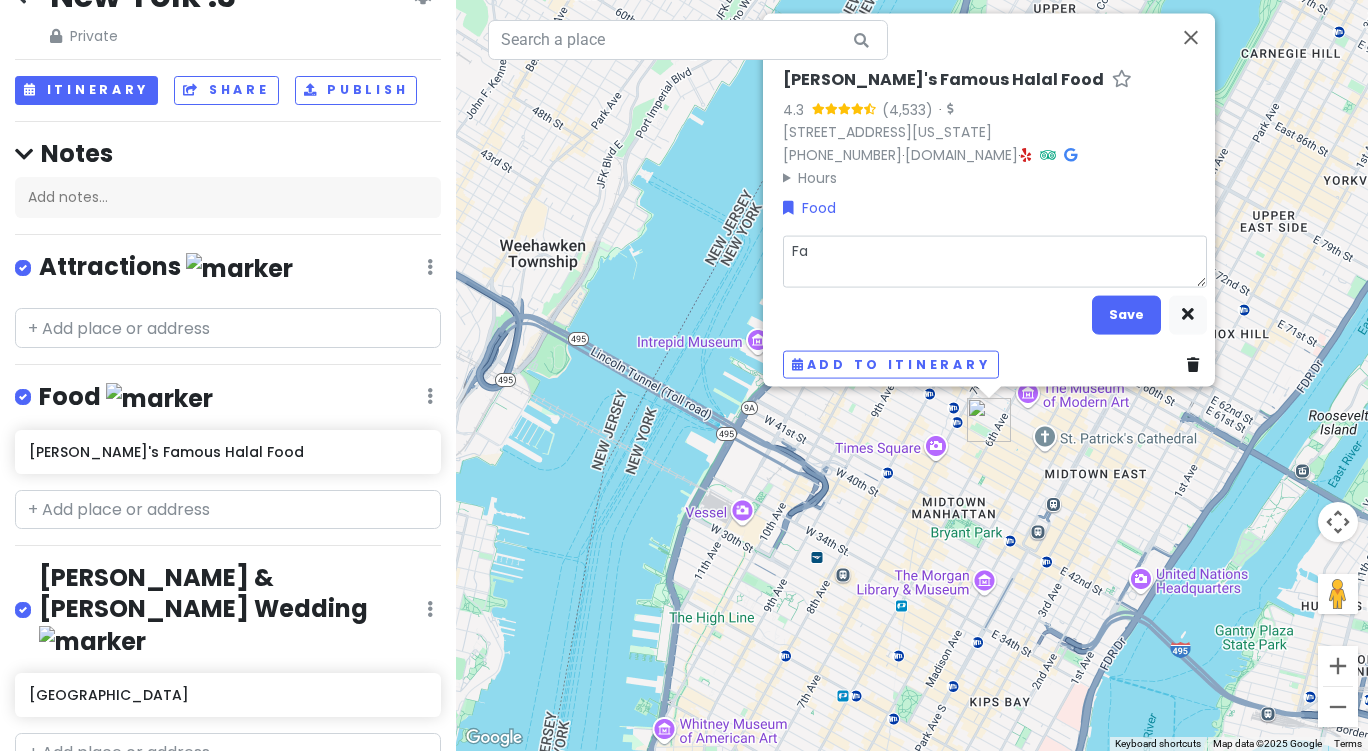 type on "x" 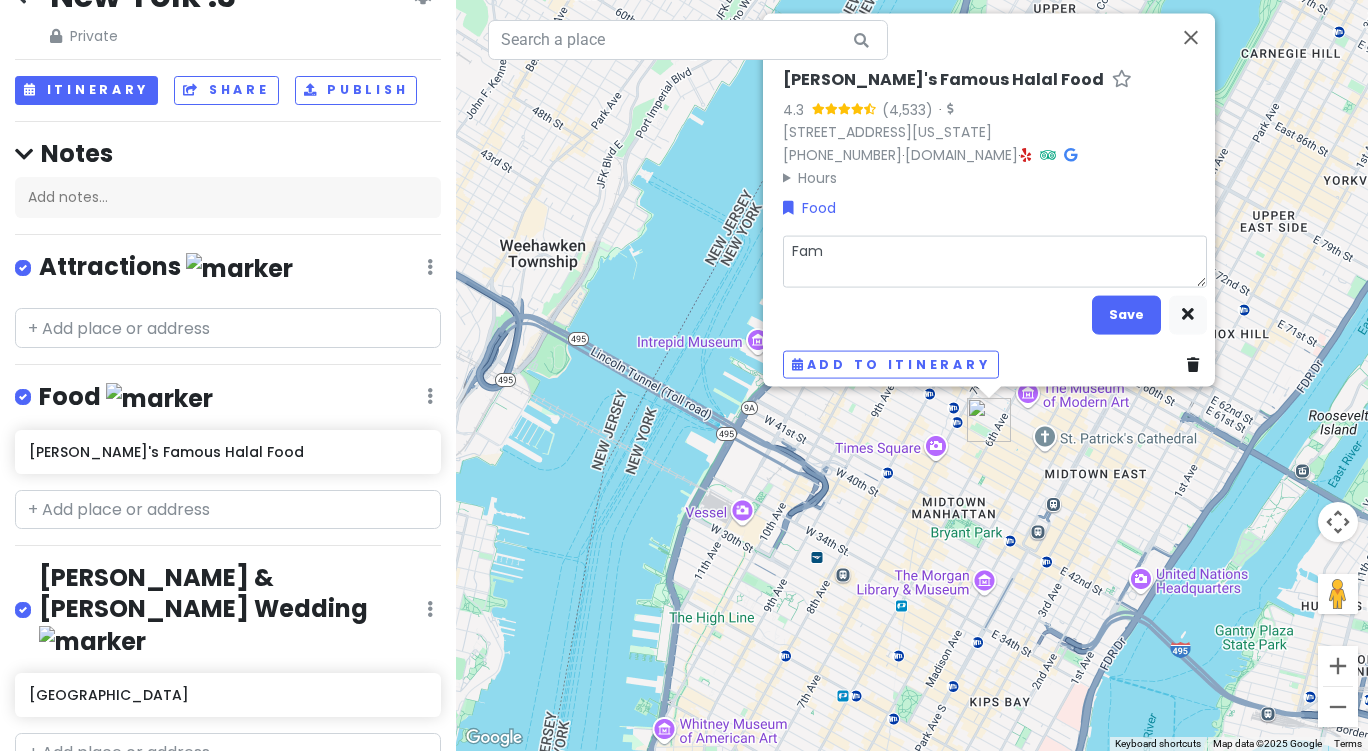 type on "x" 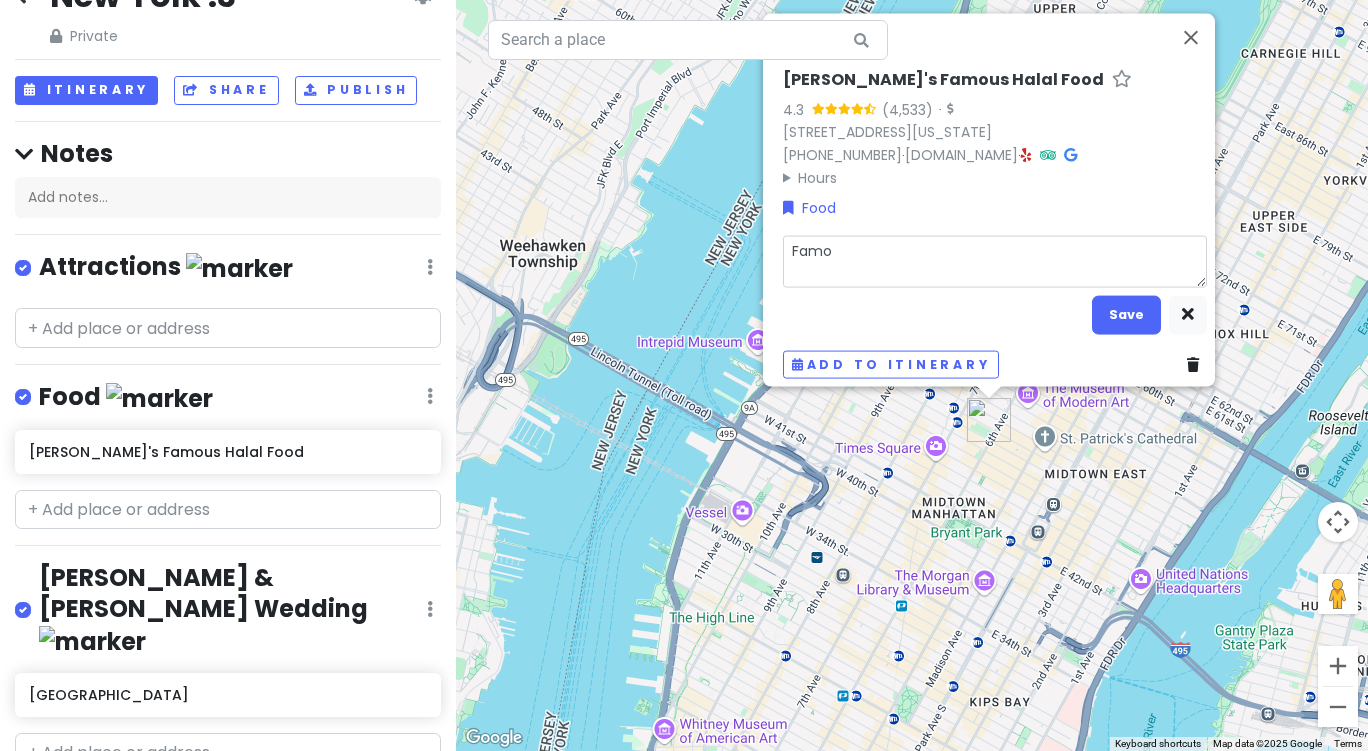 type on "x" 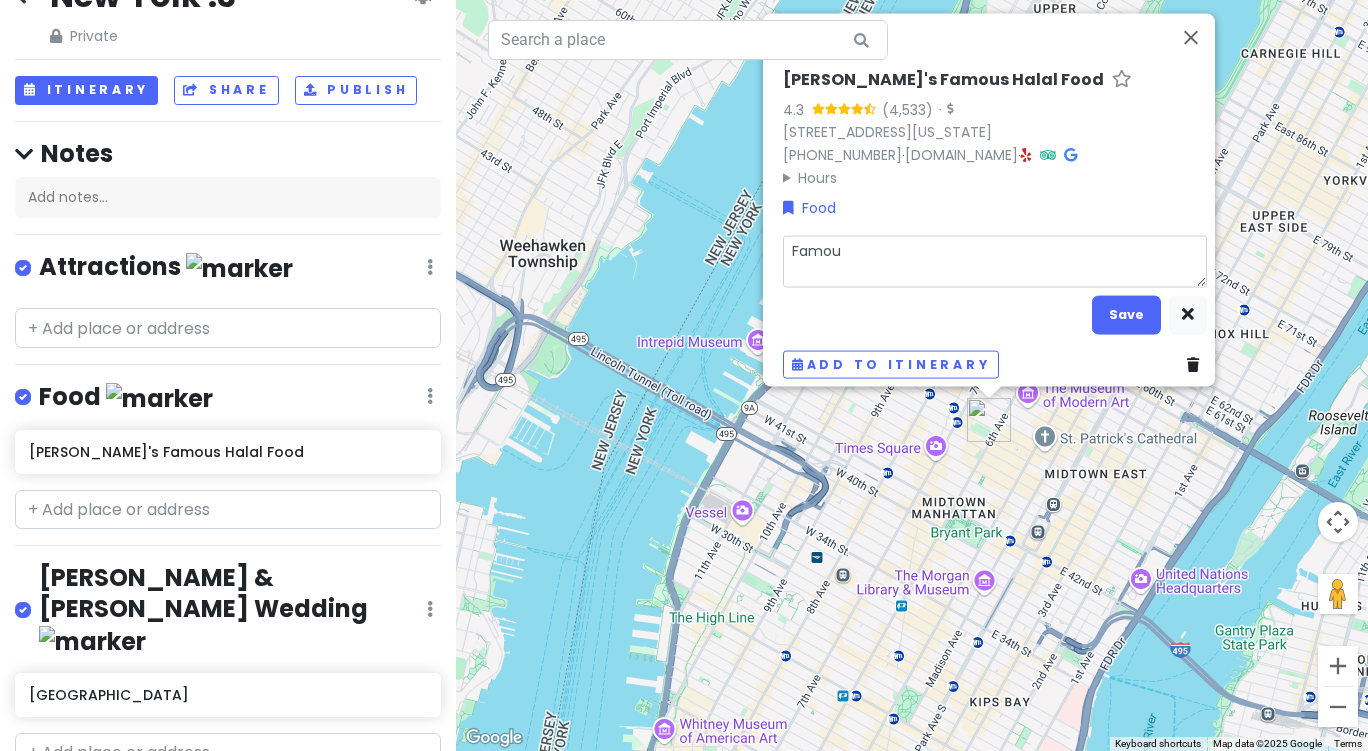 type on "x" 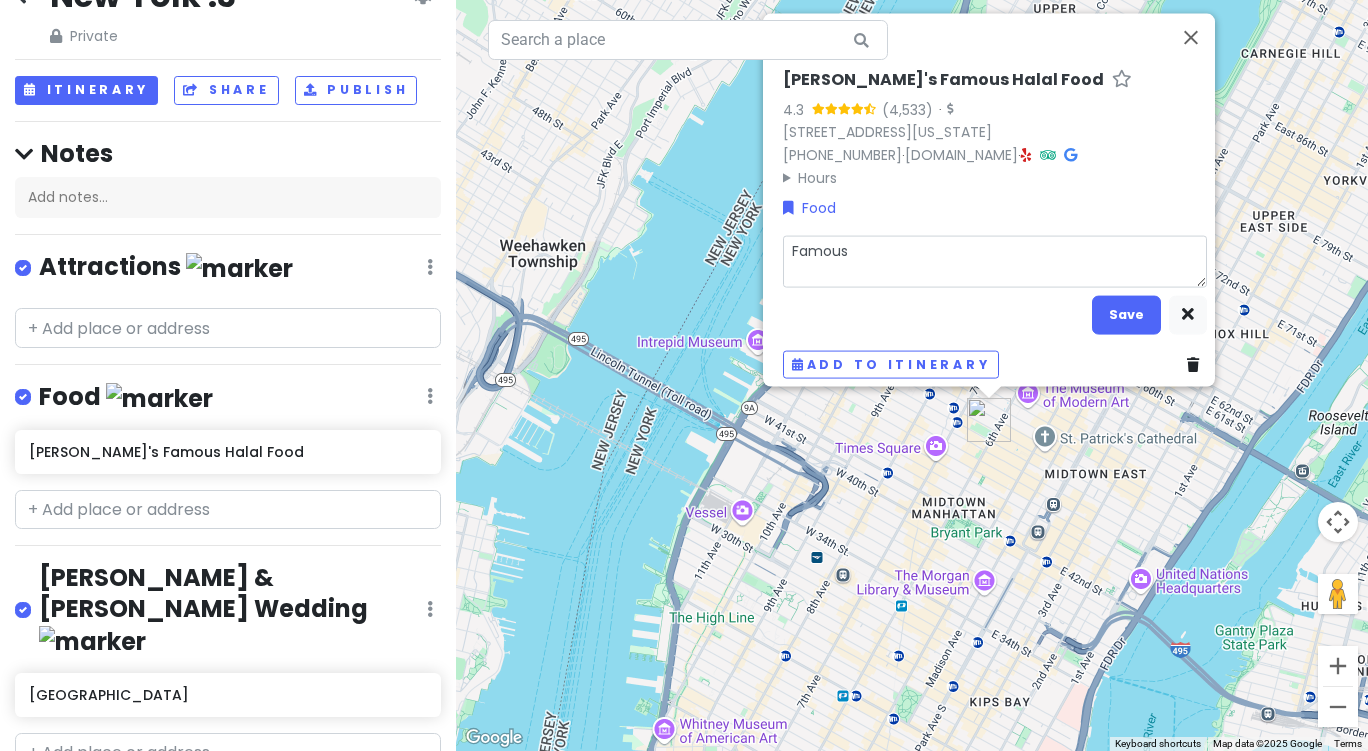 type on "x" 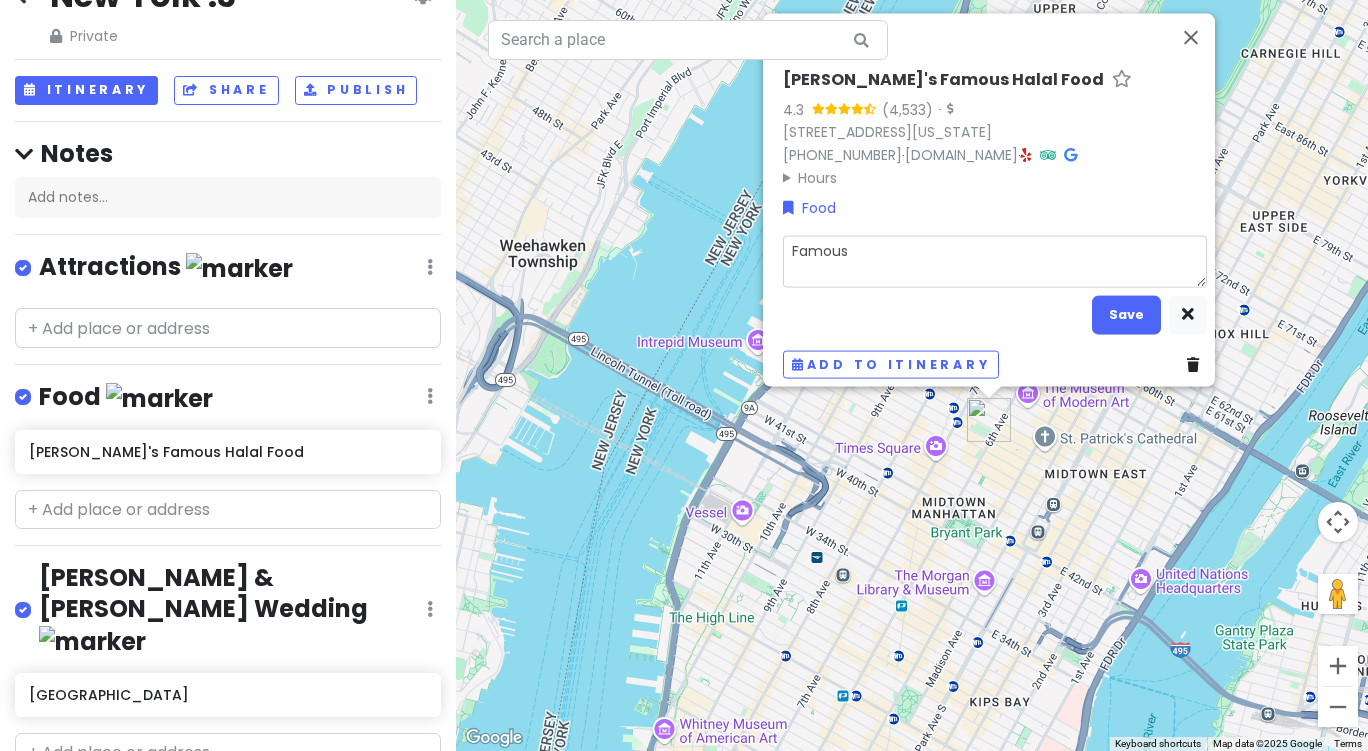 type on "x" 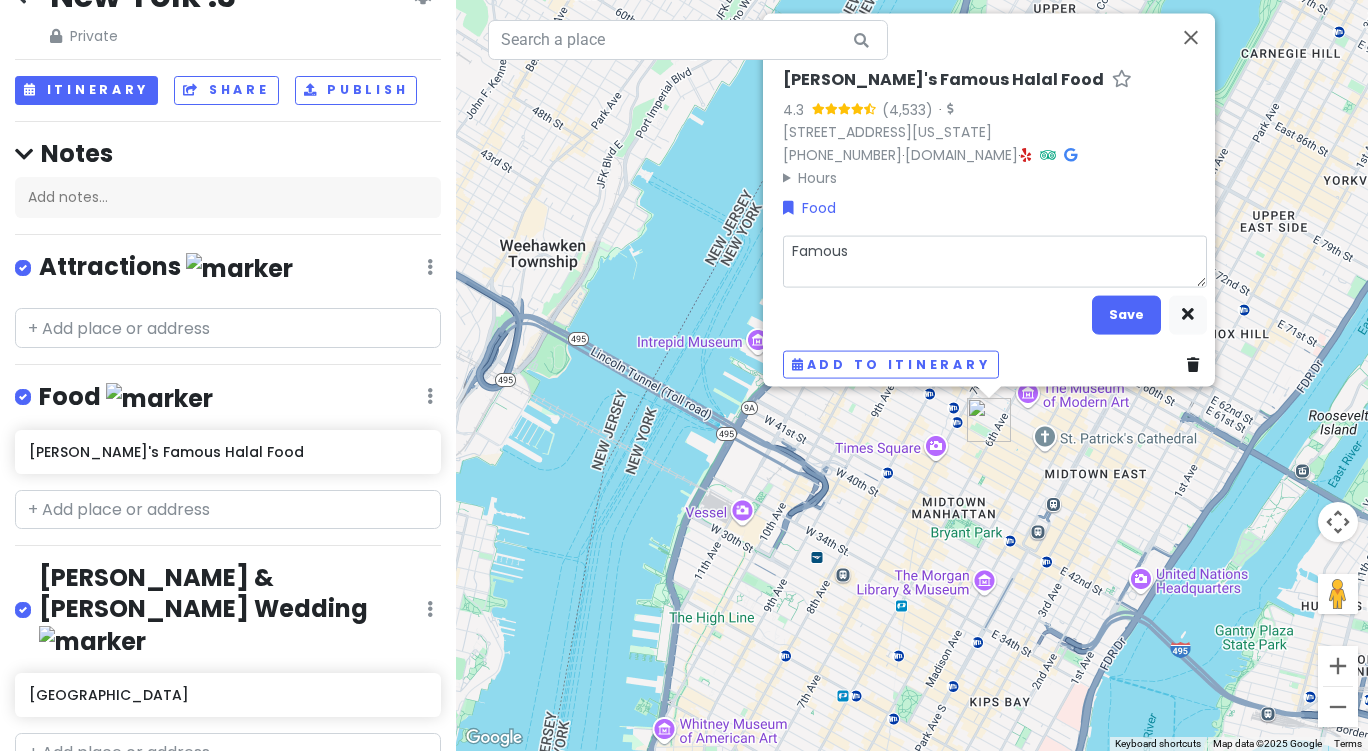 type on "Famous" 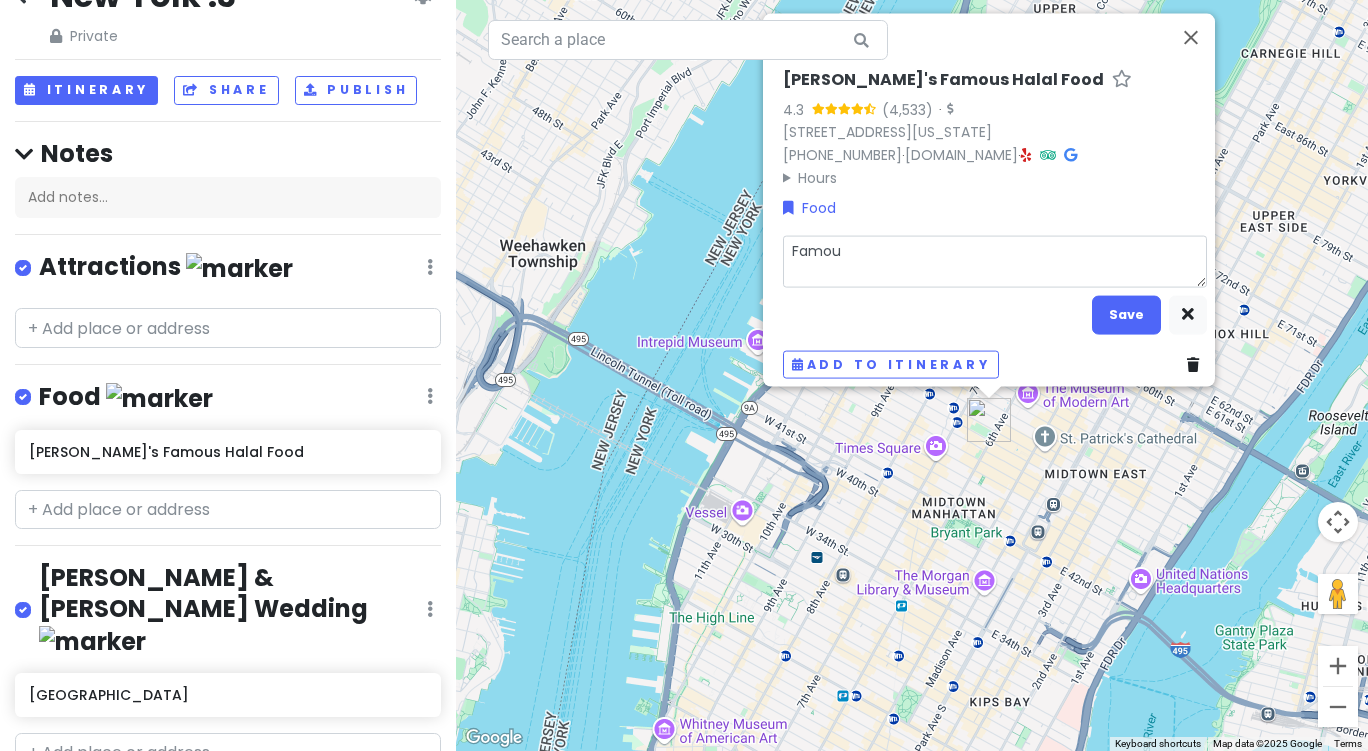type on "x" 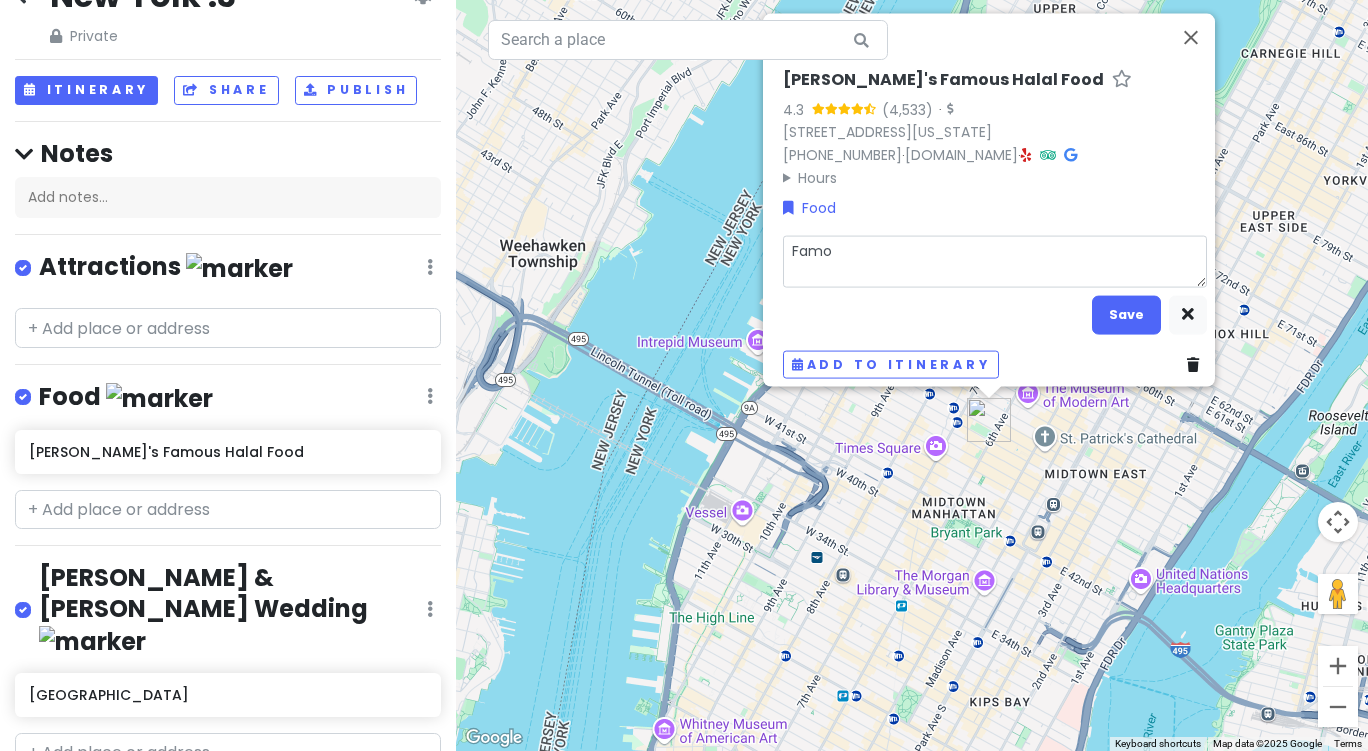 type on "x" 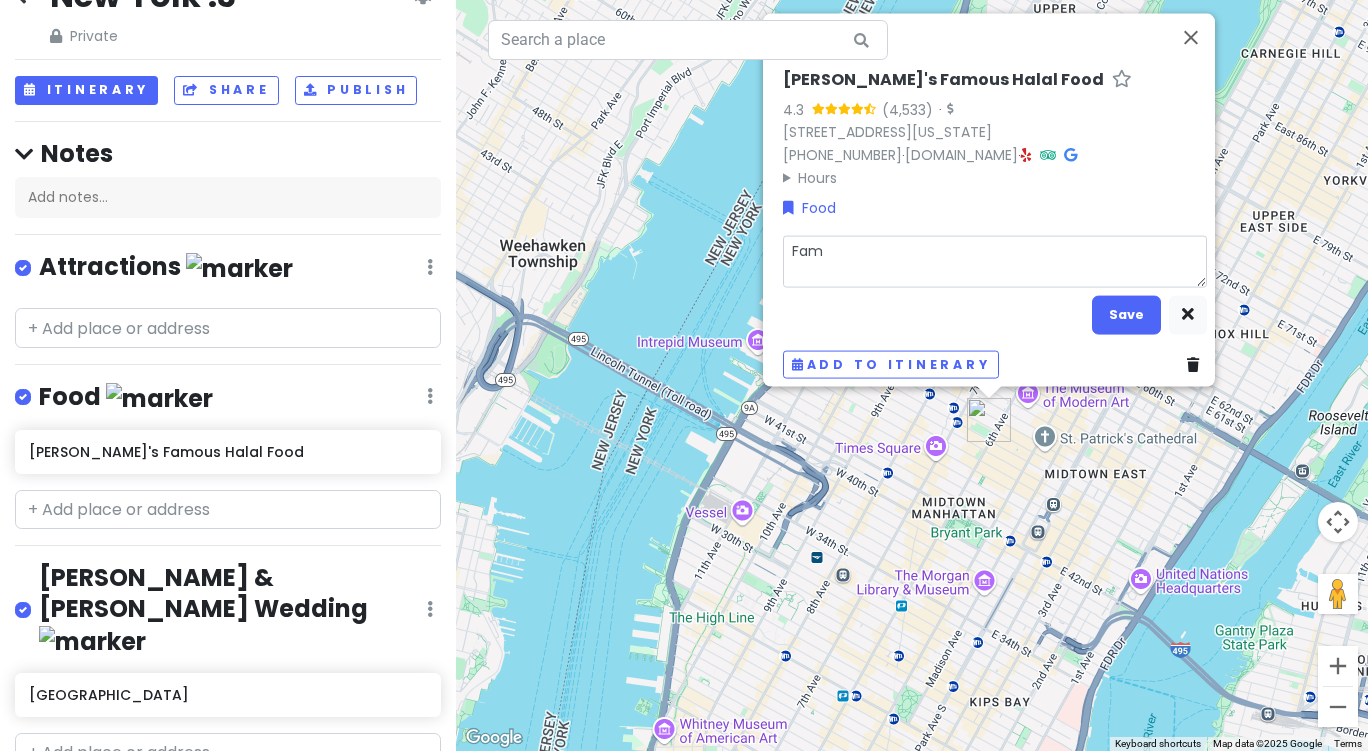 type on "x" 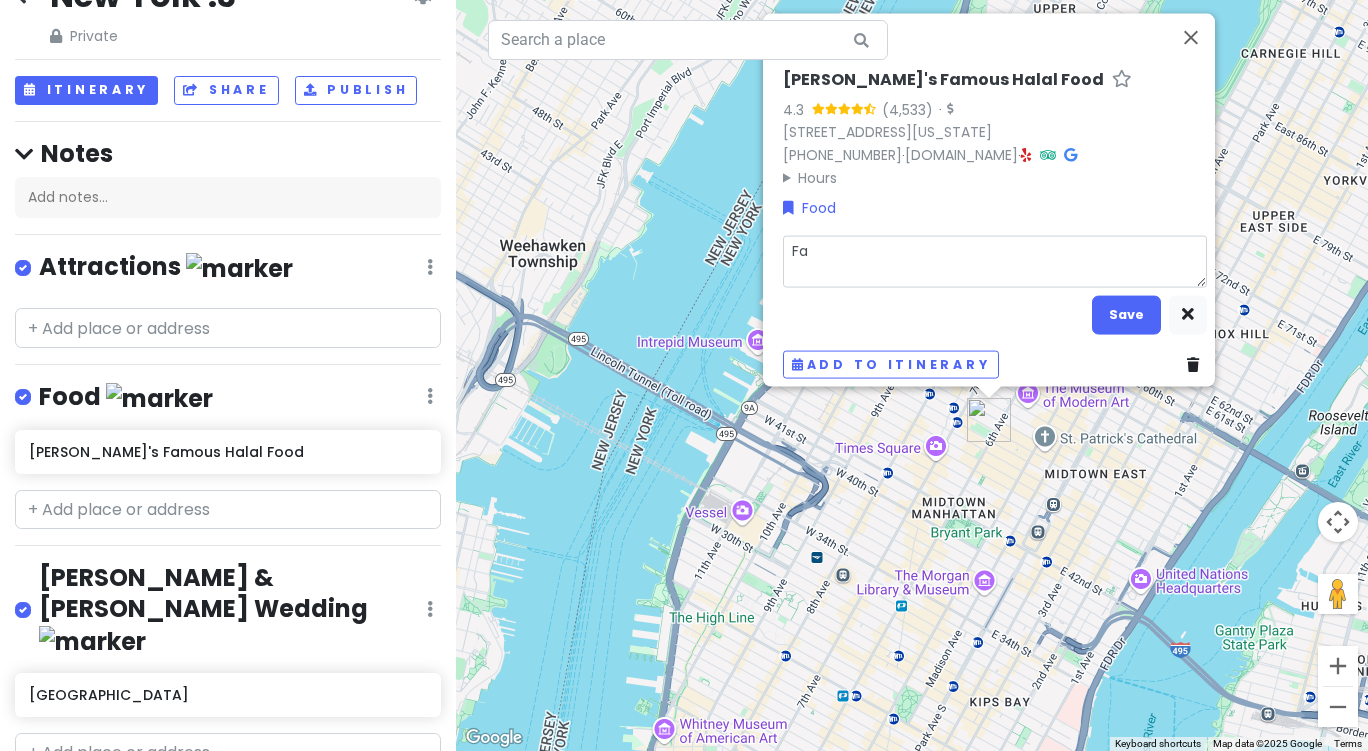 type on "x" 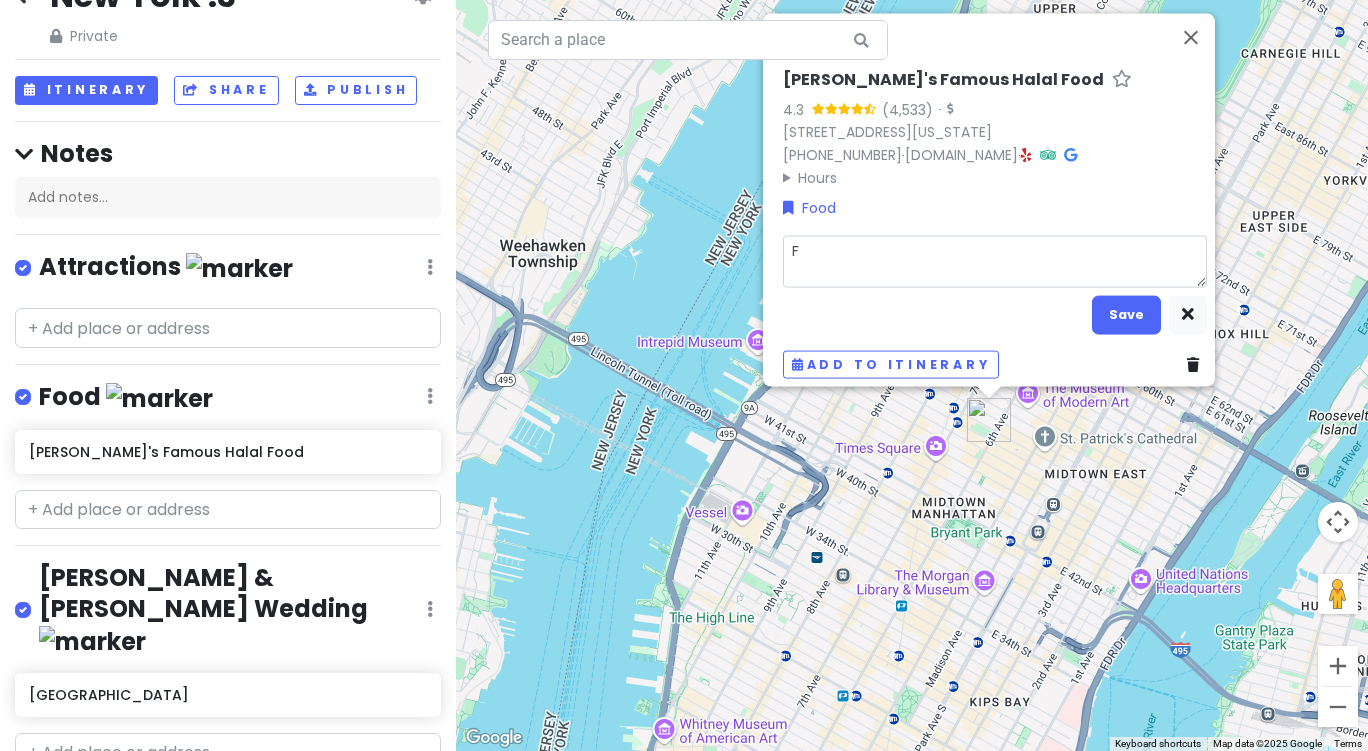 type 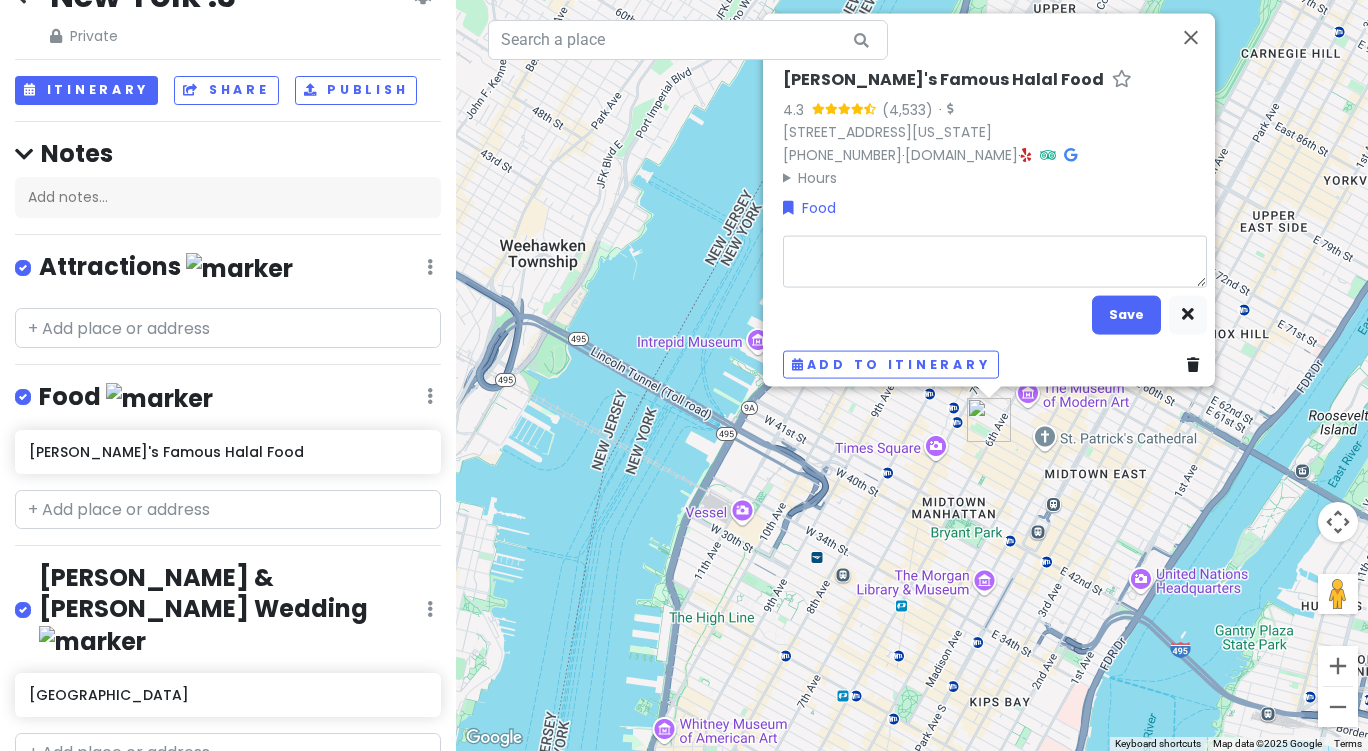 type on "x" 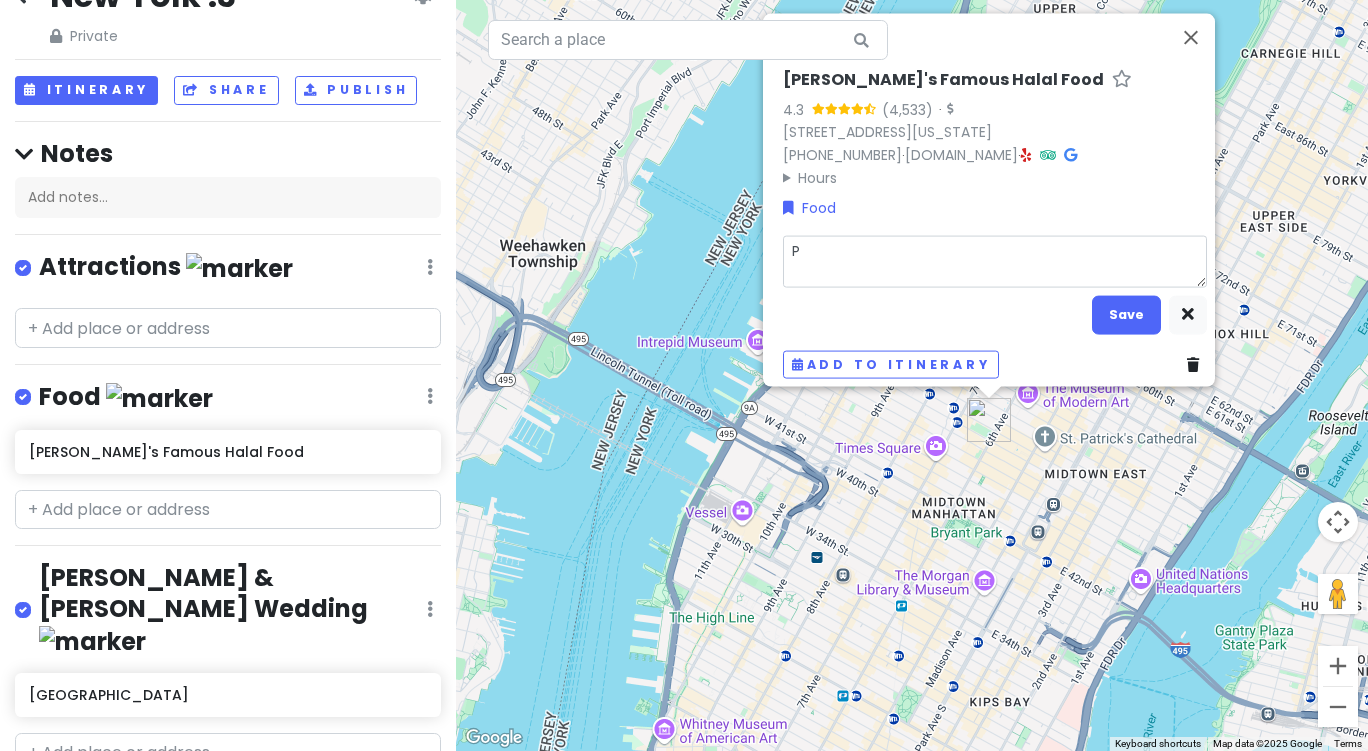 type on "x" 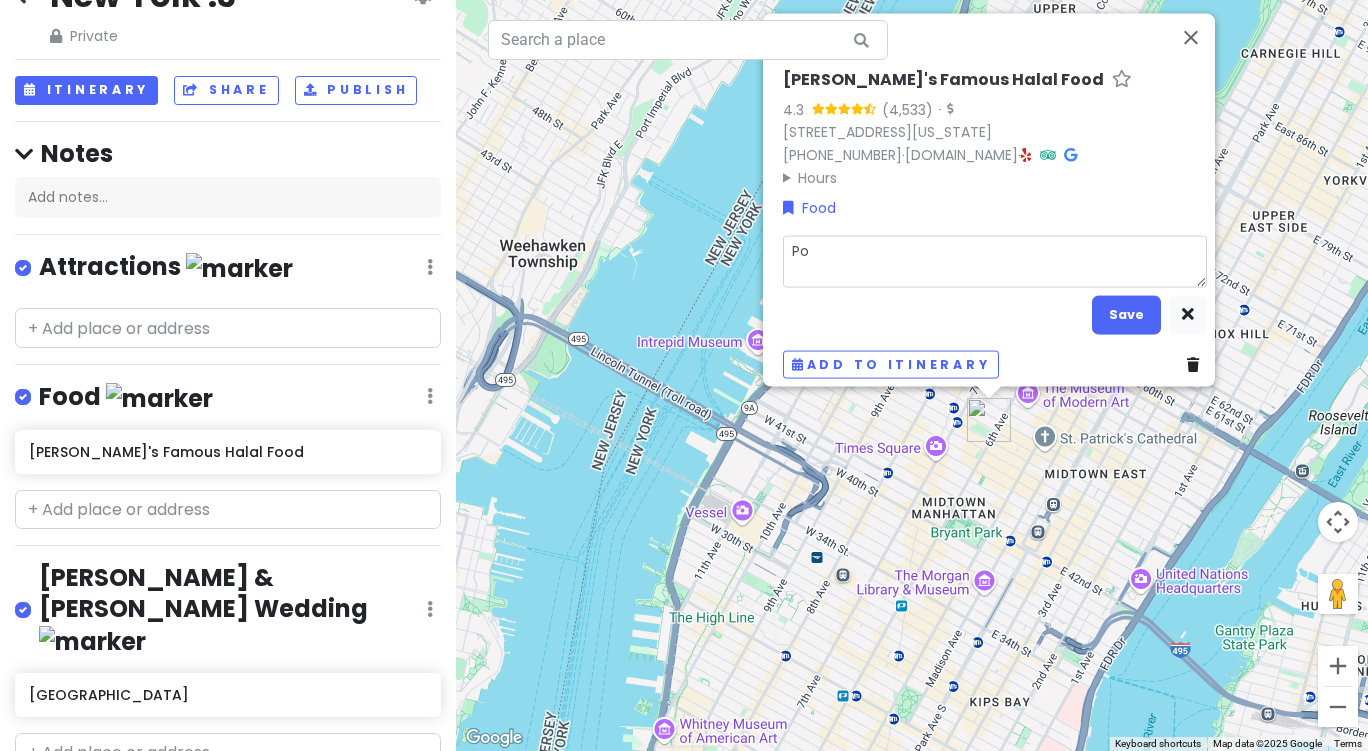 type on "x" 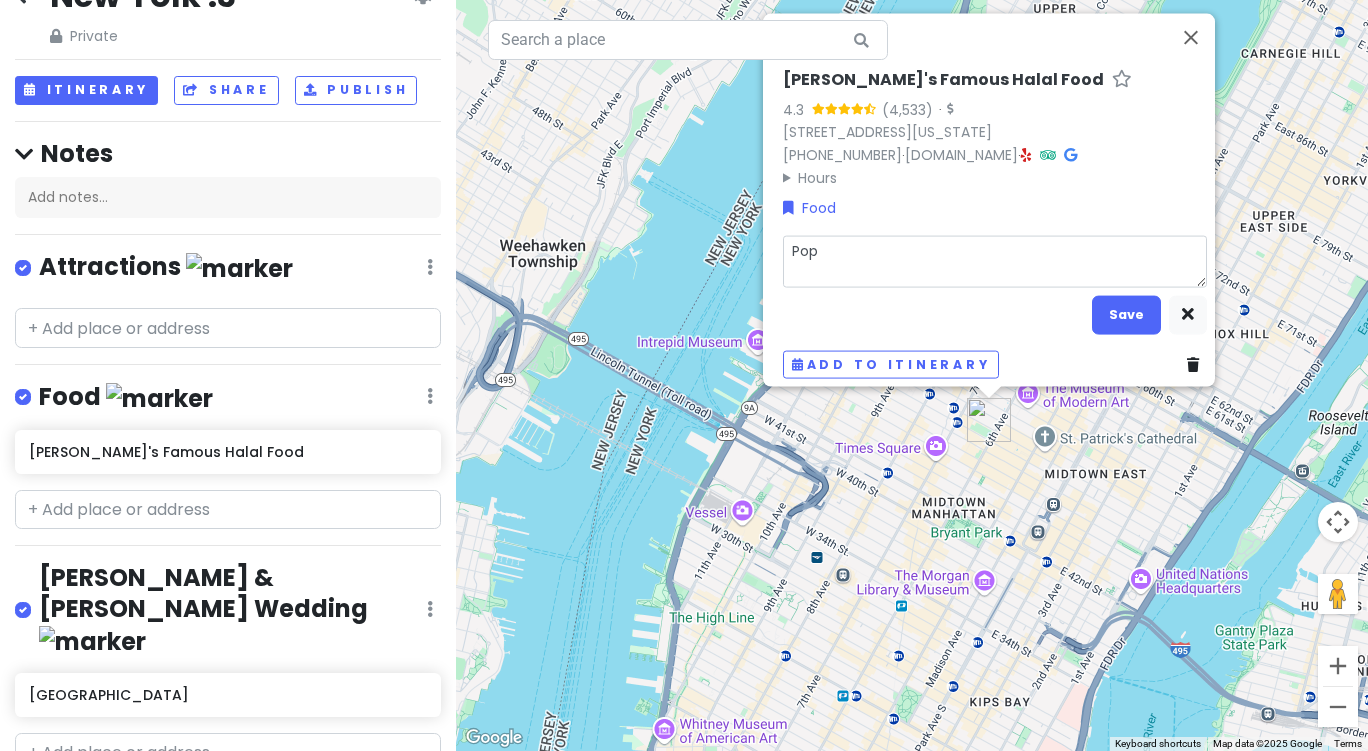 type on "x" 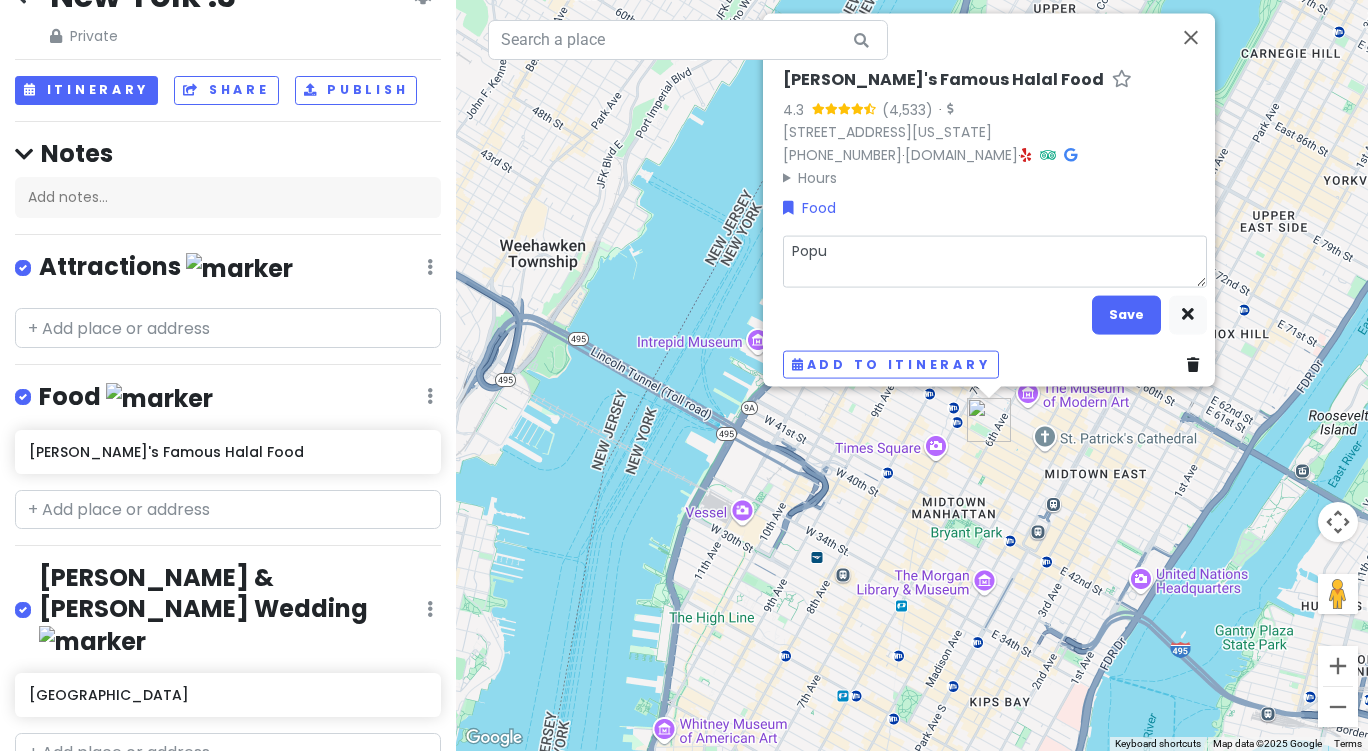 type on "x" 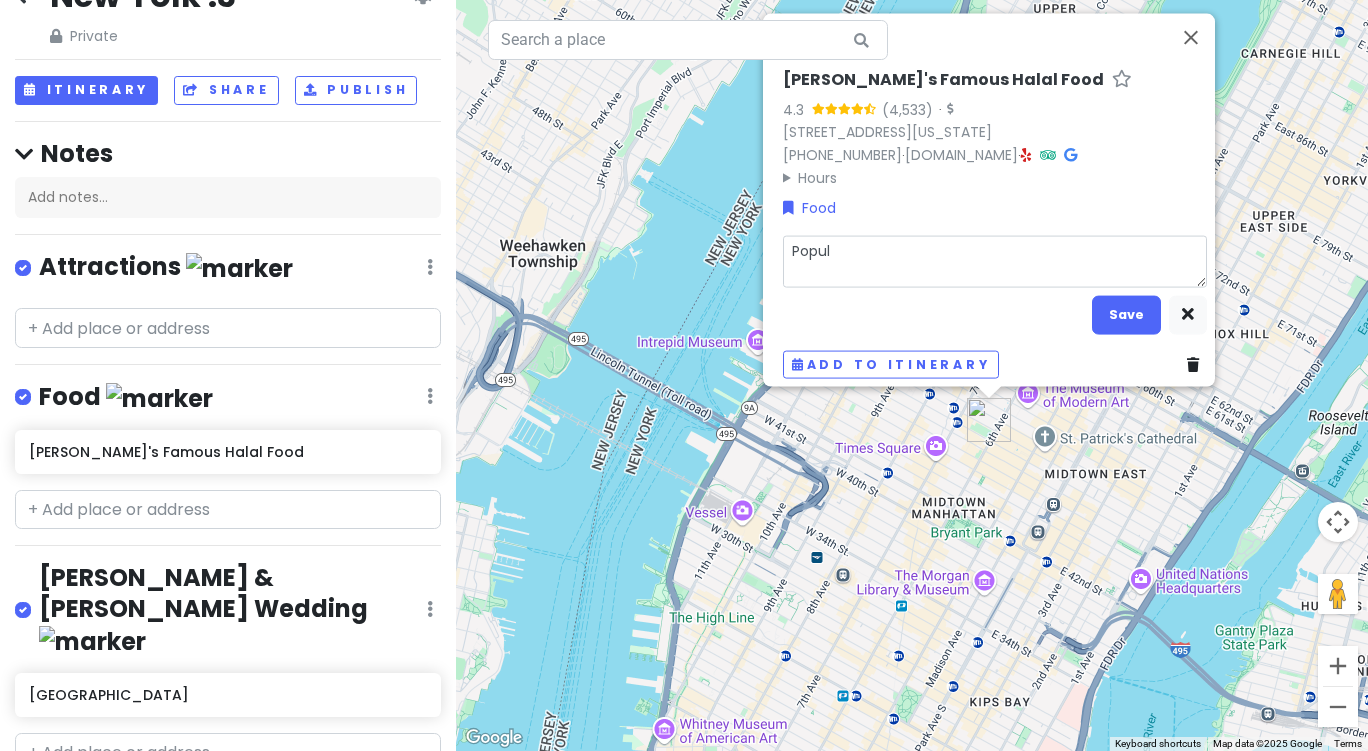 type on "x" 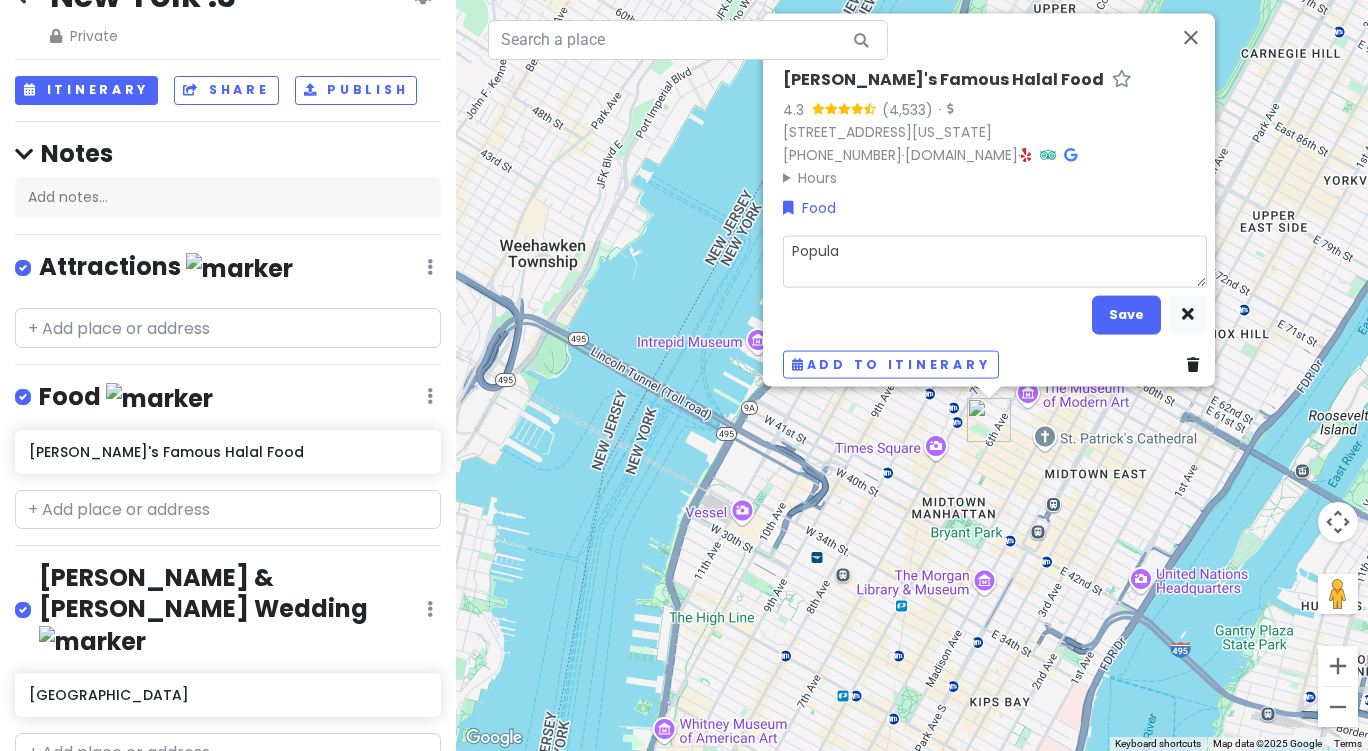type on "x" 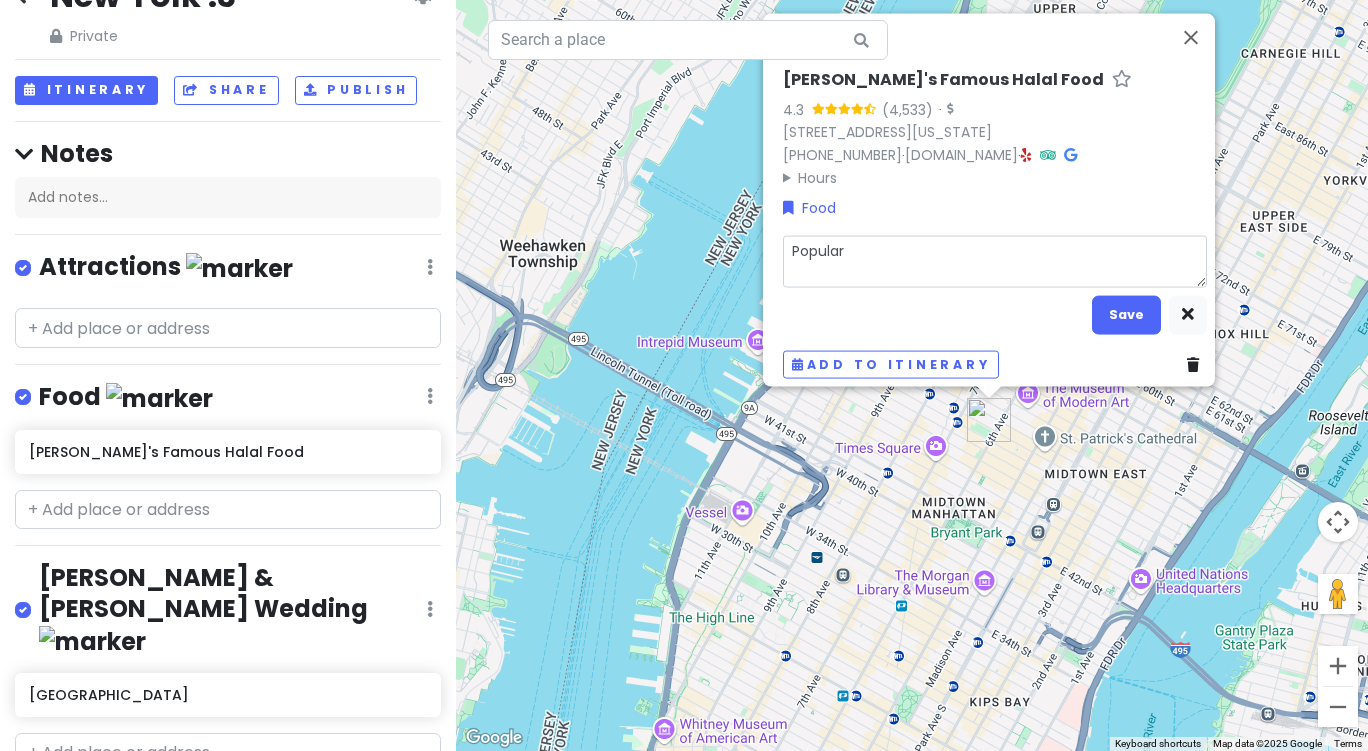 type on "x" 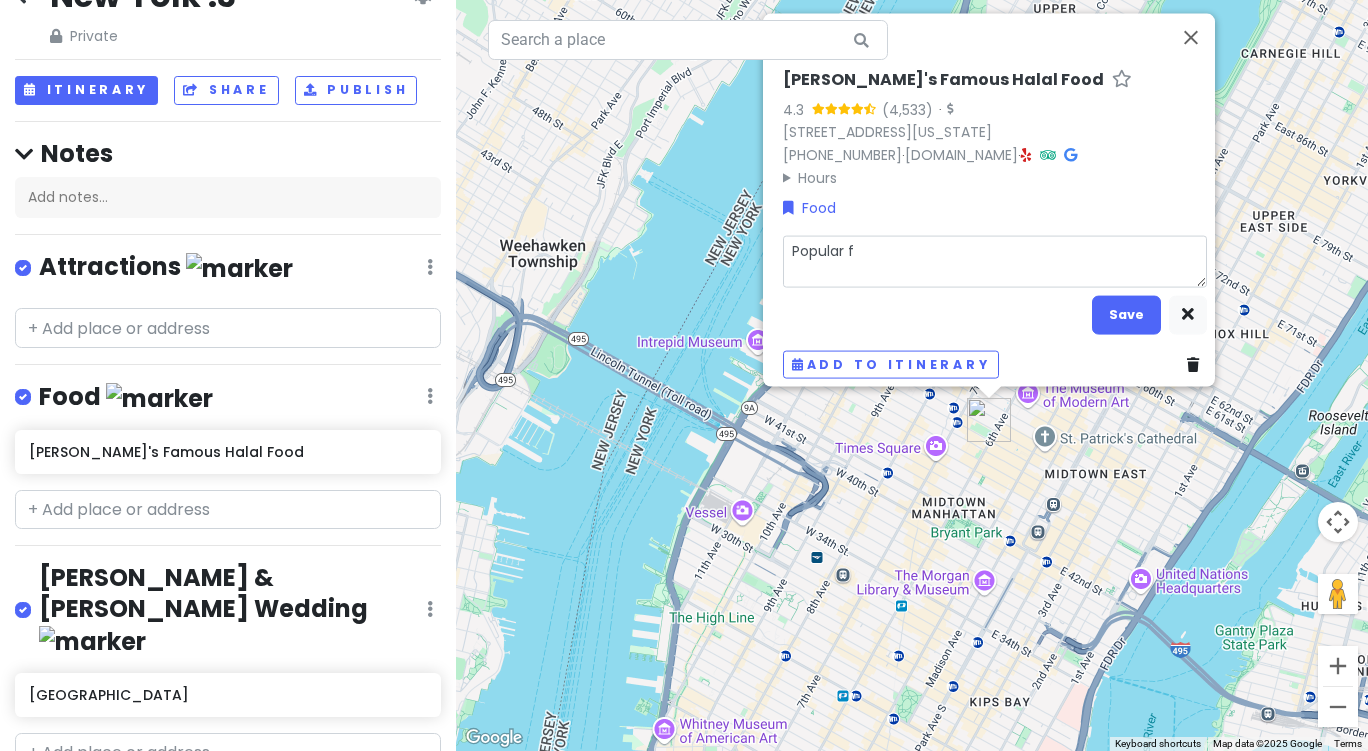 type on "x" 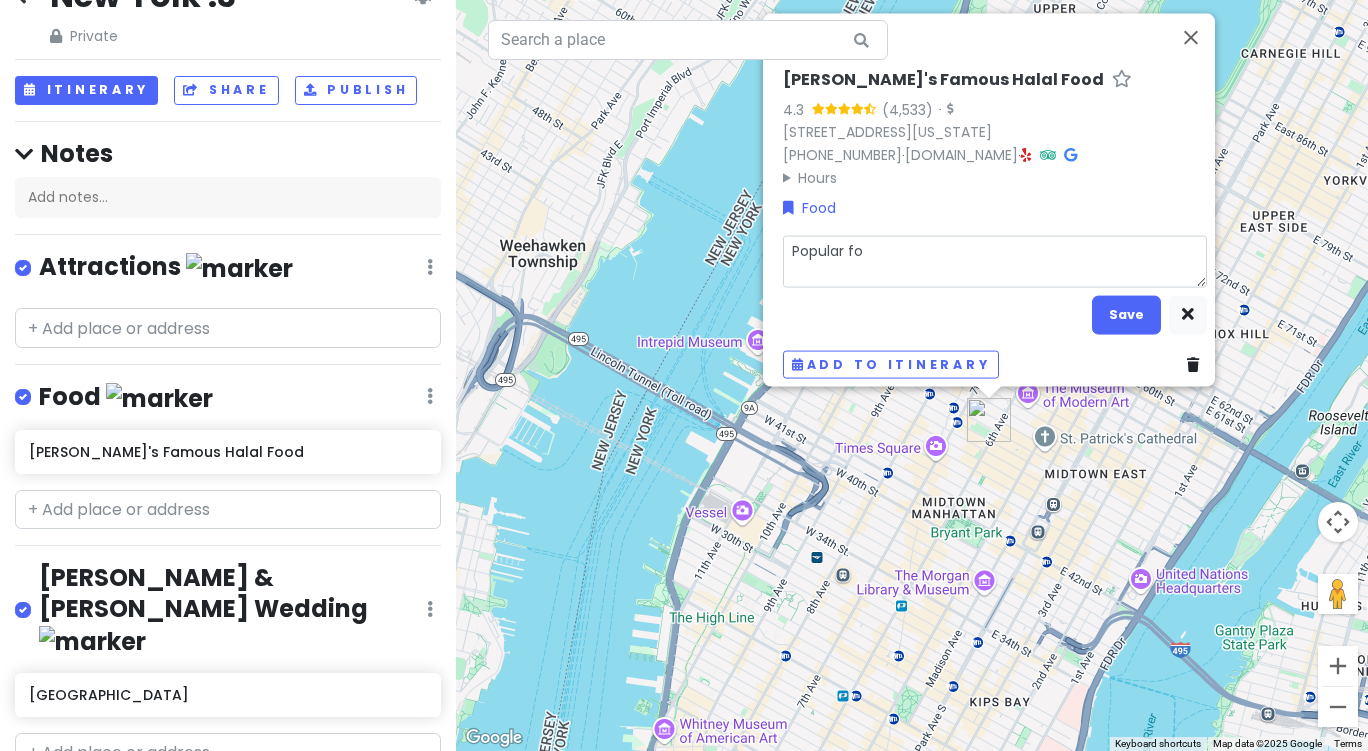 type on "x" 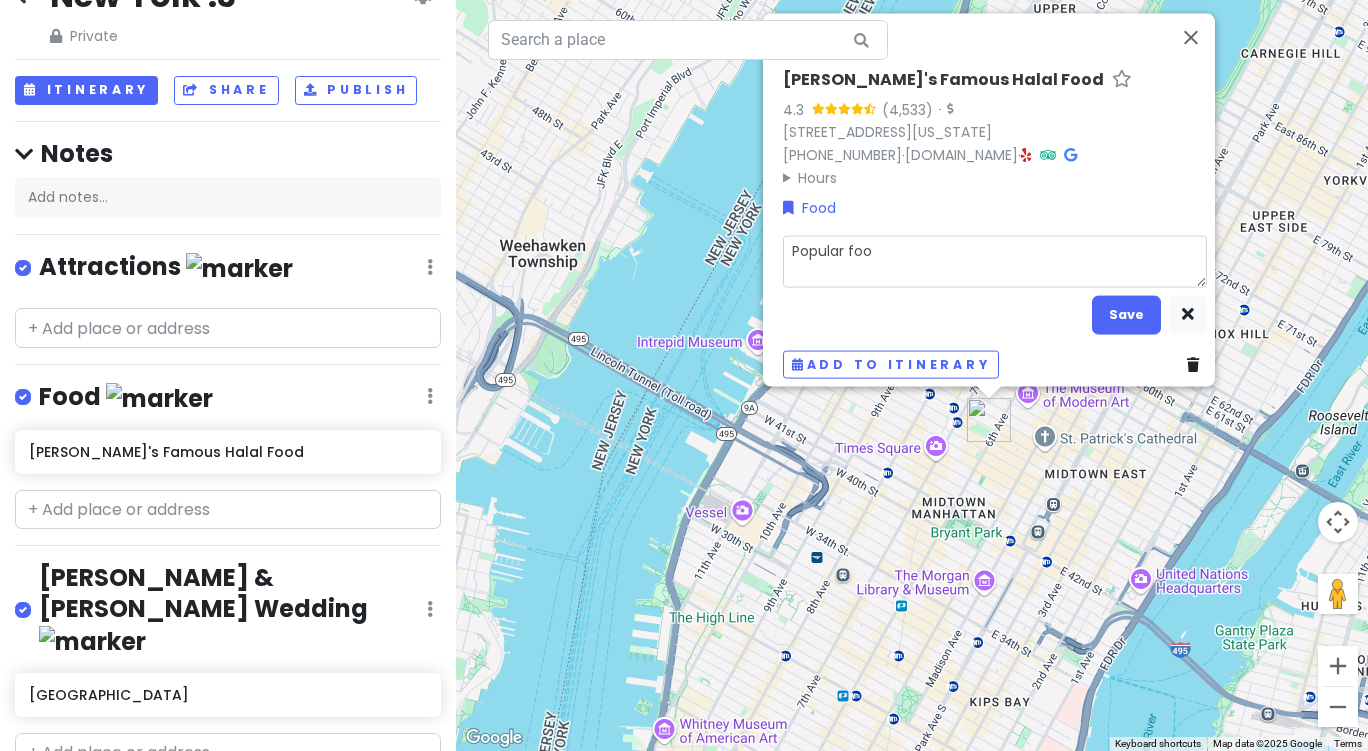 type on "Popular food" 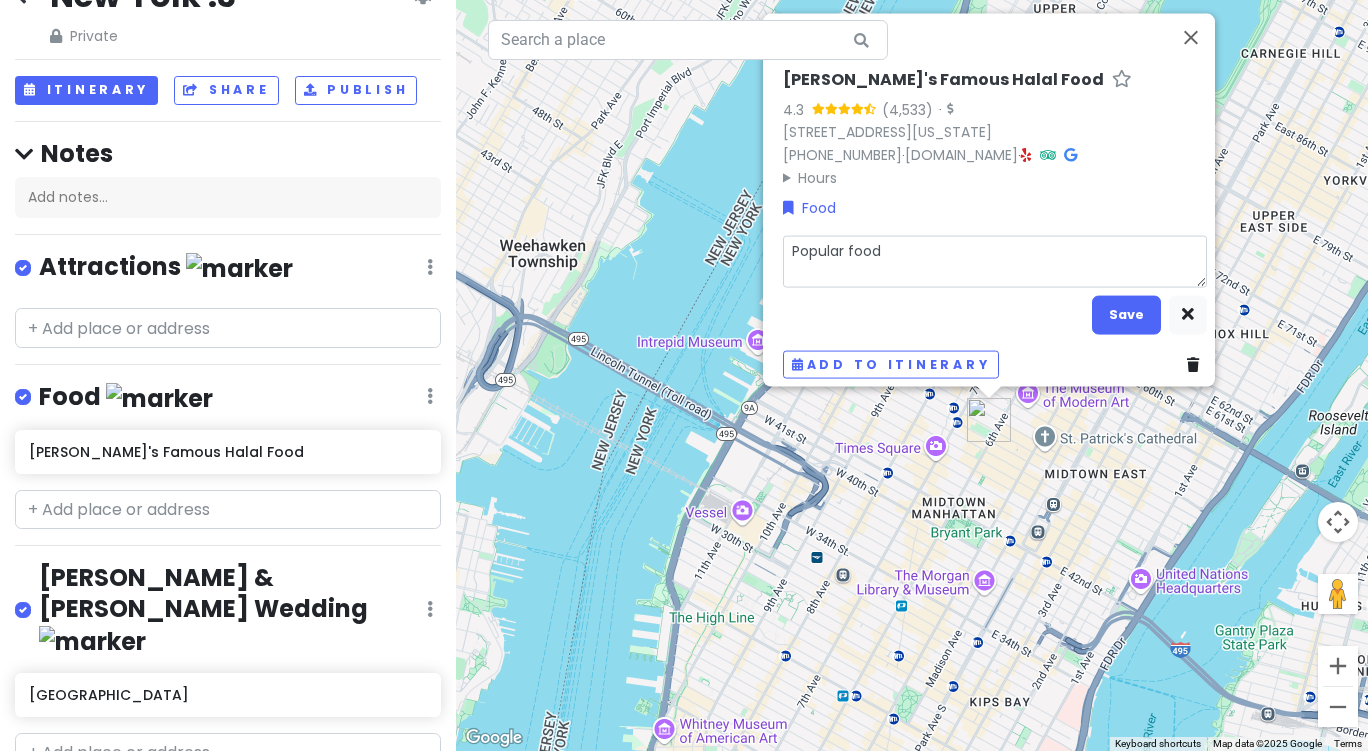 type on "x" 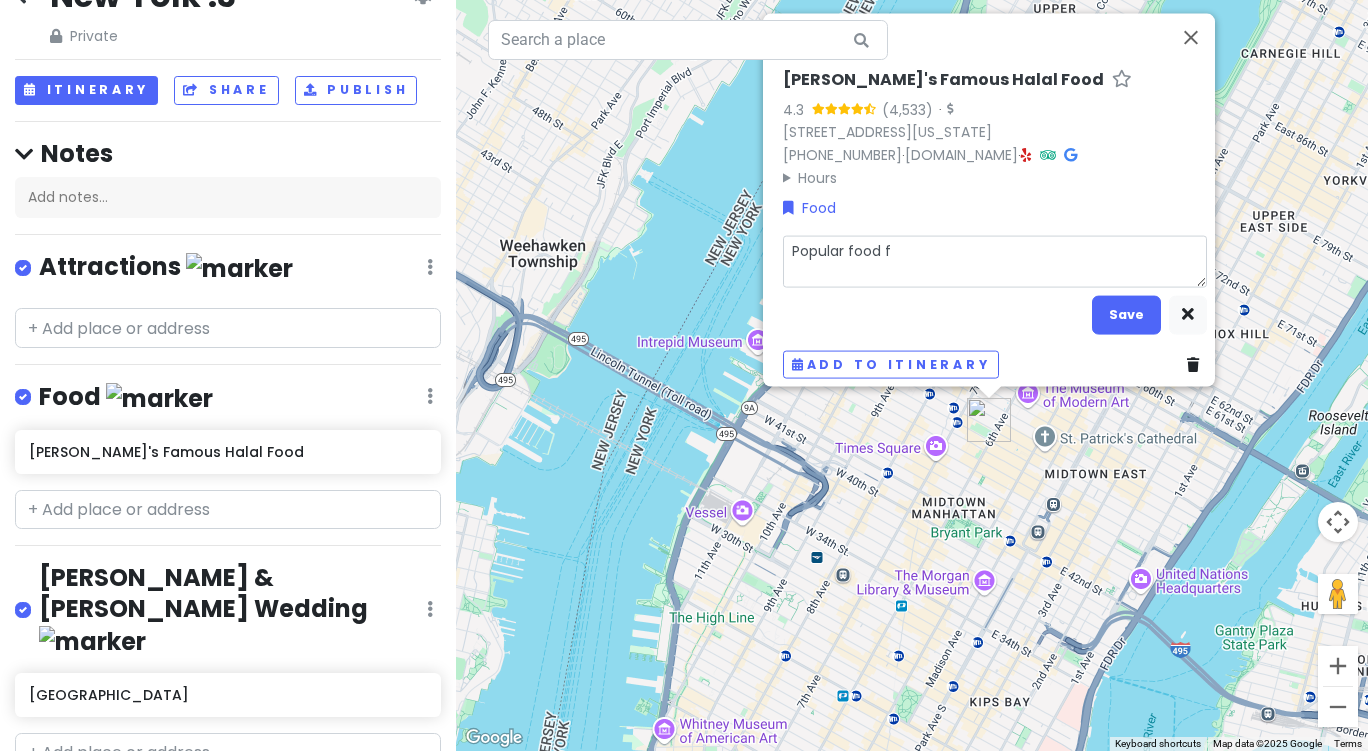 type on "Popular food fa" 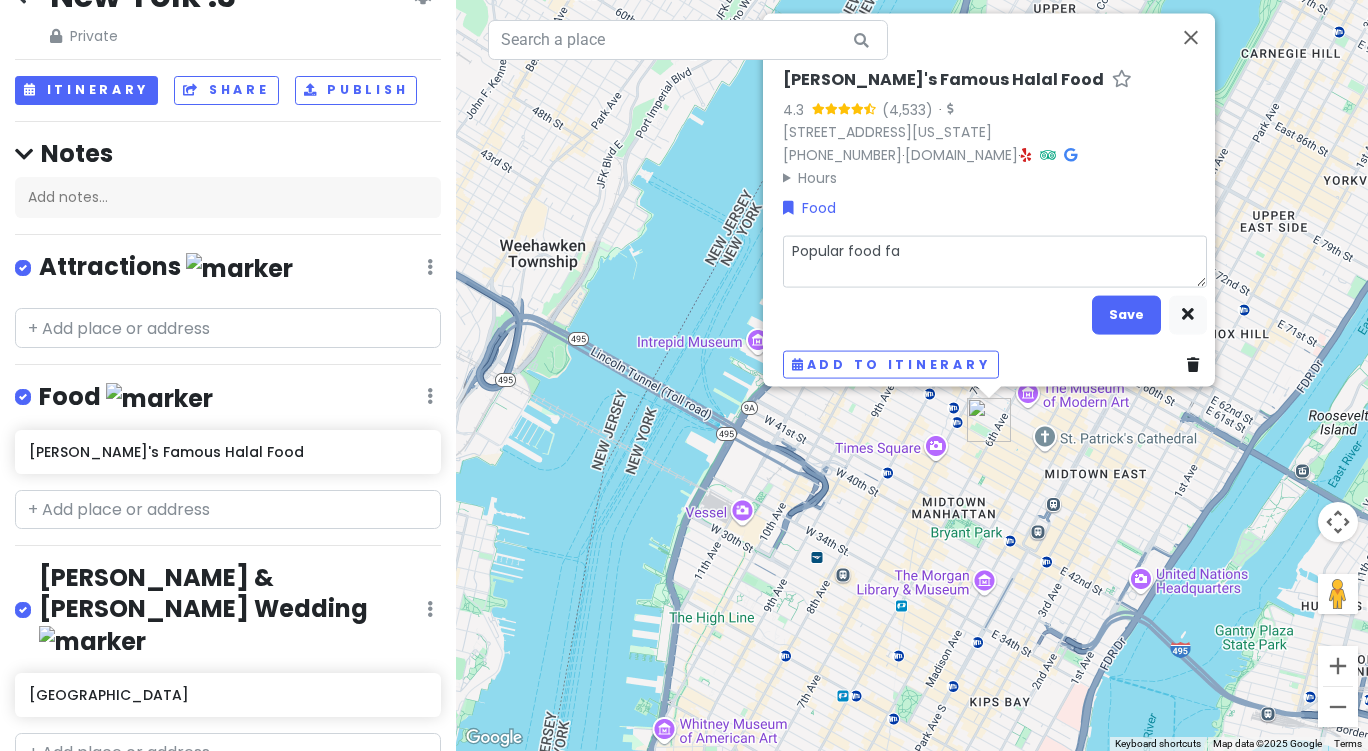 type on "x" 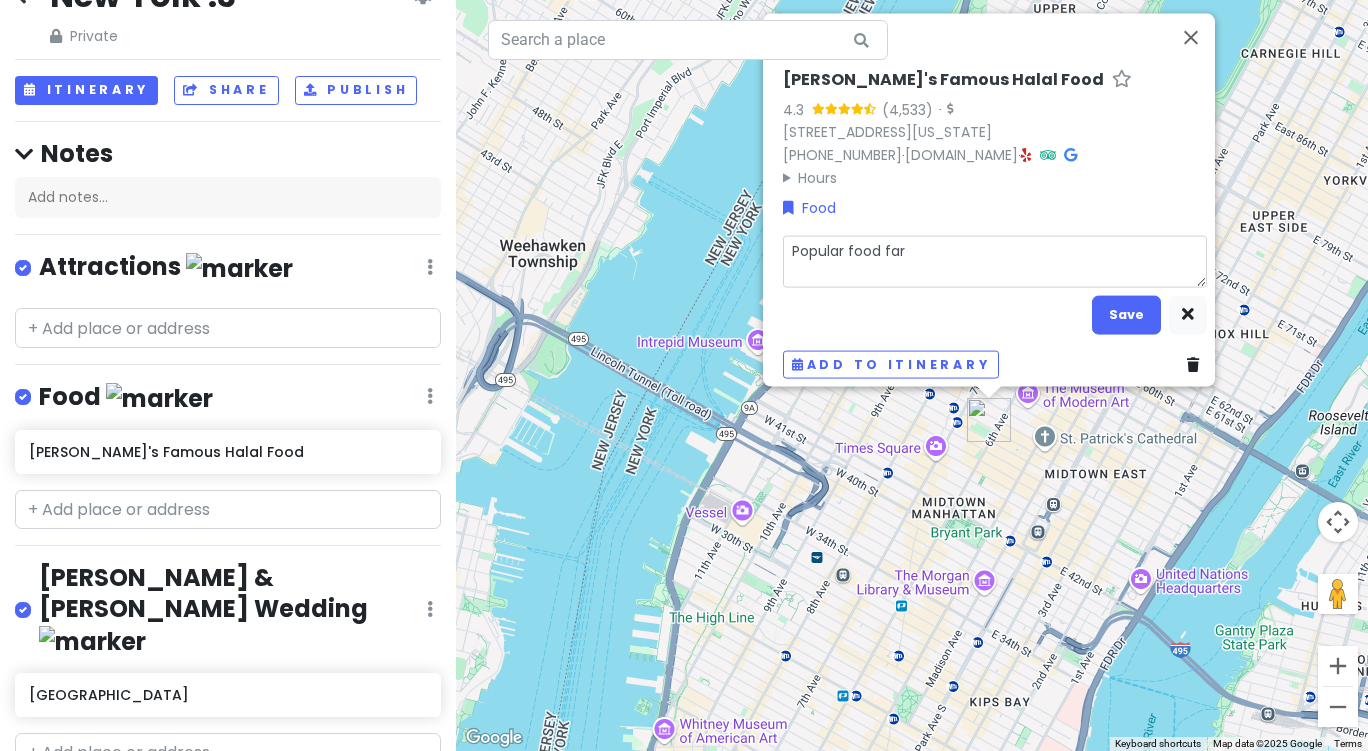 type on "Popular food far" 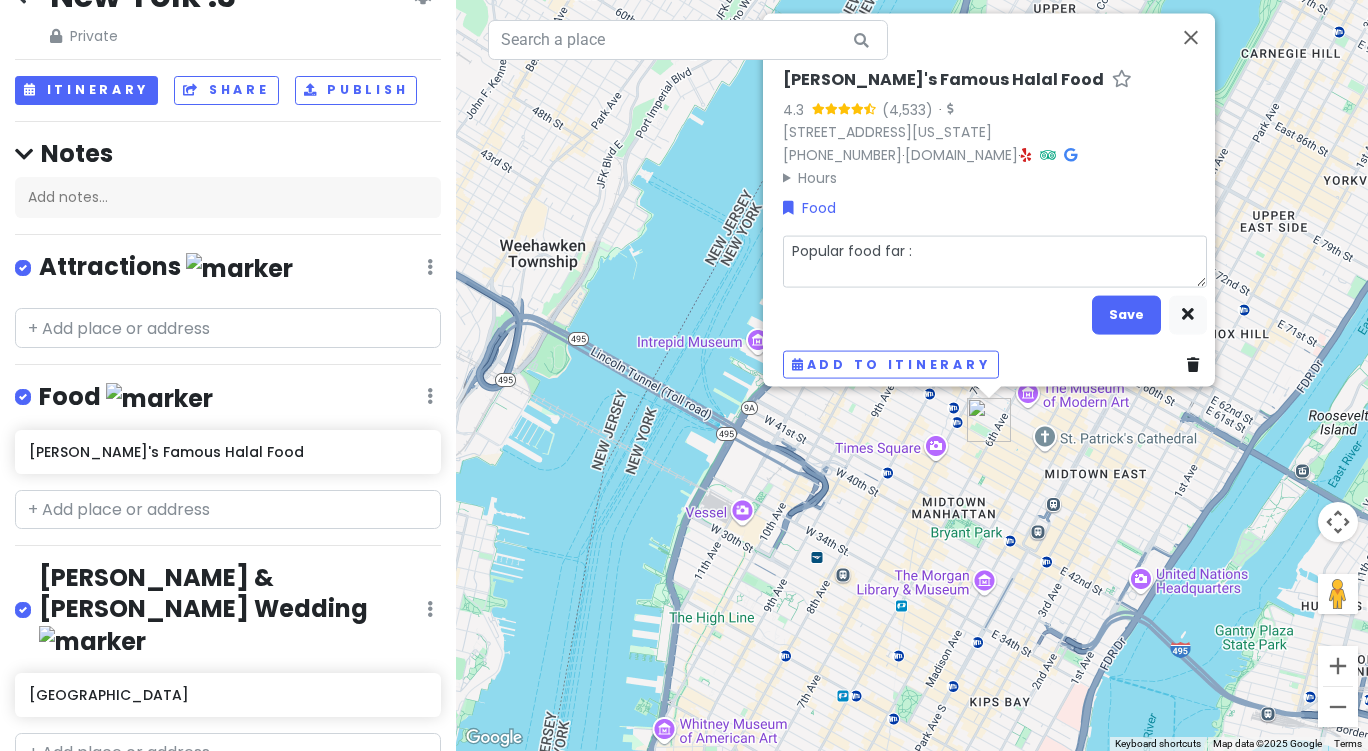 type on "x" 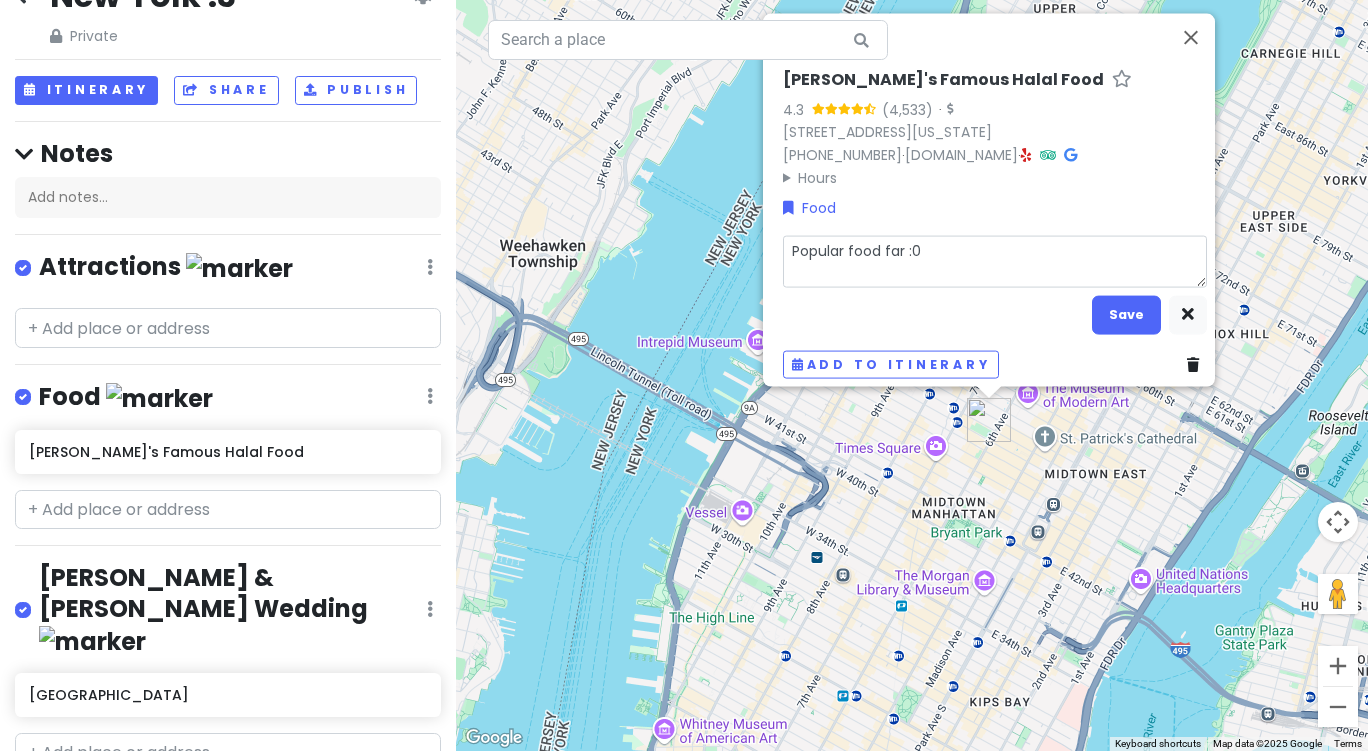 type on "x" 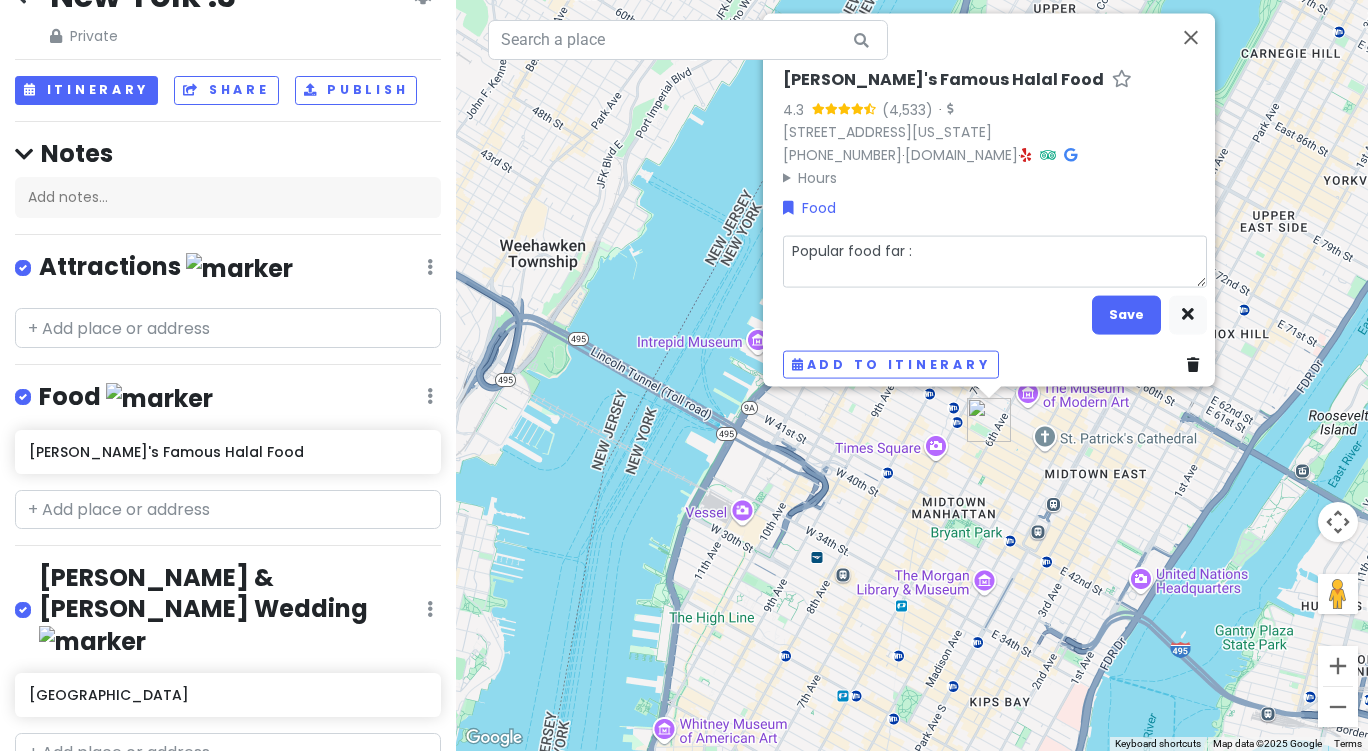 type on "x" 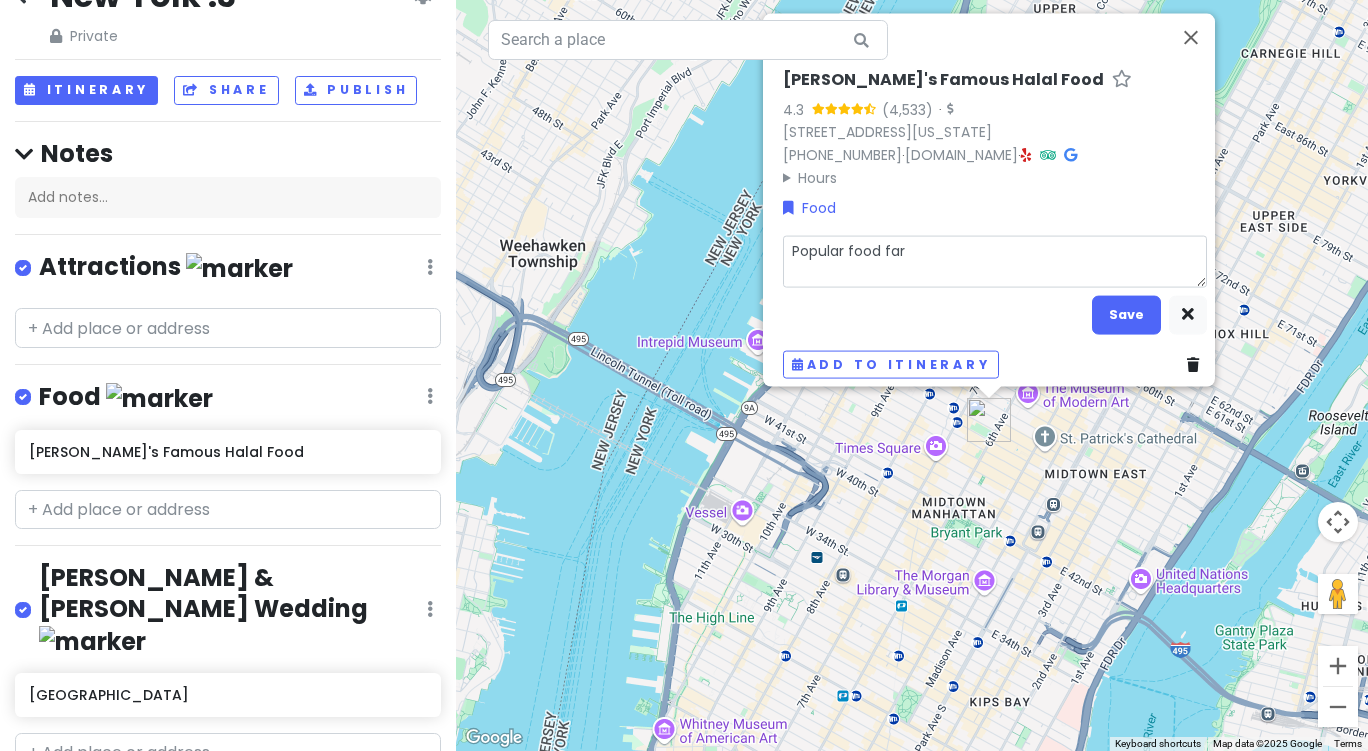 type on "x" 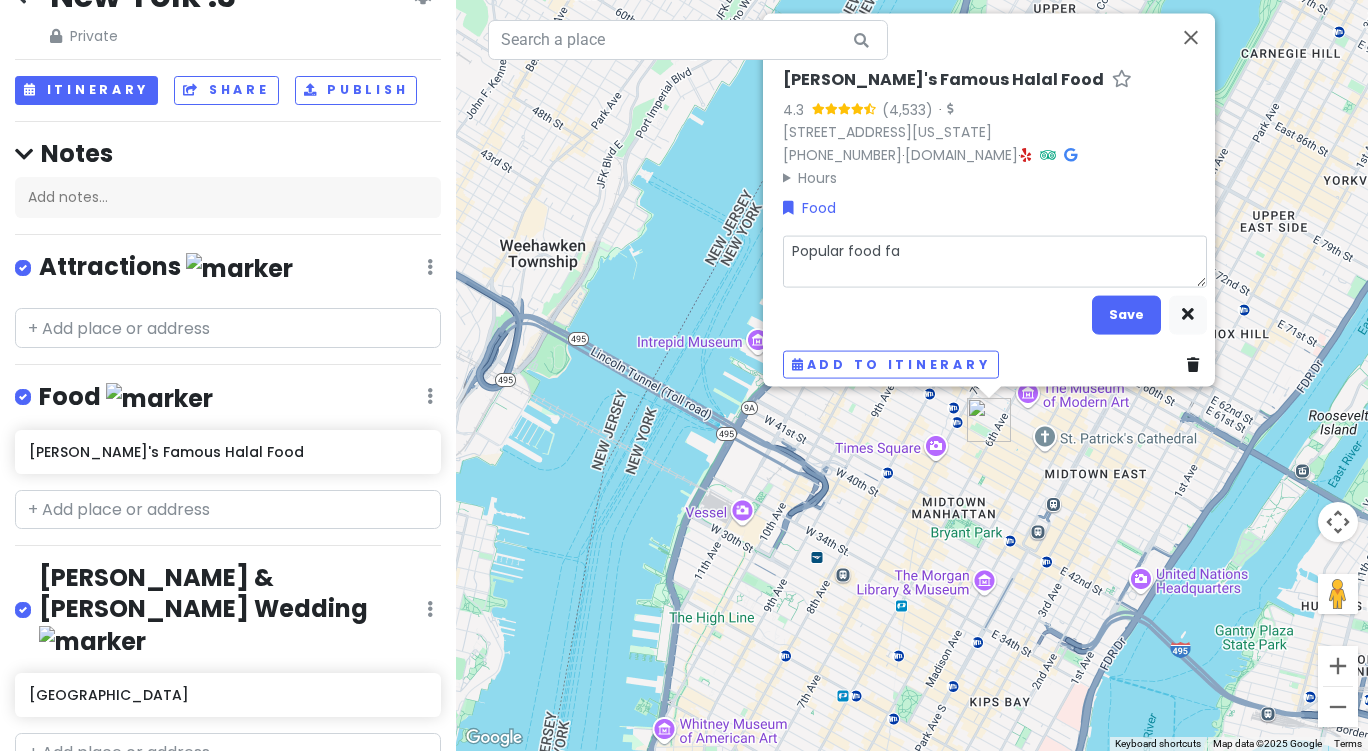 type on "x" 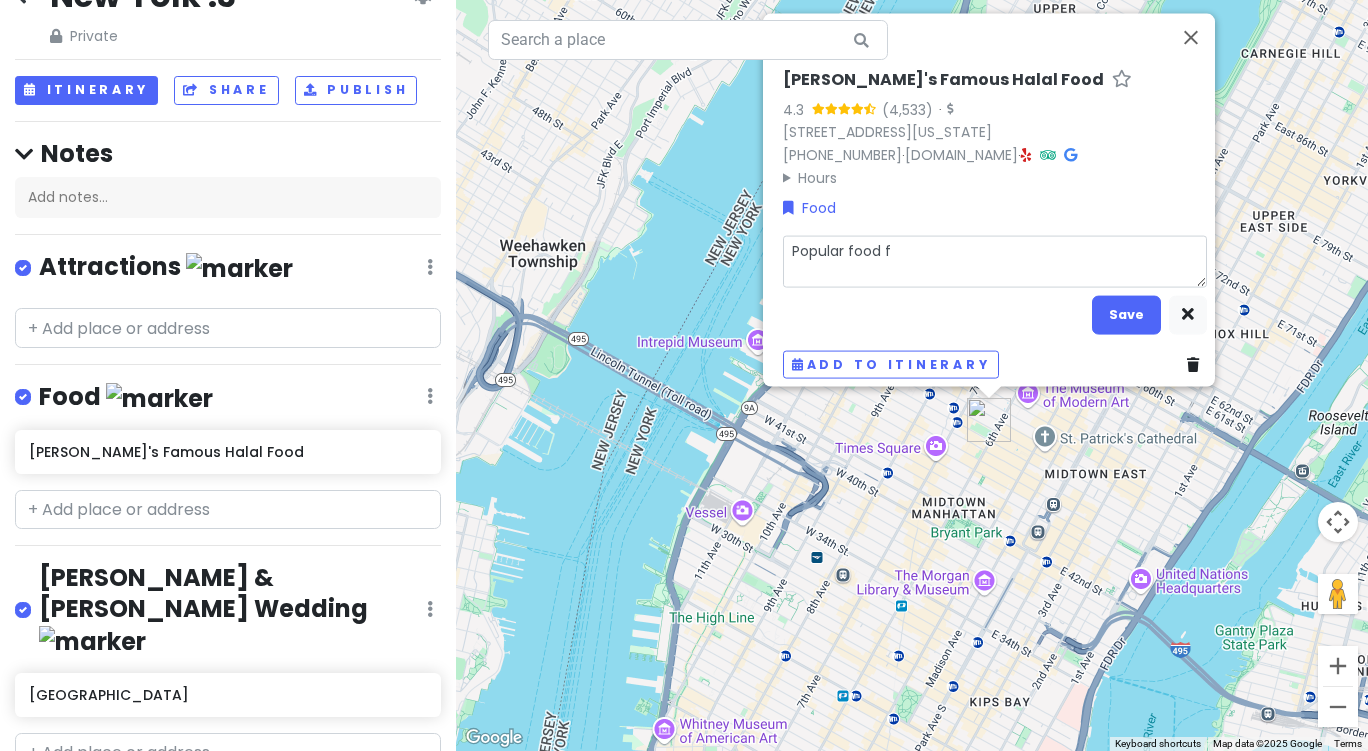 type on "x" 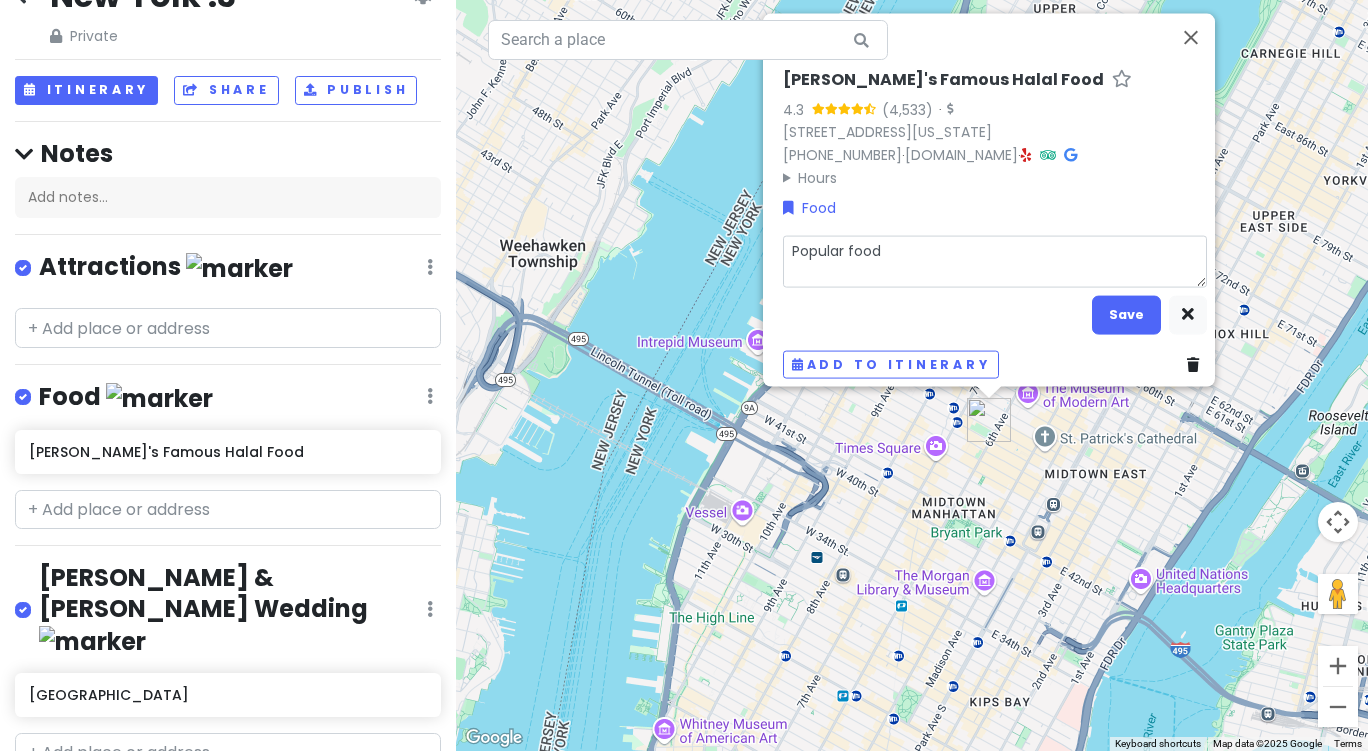 type on "Popular food c" 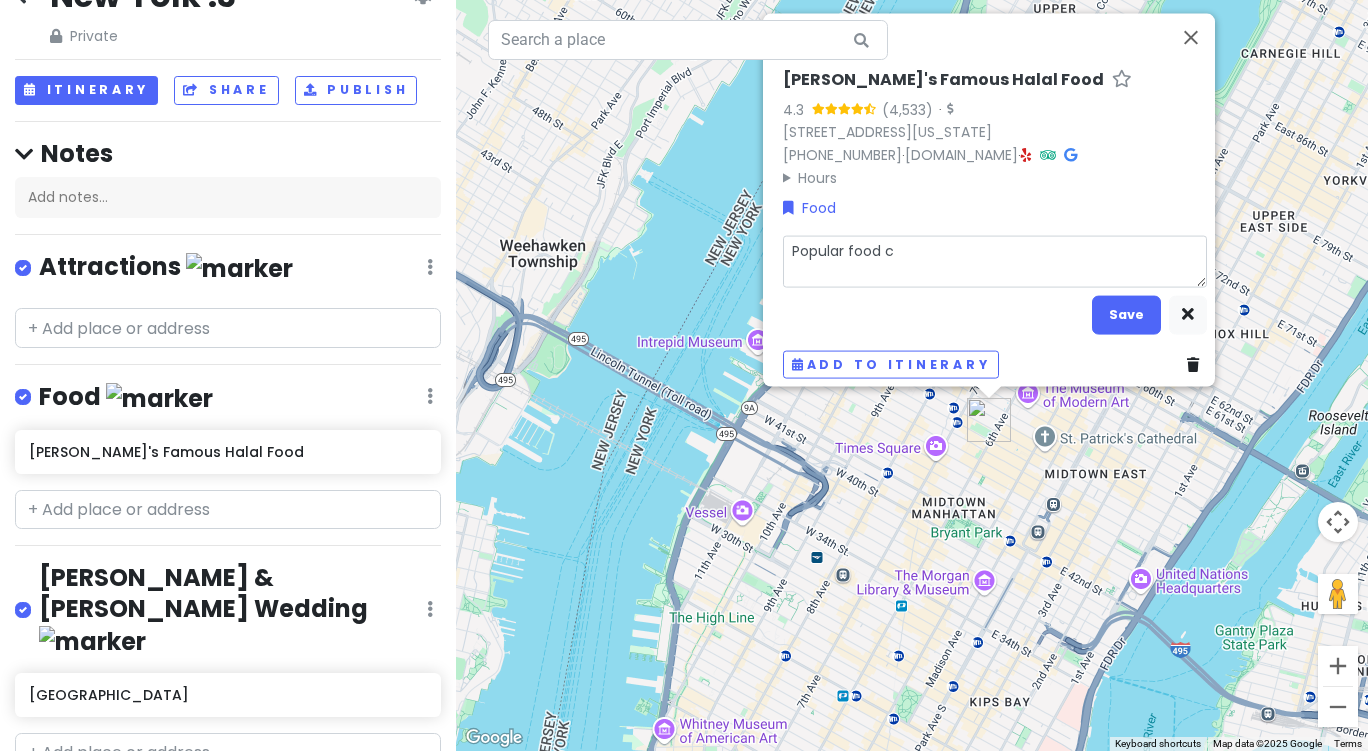 type on "x" 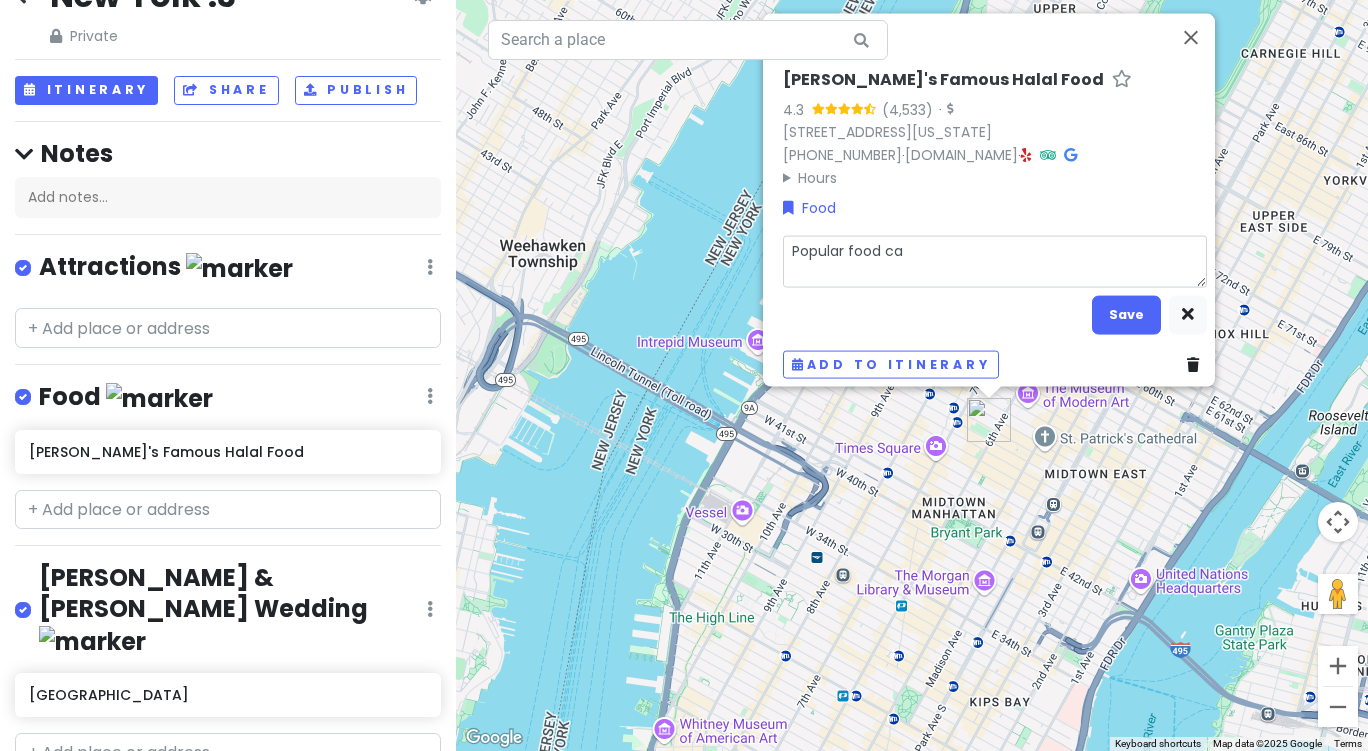 type on "x" 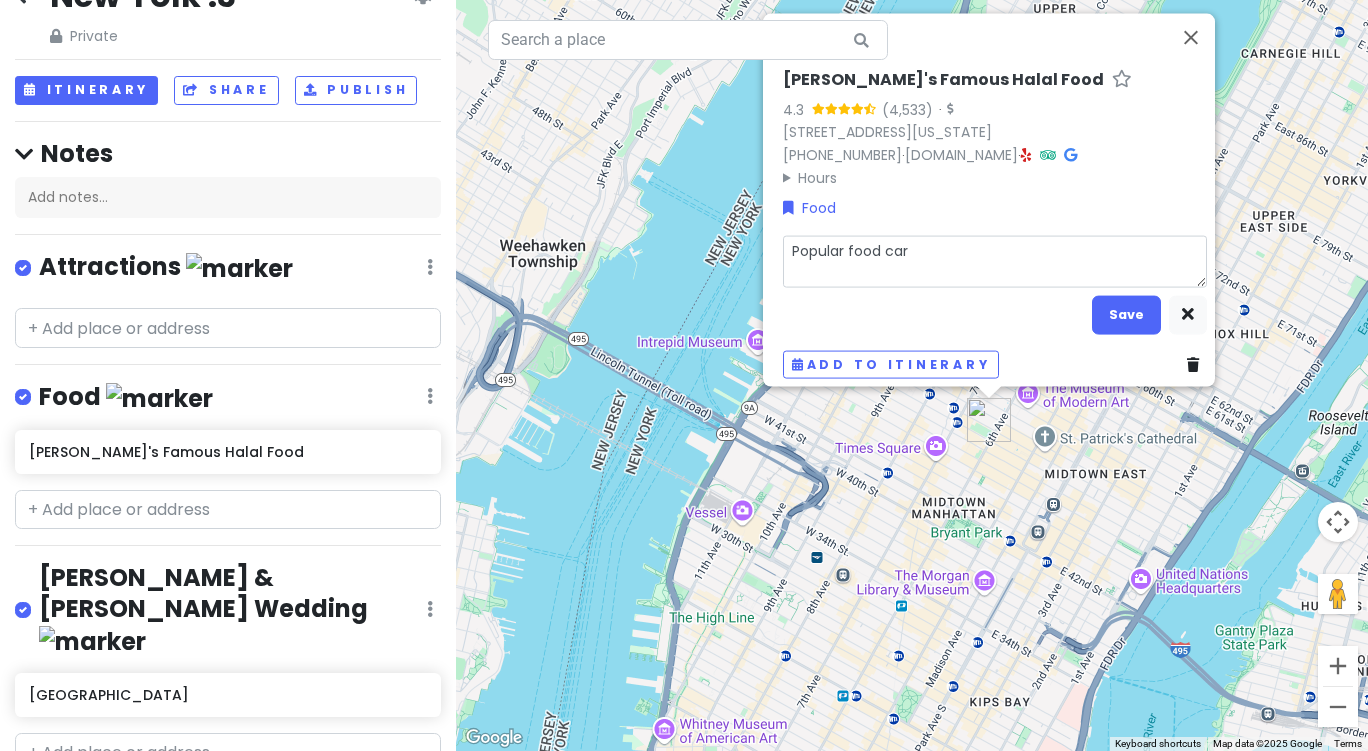 type on "x" 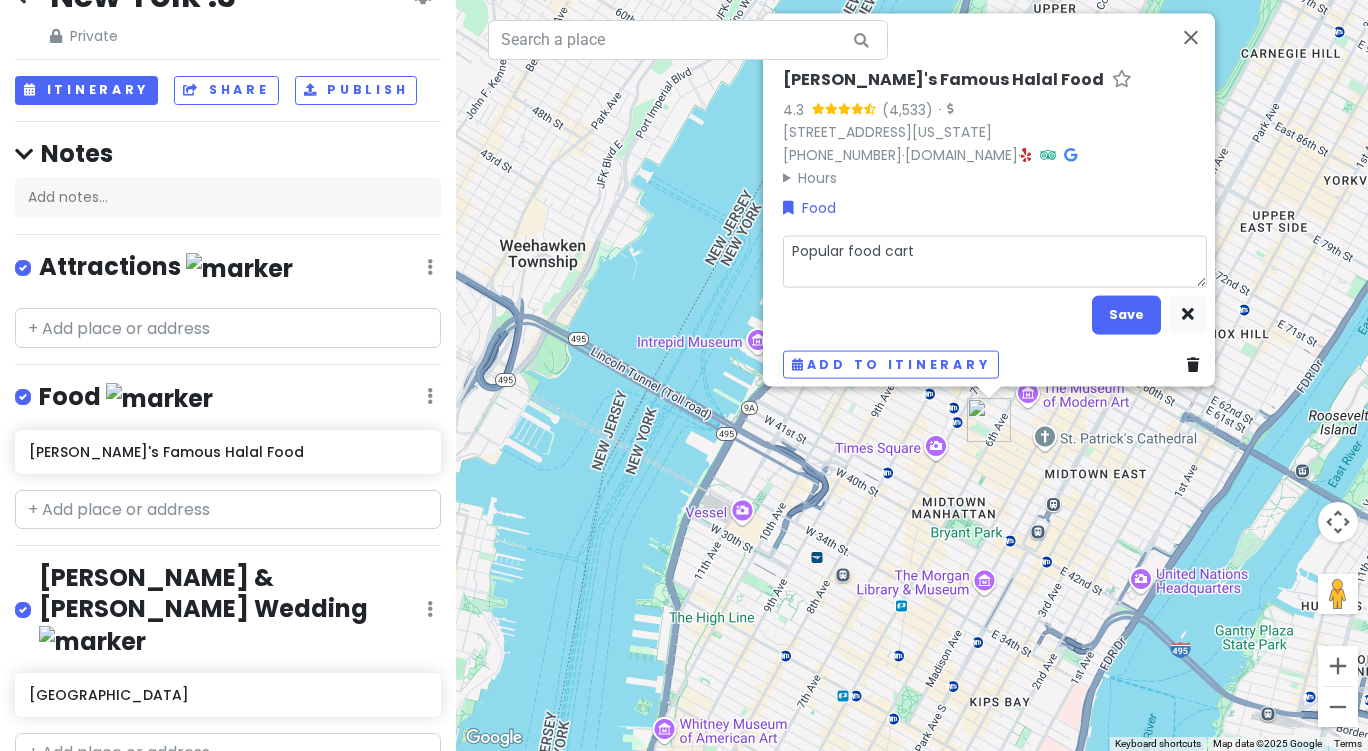 type on "x" 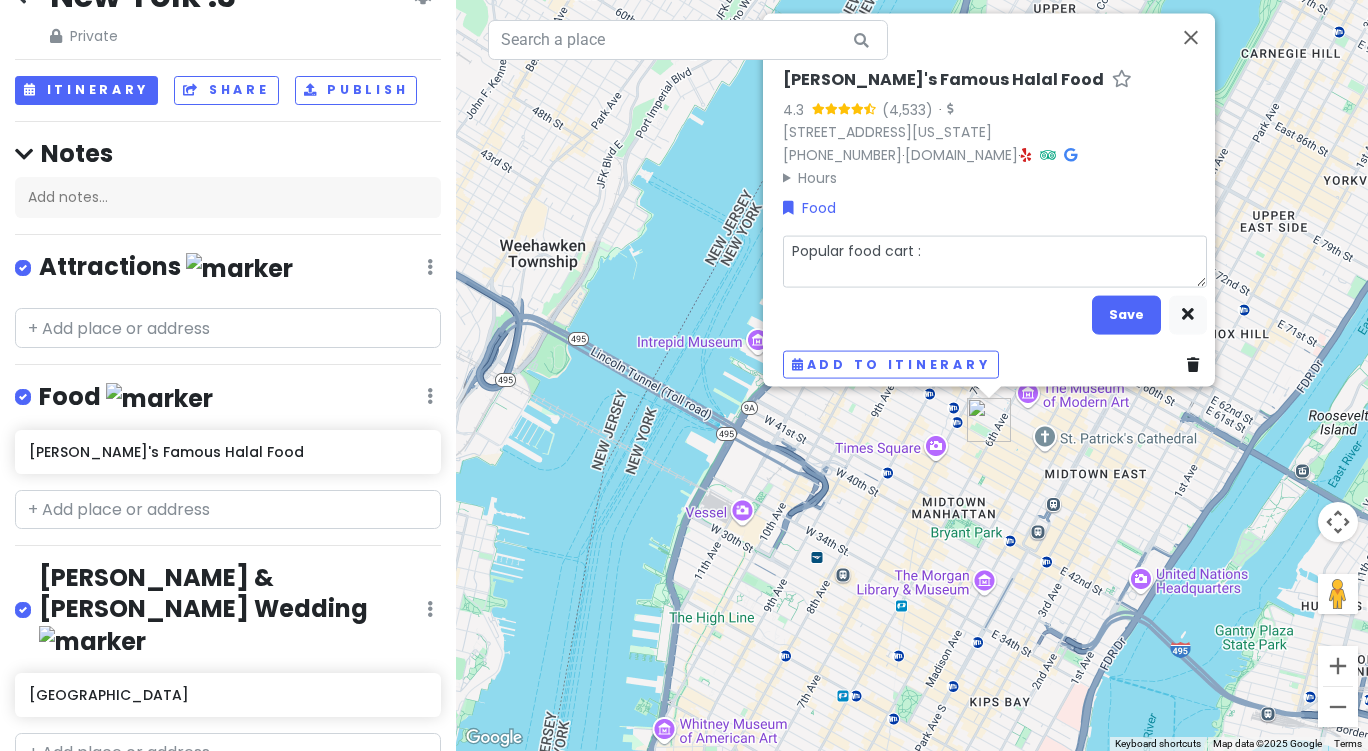 type on "x" 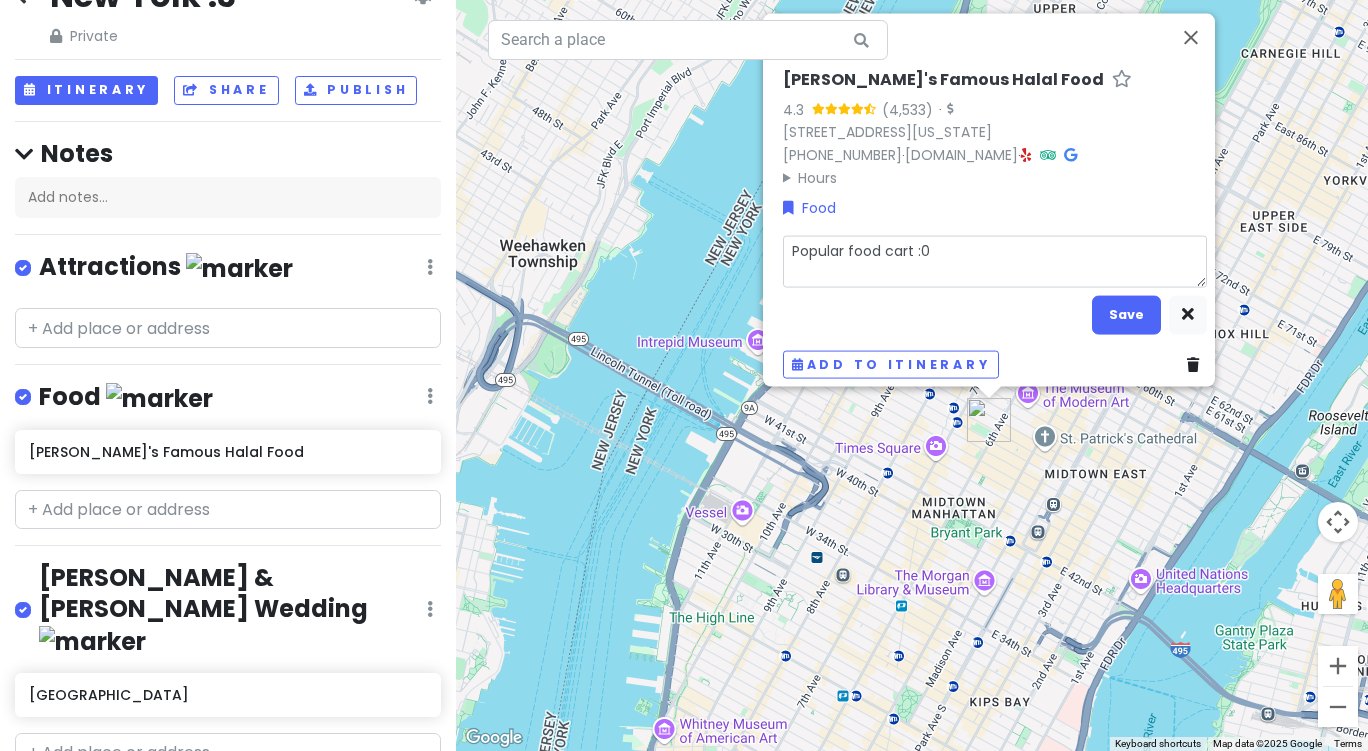 type on "x" 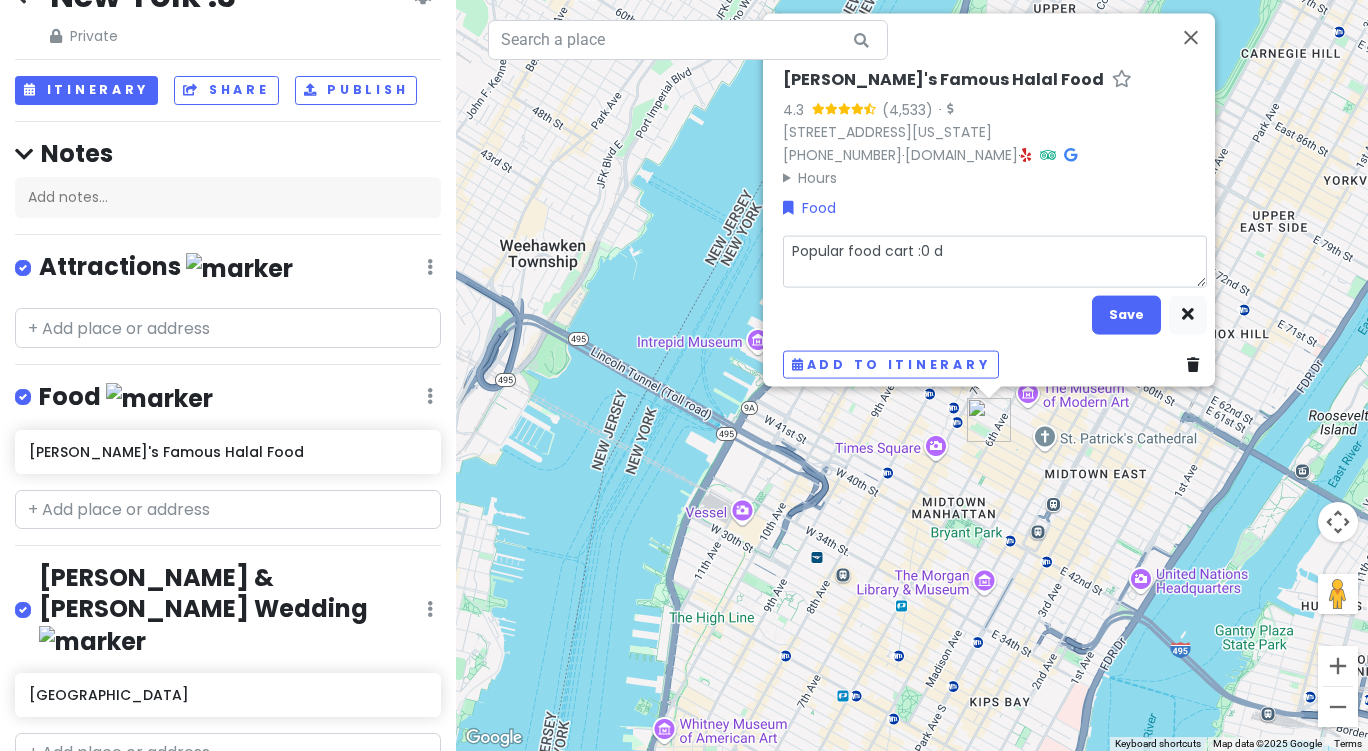 type on "x" 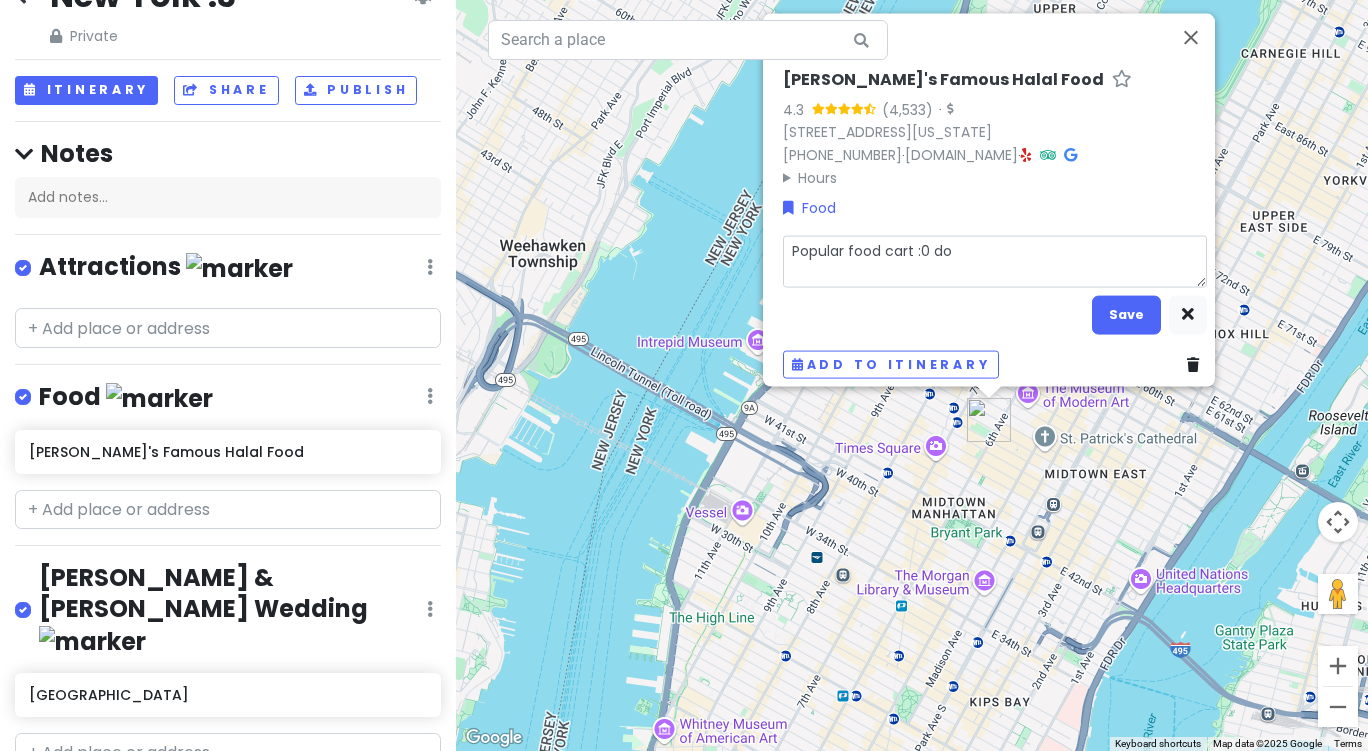 type on "x" 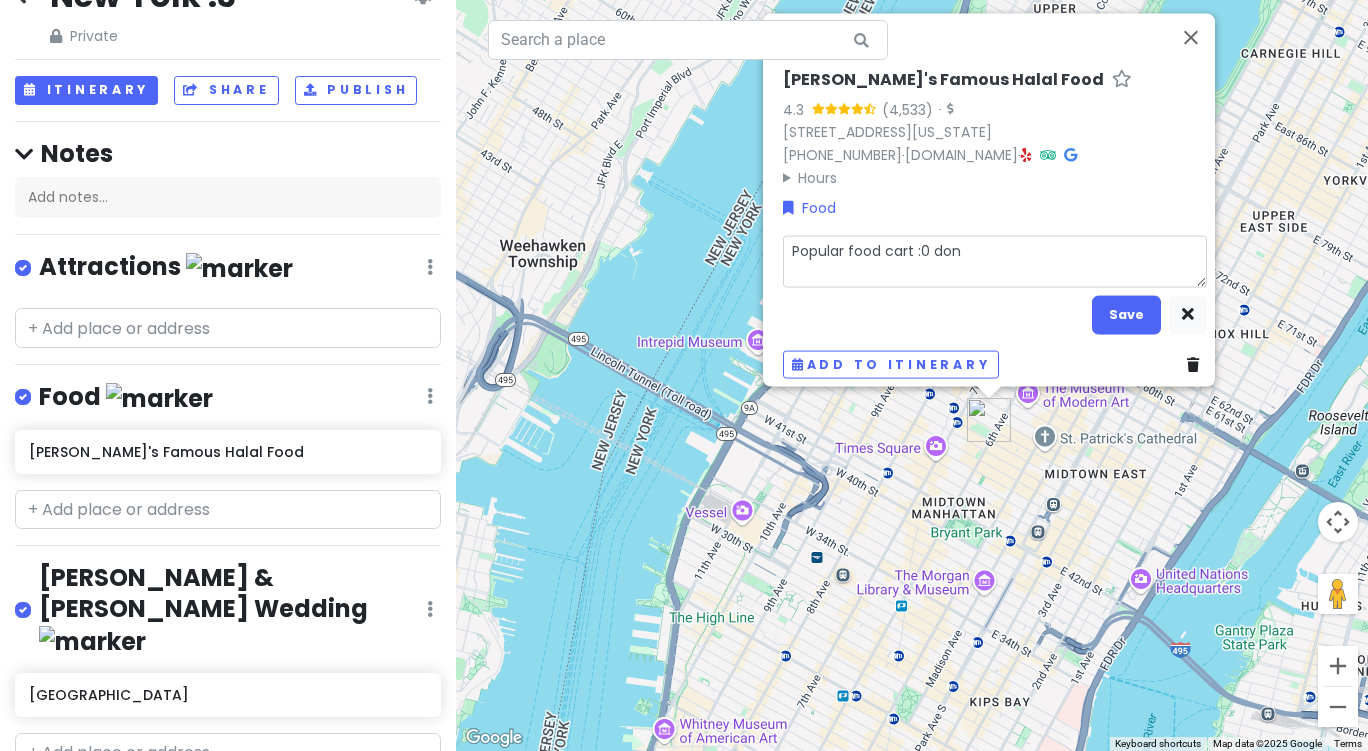 type on "x" 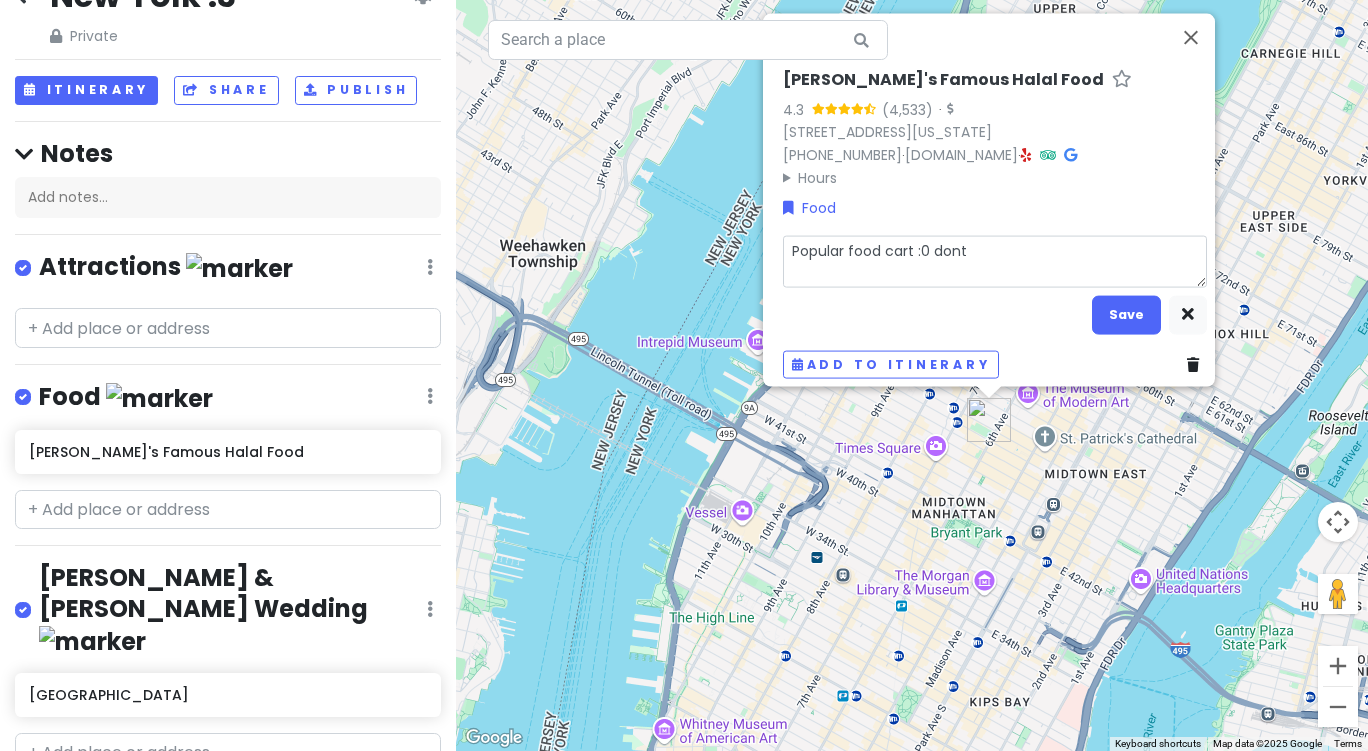 type on "x" 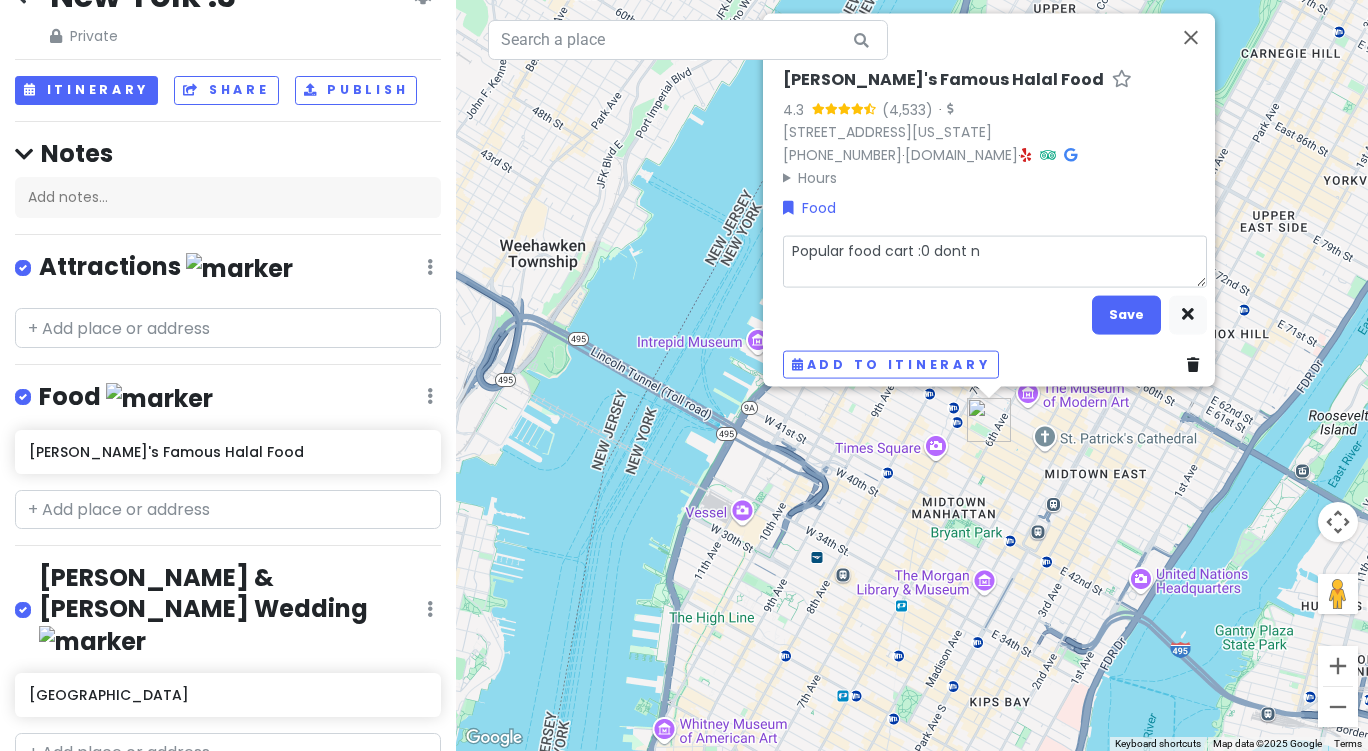 type on "x" 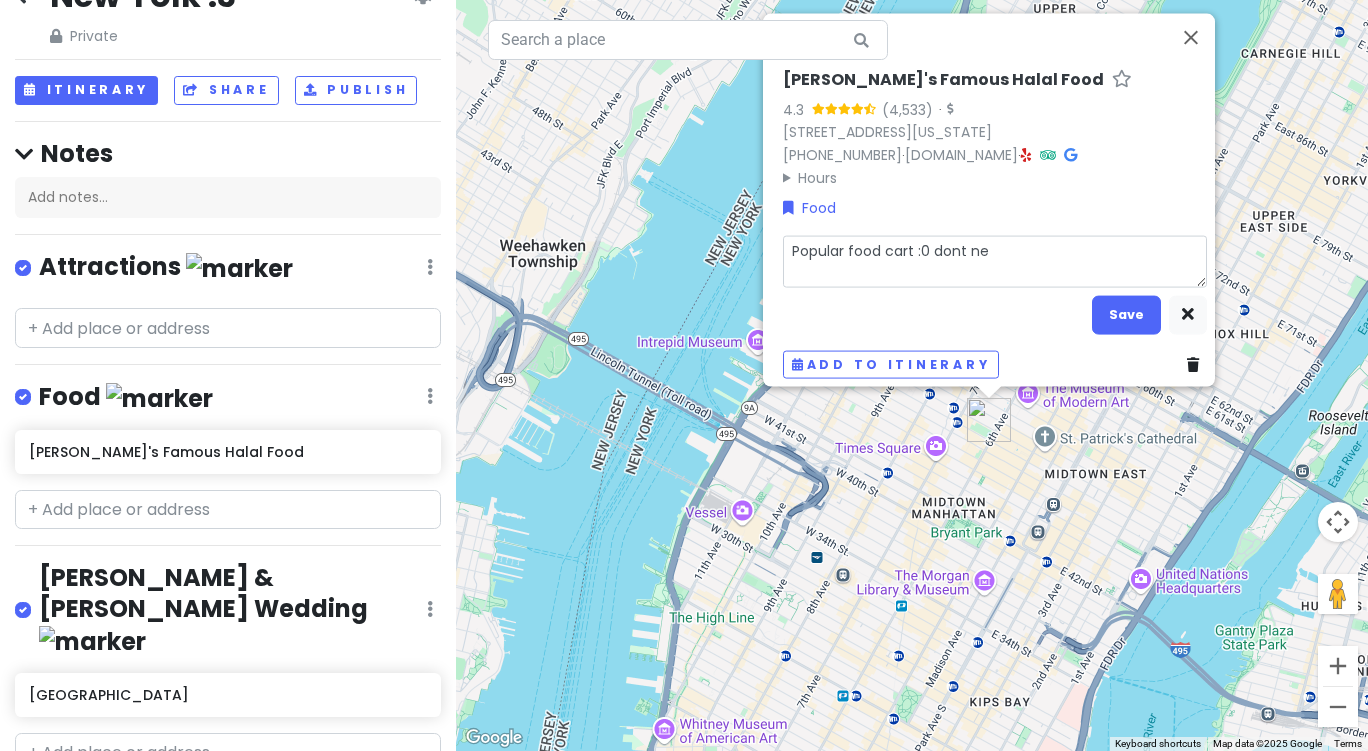 type on "x" 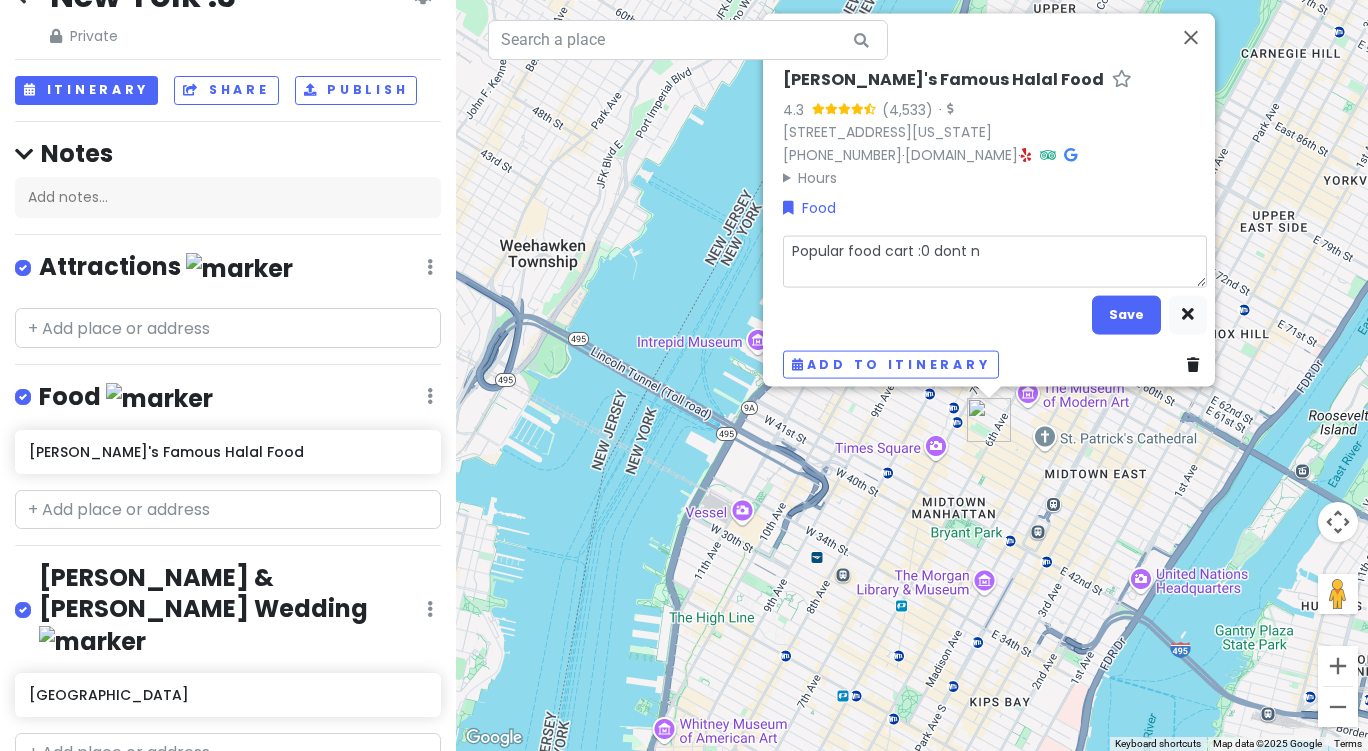 type on "x" 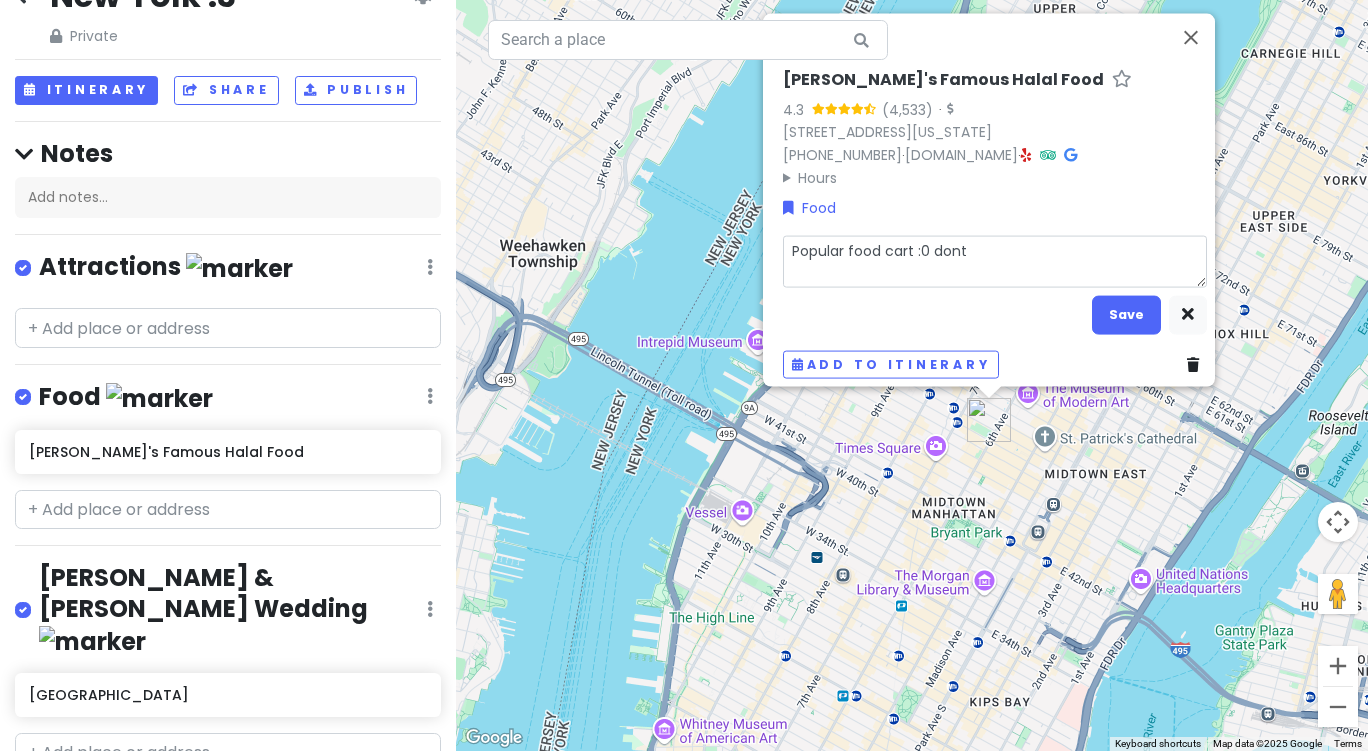 type on "x" 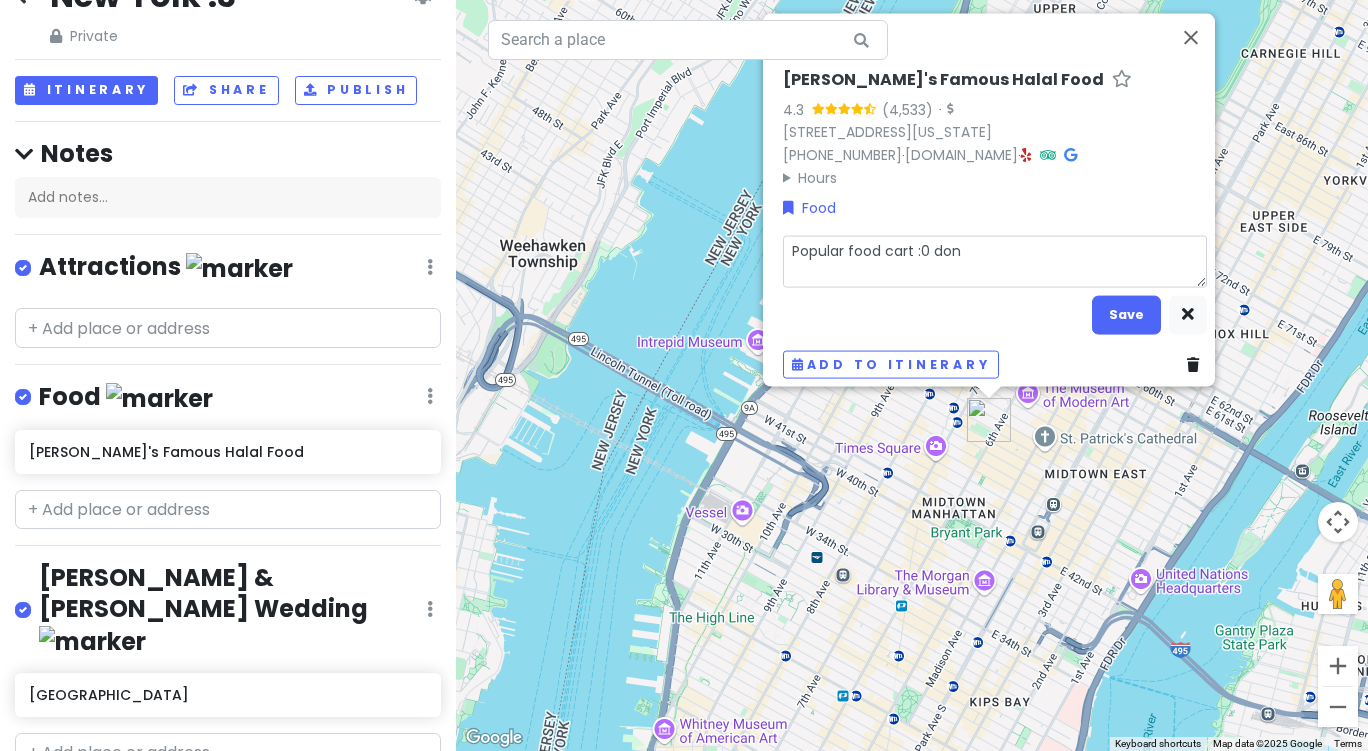 type on "x" 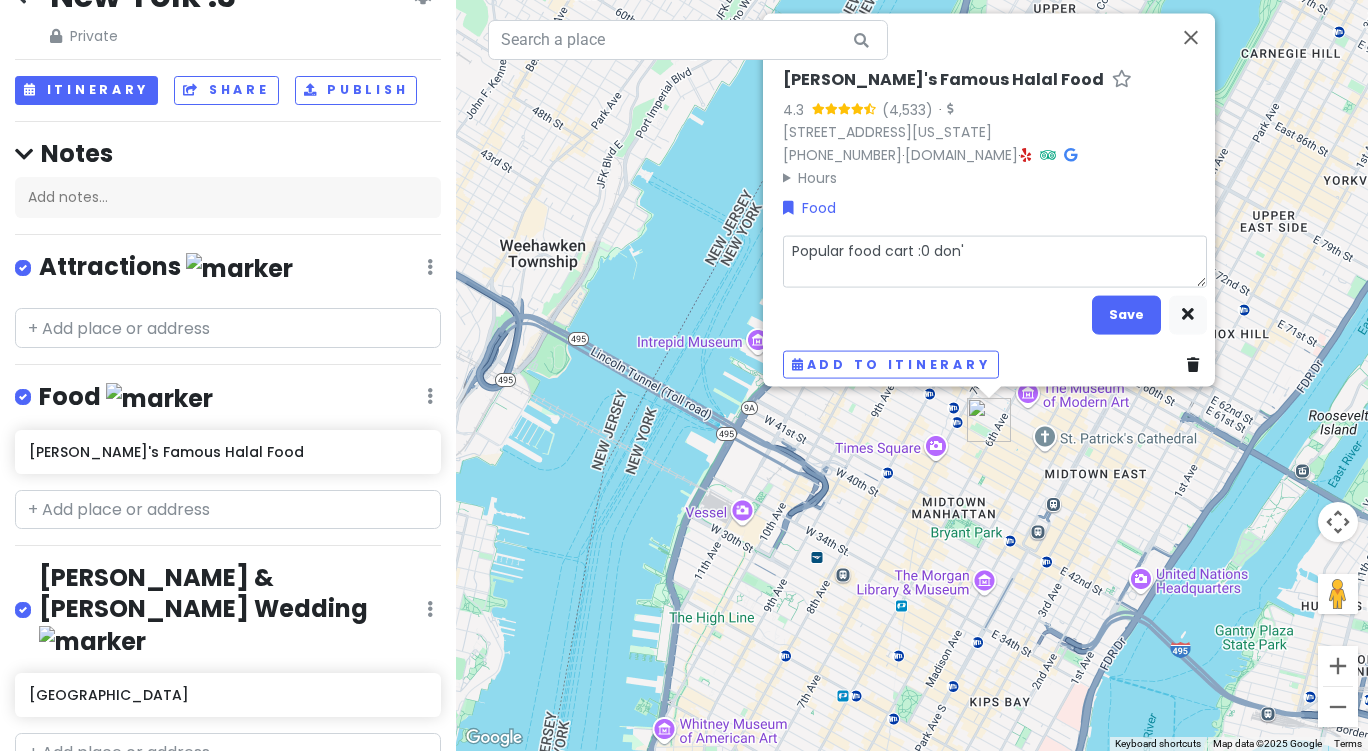 type on "x" 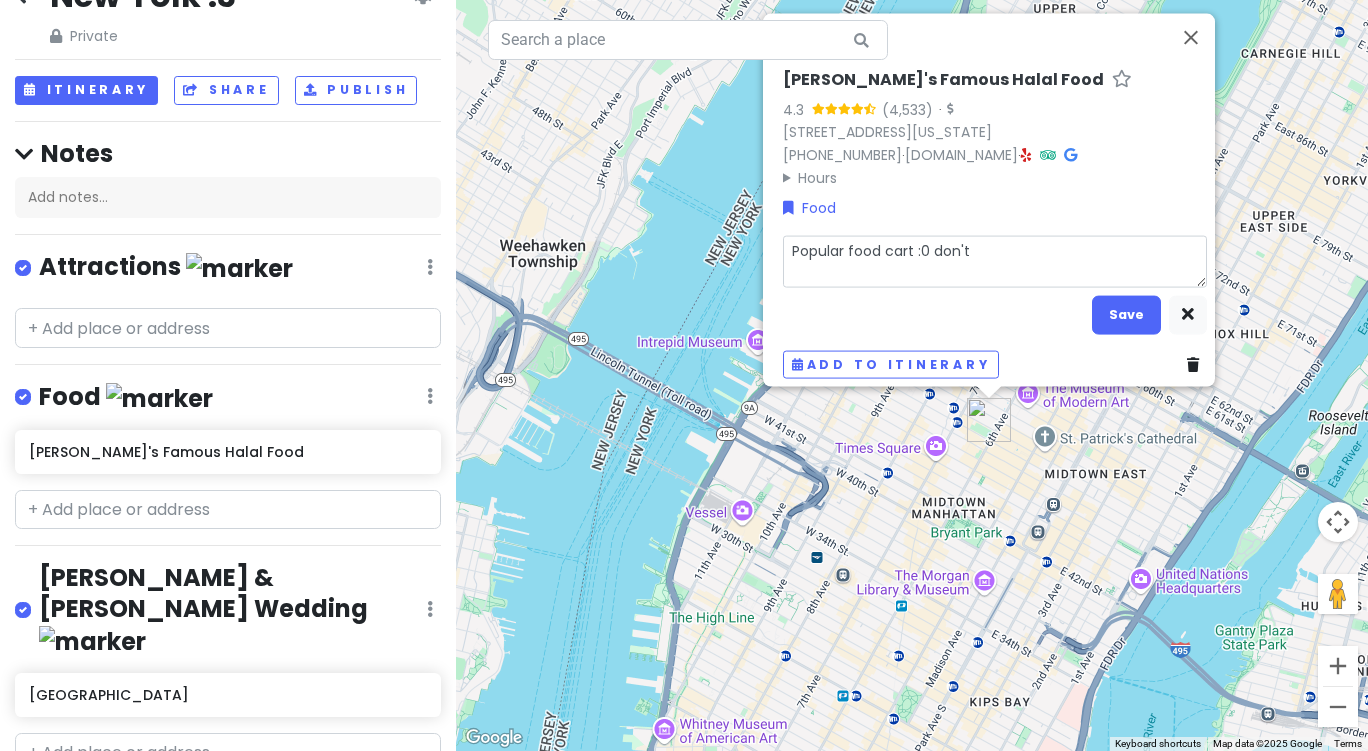 type on "Popular food cart :0 don't" 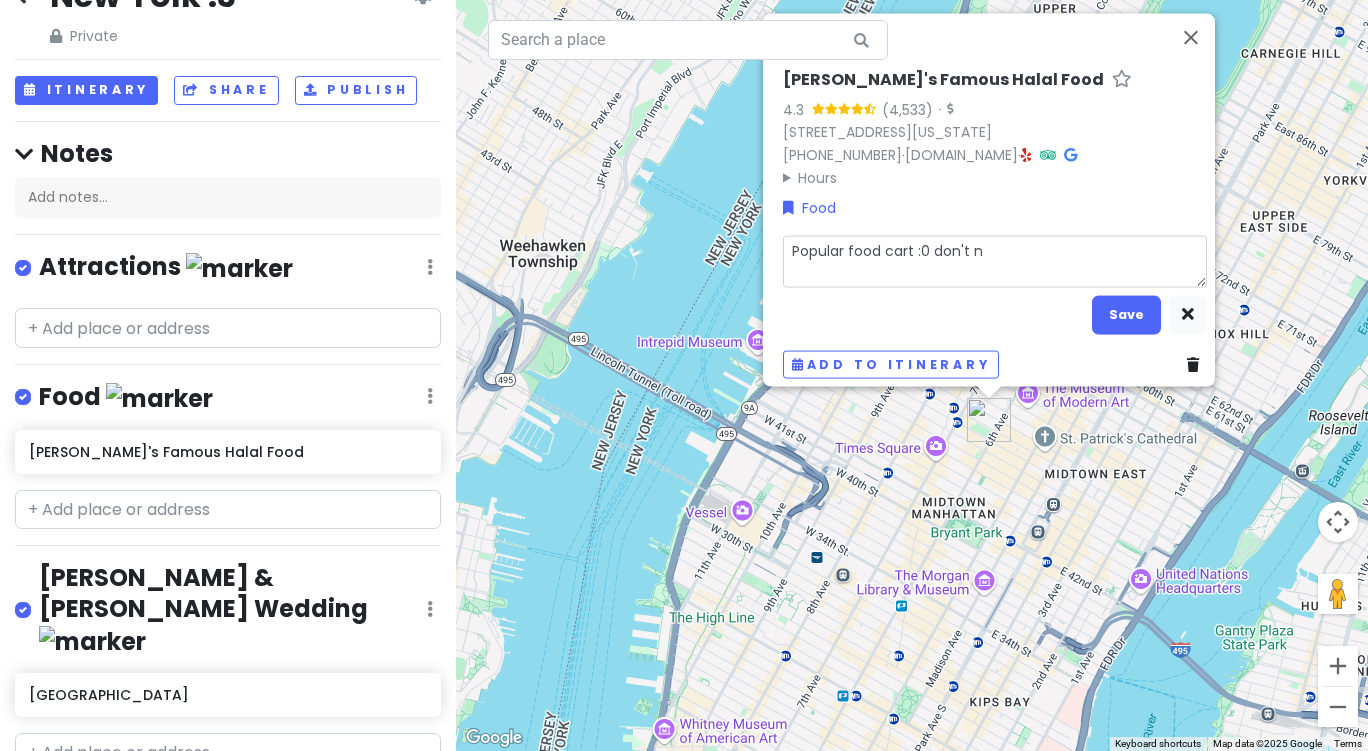 type on "Popular food cart :0 don't ne" 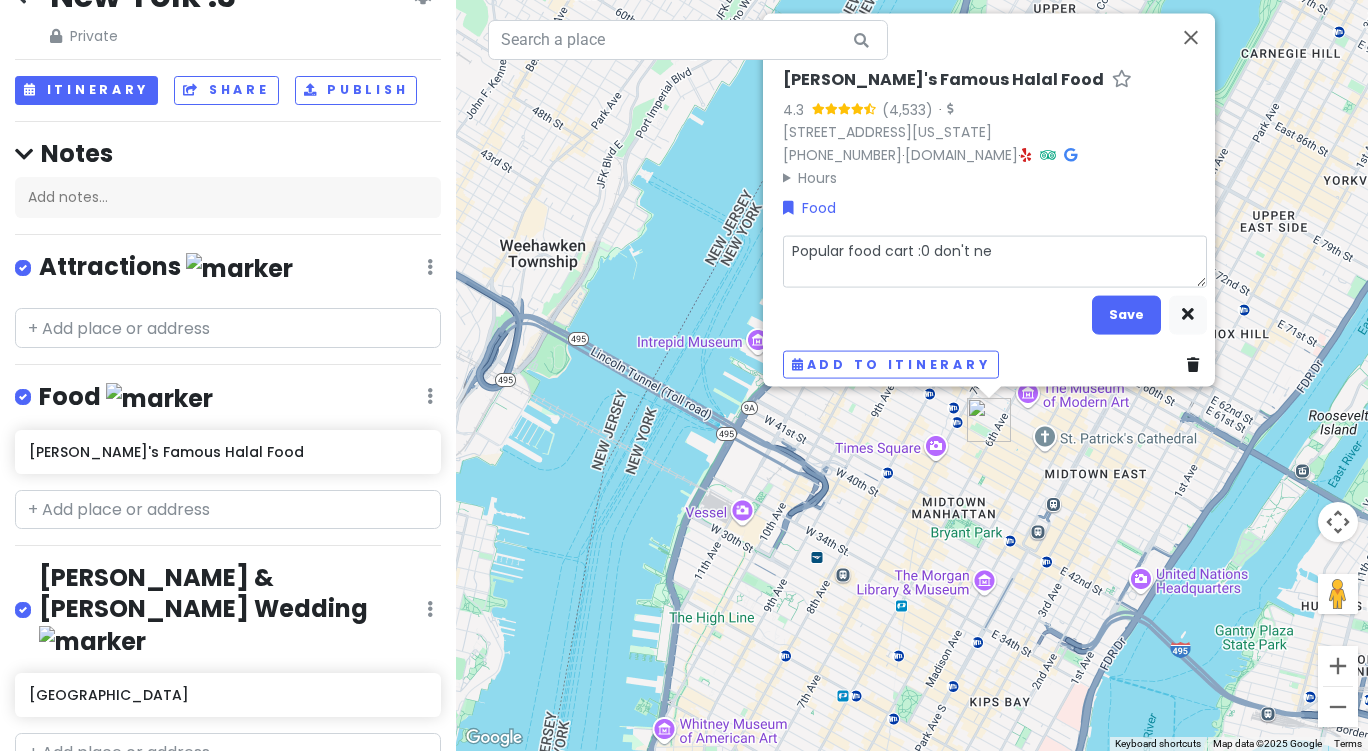 type on "x" 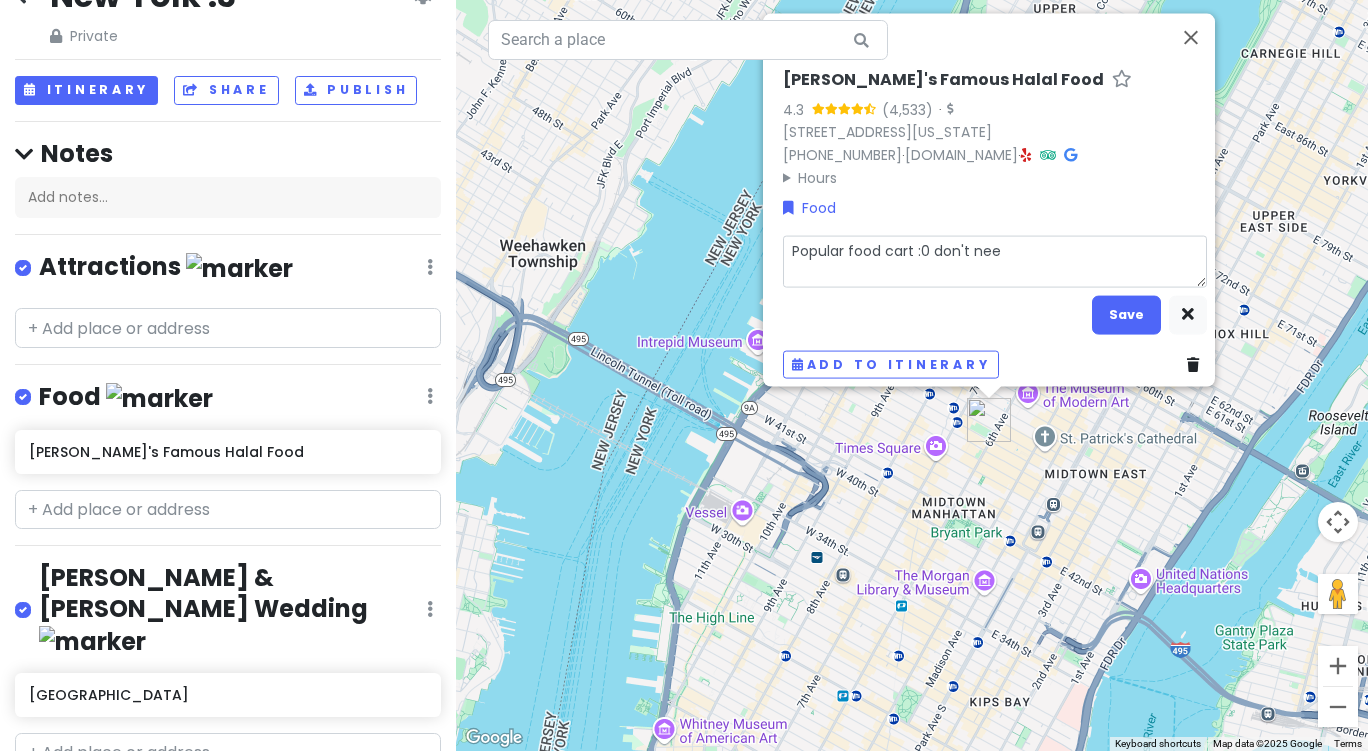 type on "x" 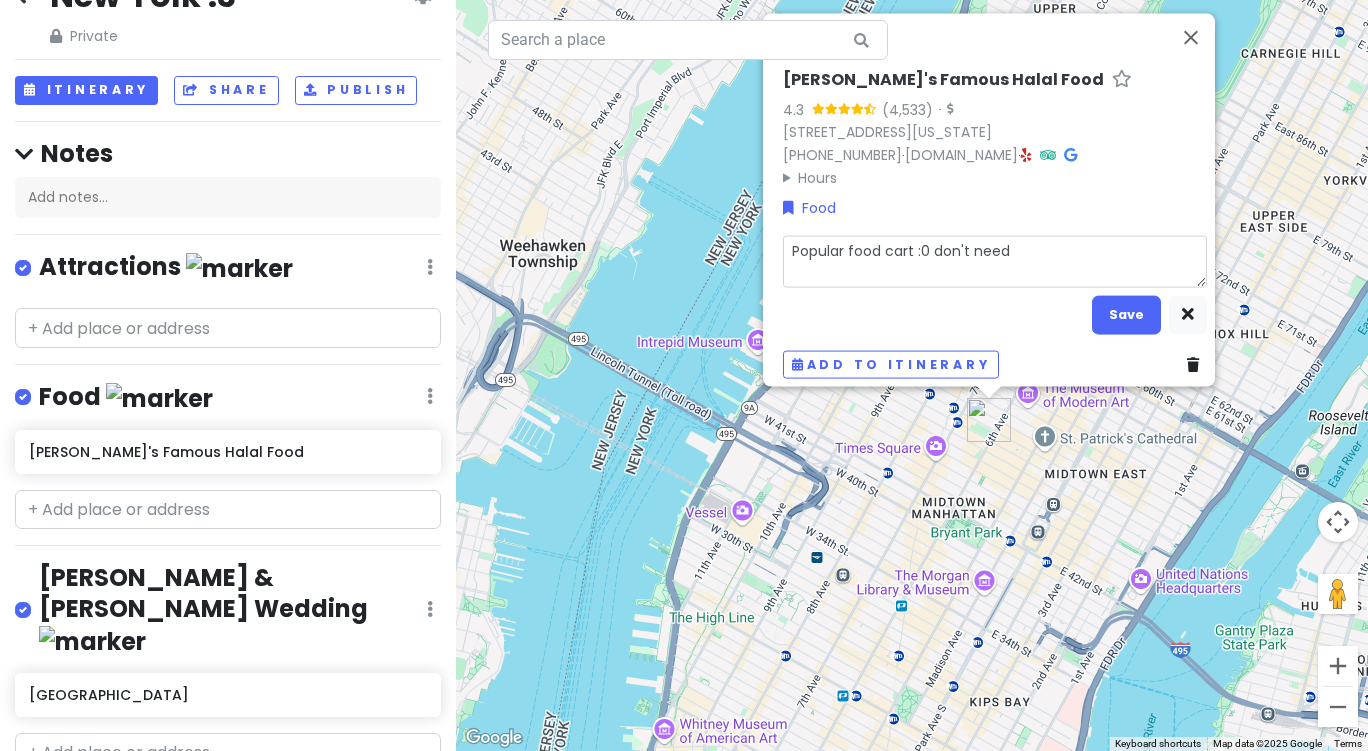 type on "x" 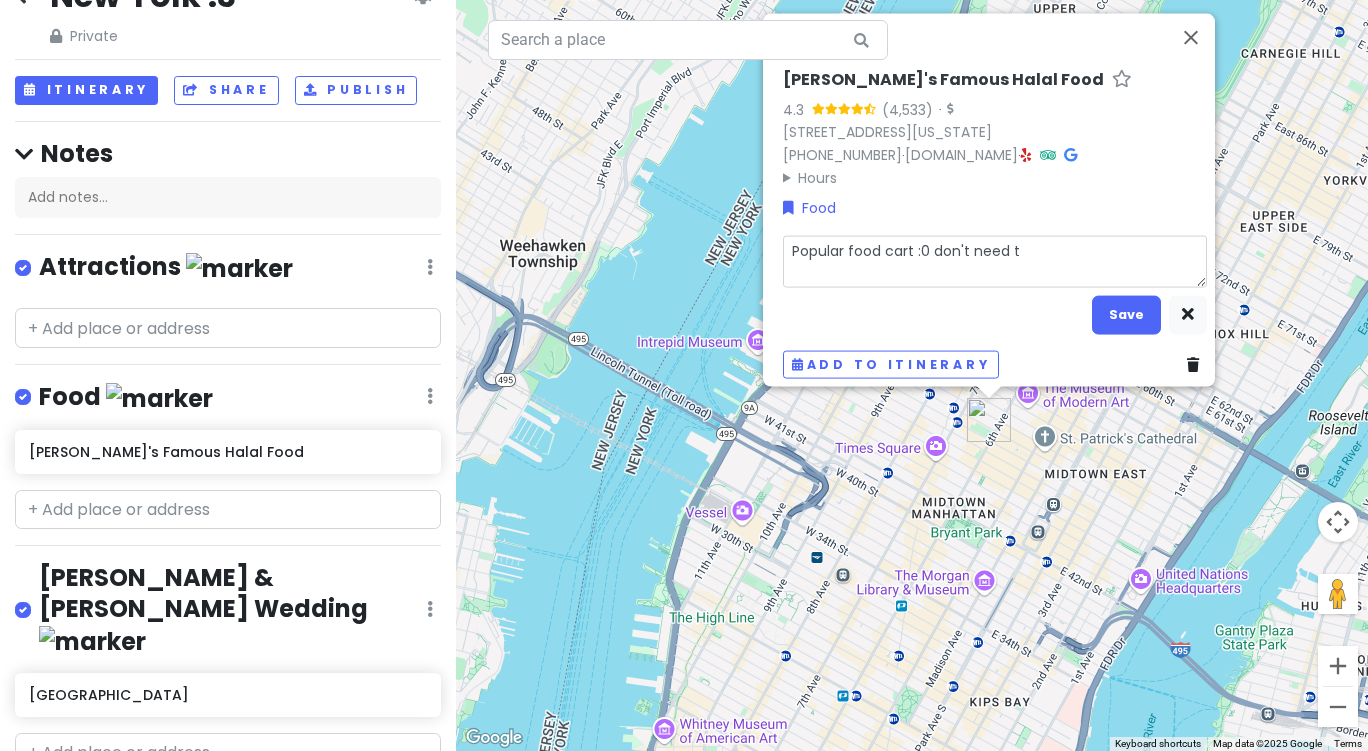 type on "x" 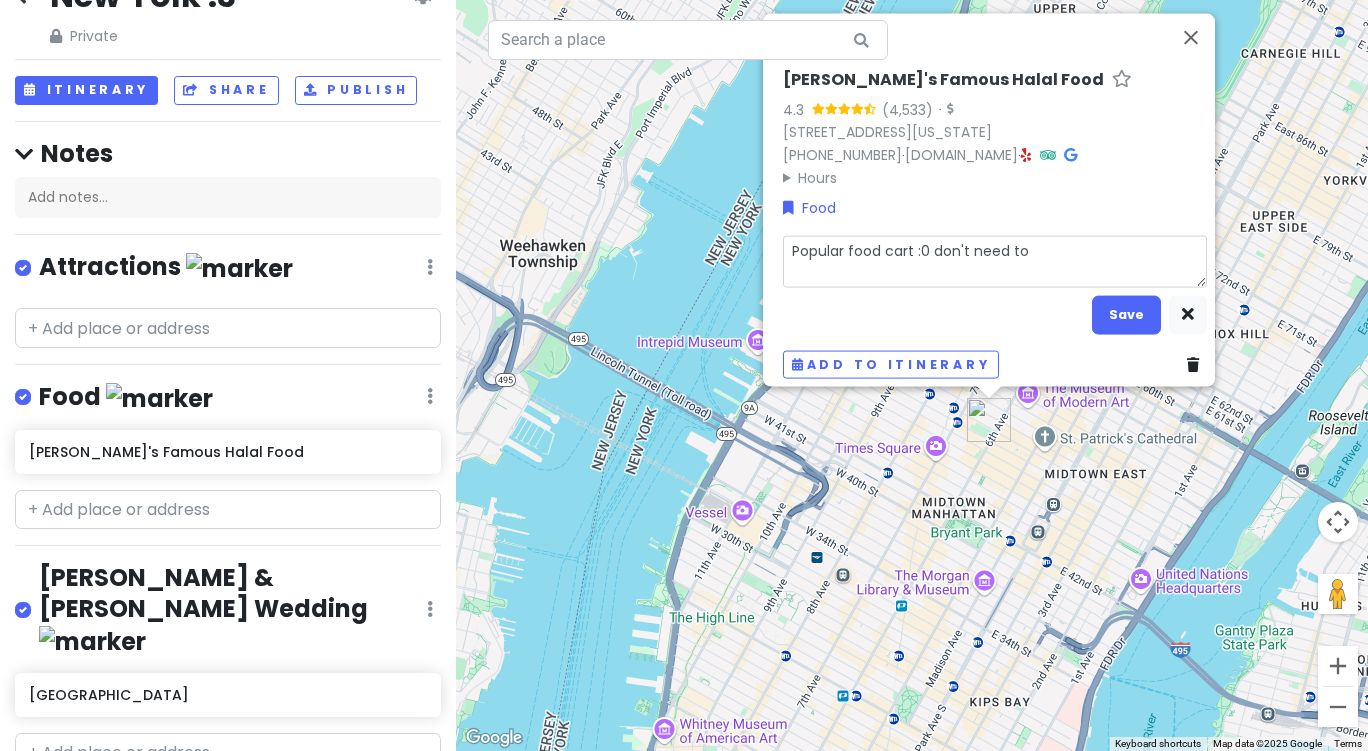 type on "x" 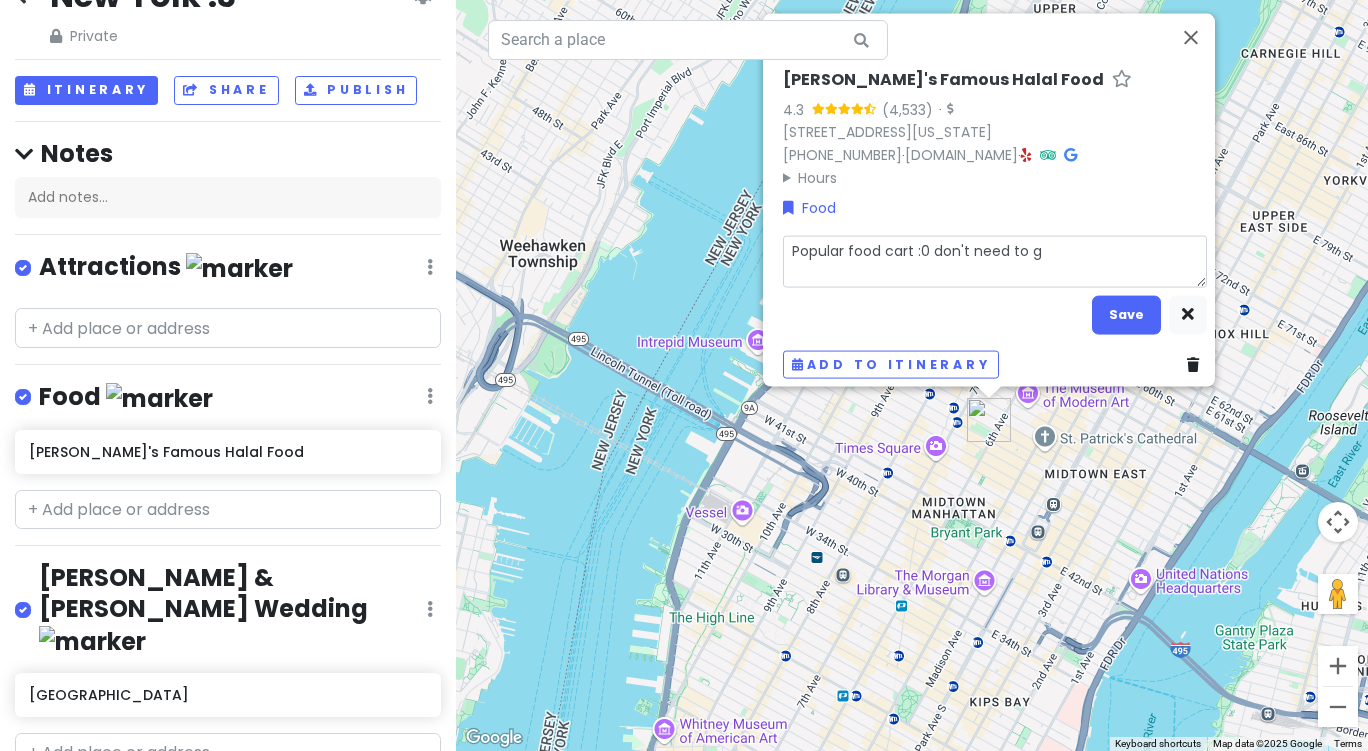 type on "x" 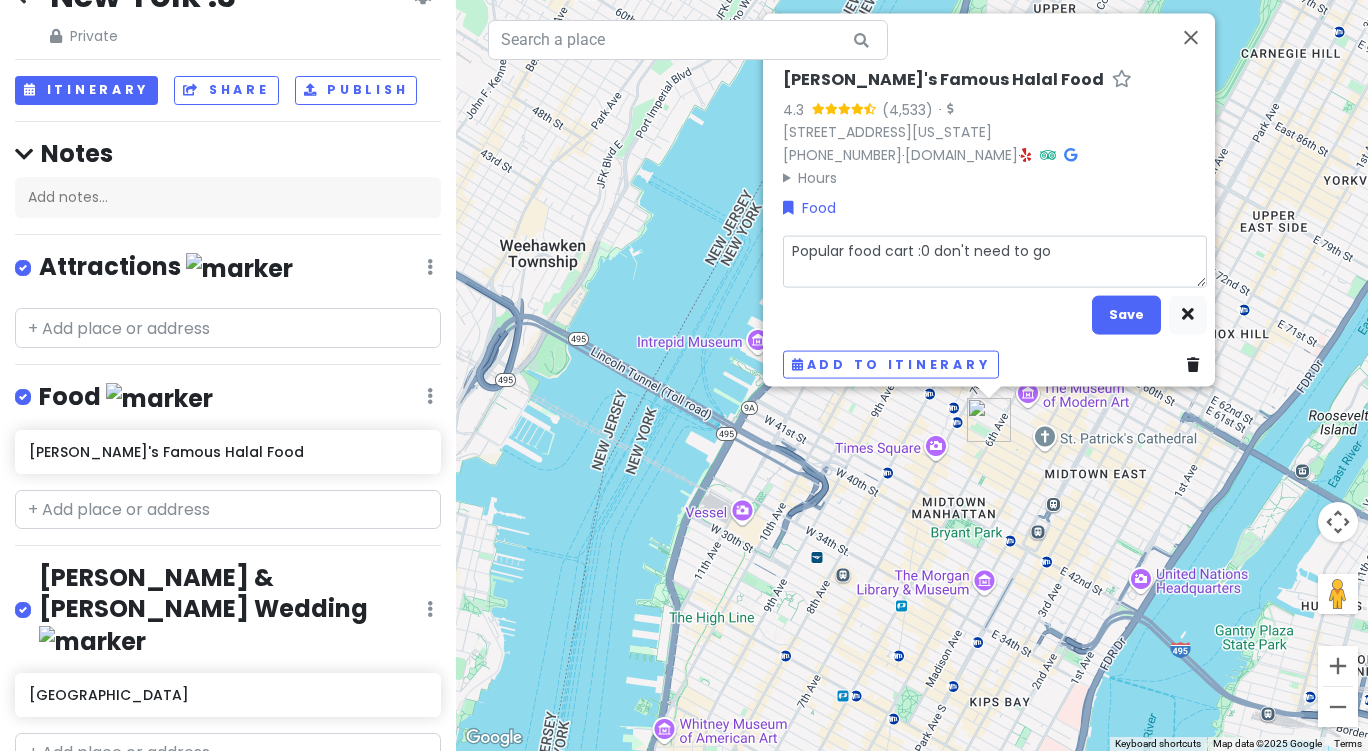 type on "x" 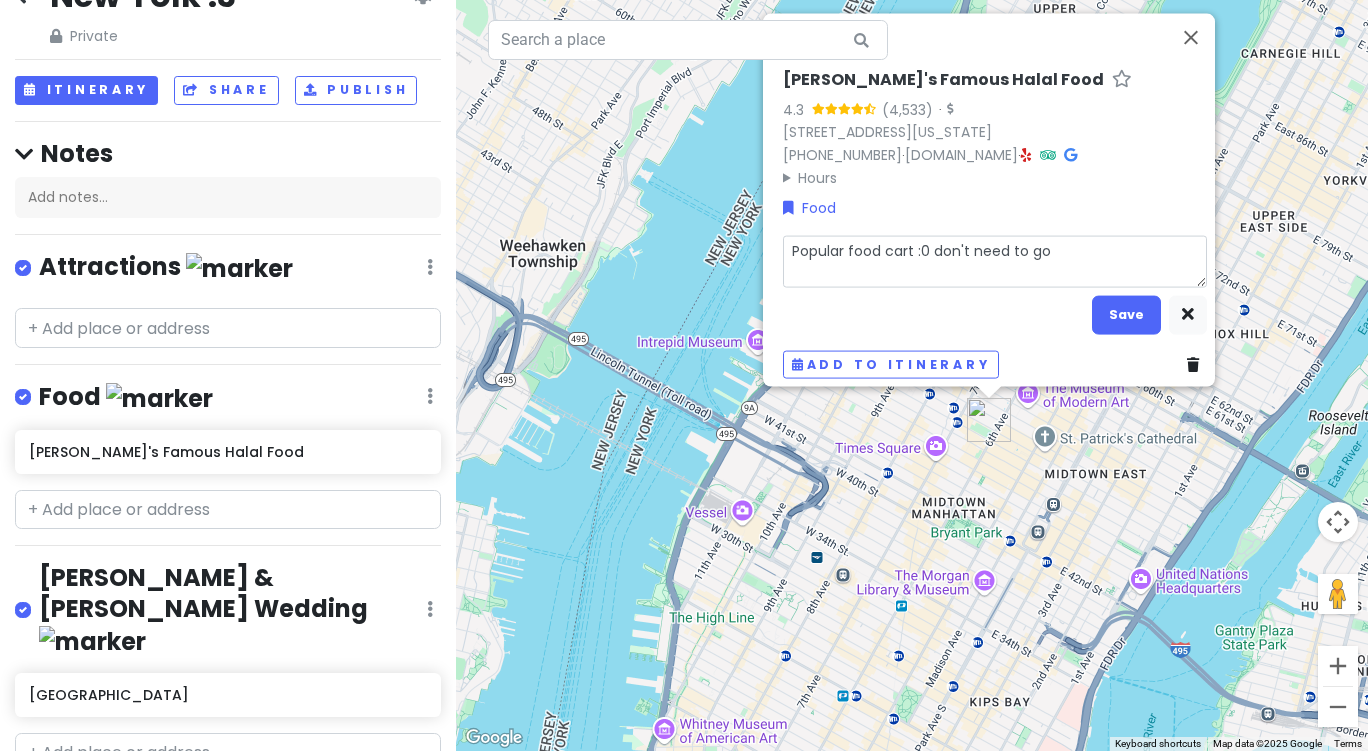 type on "x" 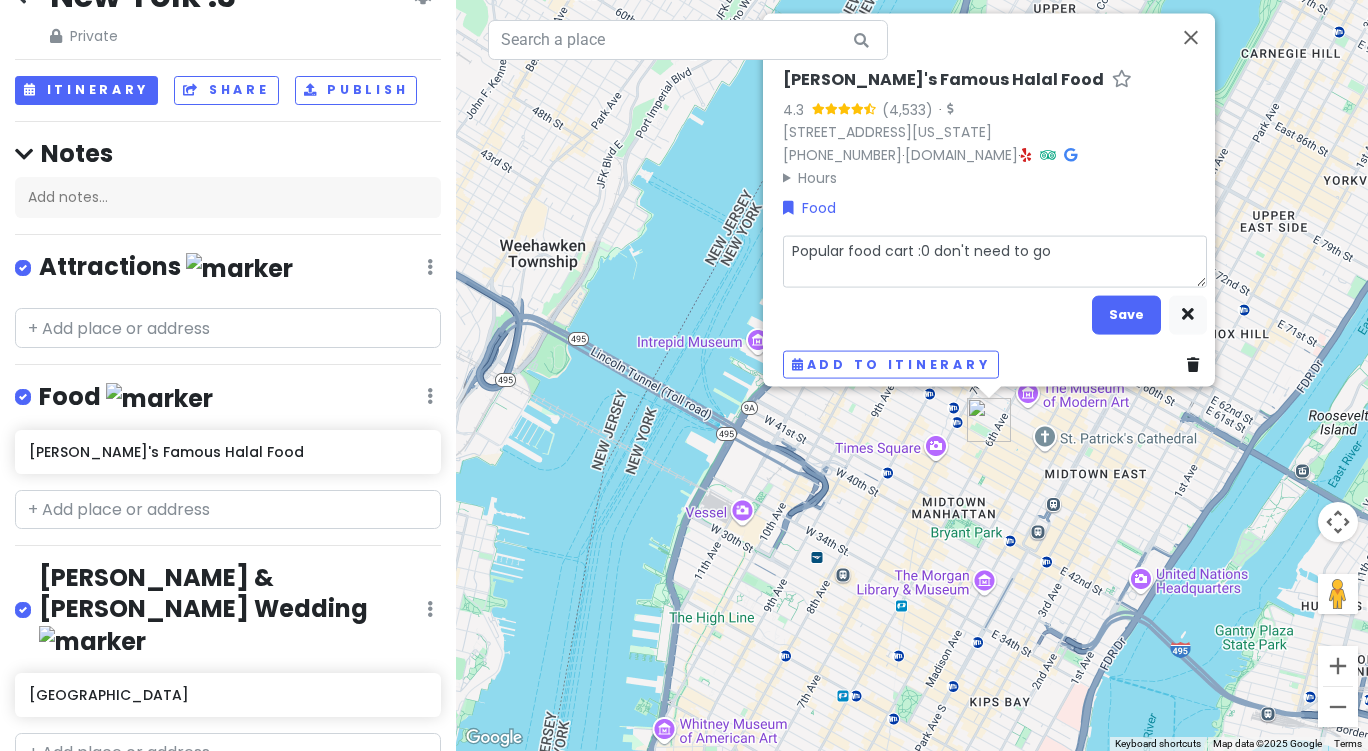 type on "Popular food cart :0 don't need to go b" 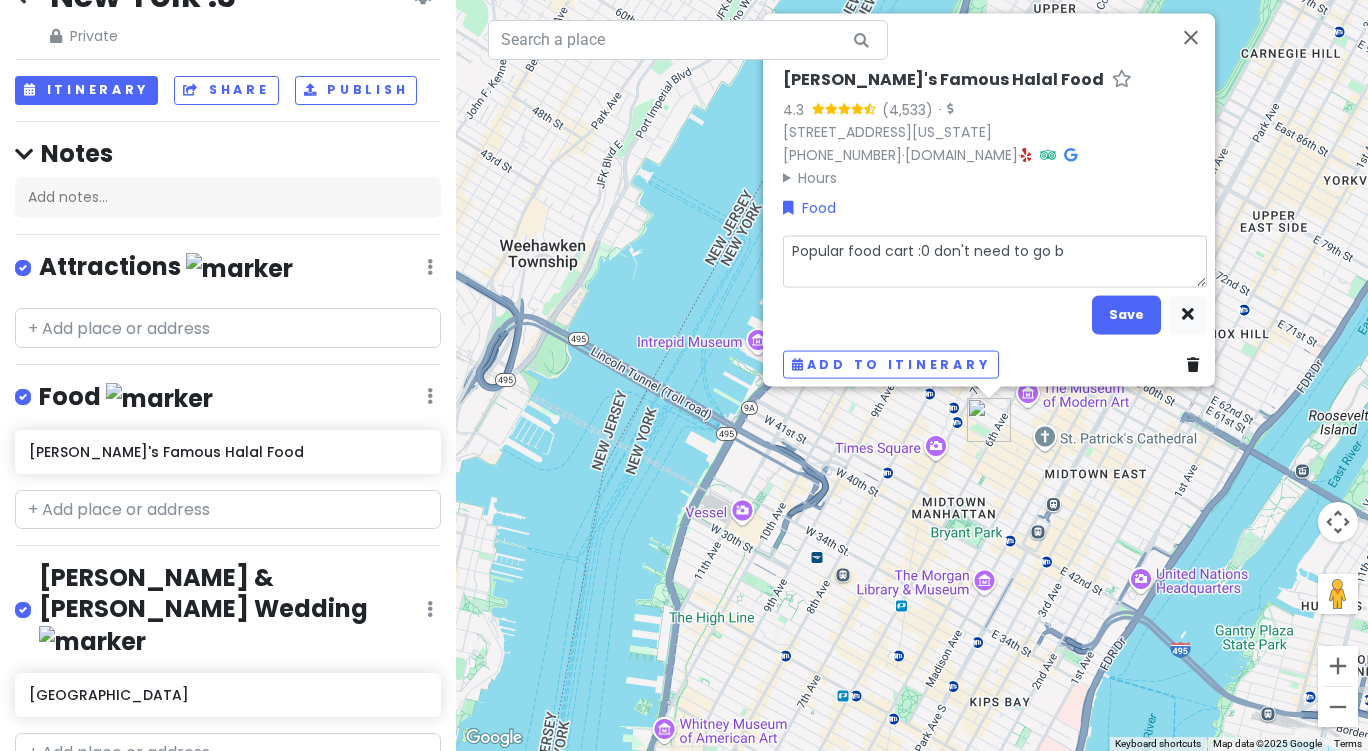 type on "x" 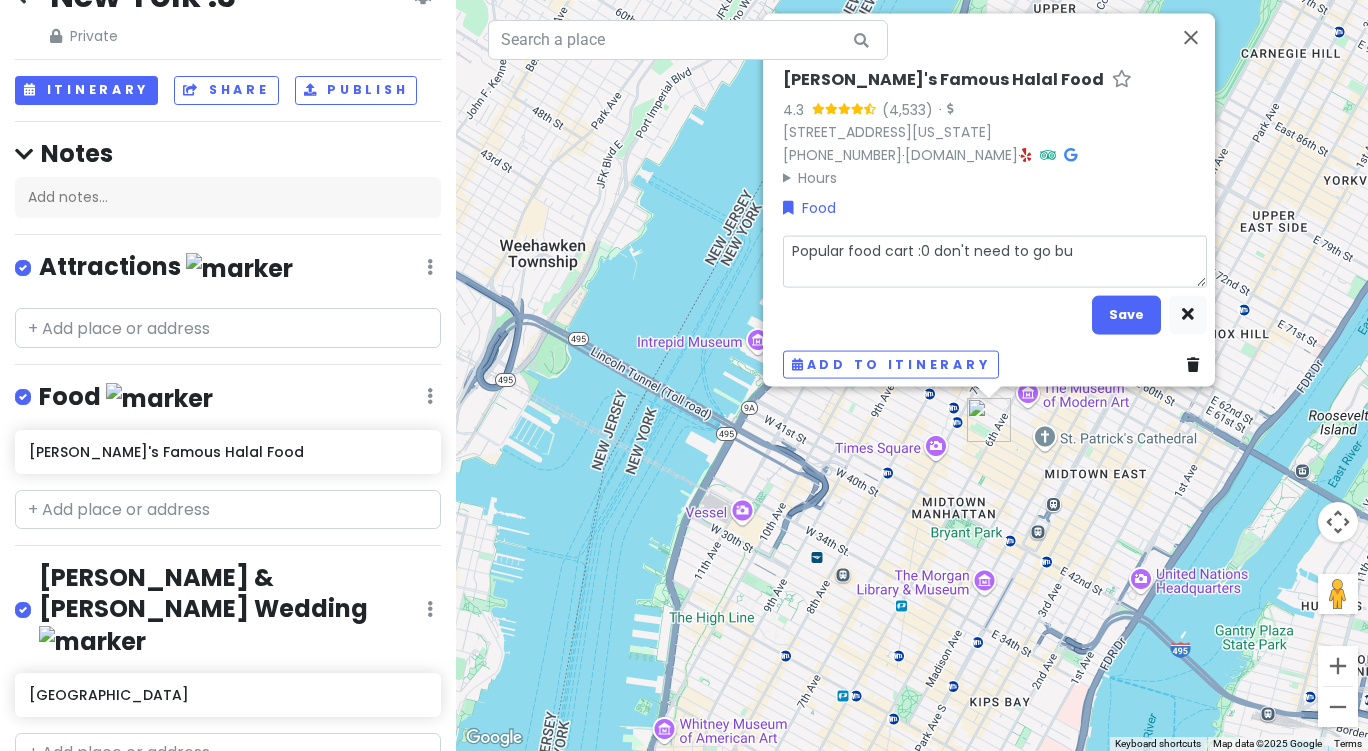 type on "x" 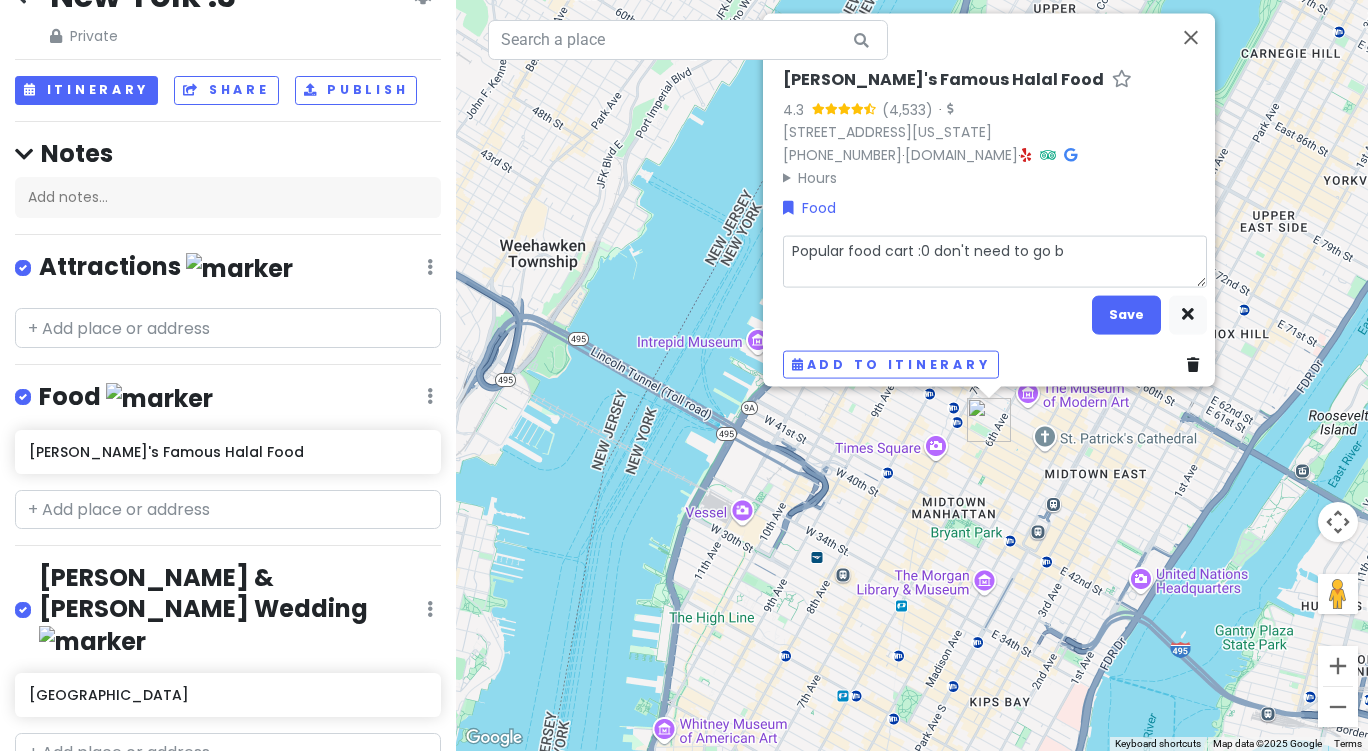 type on "x" 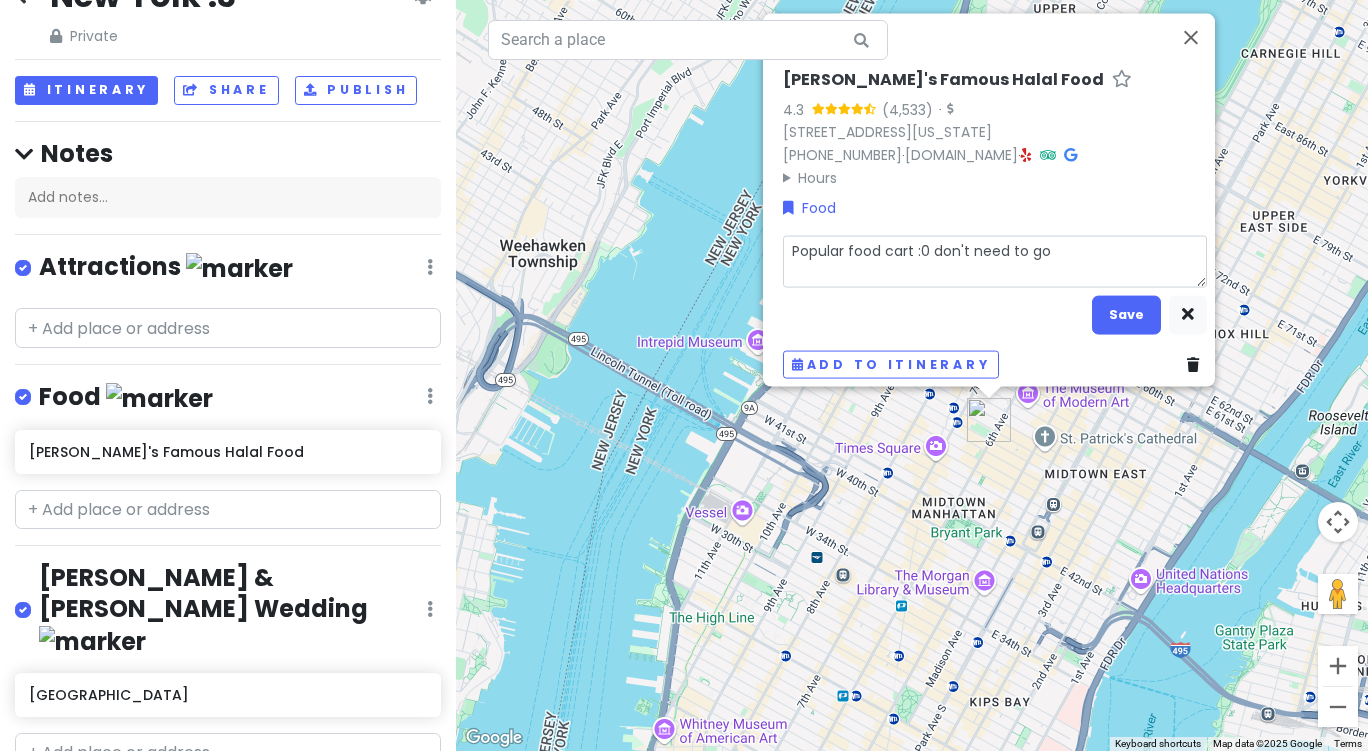 type on "x" 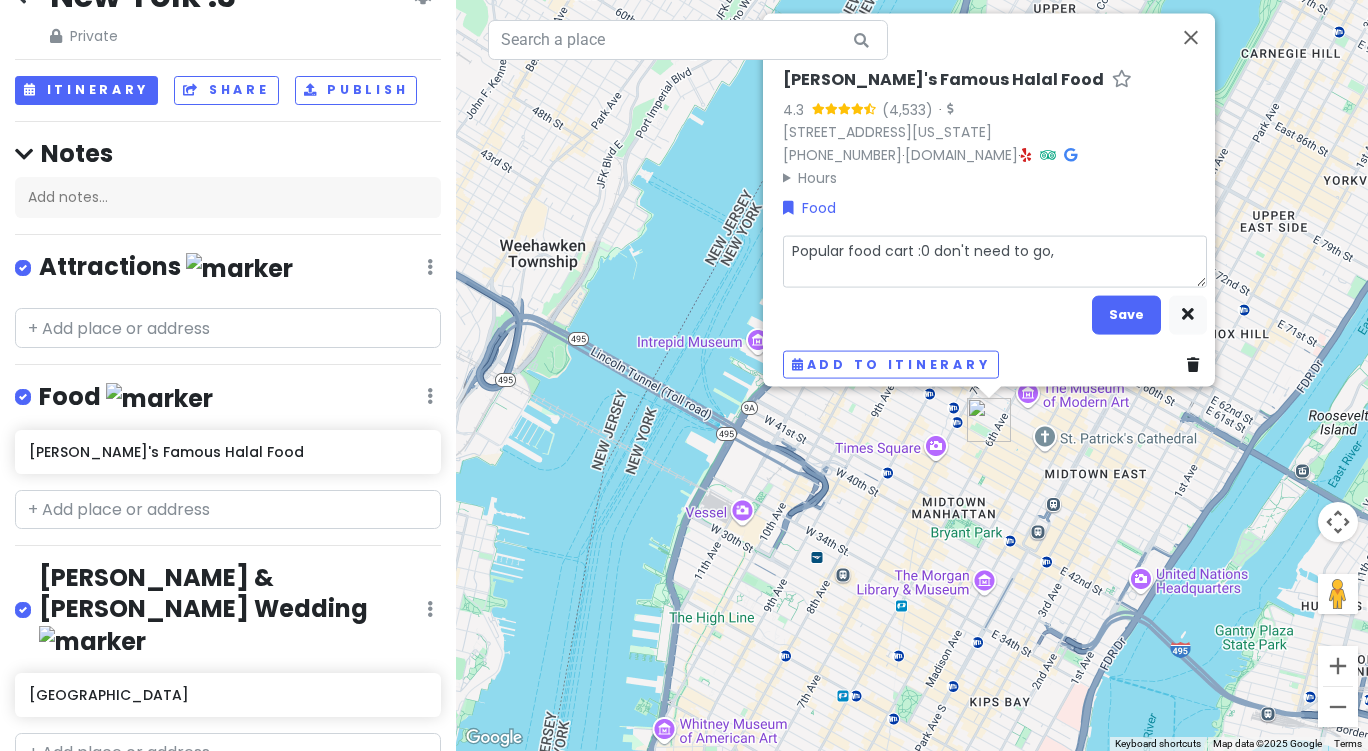 type on "x" 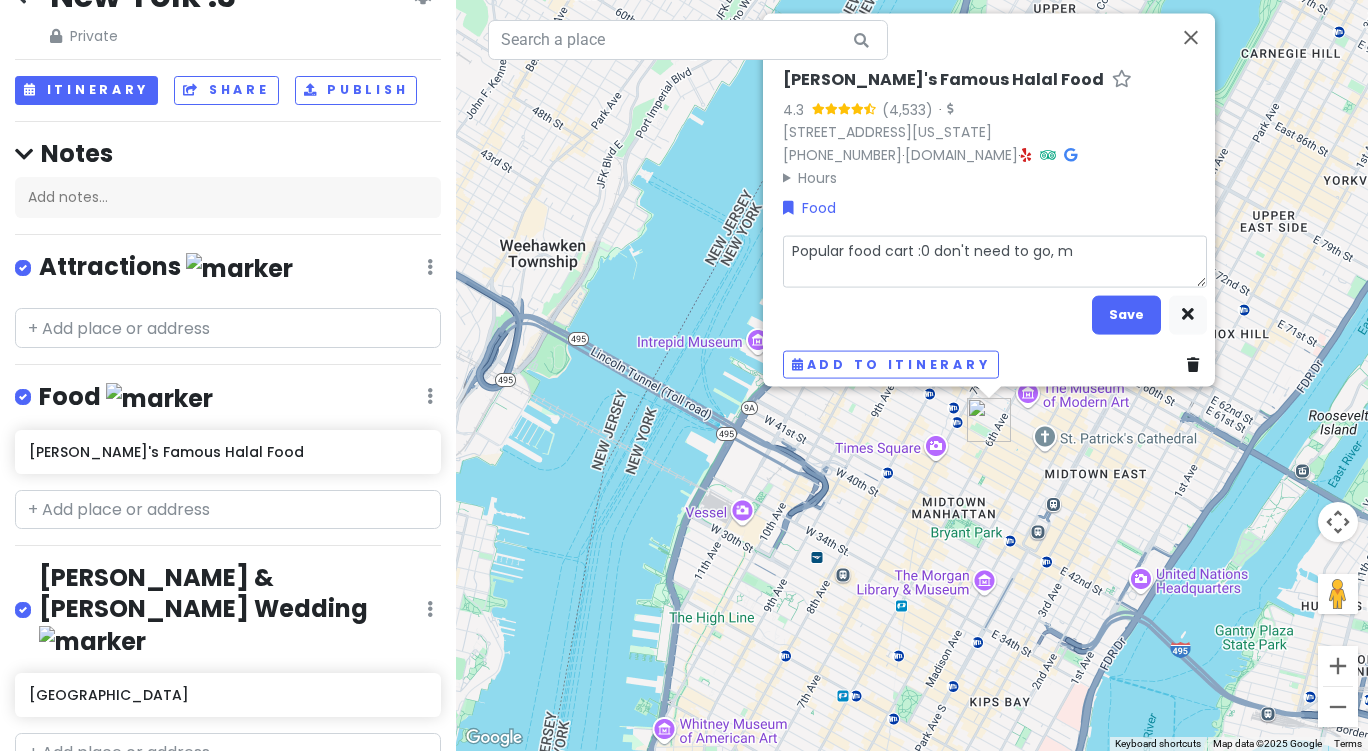 type on "x" 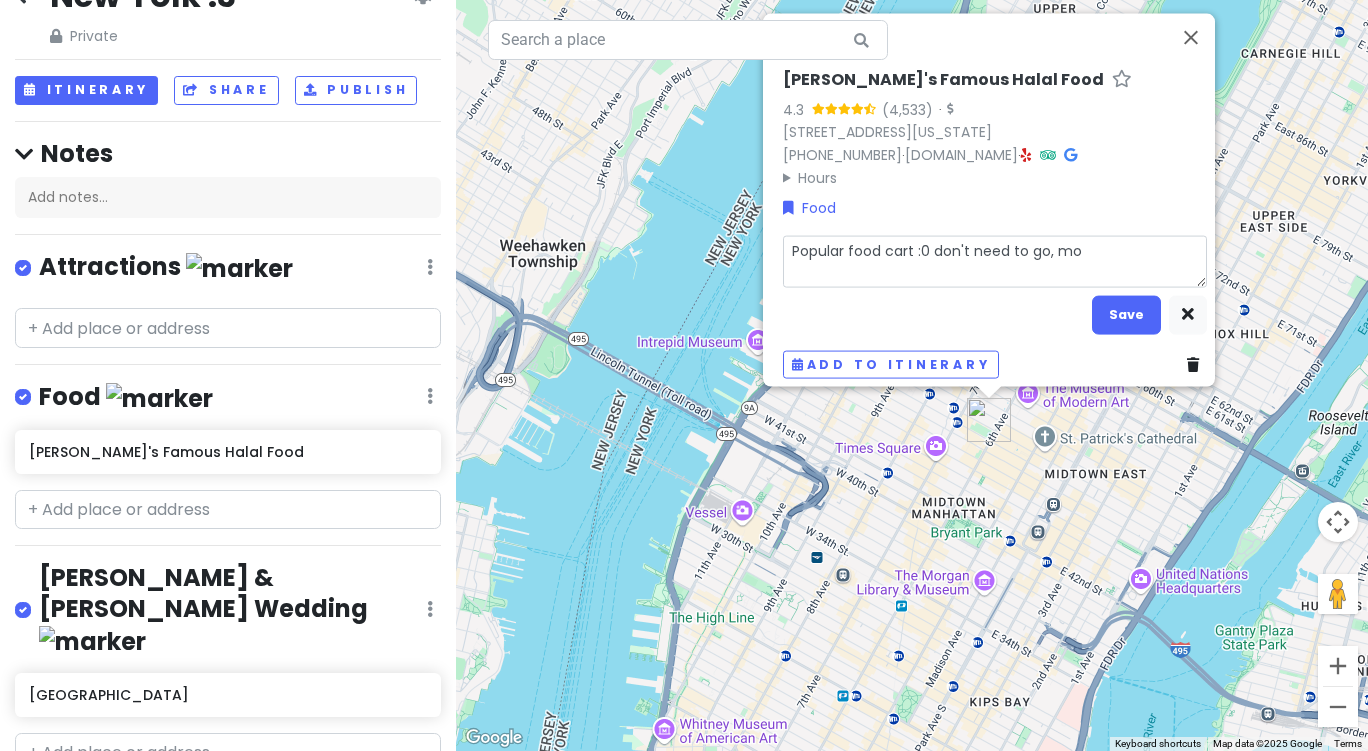 type on "x" 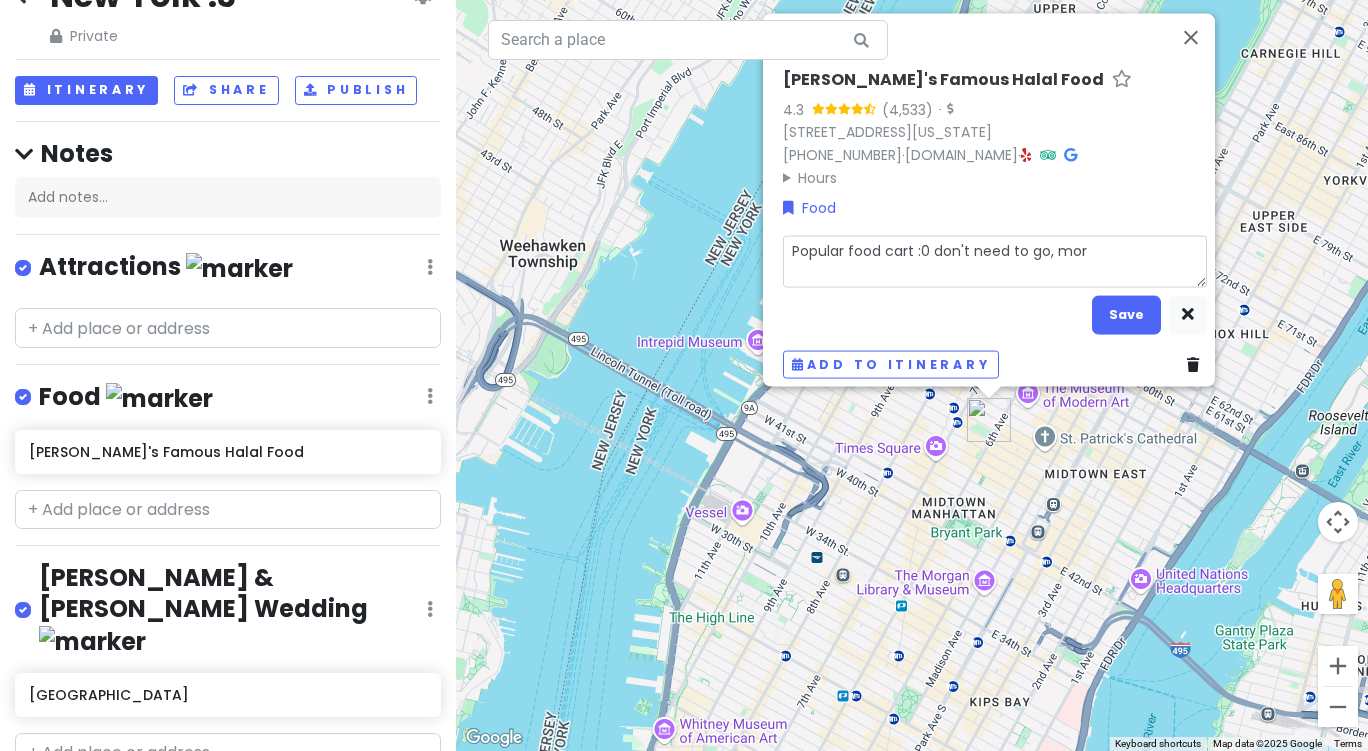 type on "x" 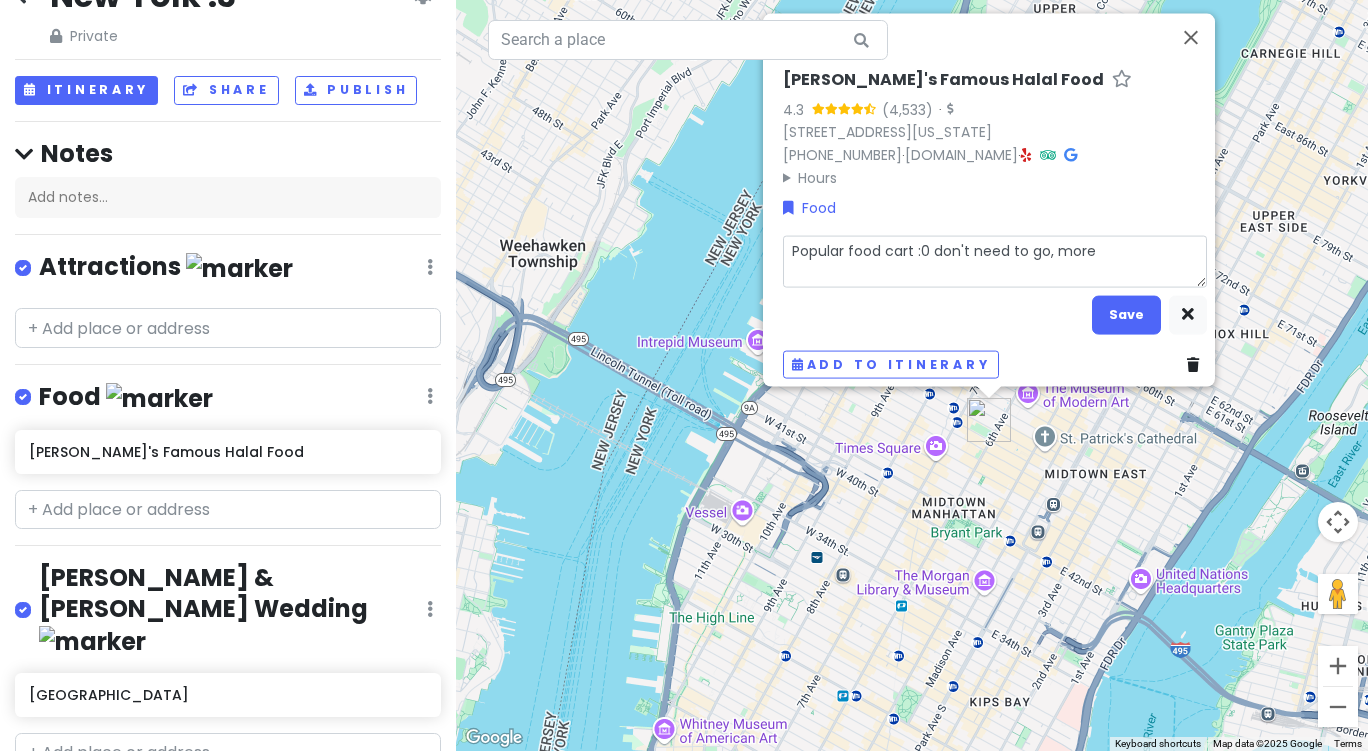 type on "x" 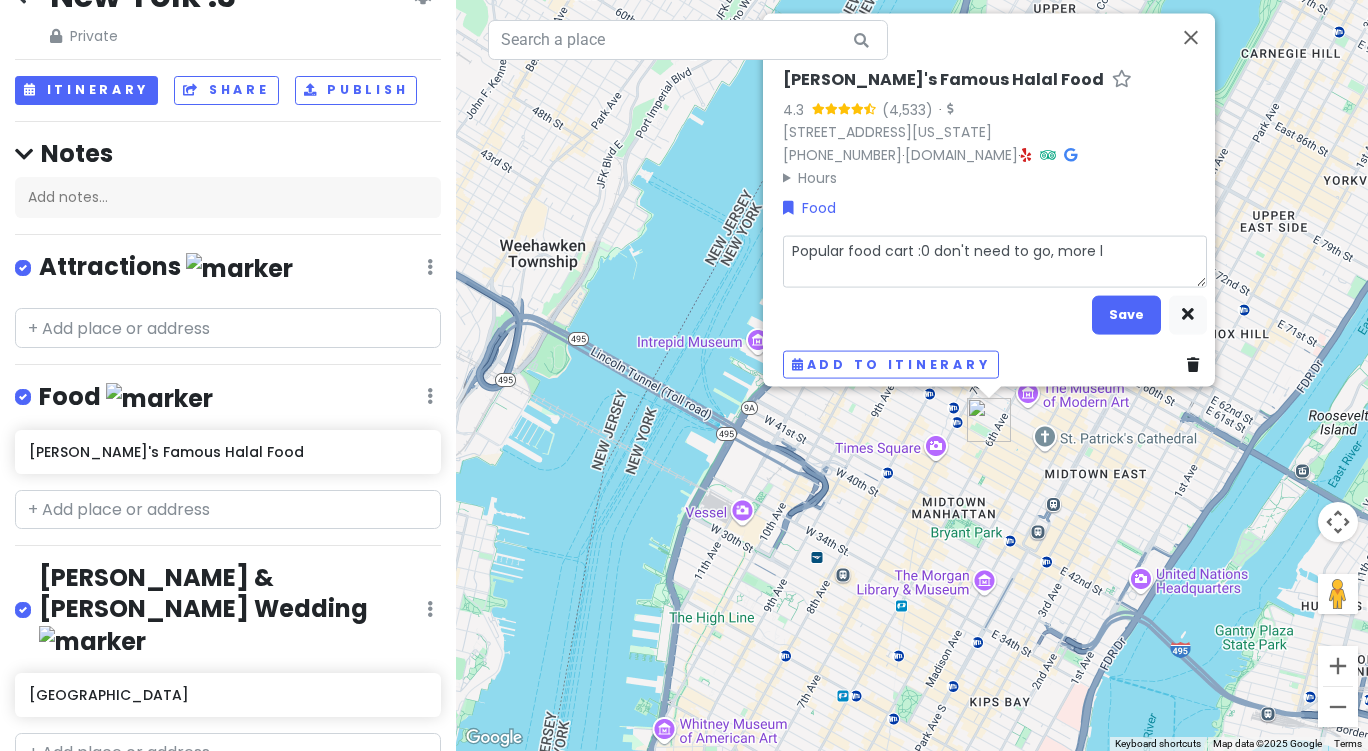 type on "x" 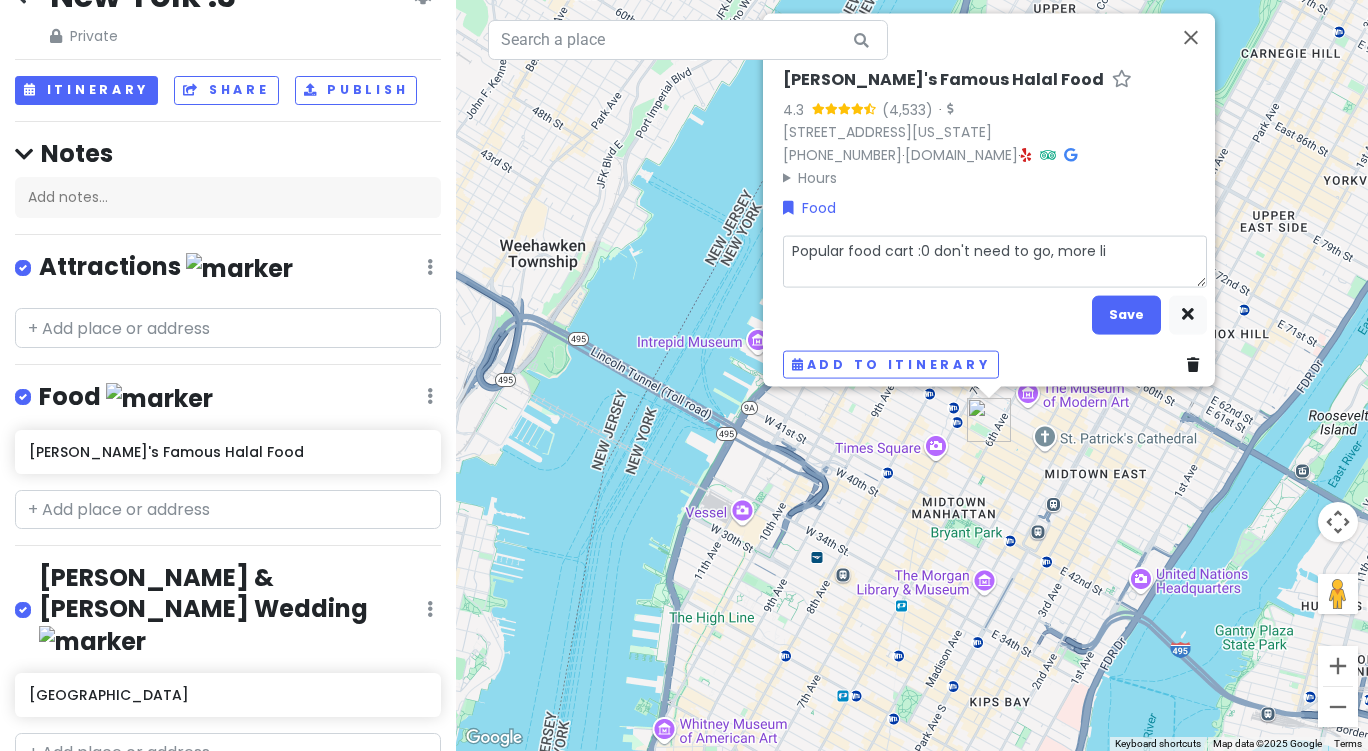type on "x" 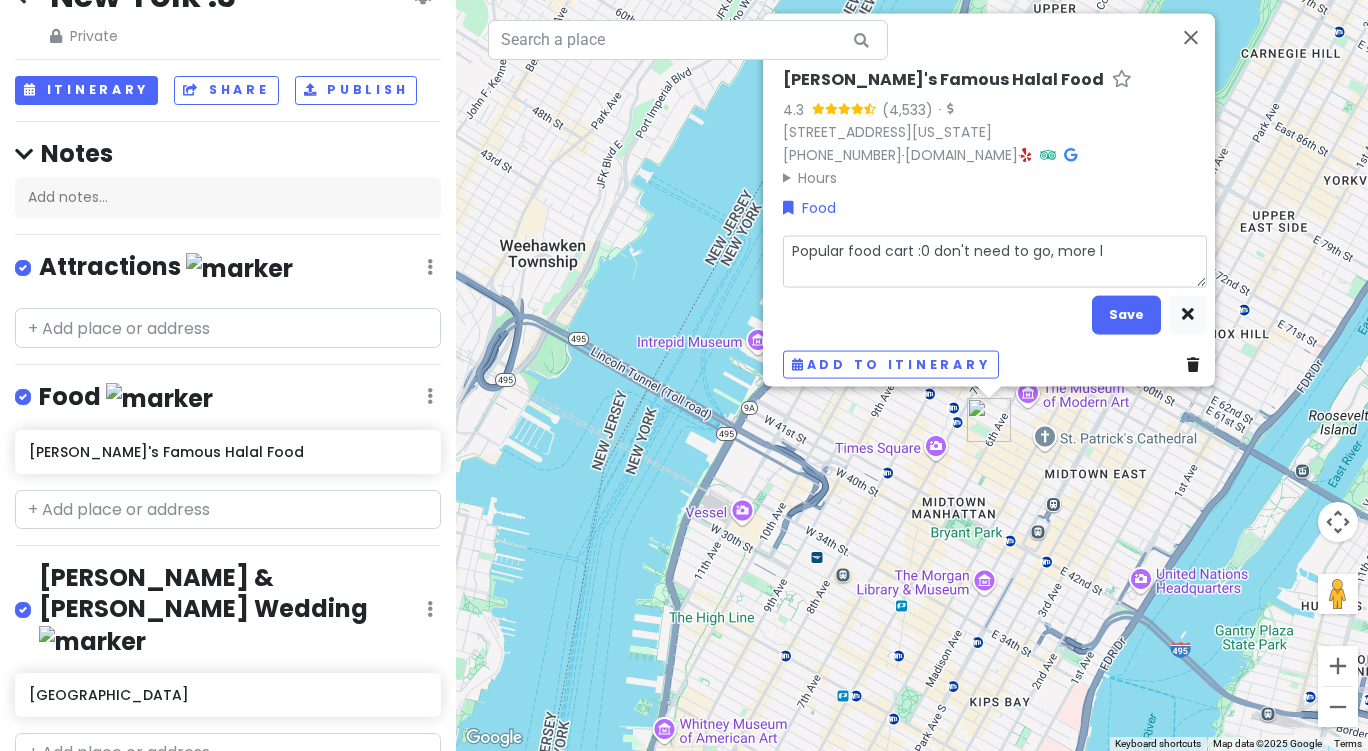 type on "x" 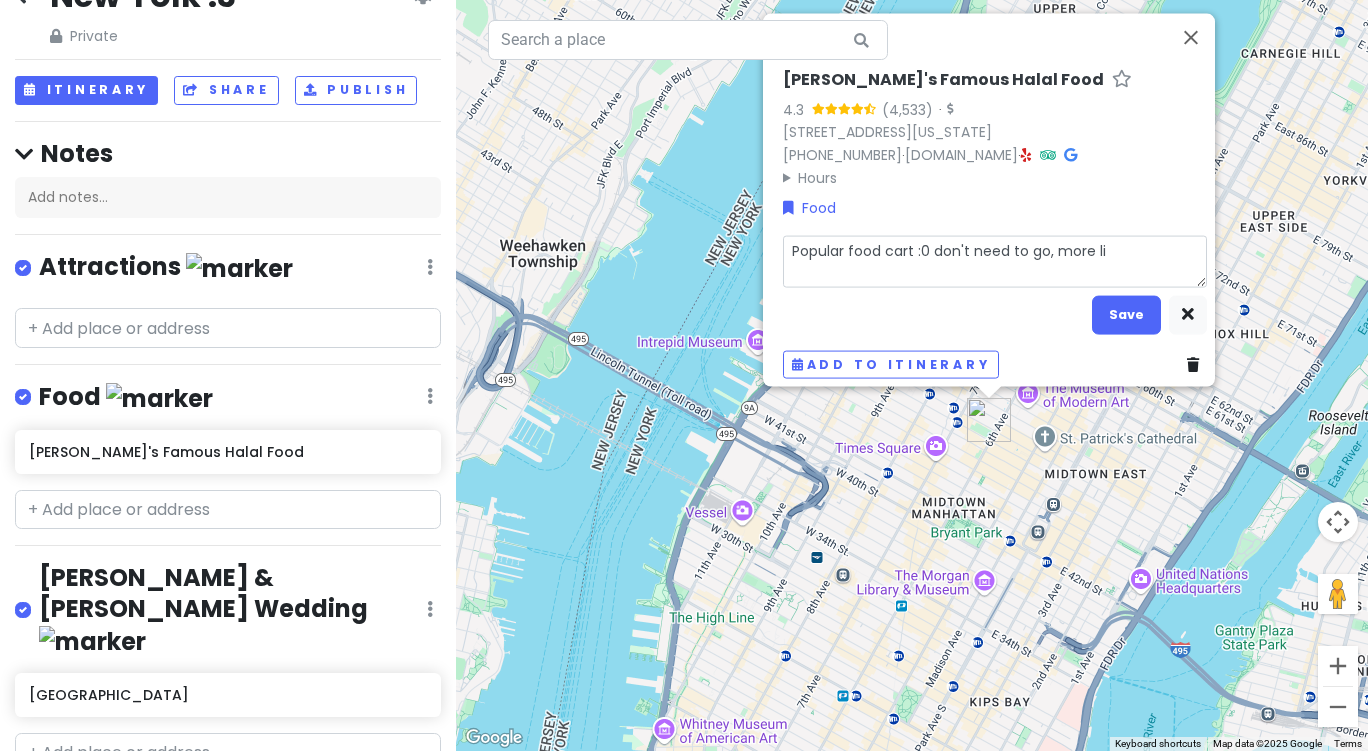 type on "x" 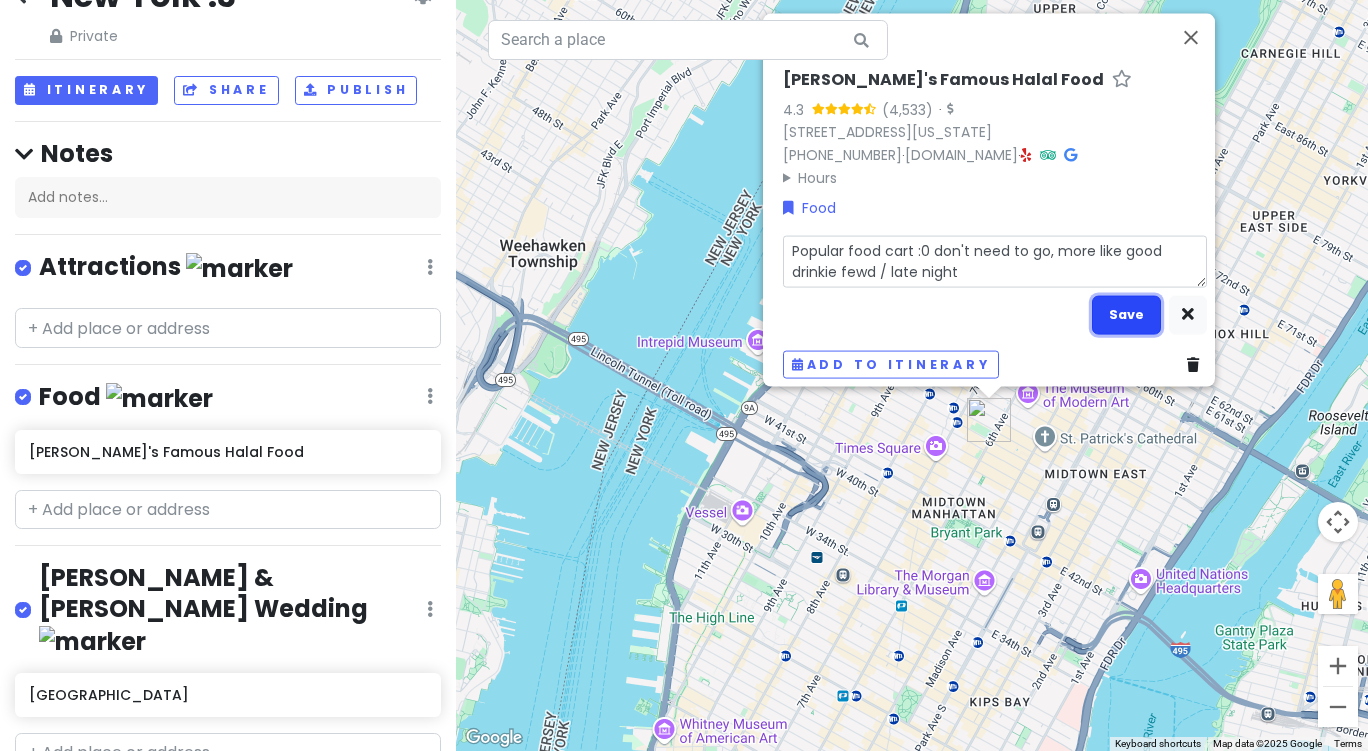 click on "Save" at bounding box center (1126, 314) 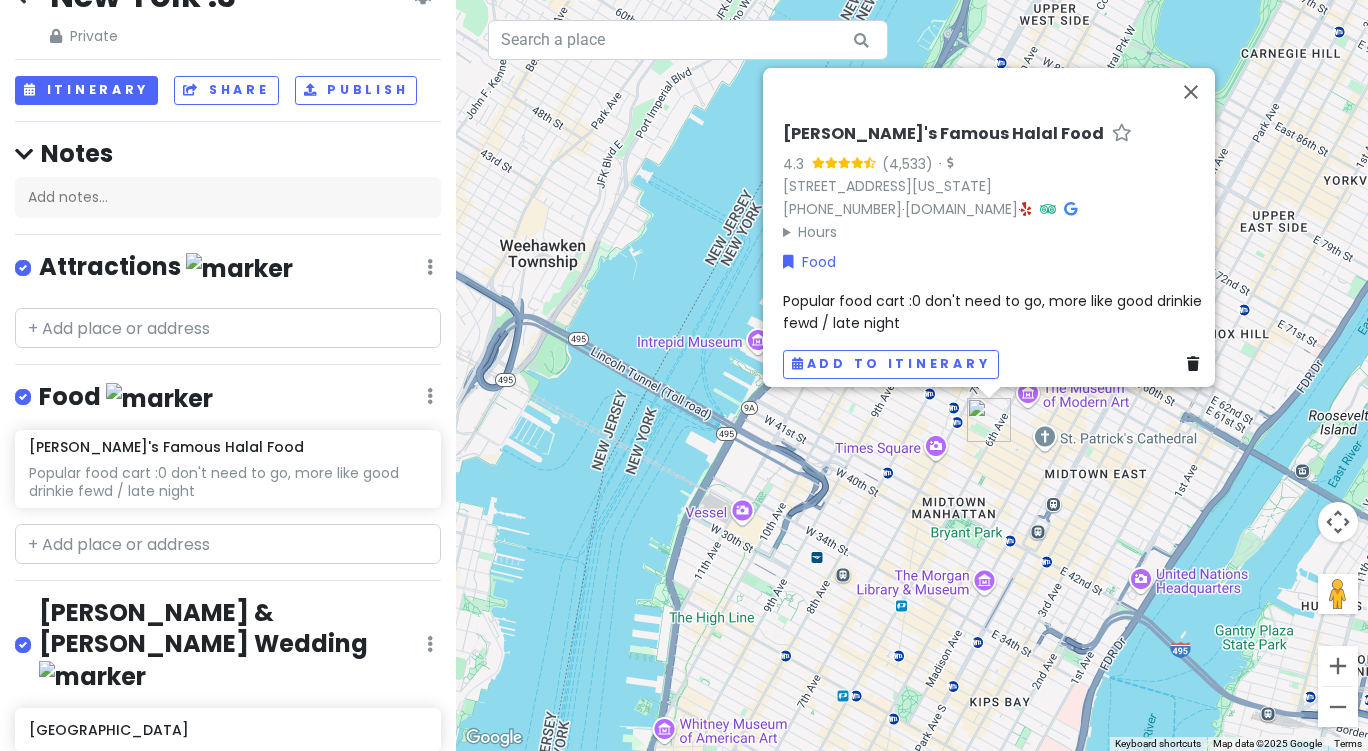 click on "Attractions" at bounding box center [166, 267] 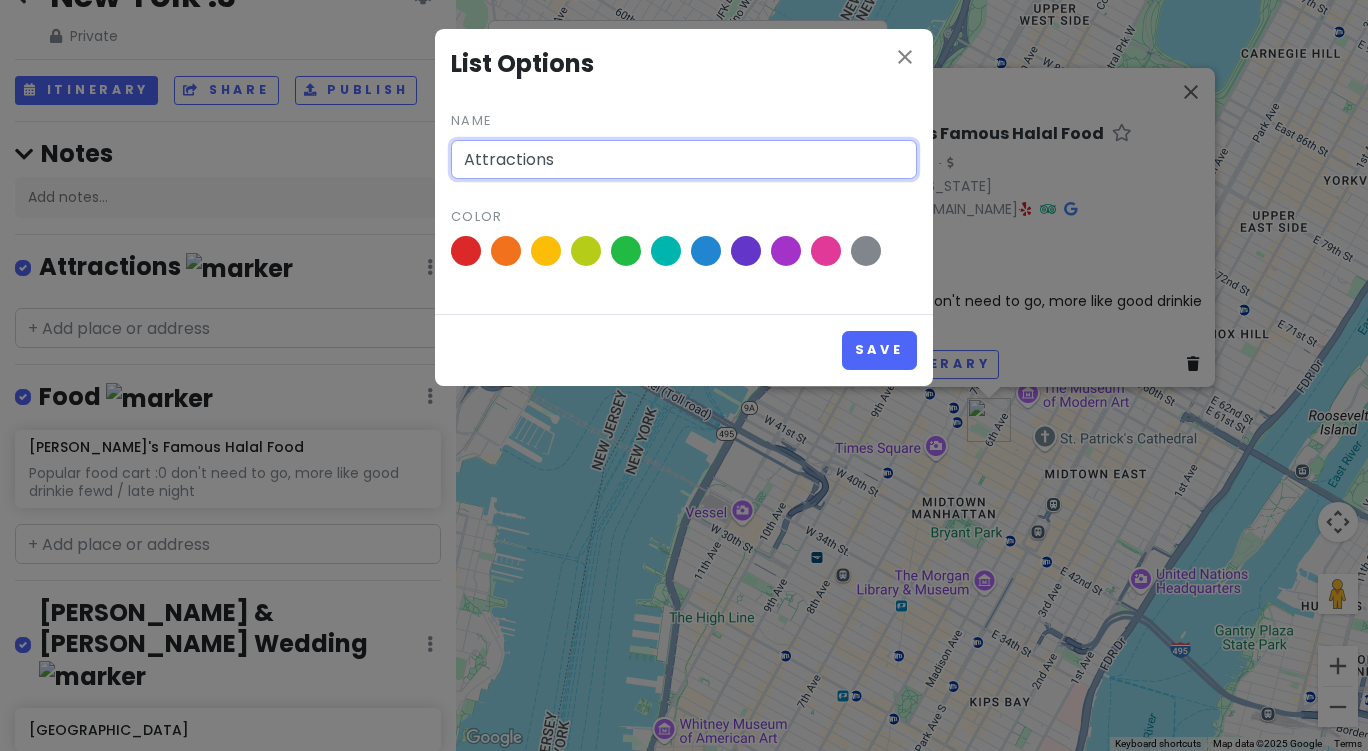 drag, startPoint x: 593, startPoint y: 146, endPoint x: 144, endPoint y: 211, distance: 453.6805 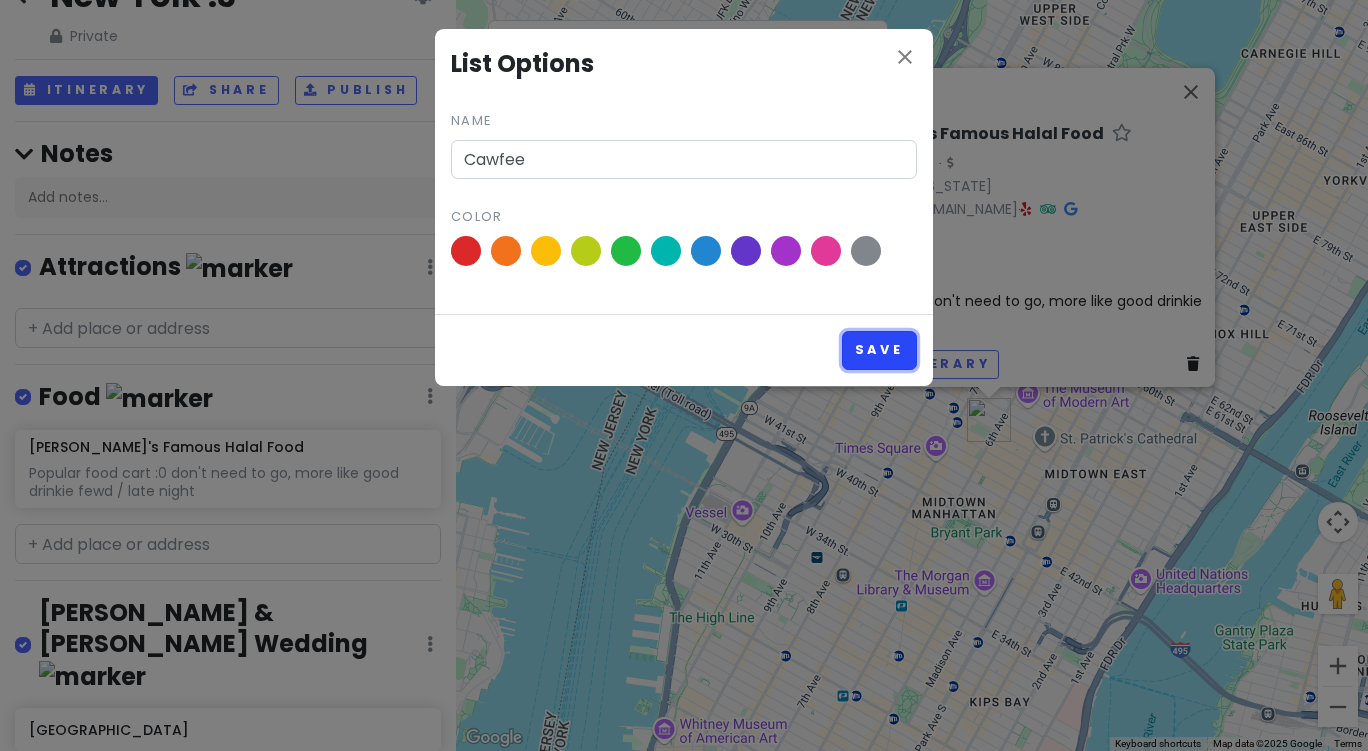 click on "Save" at bounding box center (879, 350) 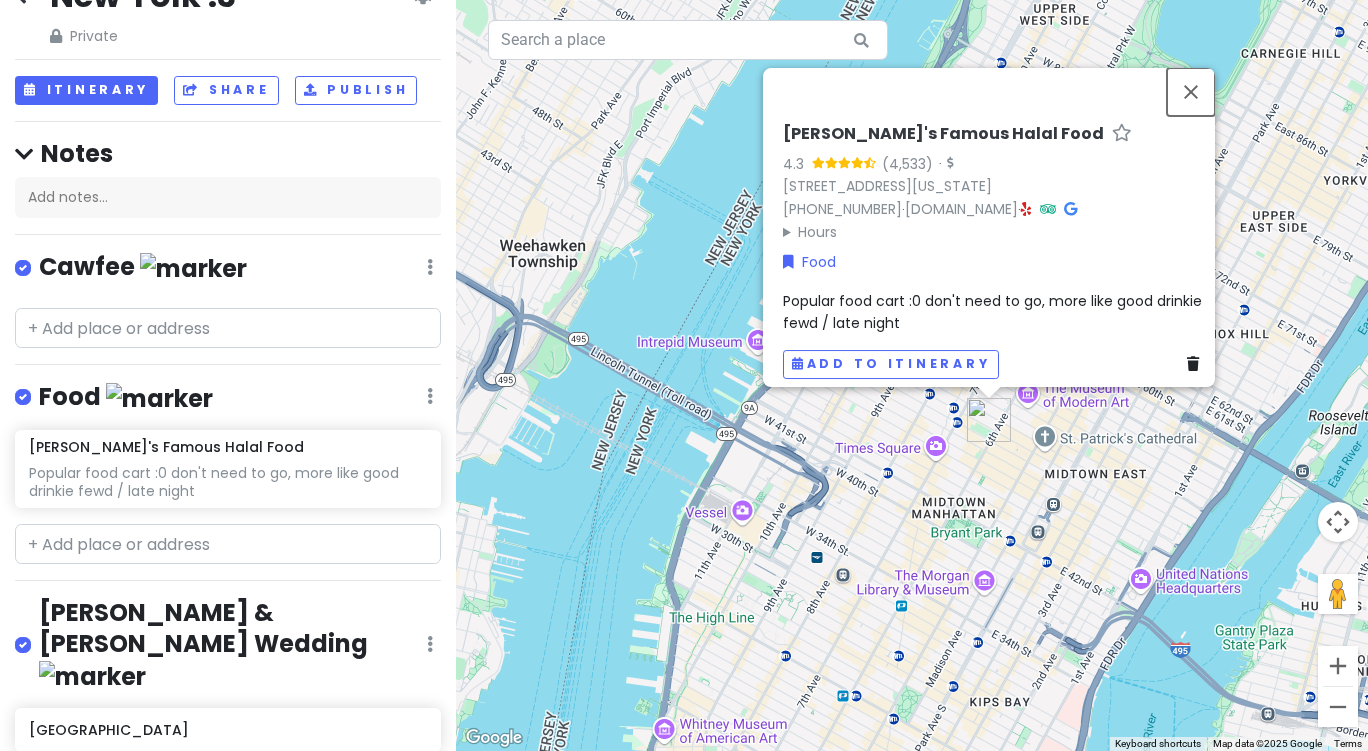 drag, startPoint x: 1202, startPoint y: 80, endPoint x: 1003, endPoint y: 446, distance: 416.6017 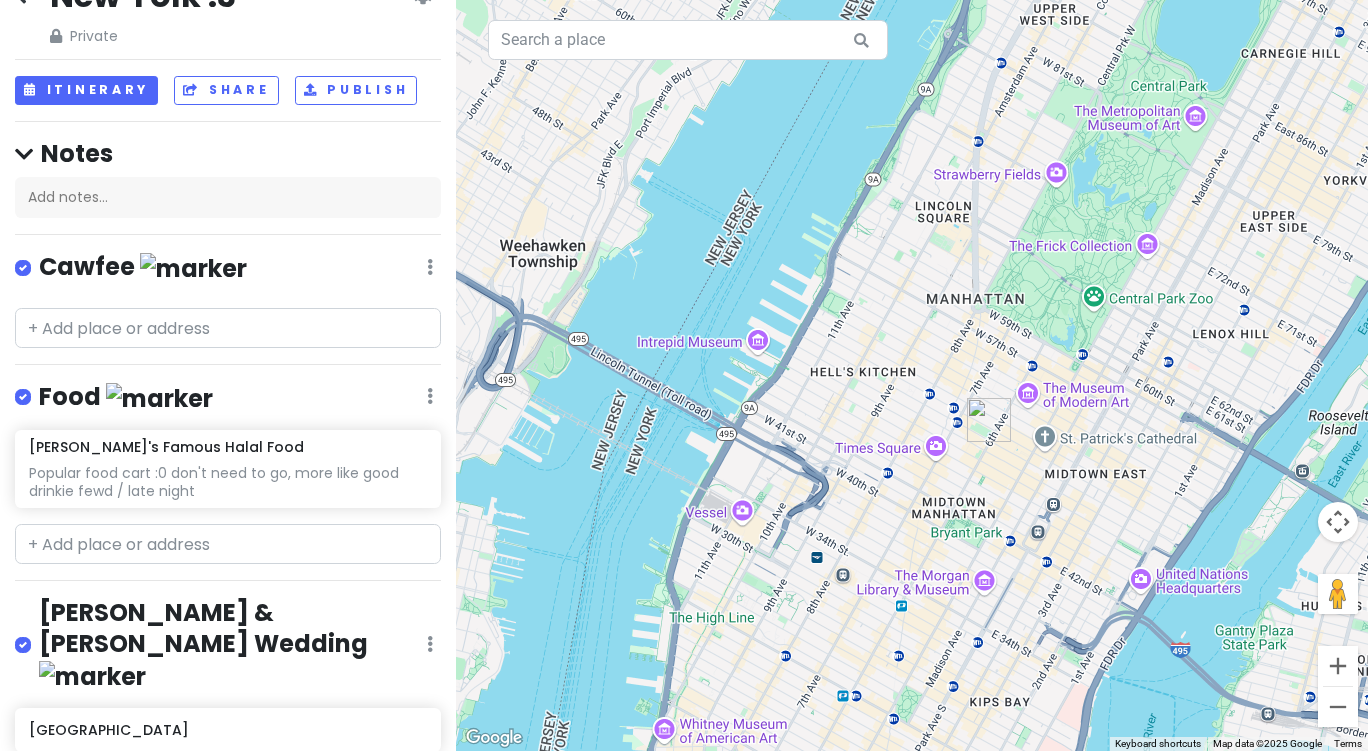 click on "To navigate, press the arrow keys." at bounding box center (912, 375) 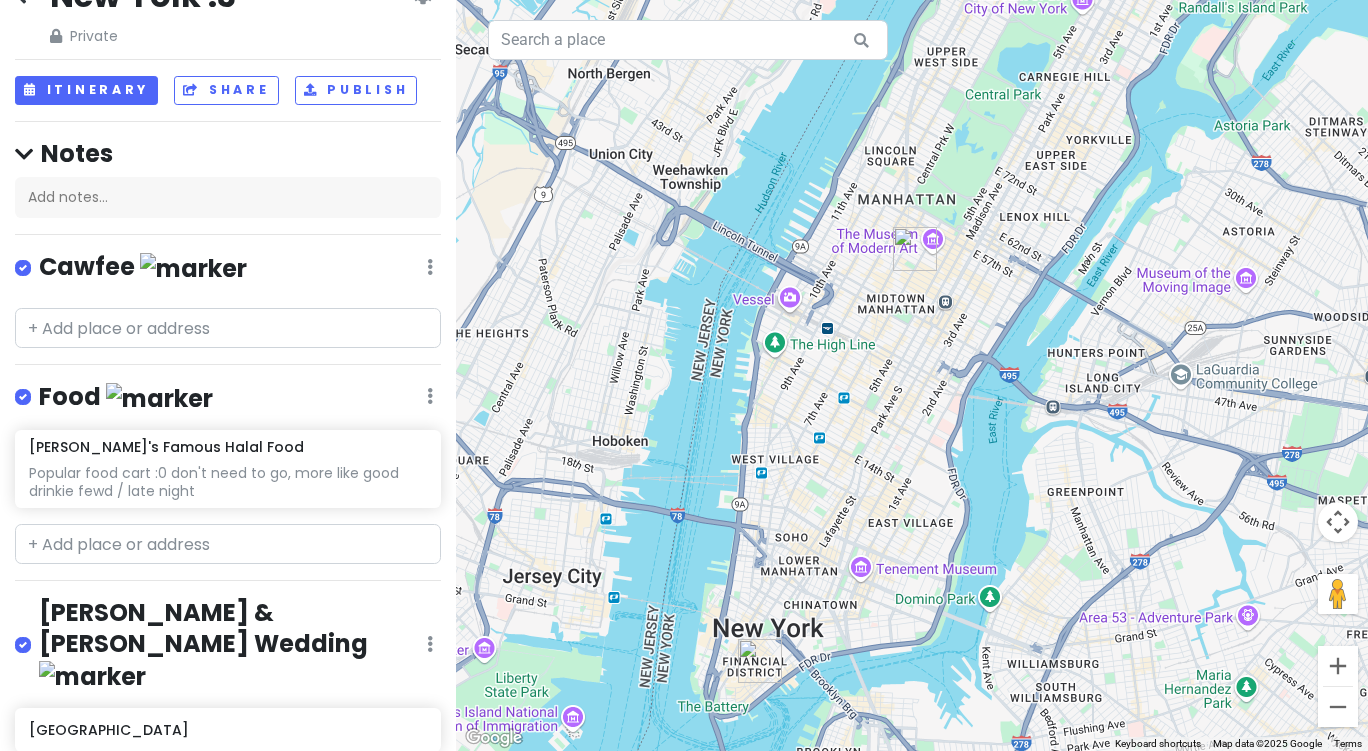 drag, startPoint x: 968, startPoint y: 607, endPoint x: 915, endPoint y: 415, distance: 199.18082 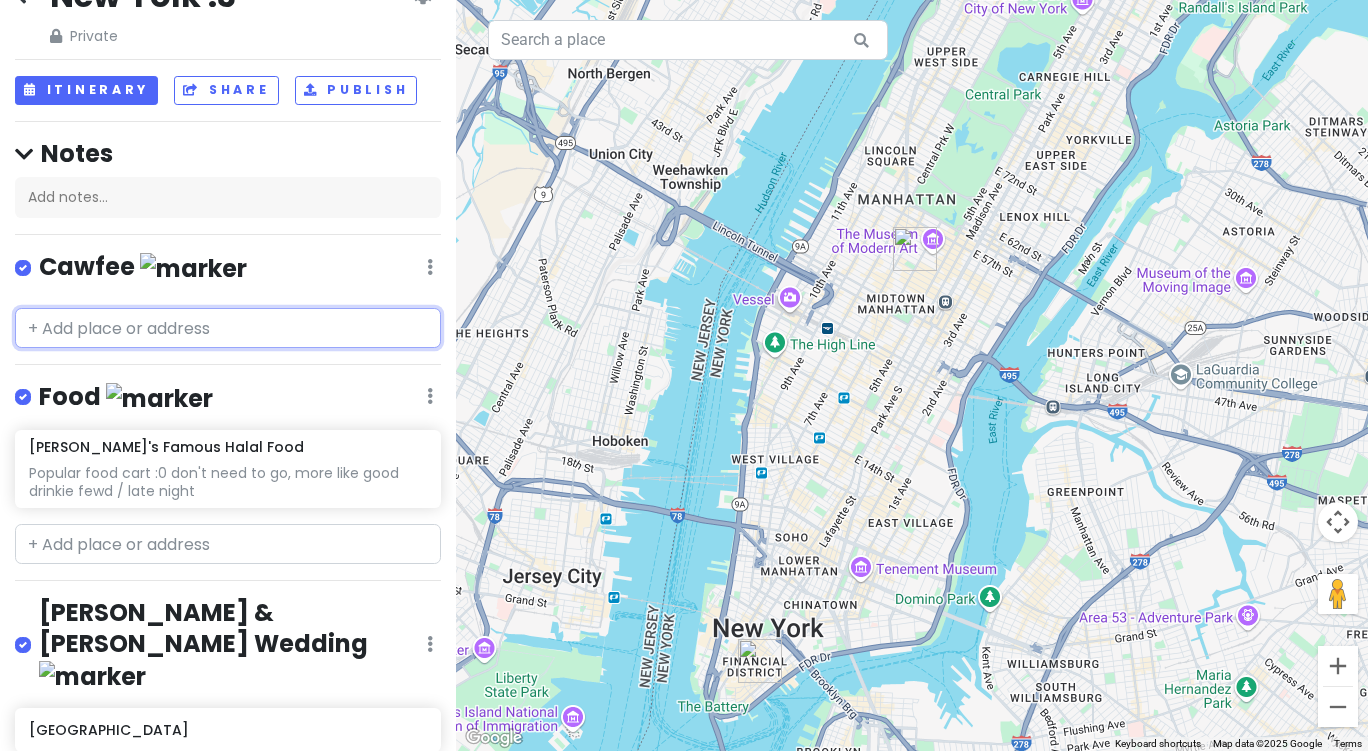click at bounding box center [228, 328] 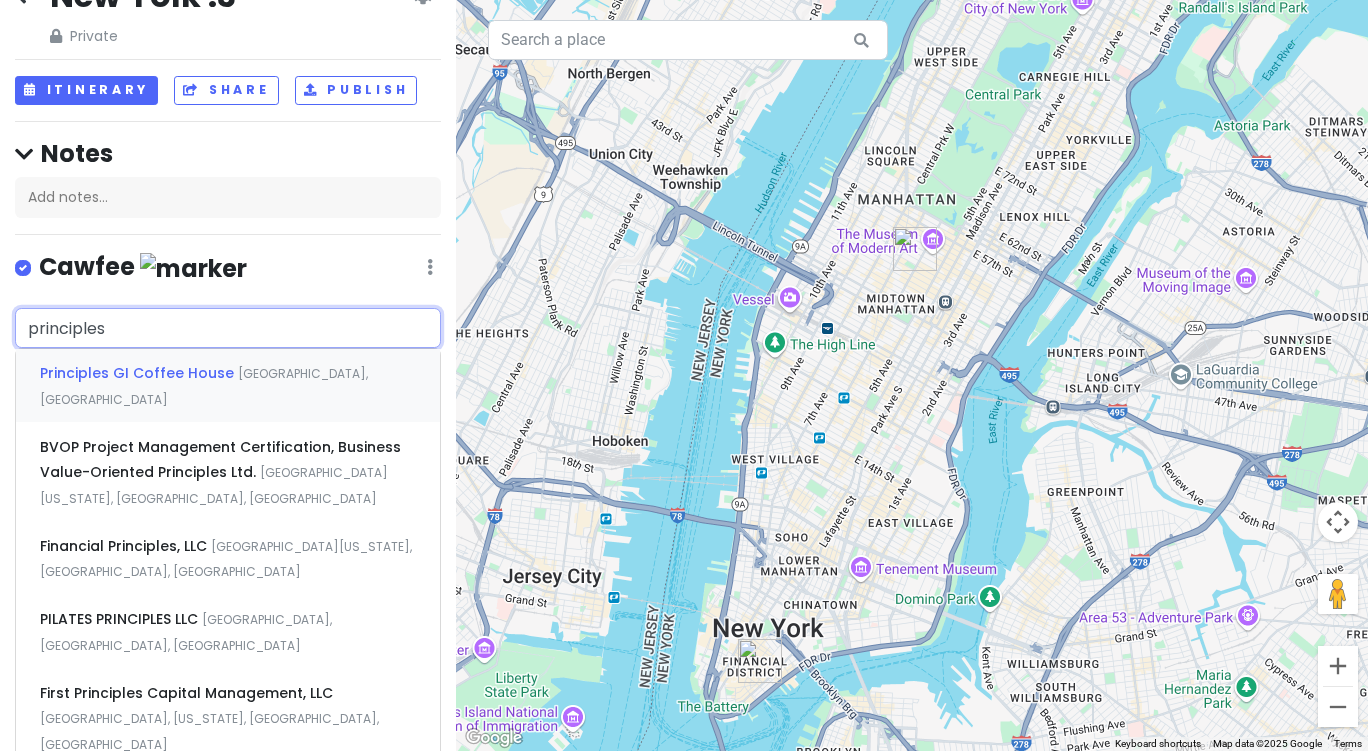 click on "Principles GI Coffee House" at bounding box center [139, 373] 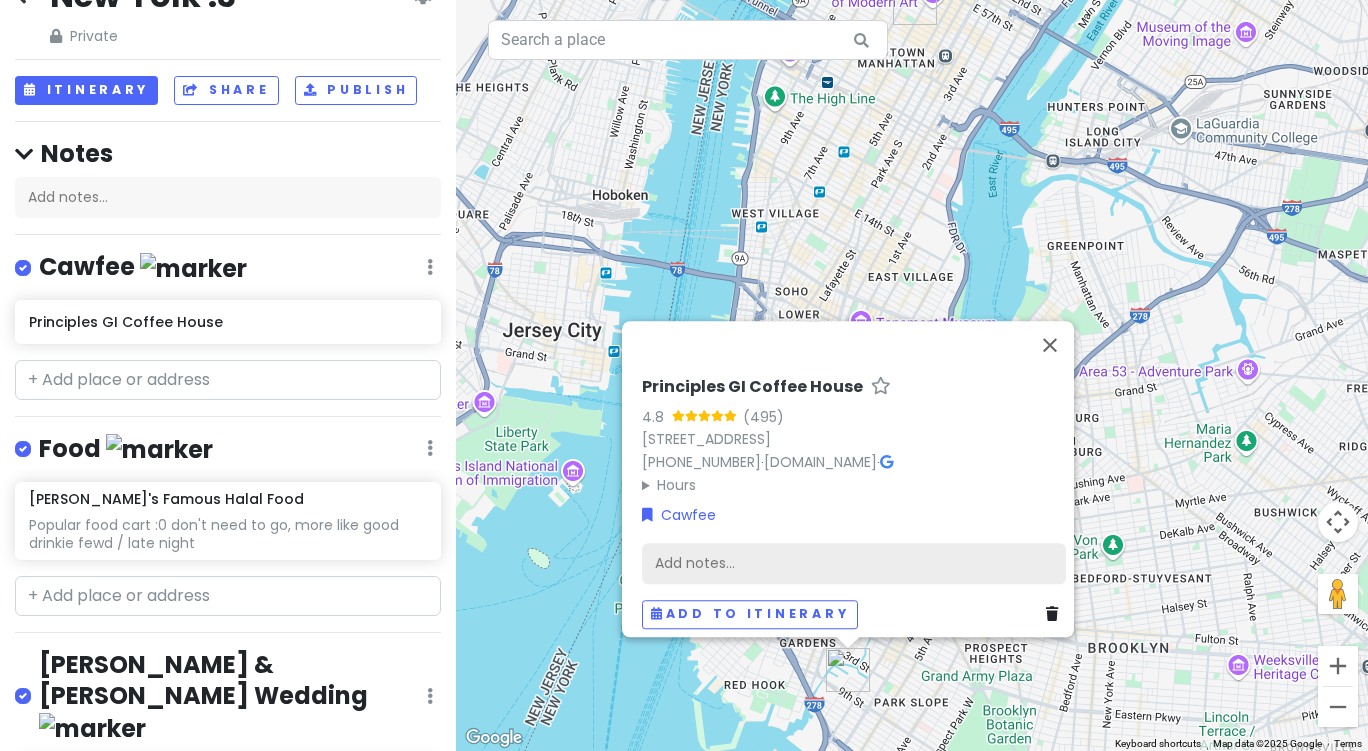 click on "Add notes..." at bounding box center (854, 563) 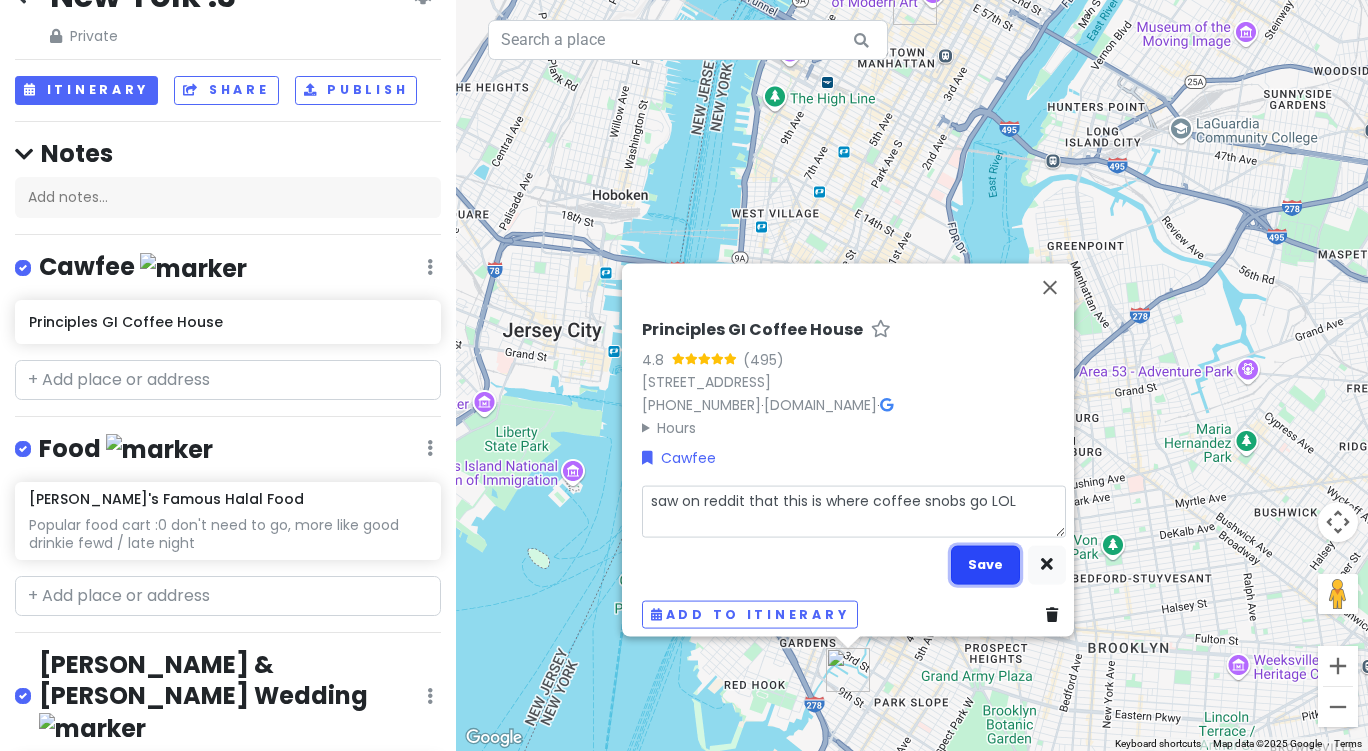 click on "Save" at bounding box center [985, 564] 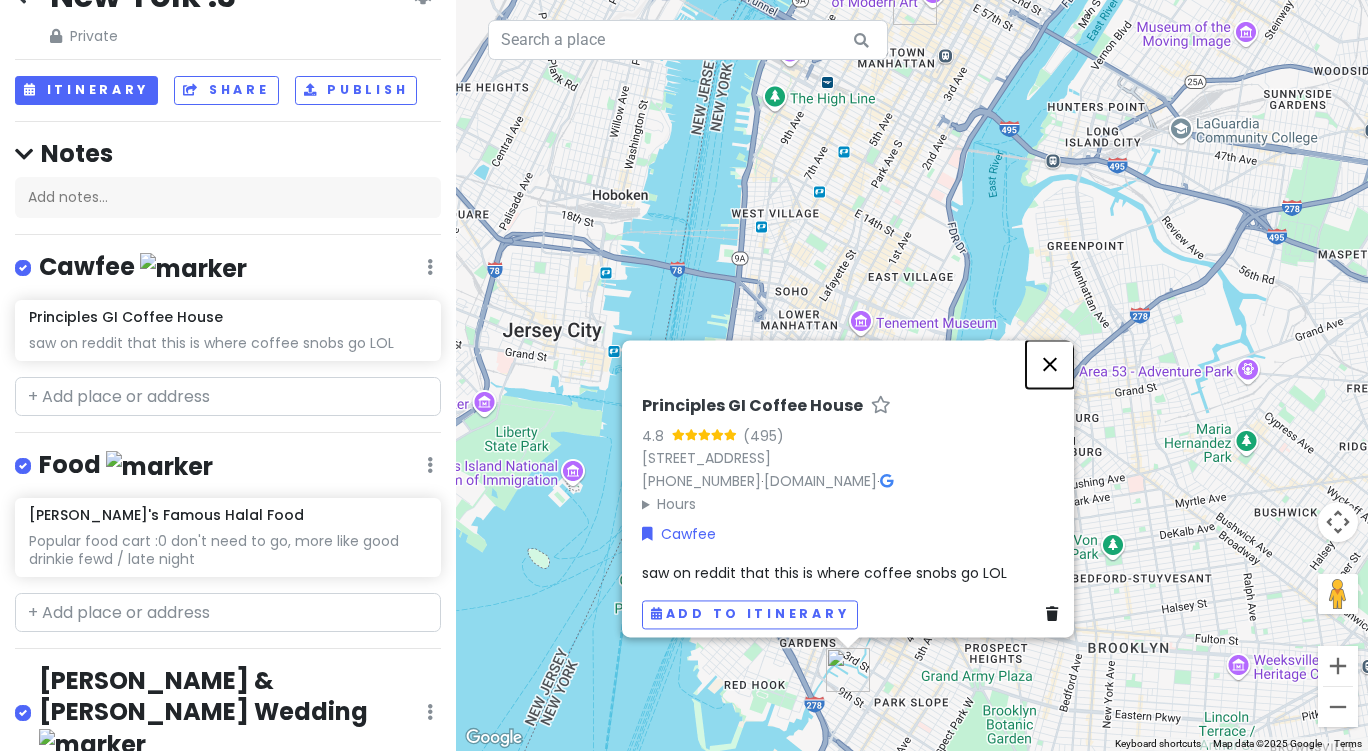 click at bounding box center (1050, 364) 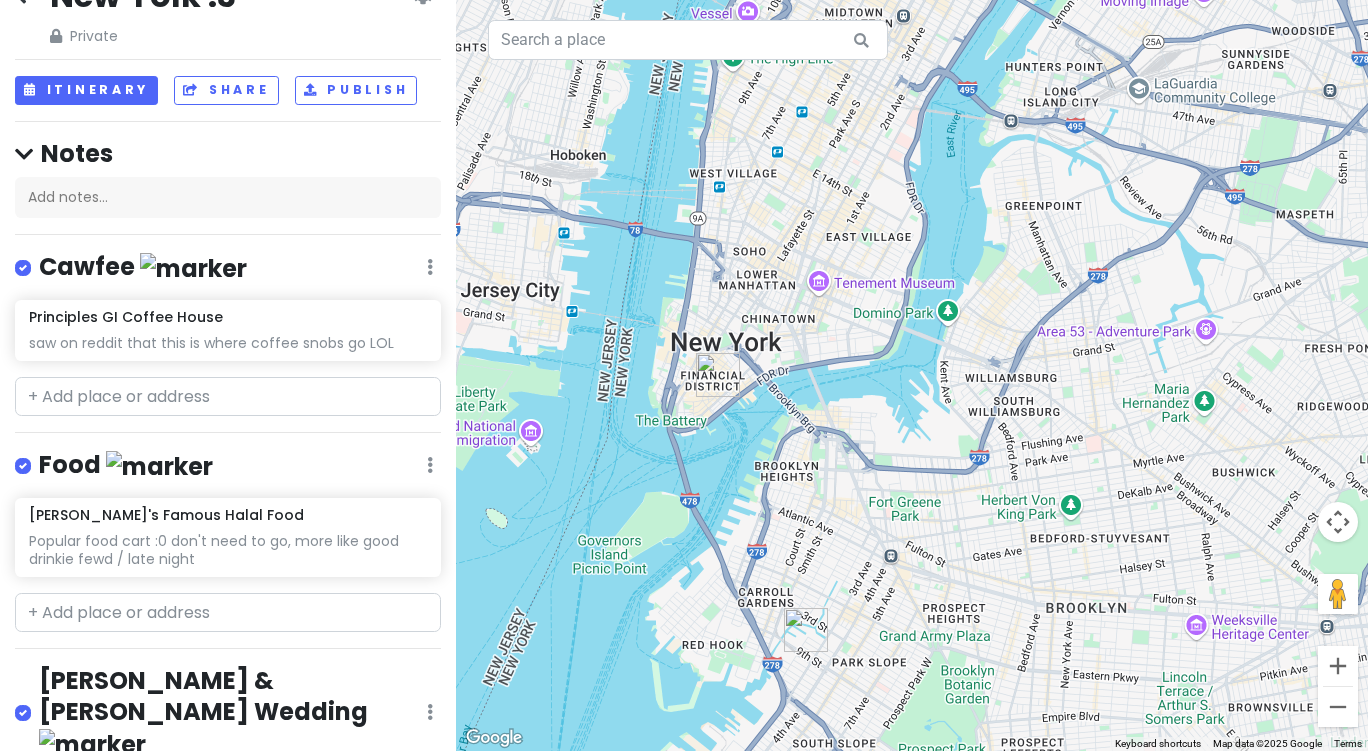 drag, startPoint x: 1039, startPoint y: 551, endPoint x: 988, endPoint y: 504, distance: 69.354164 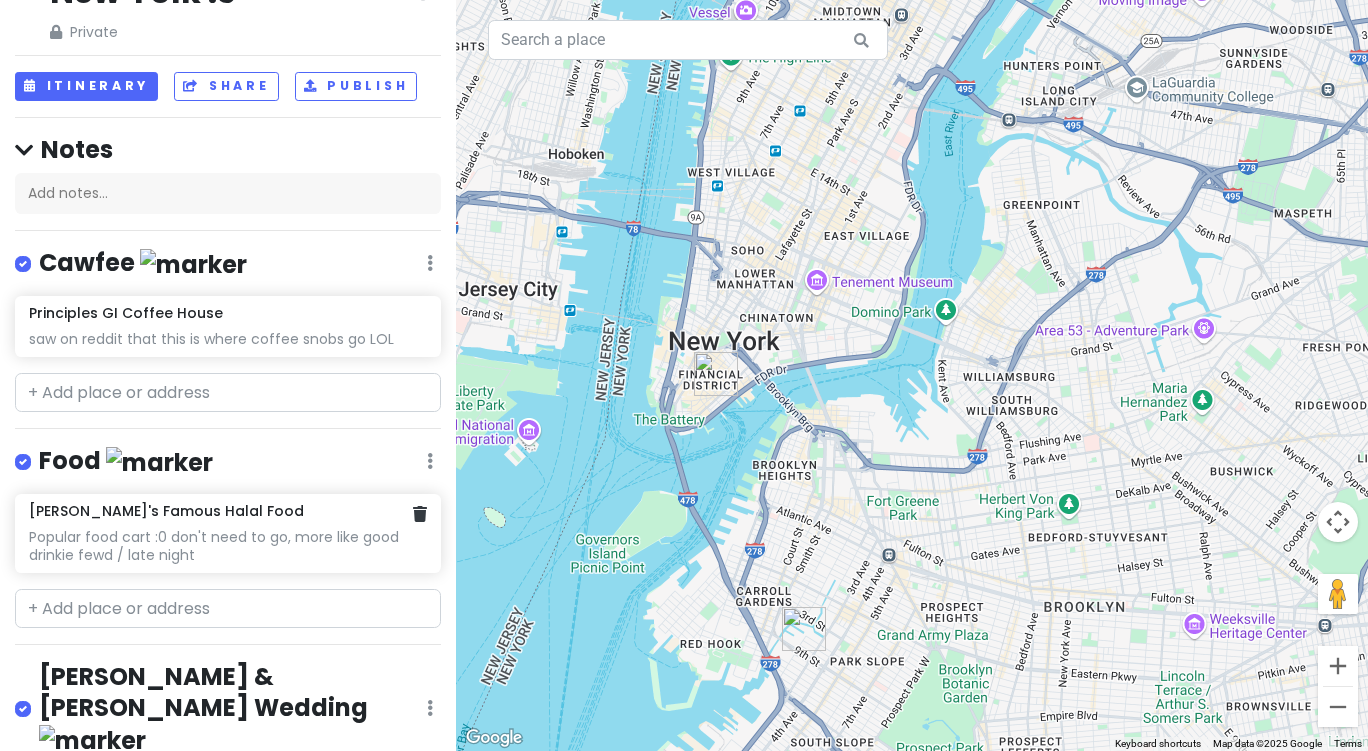 scroll, scrollTop: 50, scrollLeft: 0, axis: vertical 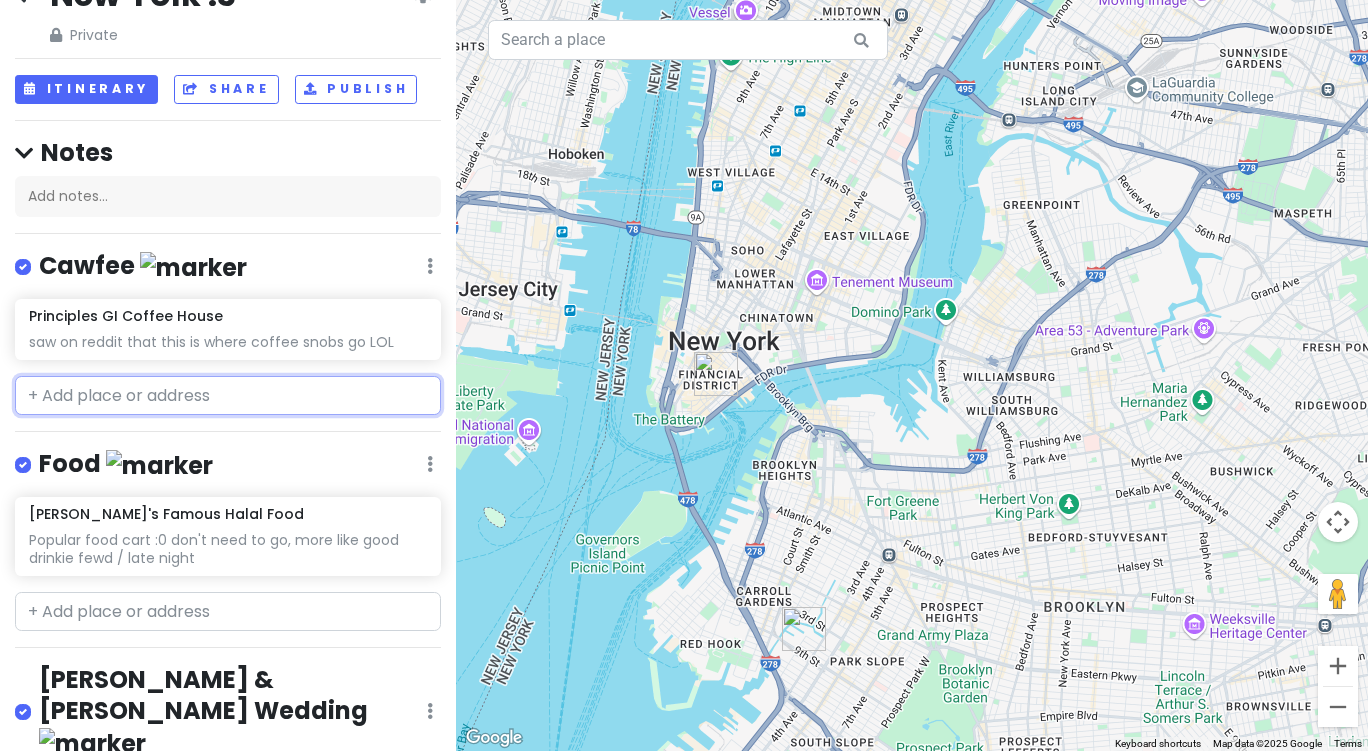 click at bounding box center [228, 396] 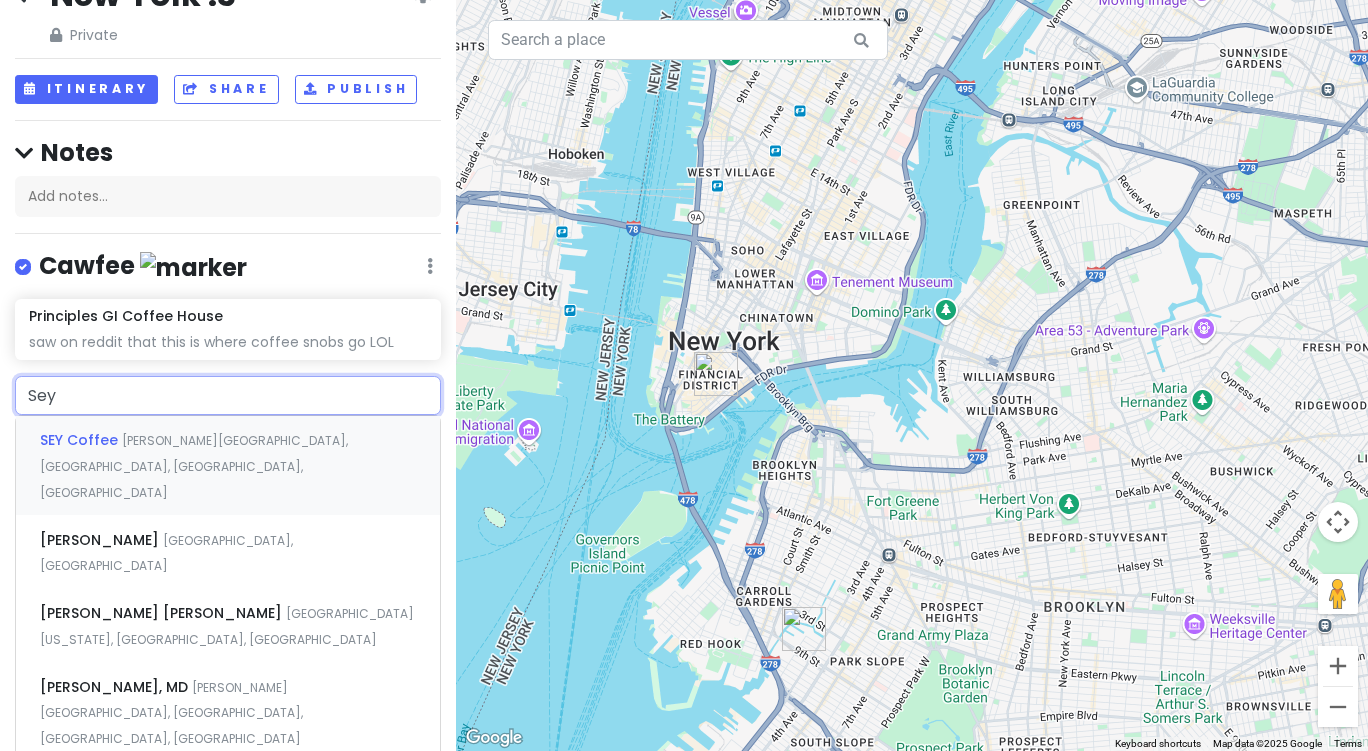click on "Grattan Street, Brooklyn, NY, USA" at bounding box center [194, 466] 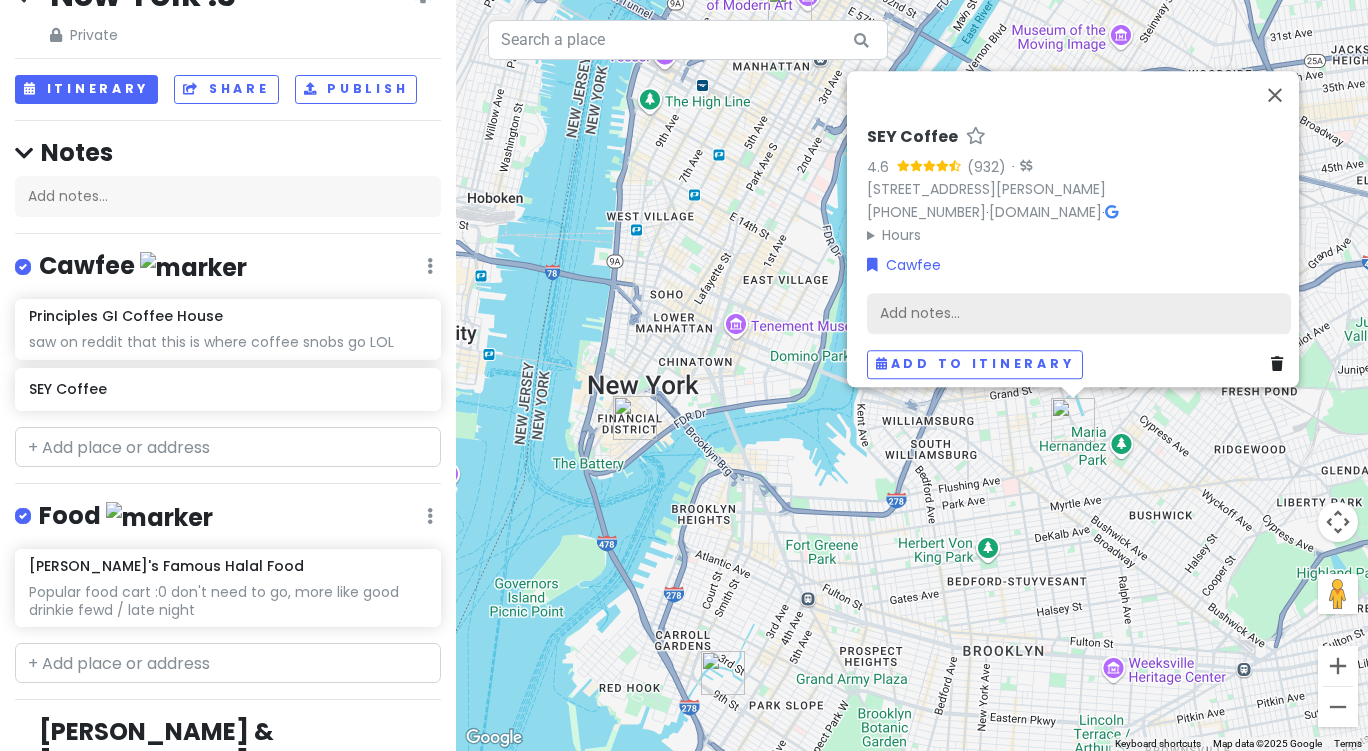 click on "Add notes..." at bounding box center [1079, 313] 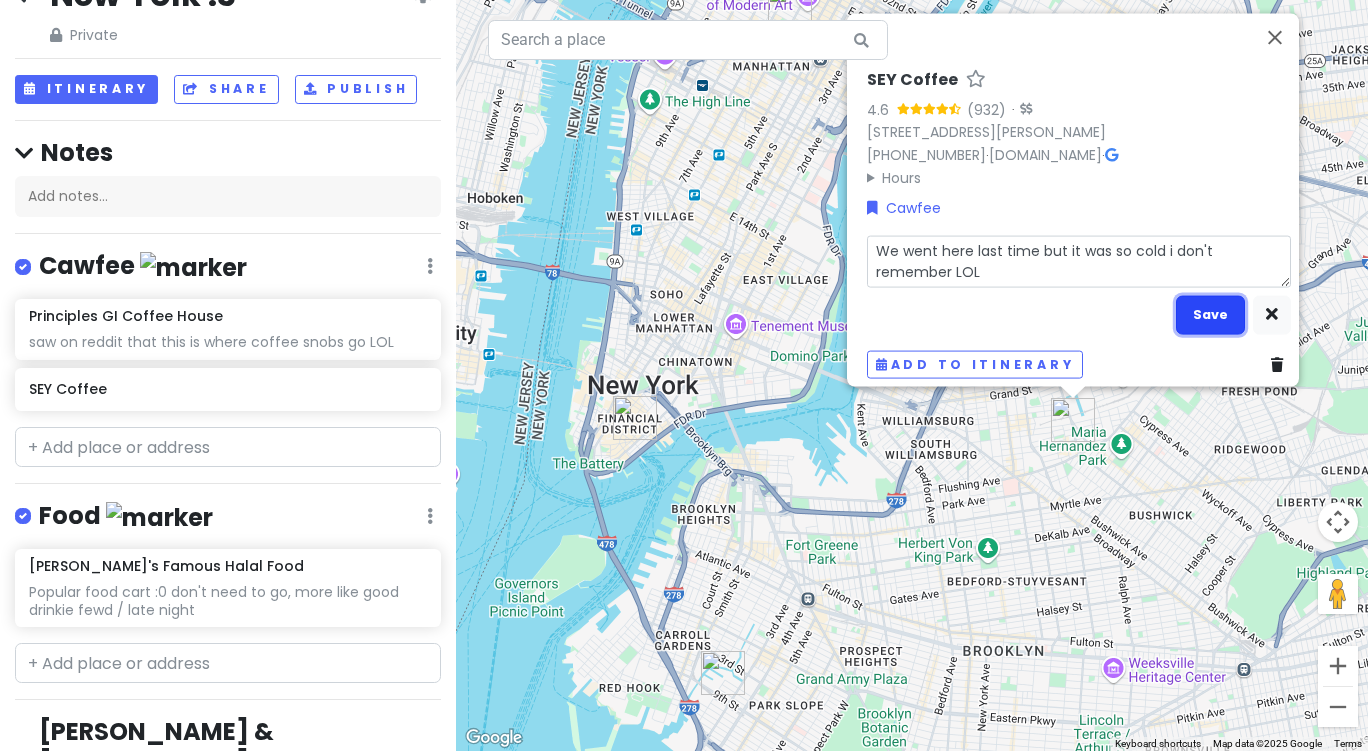 click on "Save" at bounding box center [1210, 314] 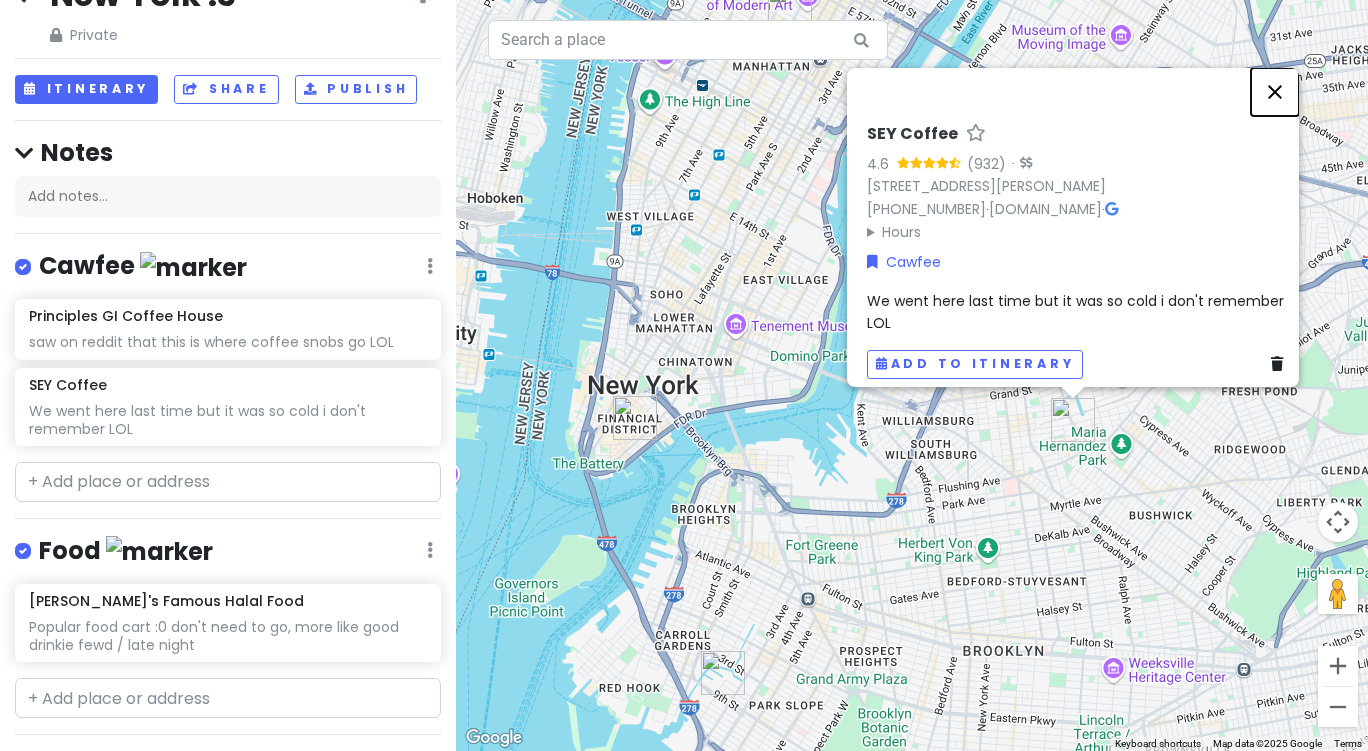 click at bounding box center (1275, 92) 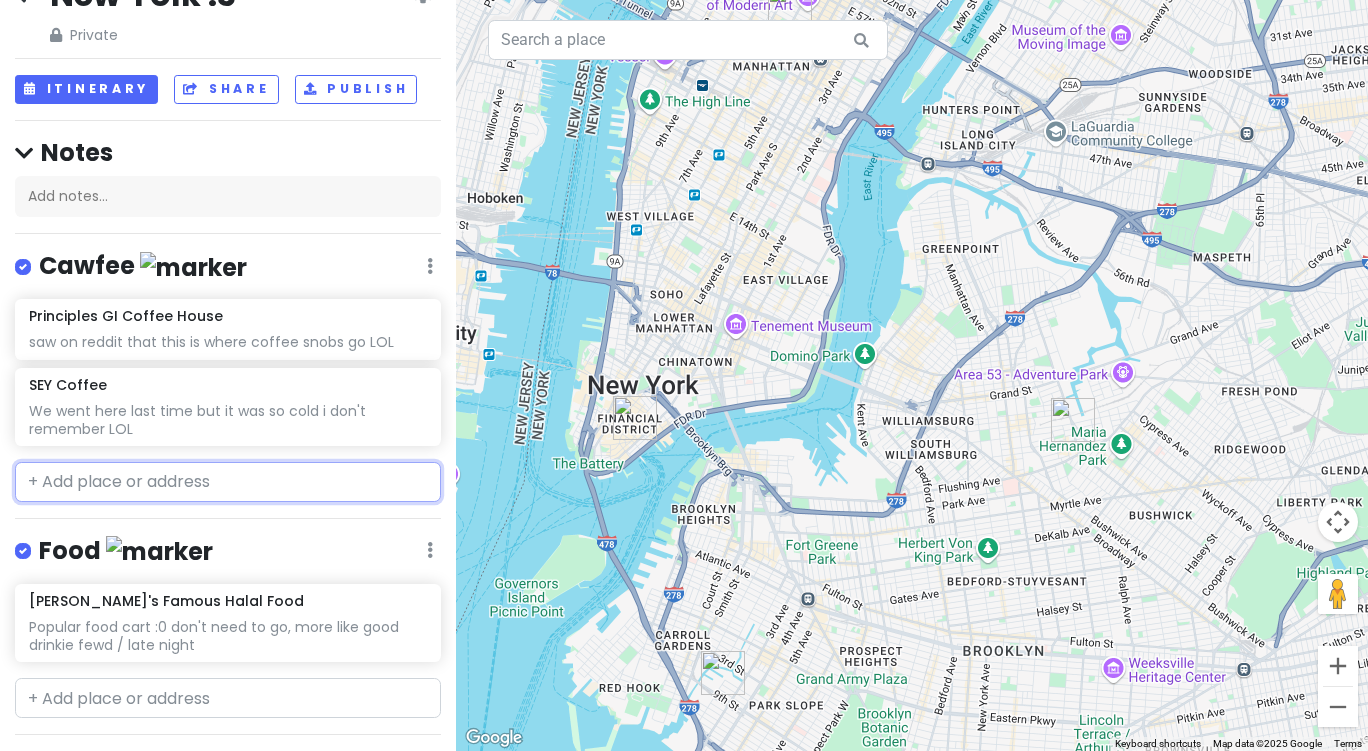 click at bounding box center (228, 482) 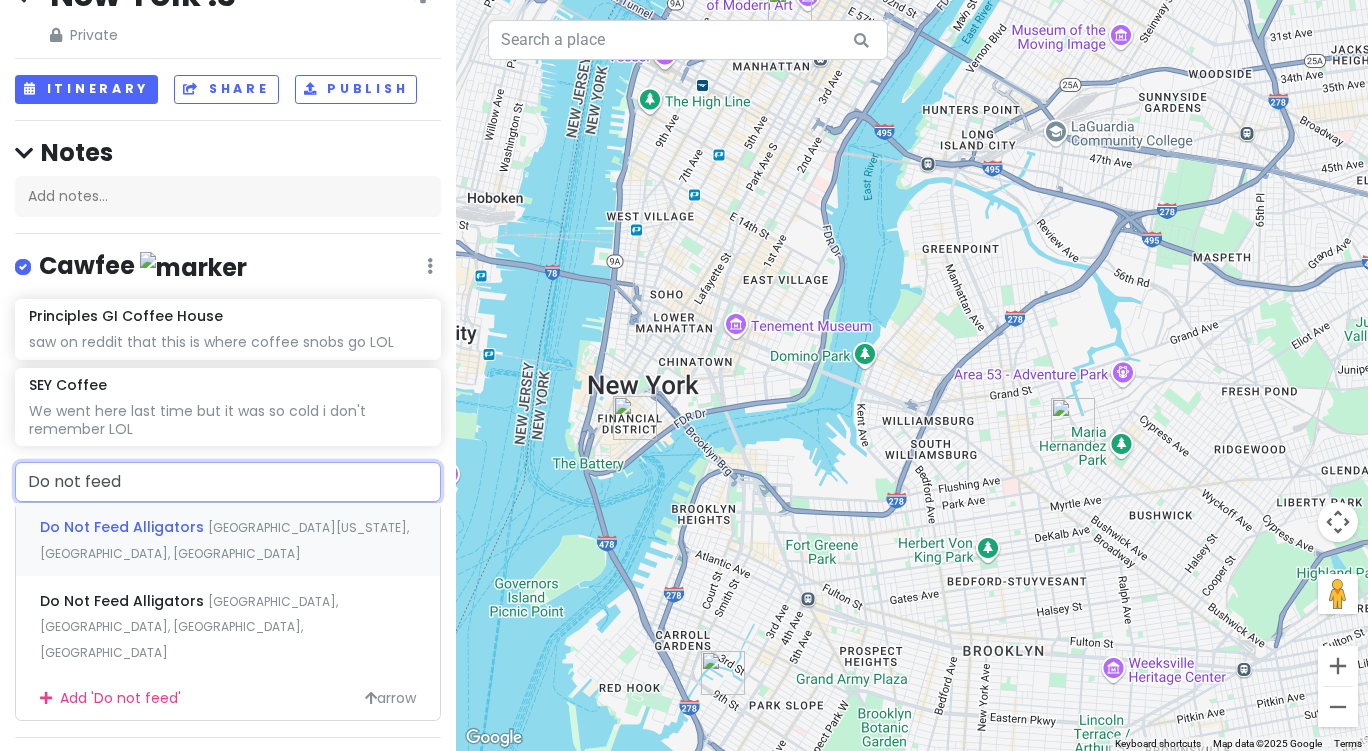 click on "Do Not Feed Alligators" at bounding box center [124, 527] 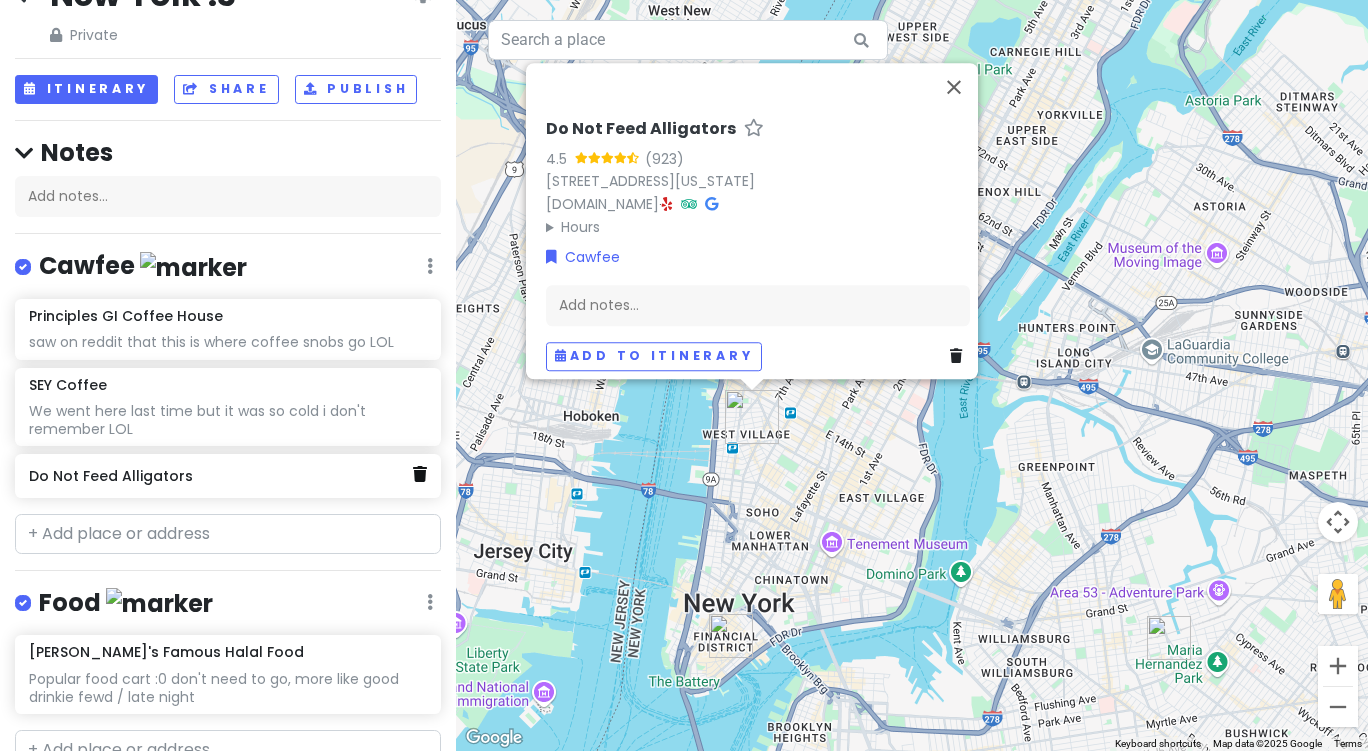 click at bounding box center [420, 474] 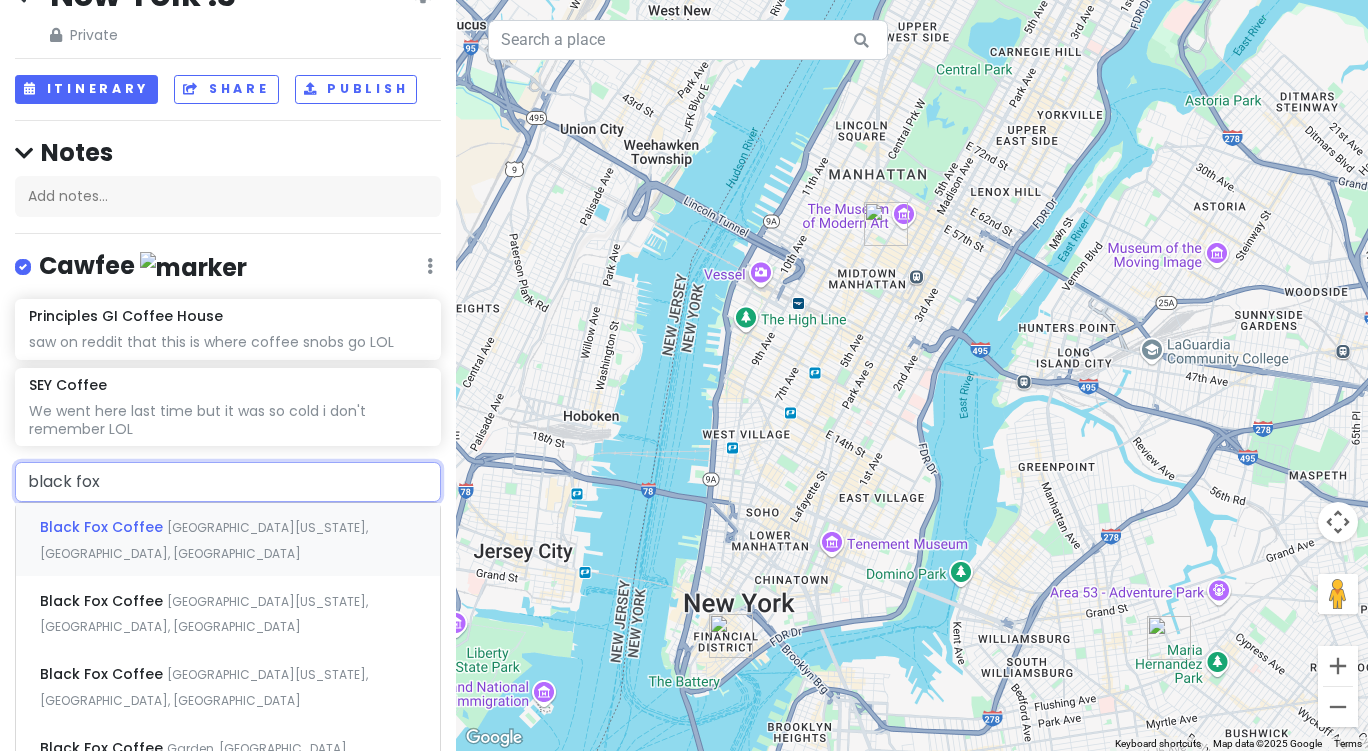 click on "Black Fox Coffee   Pine Street, New York, NY, USA" at bounding box center [228, 540] 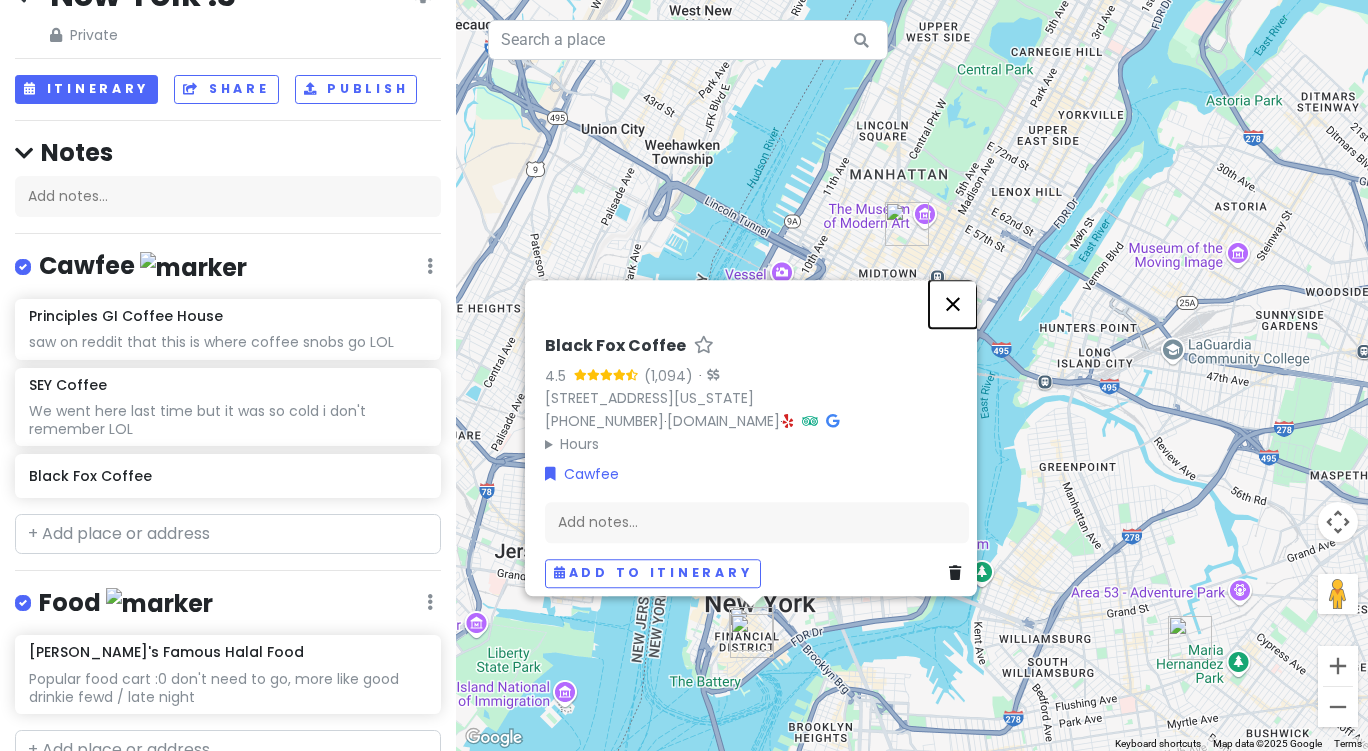 click at bounding box center (953, 304) 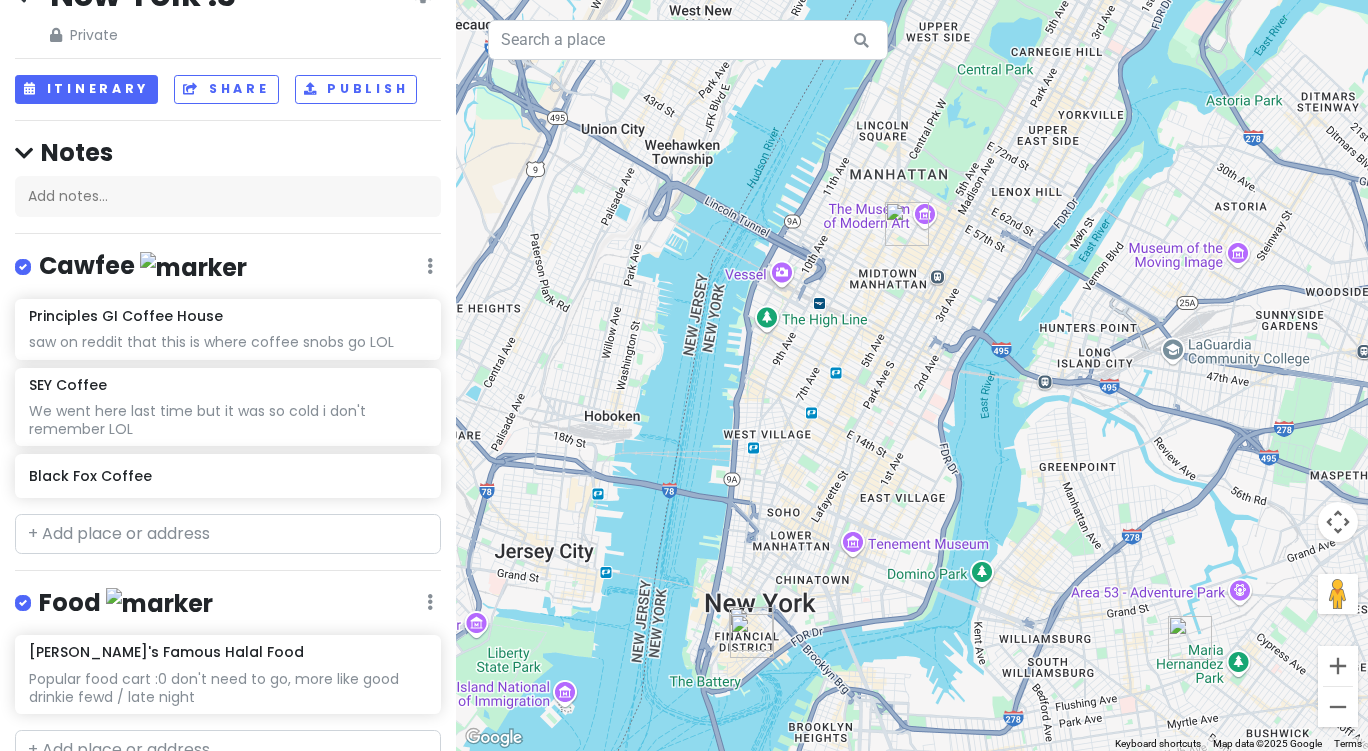 drag, startPoint x: 855, startPoint y: 595, endPoint x: 848, endPoint y: 435, distance: 160.15305 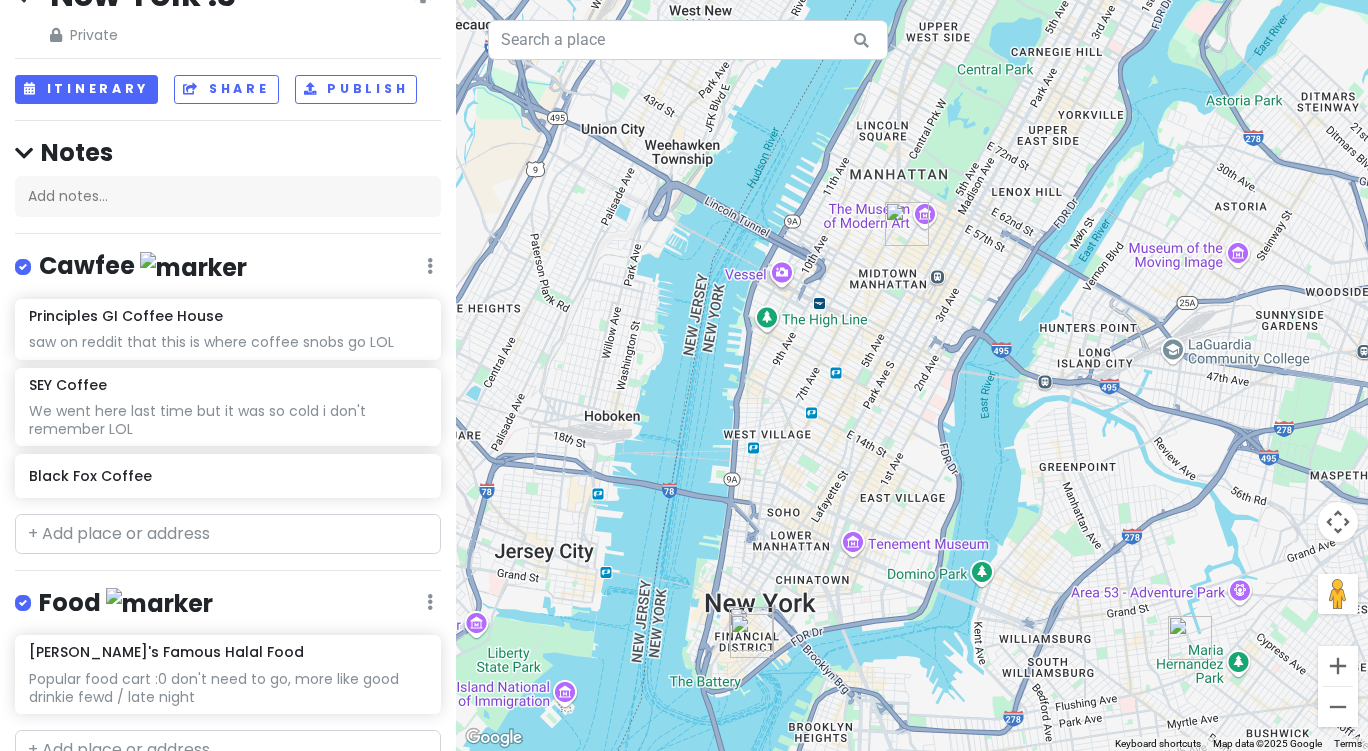 click on "To navigate, press the arrow keys." at bounding box center [912, 375] 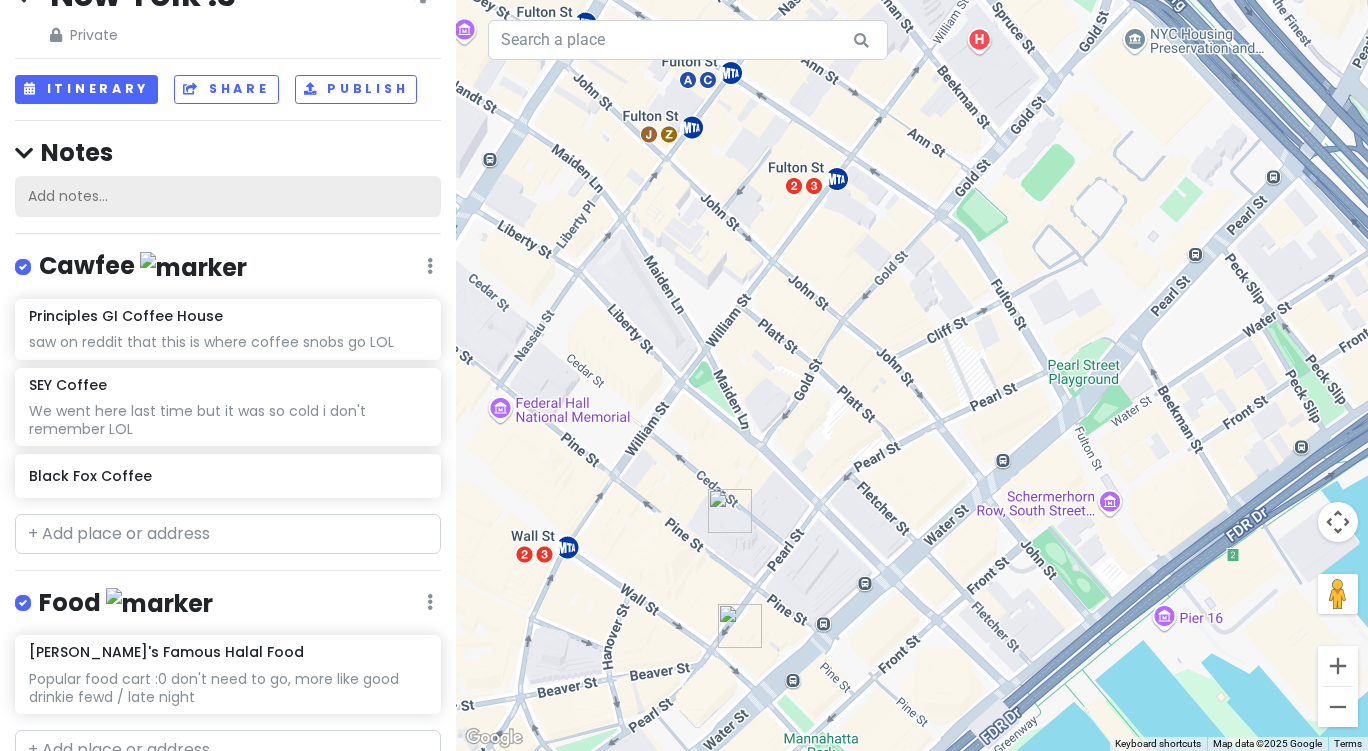 click on "Add notes..." at bounding box center (228, 197) 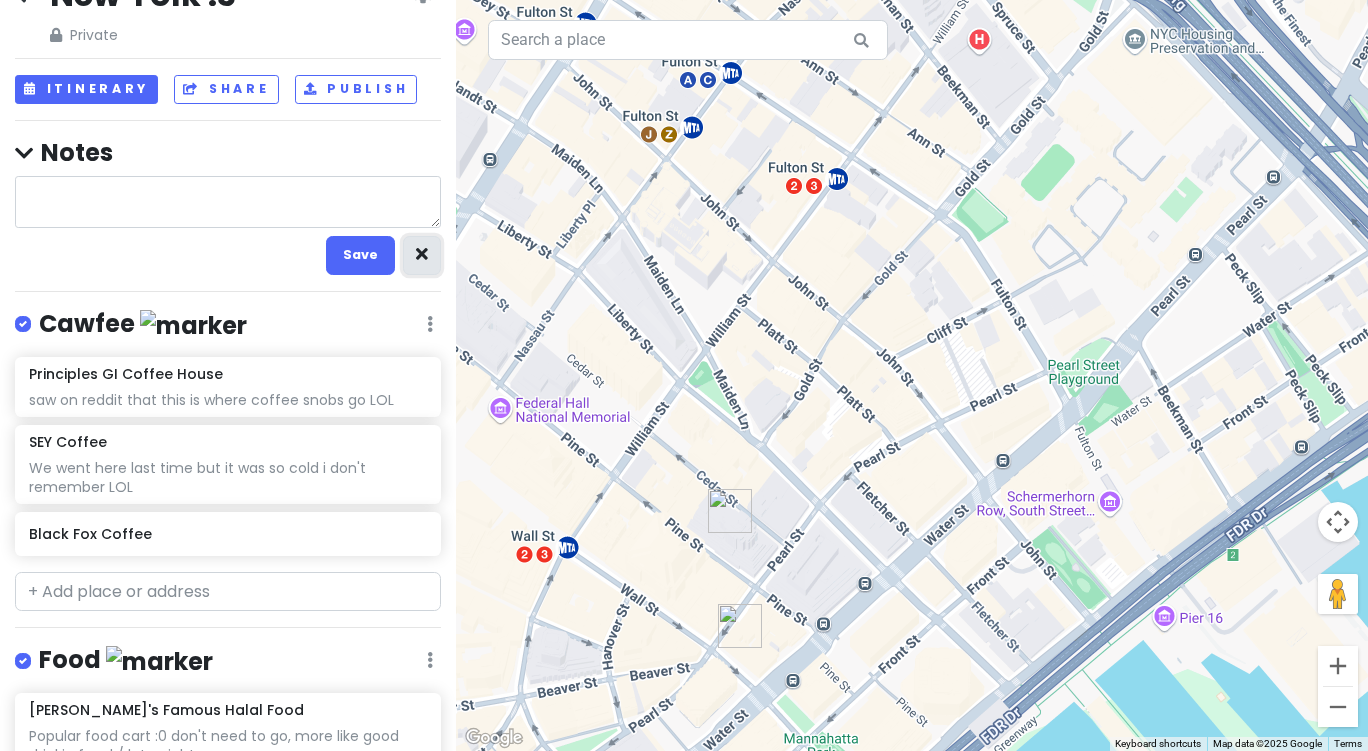 click at bounding box center [422, 254] 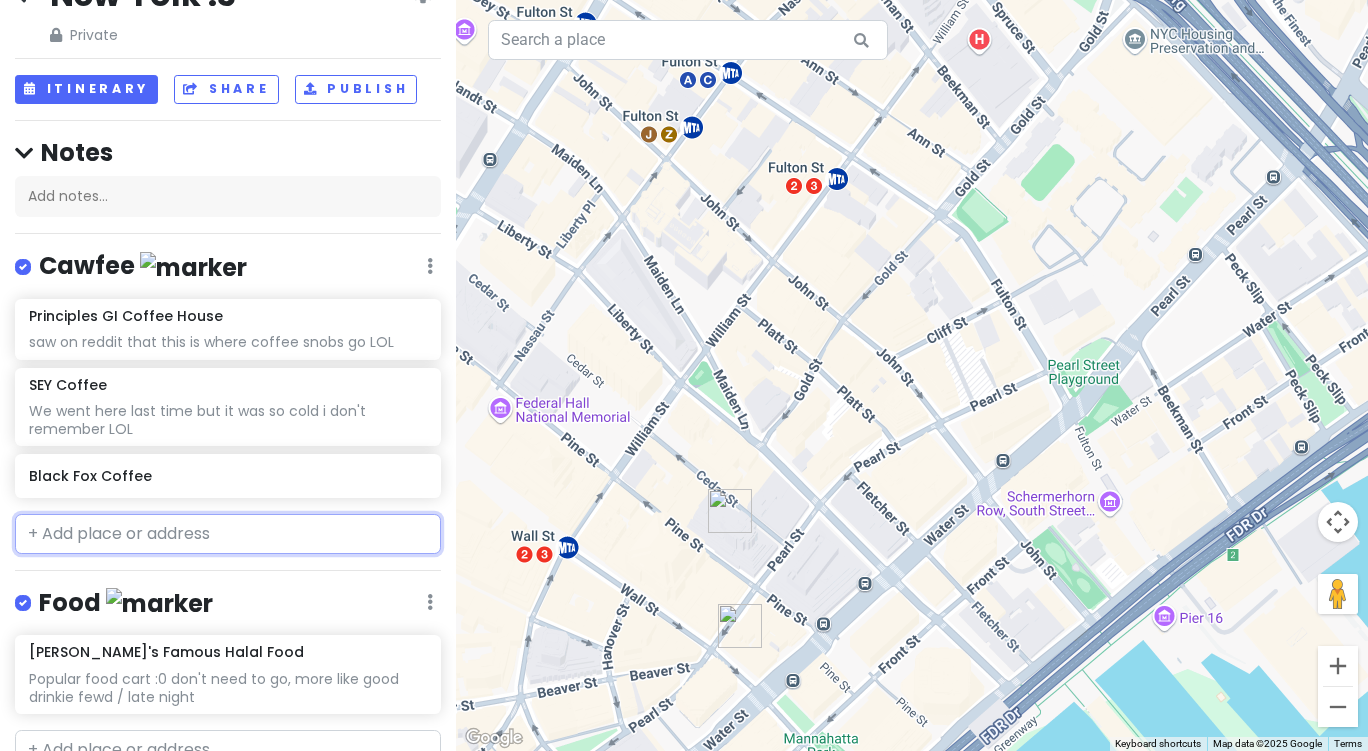 click at bounding box center (228, 534) 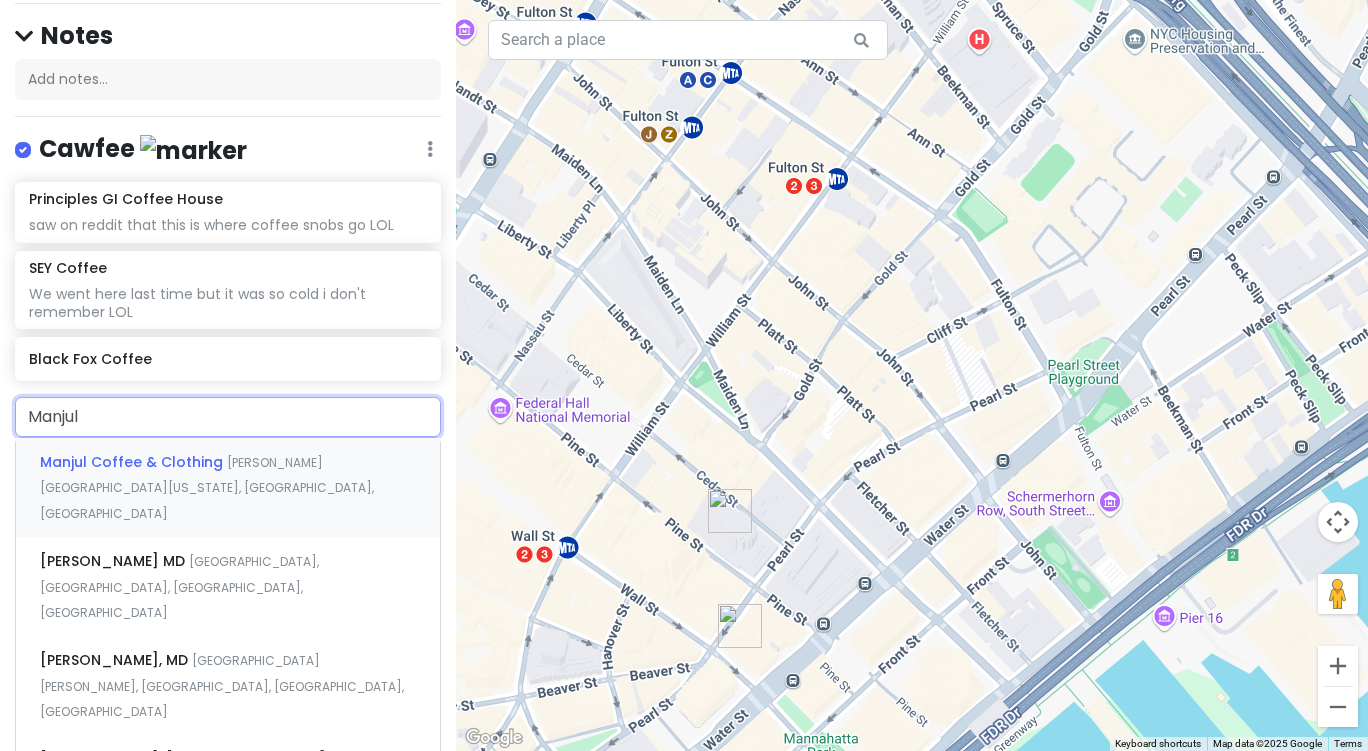 scroll, scrollTop: 168, scrollLeft: 0, axis: vertical 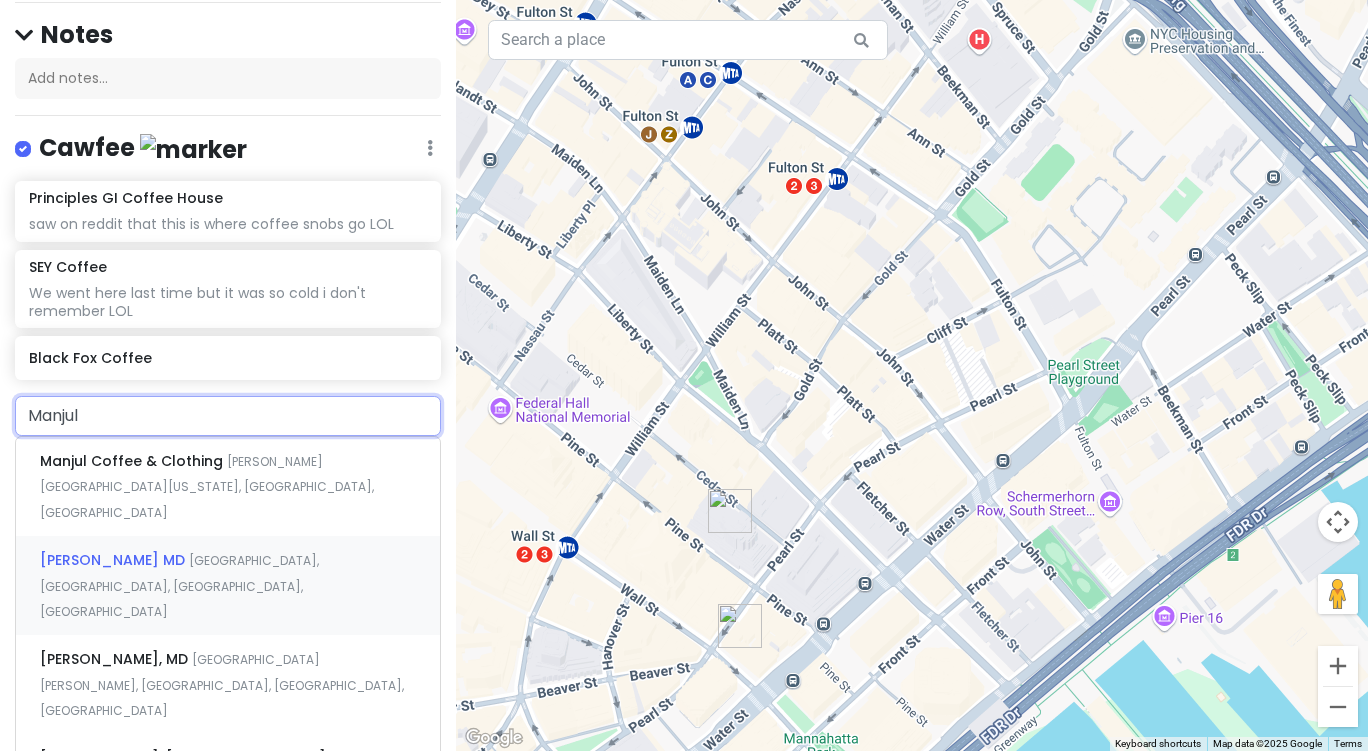 click on "Chatterjee Manjula MD   DeKalb Avenue, Brooklyn, NY, USA" at bounding box center (228, 585) 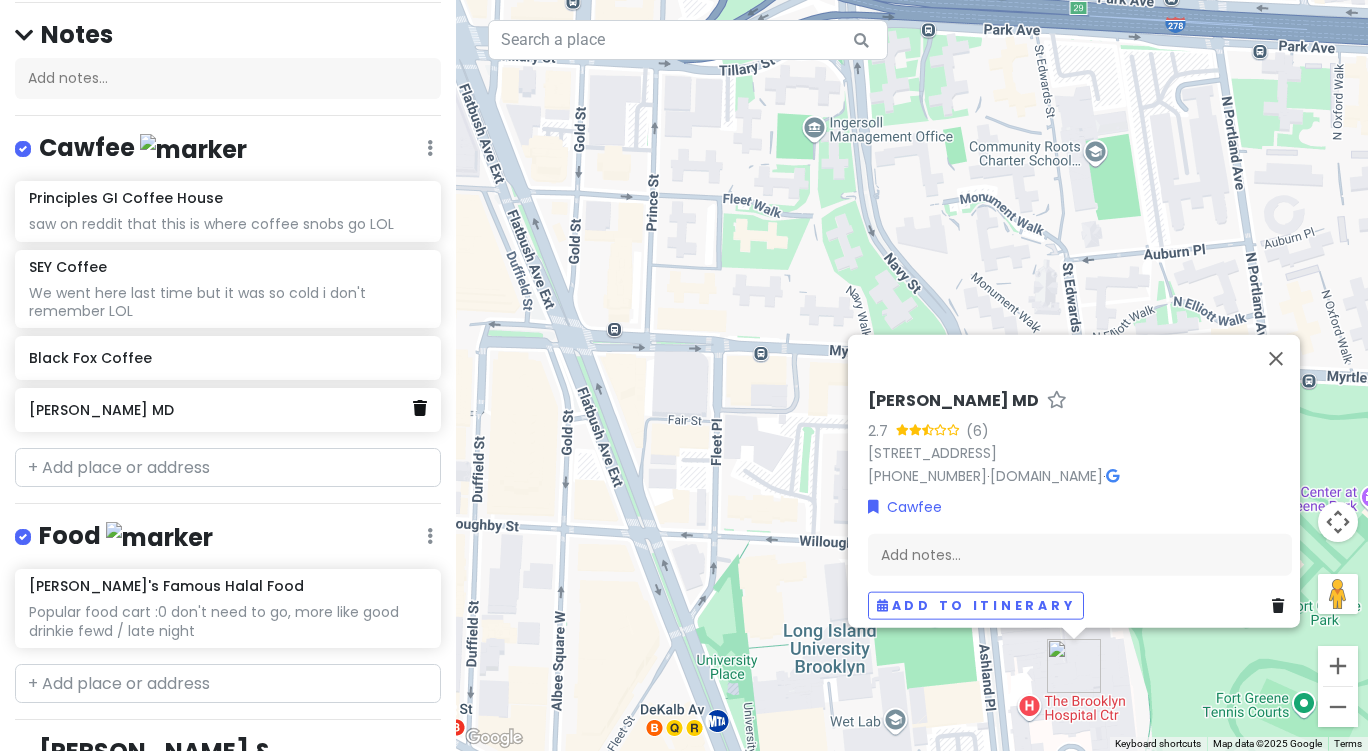 click at bounding box center (420, 408) 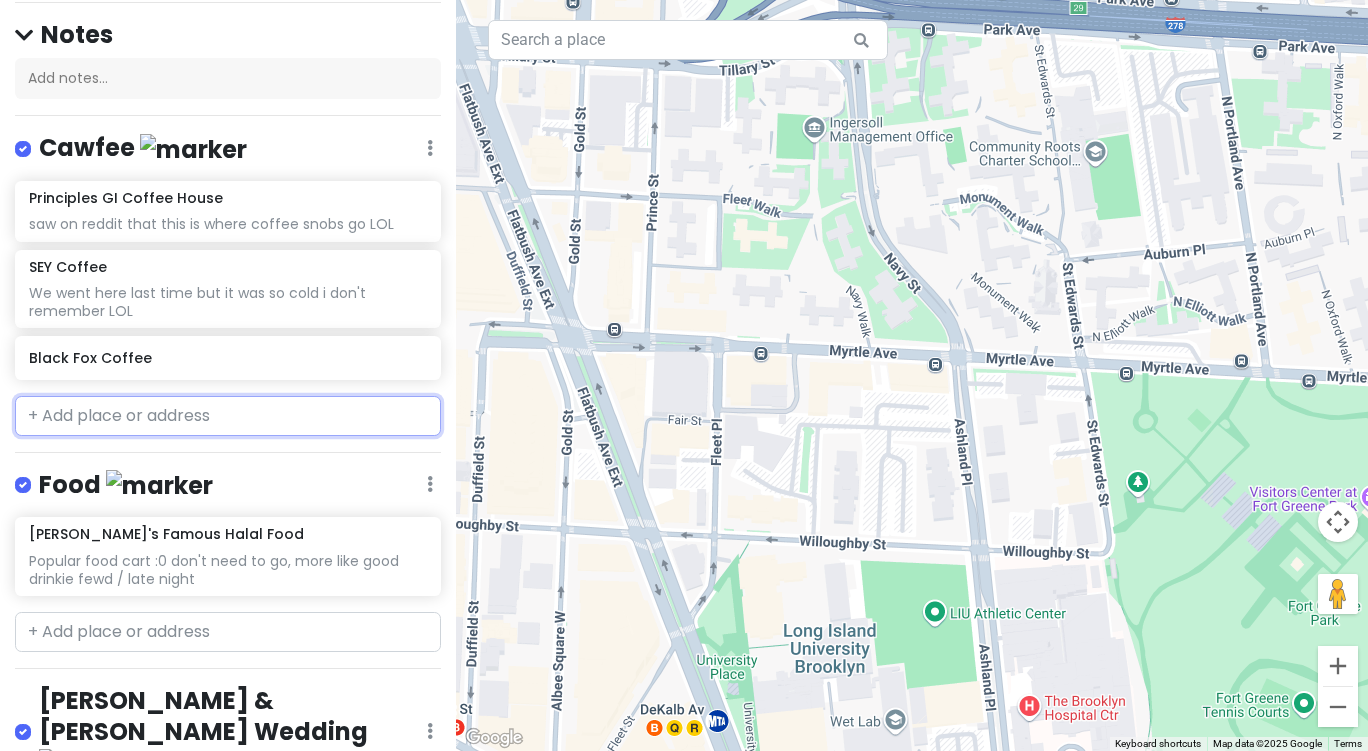 click at bounding box center (228, 416) 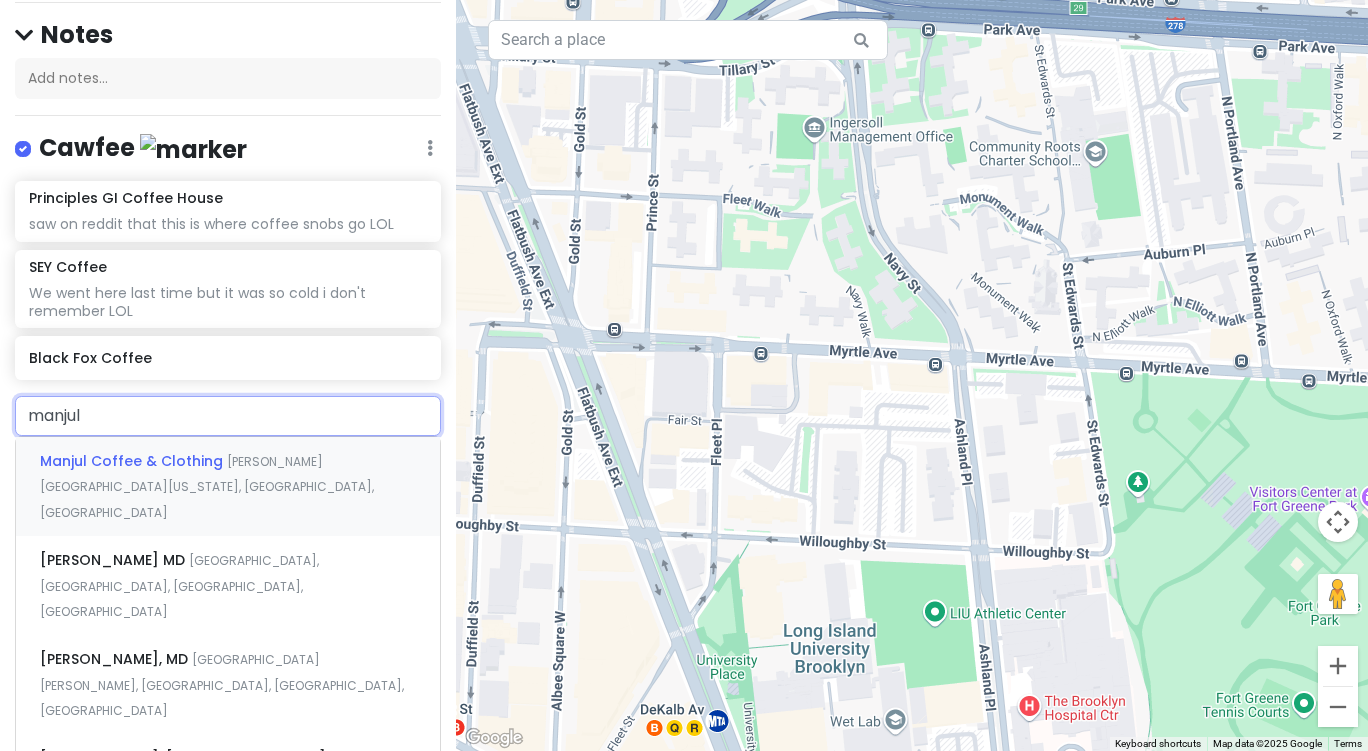 click on "Manjul Coffee & Clothing   Howard Street, New York, NY, USA" at bounding box center [228, 486] 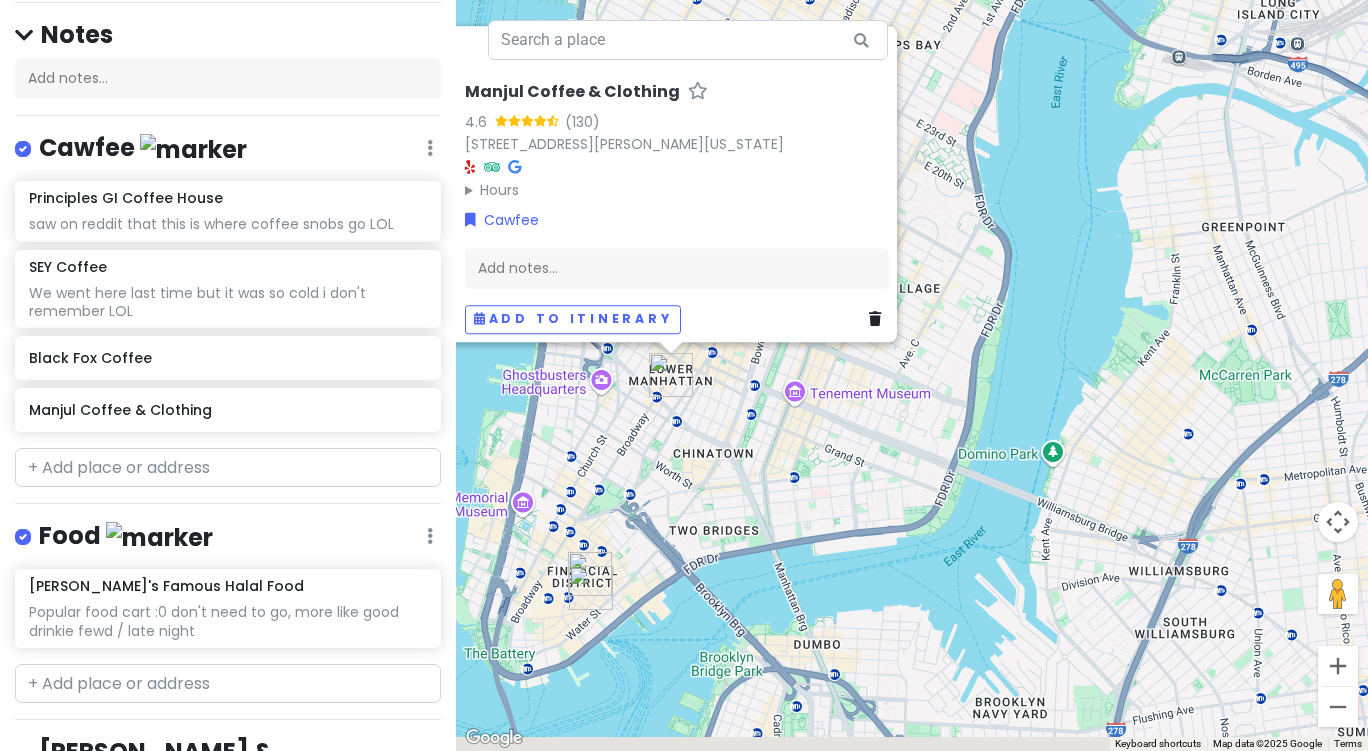drag, startPoint x: 710, startPoint y: 498, endPoint x: 748, endPoint y: 489, distance: 39.051247 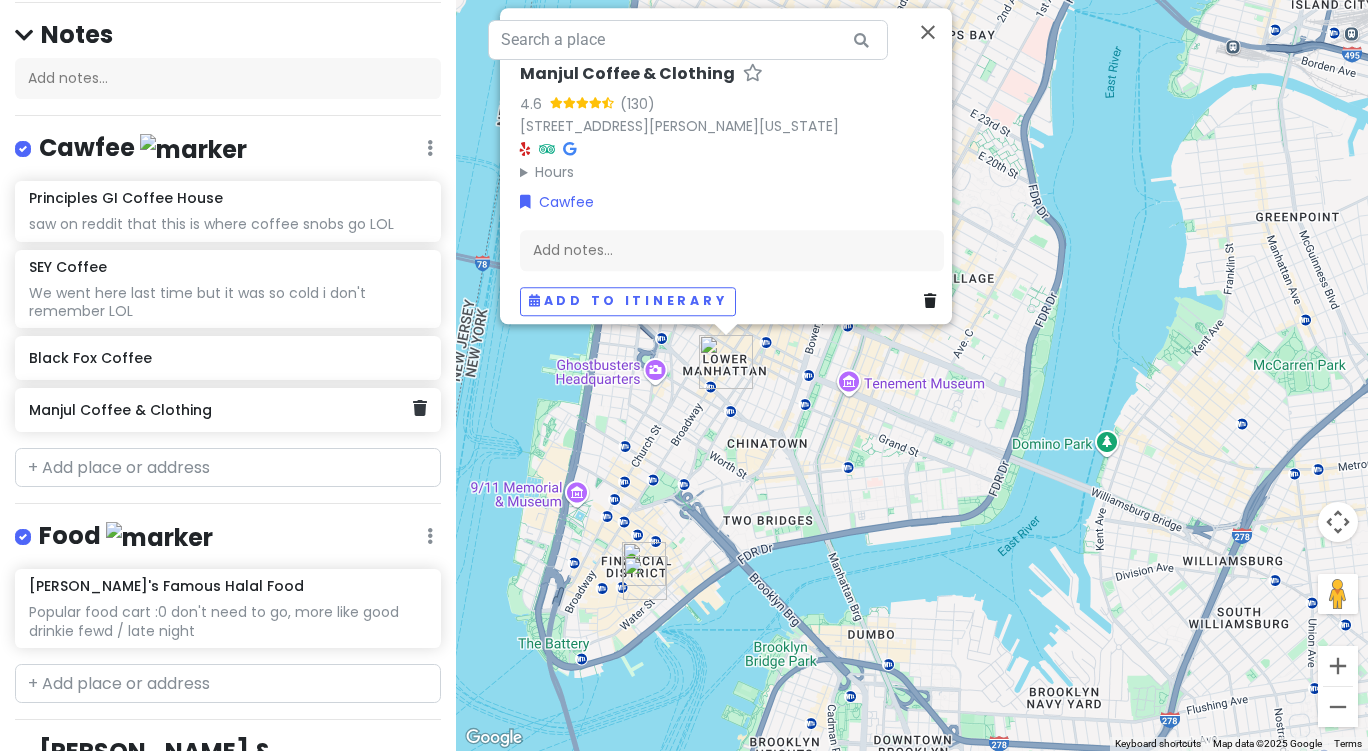 click on "Manjul Coffee & Clothing" at bounding box center (220, 410) 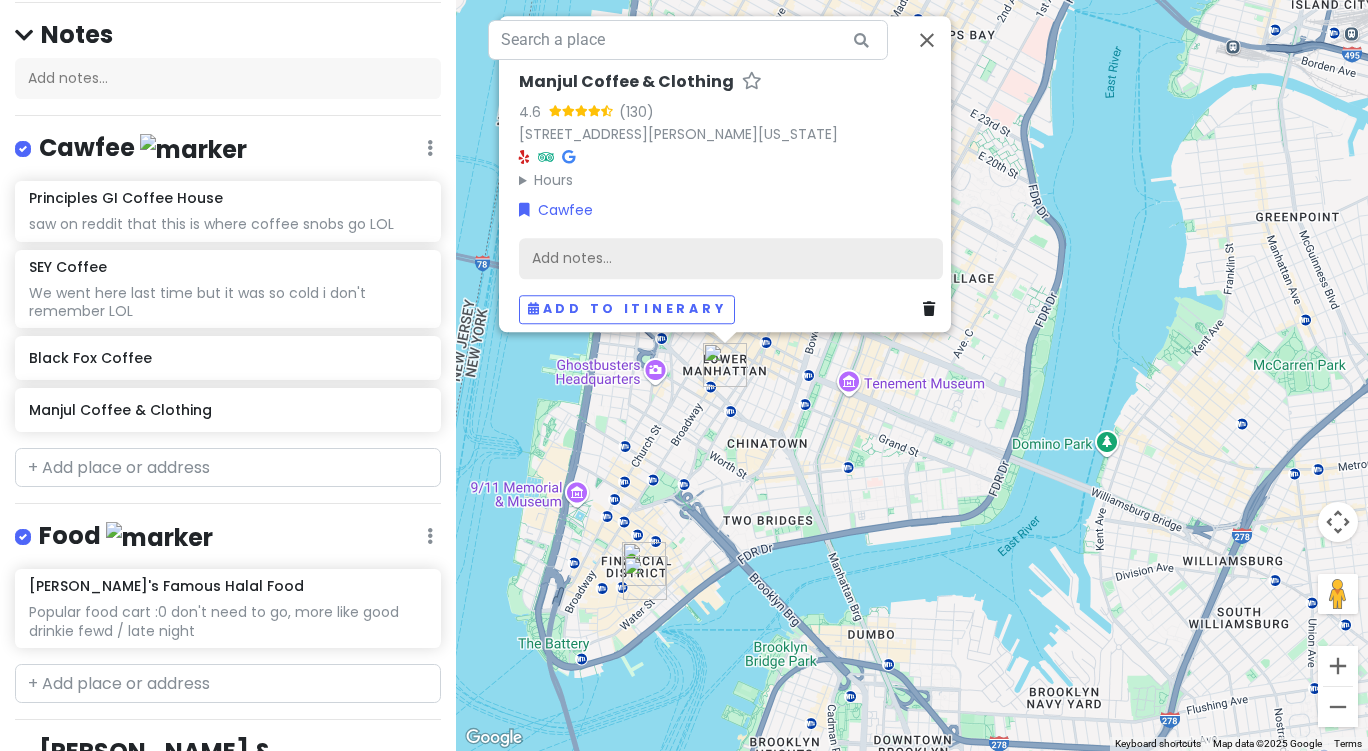 click on "Add notes..." at bounding box center (731, 258) 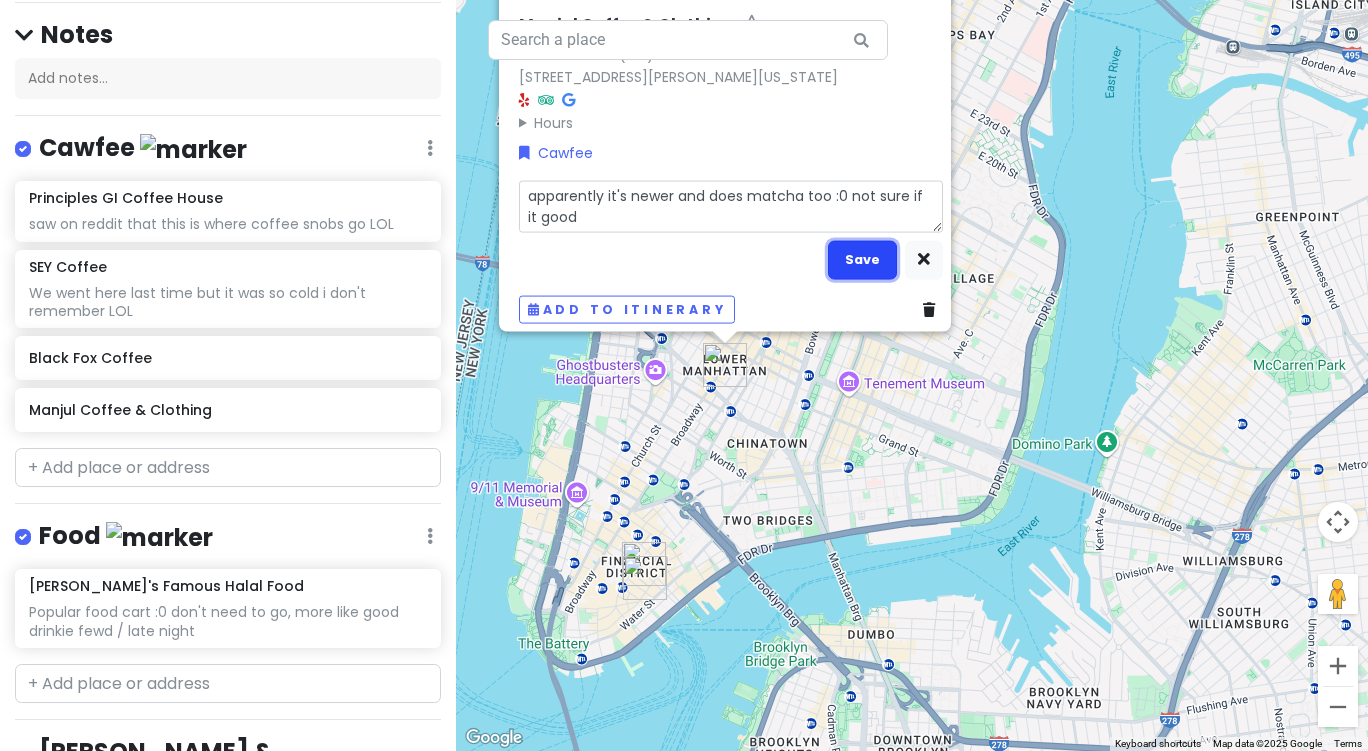 click on "Save" at bounding box center [862, 259] 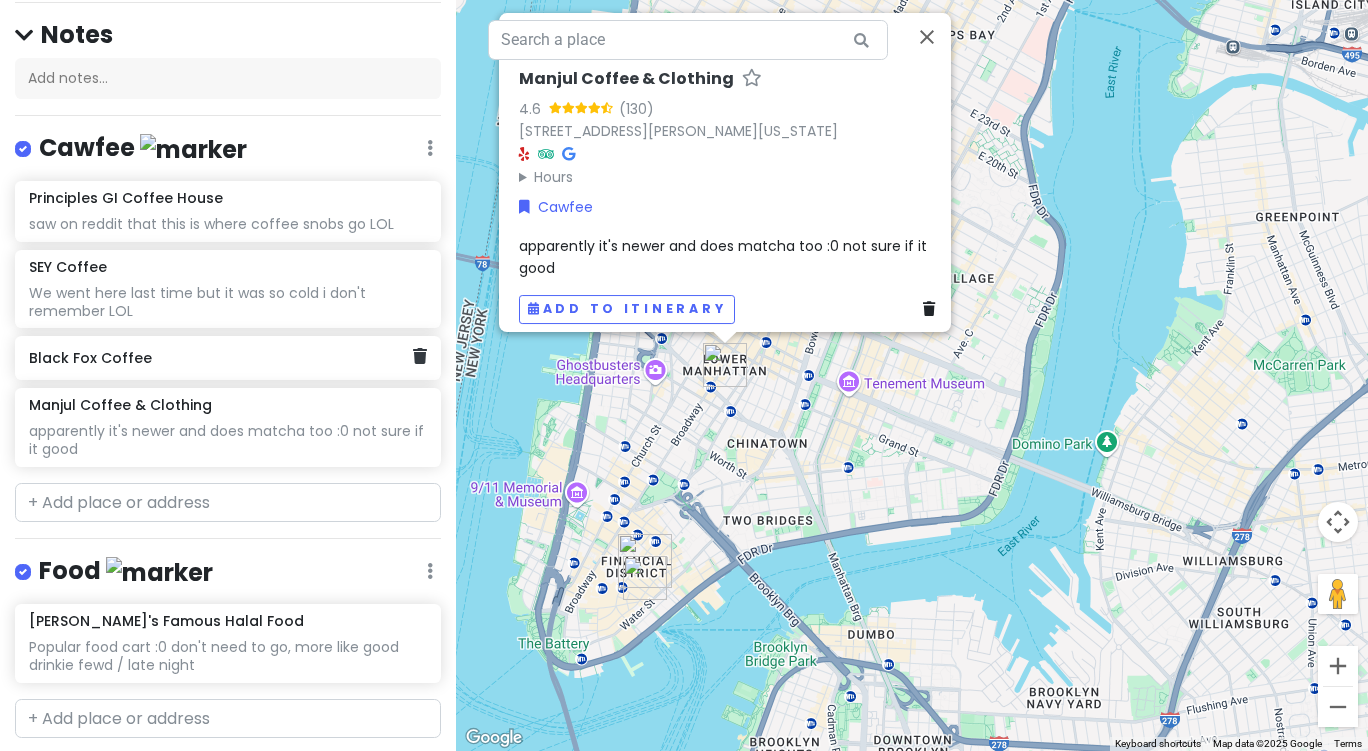 click on "Black Fox Coffee" at bounding box center [220, 358] 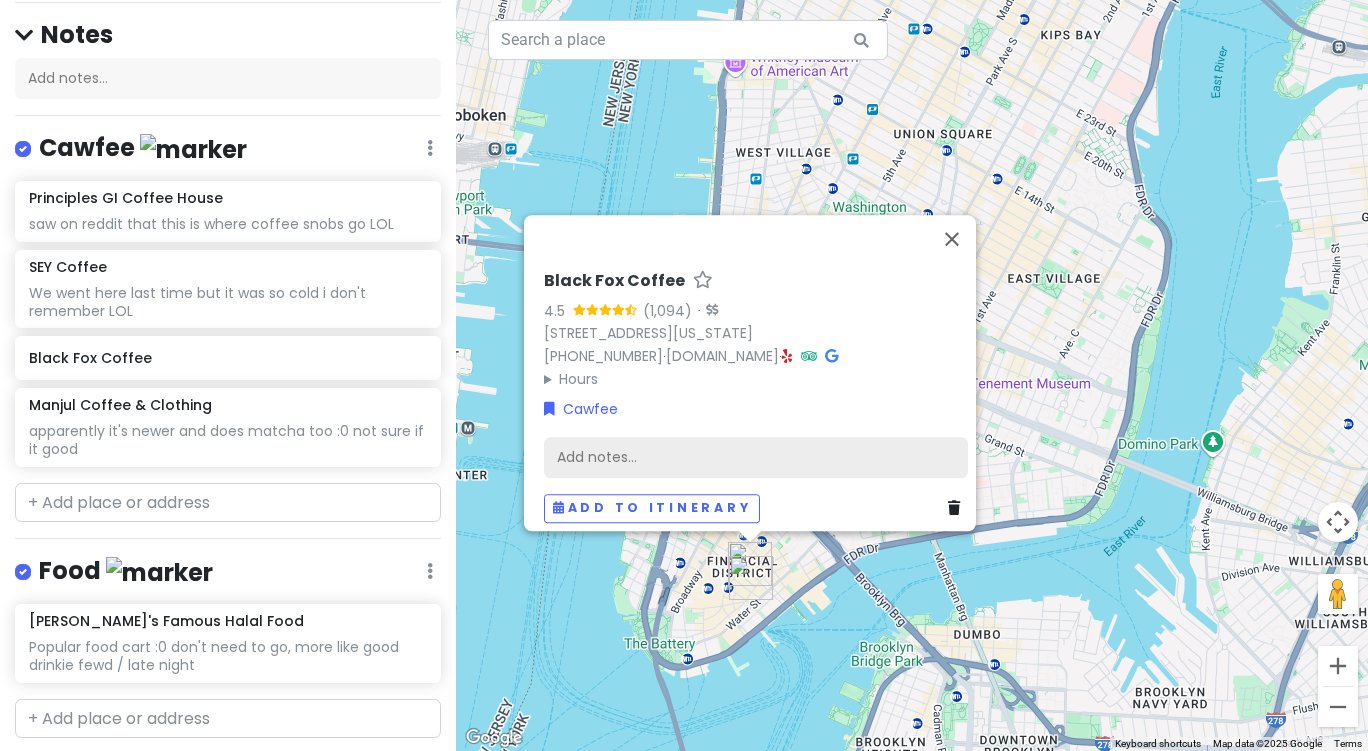 click on "Add notes..." at bounding box center (756, 457) 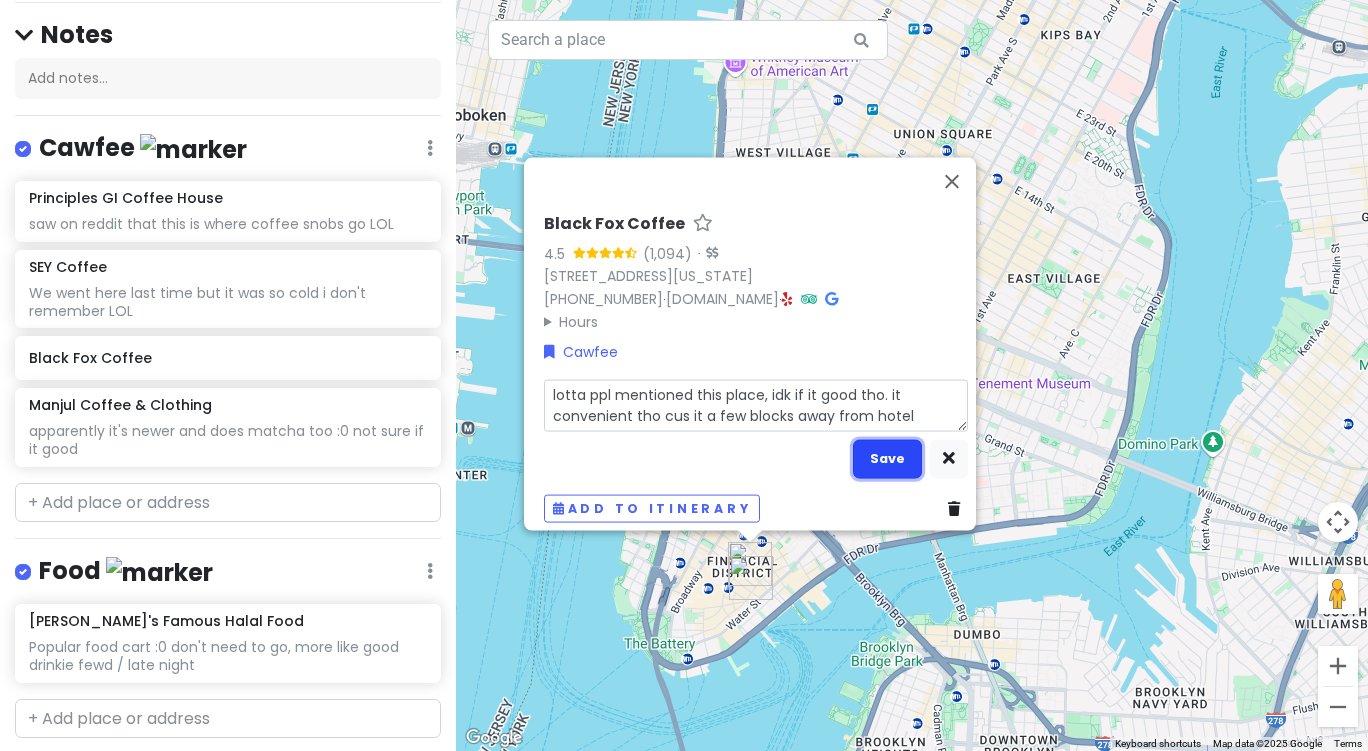 click on "Save" at bounding box center [887, 458] 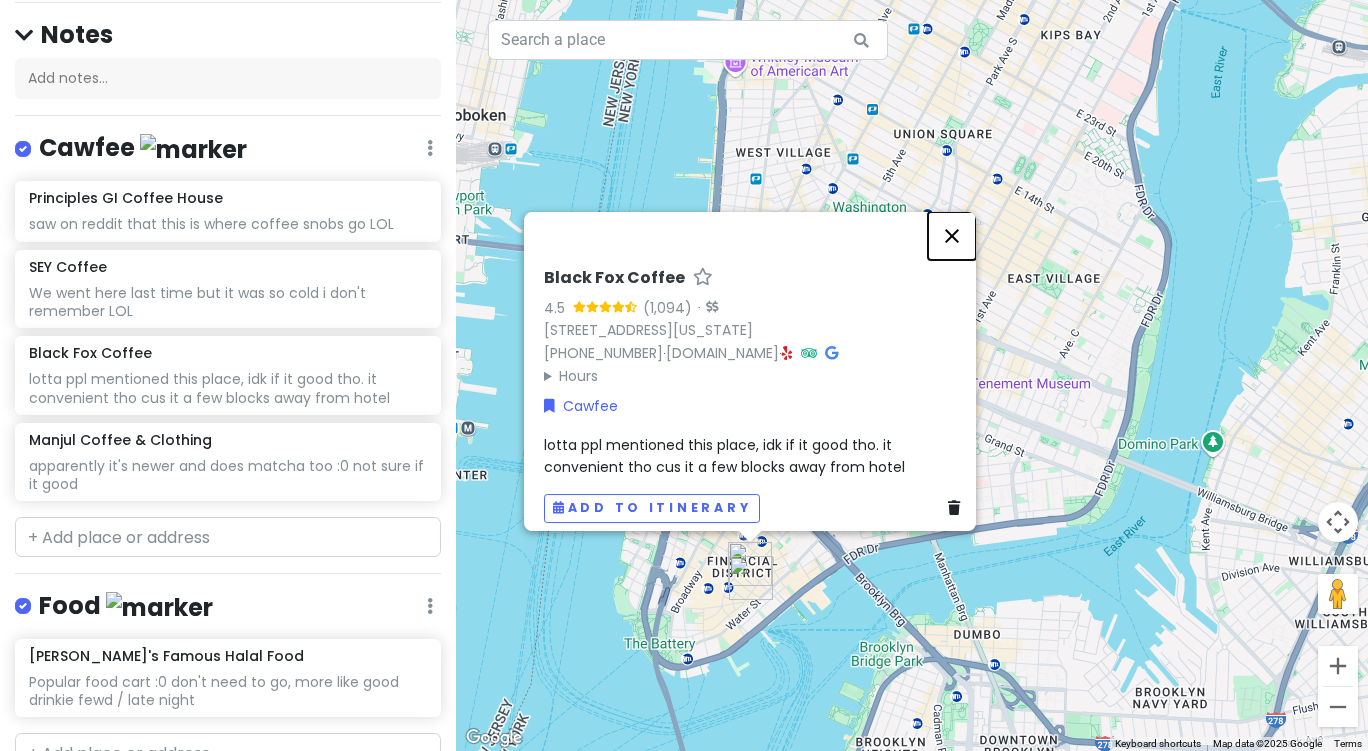 click at bounding box center (952, 236) 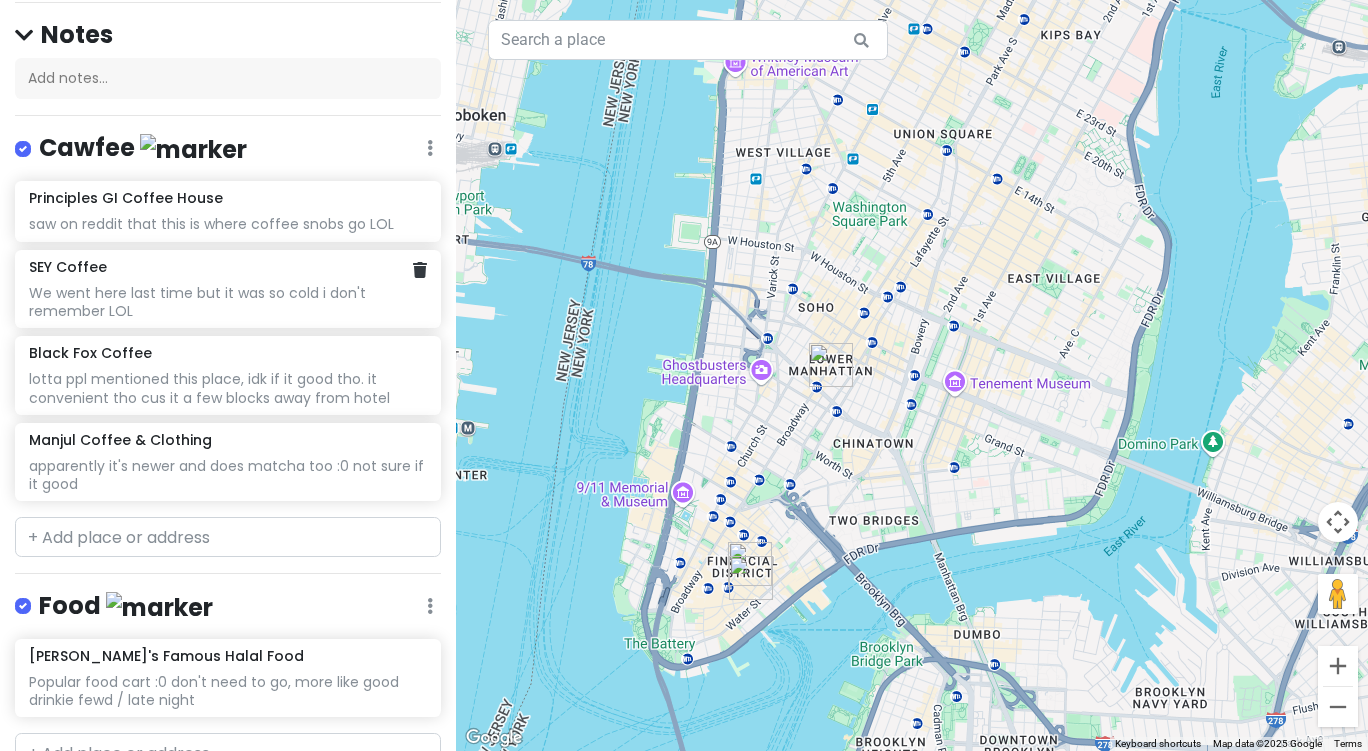 click on "We went here last time but it was so cold i don't remember LOL" at bounding box center (227, 224) 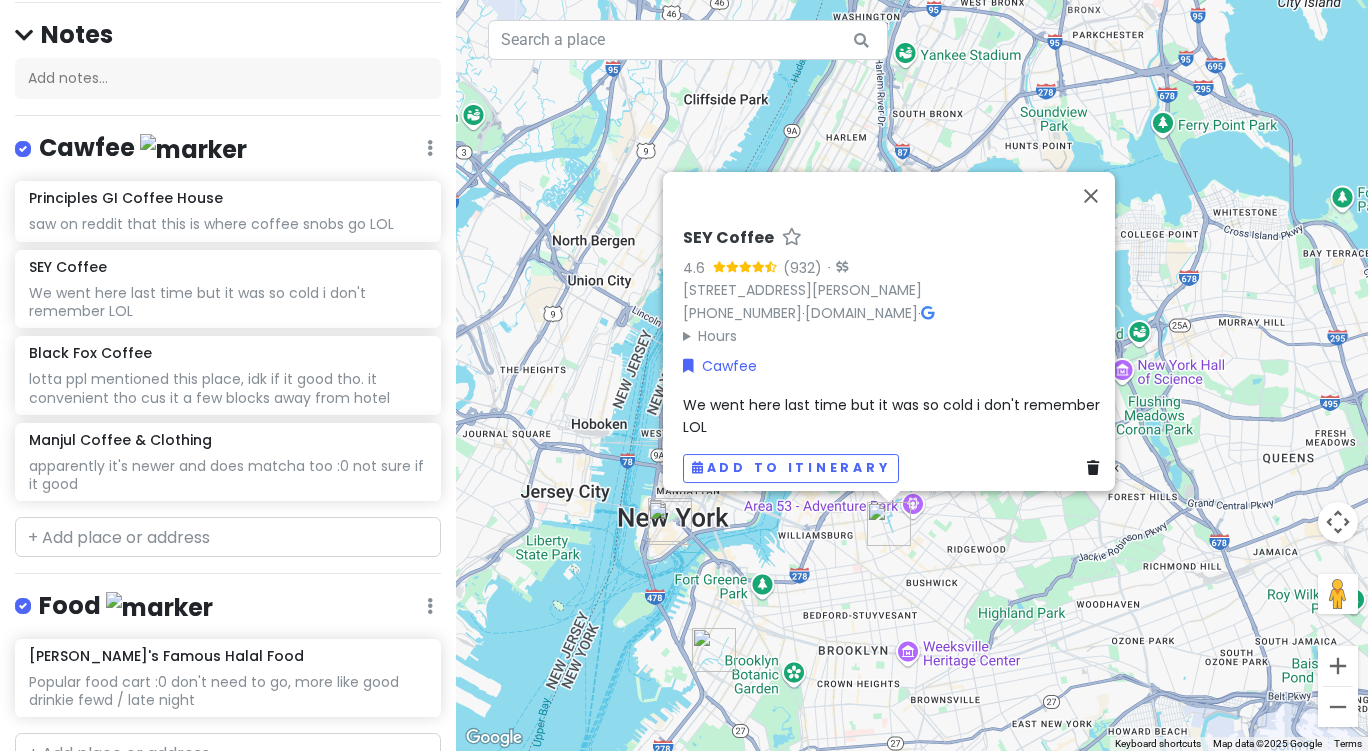 drag, startPoint x: 716, startPoint y: 615, endPoint x: 759, endPoint y: 559, distance: 70.60453 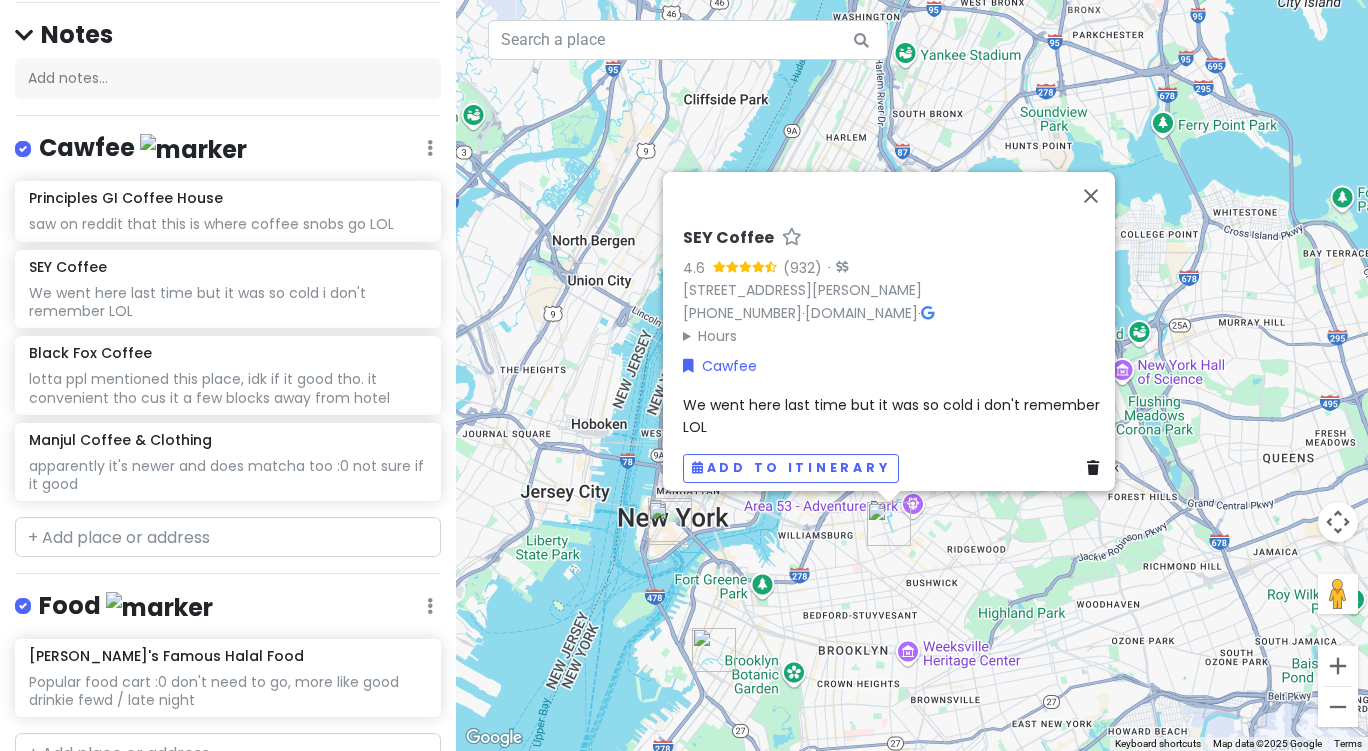 click on "To navigate, press the arrow keys. SEY Coffee 4.6        (932)    ·    18 Grattan St, Brooklyn, NY 11206, USA (347) 871-1611   ·   sey.coffee   ·   Hours Monday  7:00 AM – 5:00 PM Tuesday  7:00 AM – 5:00 PM Wednesday  7:00 AM – 5:00 PM Thursday  7:00 AM – 5:00 PM Friday  7:00 AM – 5:00 PM Saturday  8:00 AM – 5:00 PM Sunday  8:00 AM – 5:00 PM Cawfee  We went here last time but it was so cold i don't remember LOL  Add to itinerary" at bounding box center [912, 375] 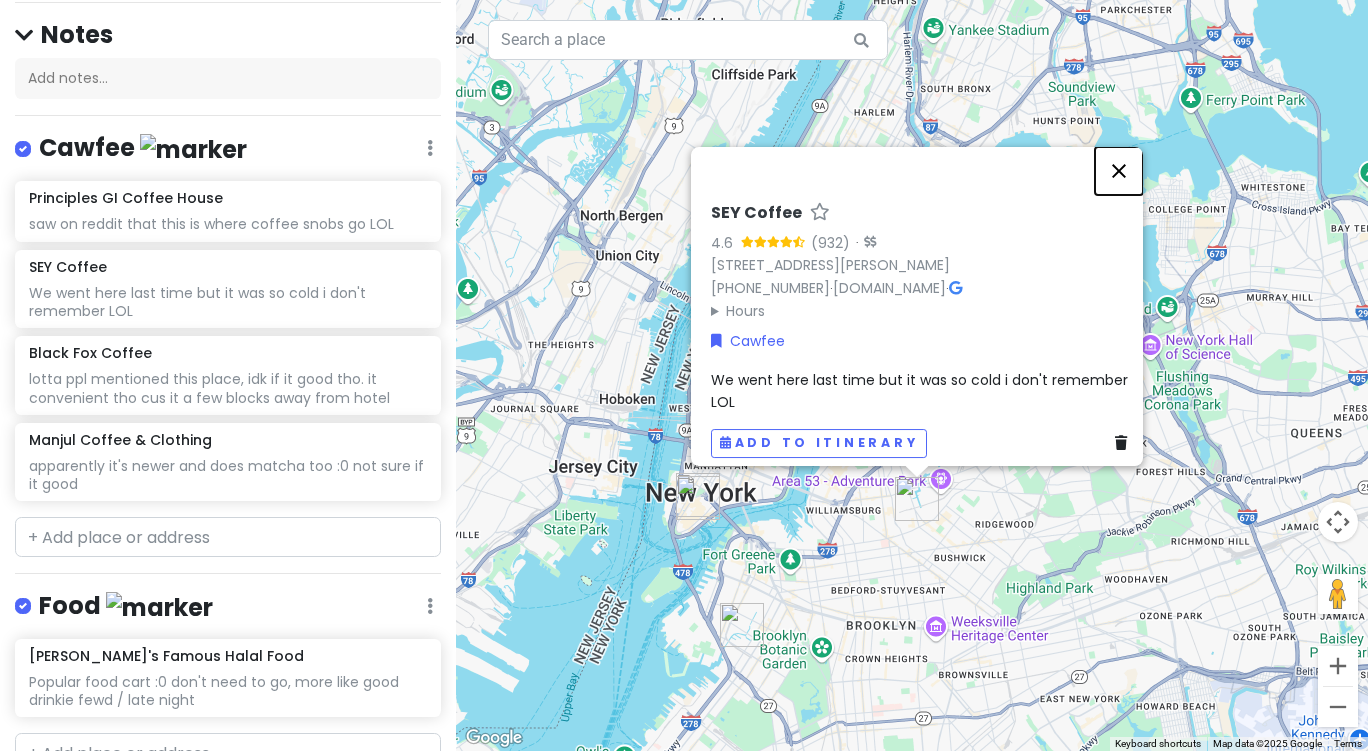 click at bounding box center [1119, 171] 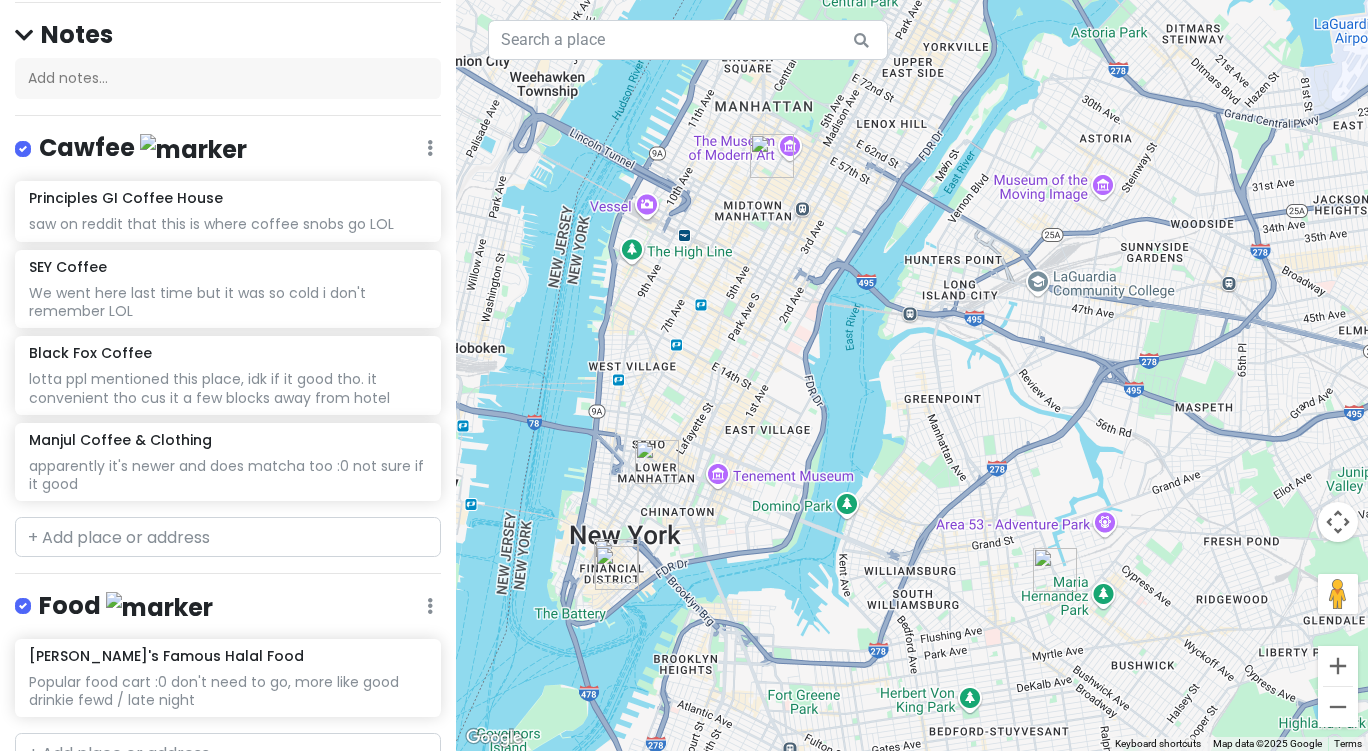 drag, startPoint x: 810, startPoint y: 613, endPoint x: 791, endPoint y: 404, distance: 209.86186 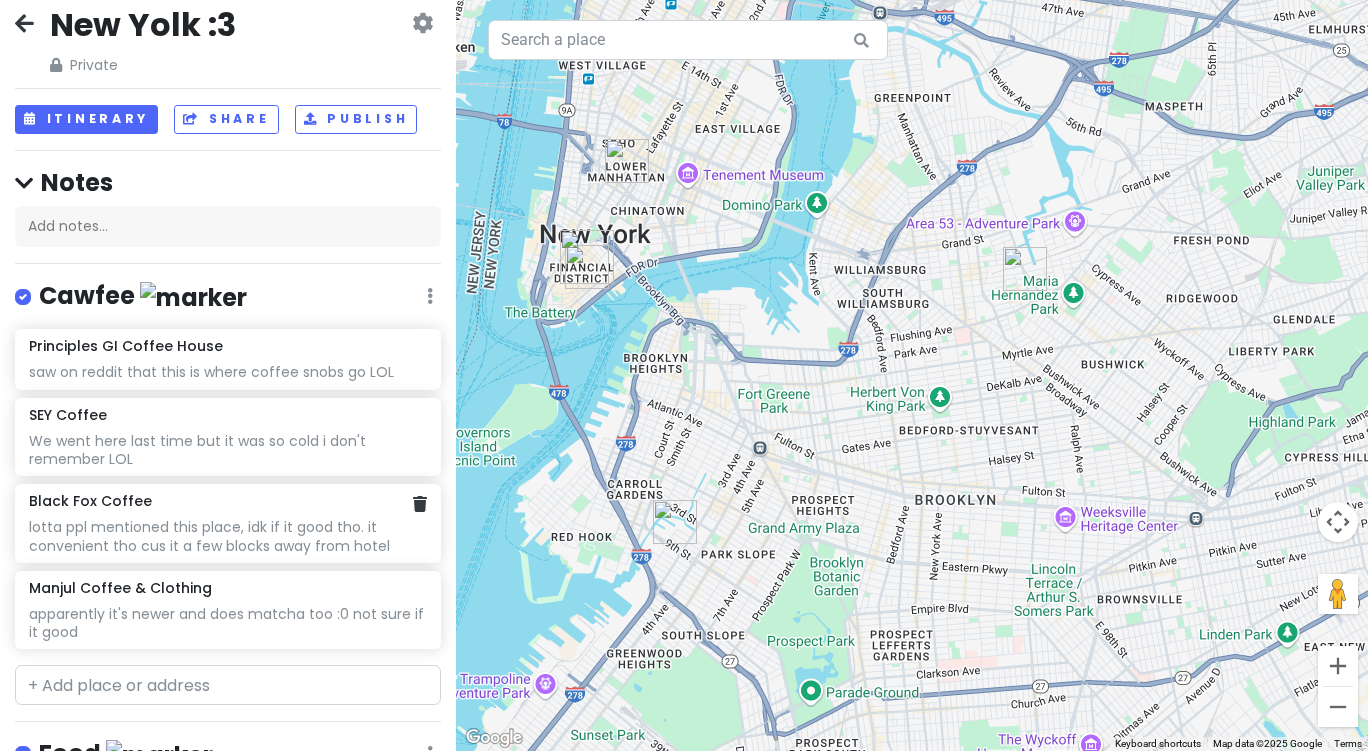 scroll, scrollTop: 13, scrollLeft: 0, axis: vertical 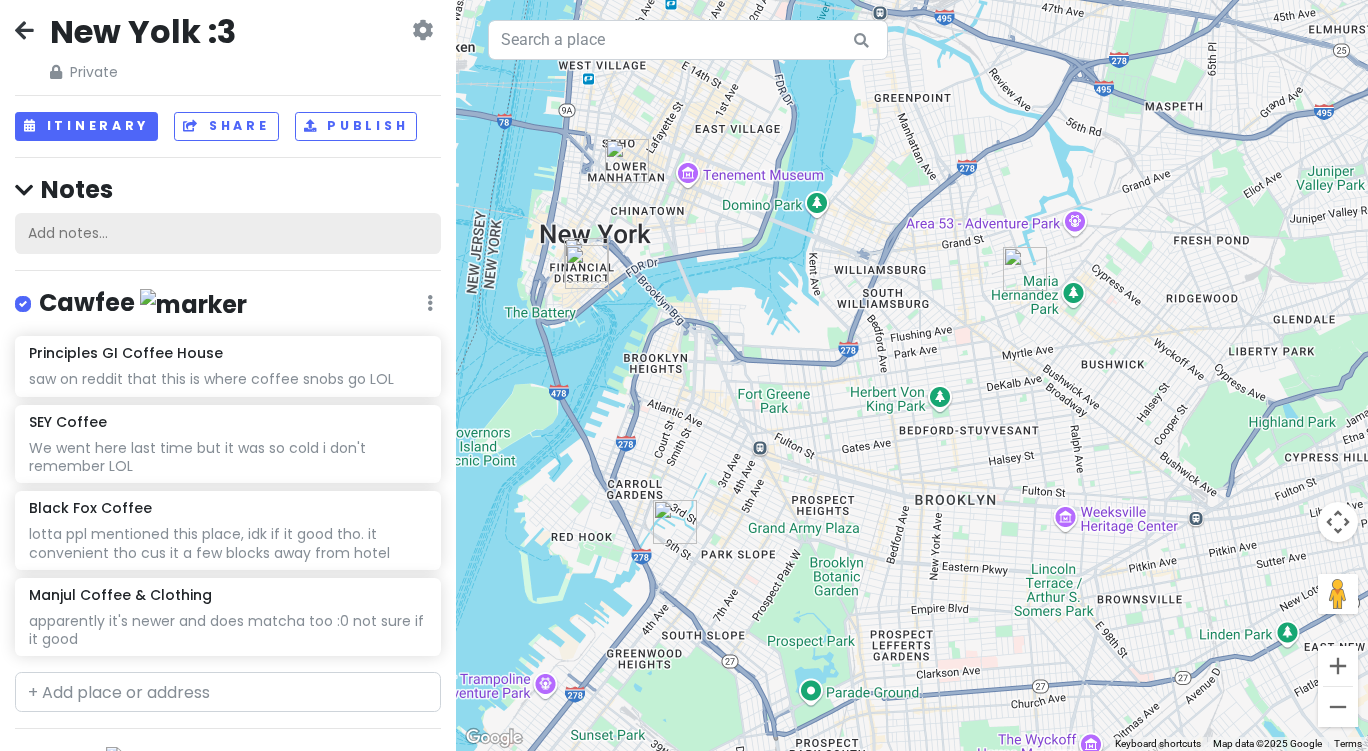 click on "Add notes..." at bounding box center (228, 234) 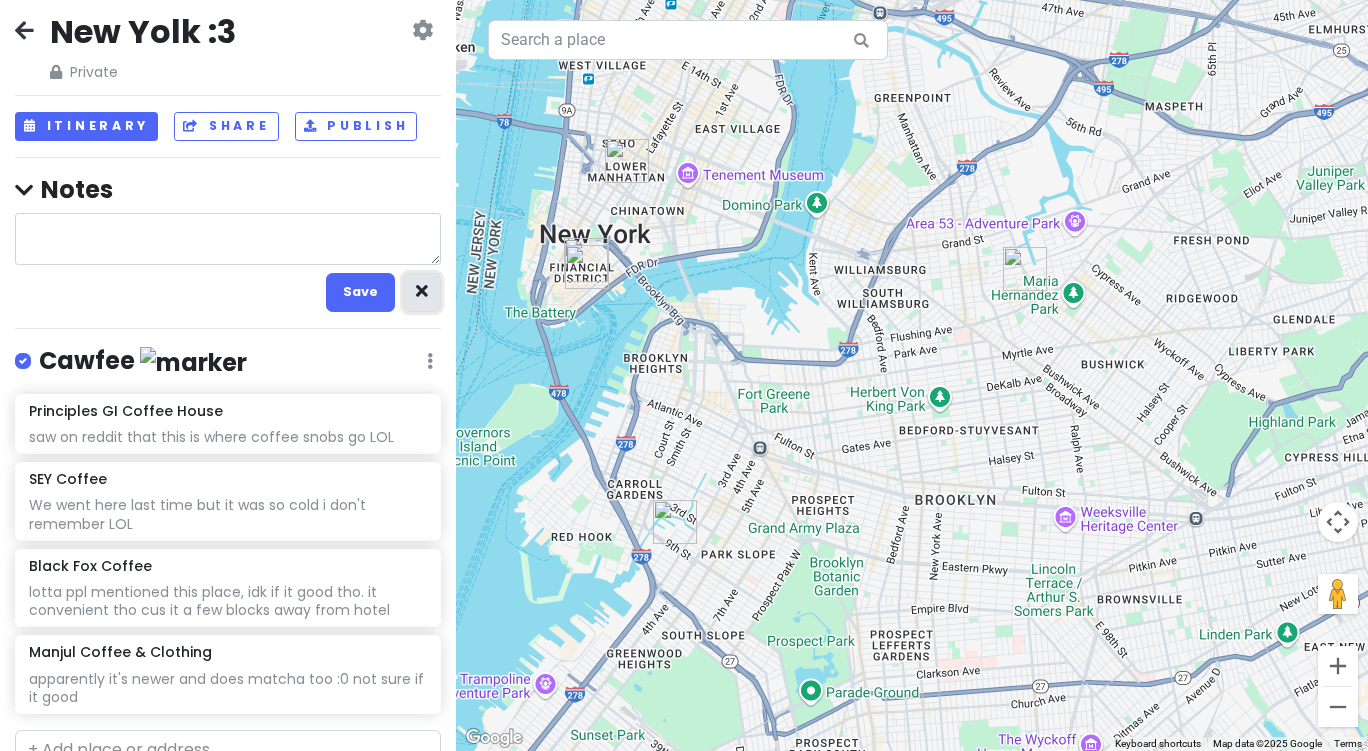 click at bounding box center [422, 292] 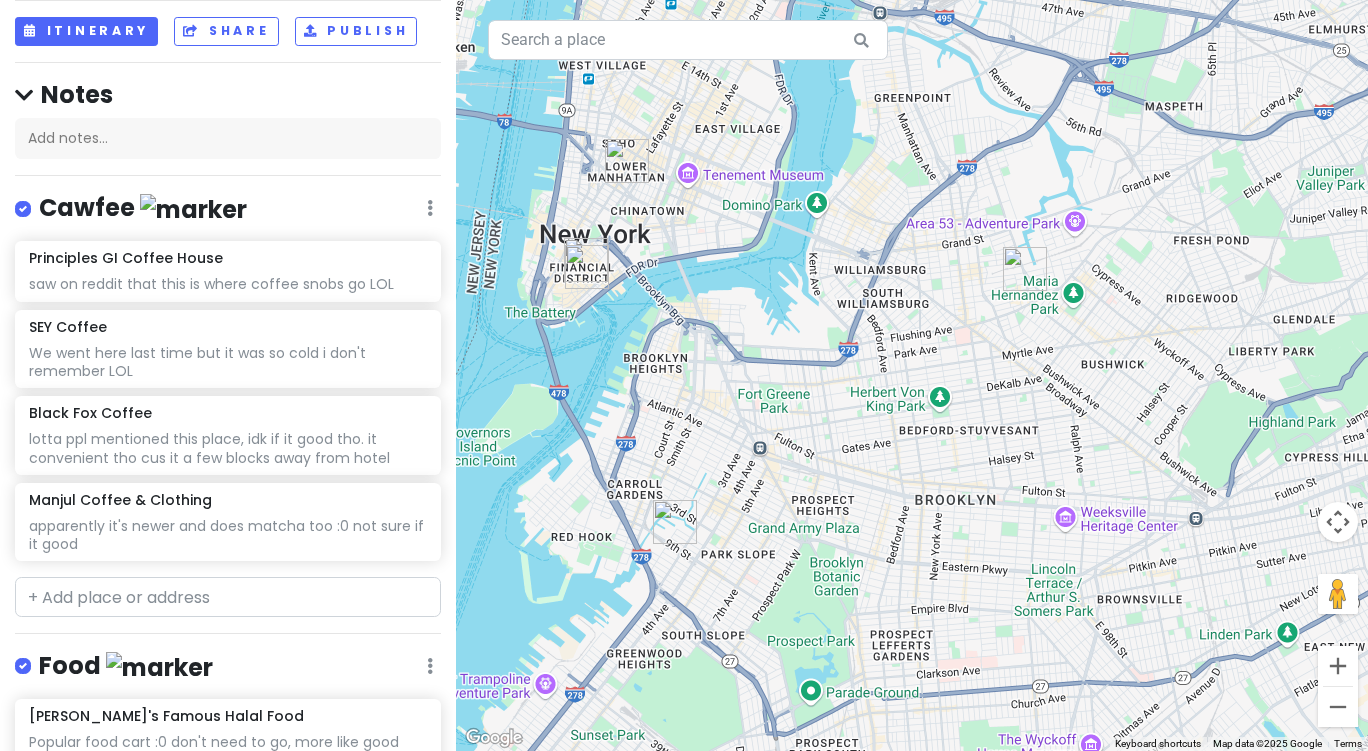 scroll, scrollTop: 109, scrollLeft: 0, axis: vertical 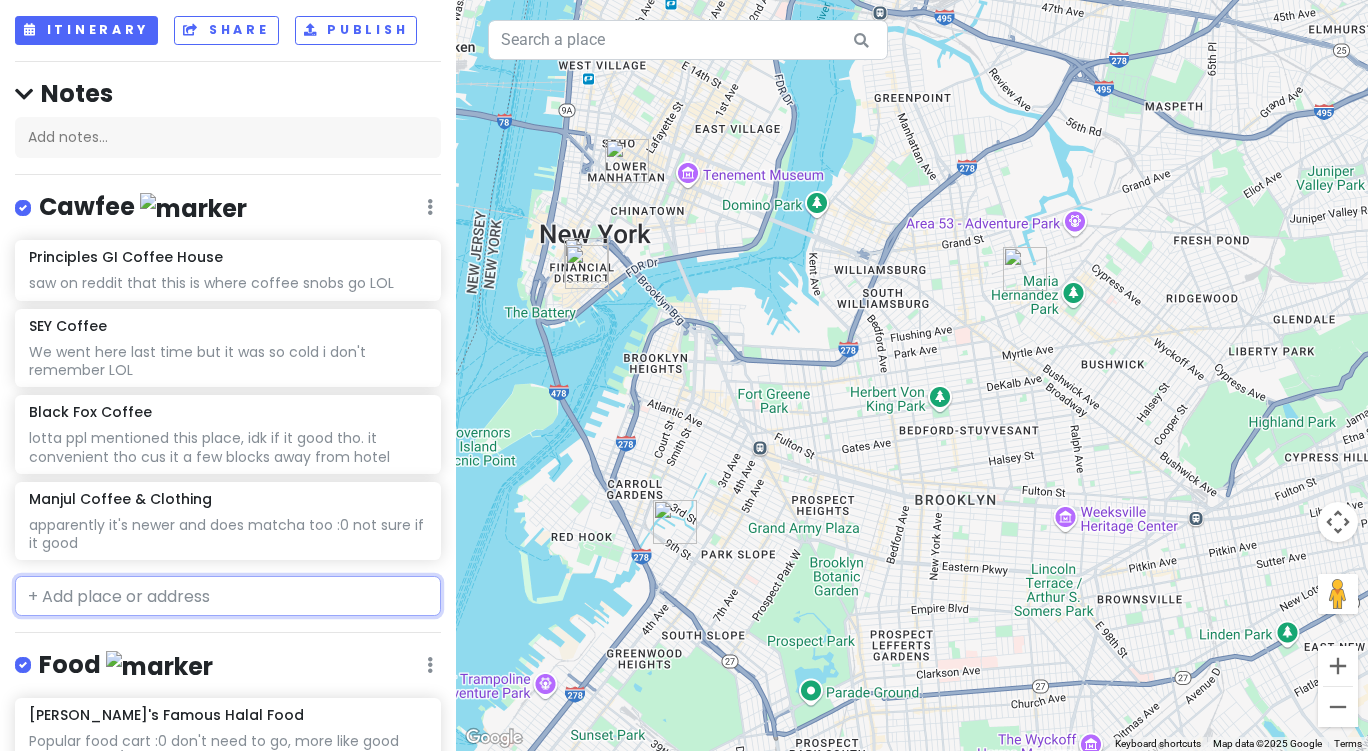 click at bounding box center [228, 596] 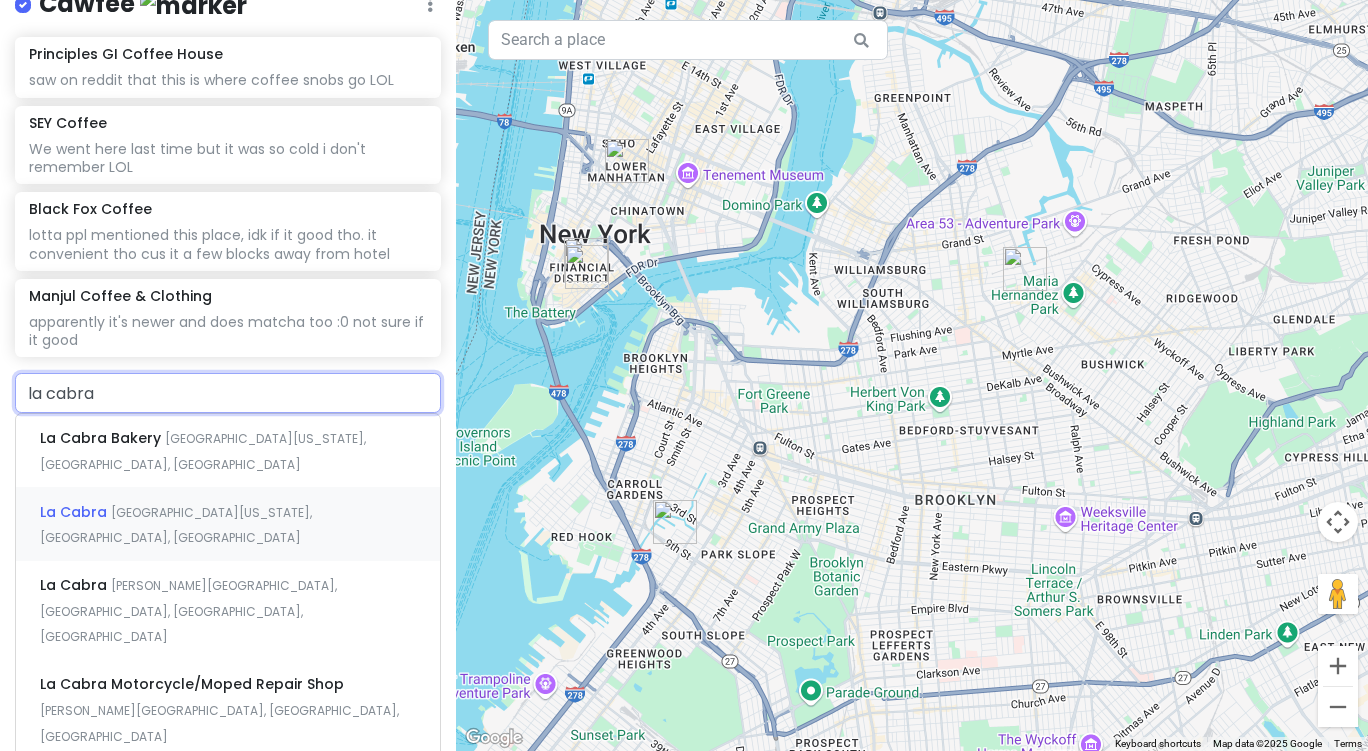 scroll, scrollTop: 313, scrollLeft: 0, axis: vertical 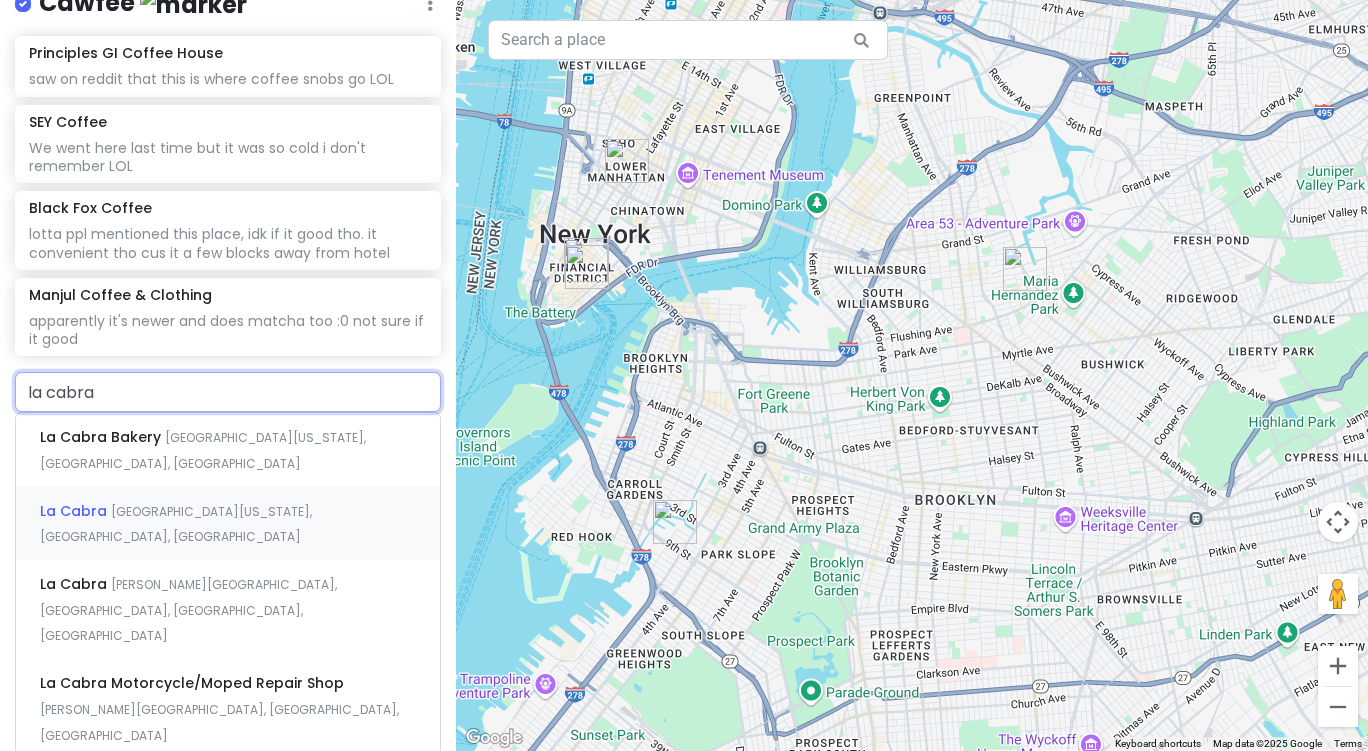 click on "La Cabra   Lafayette Street, New York, NY, USA" at bounding box center [228, 523] 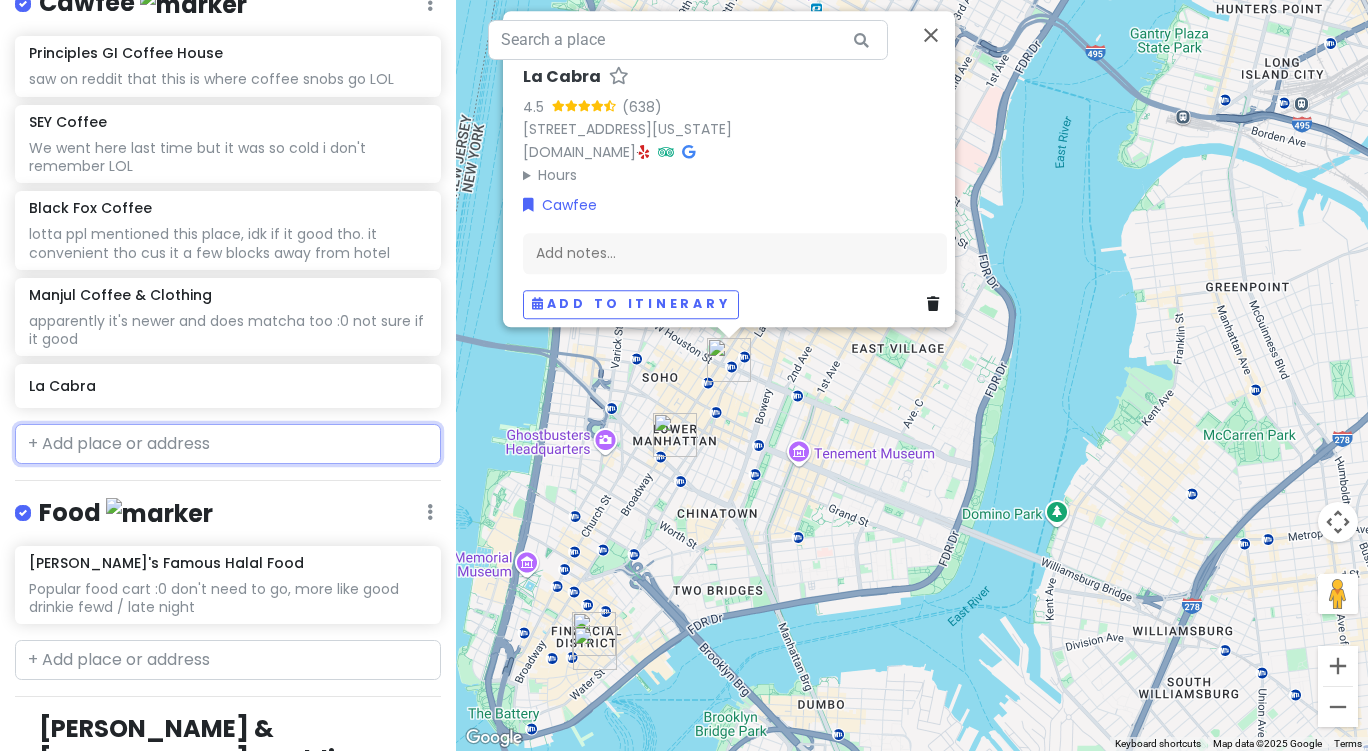 click at bounding box center [228, 444] 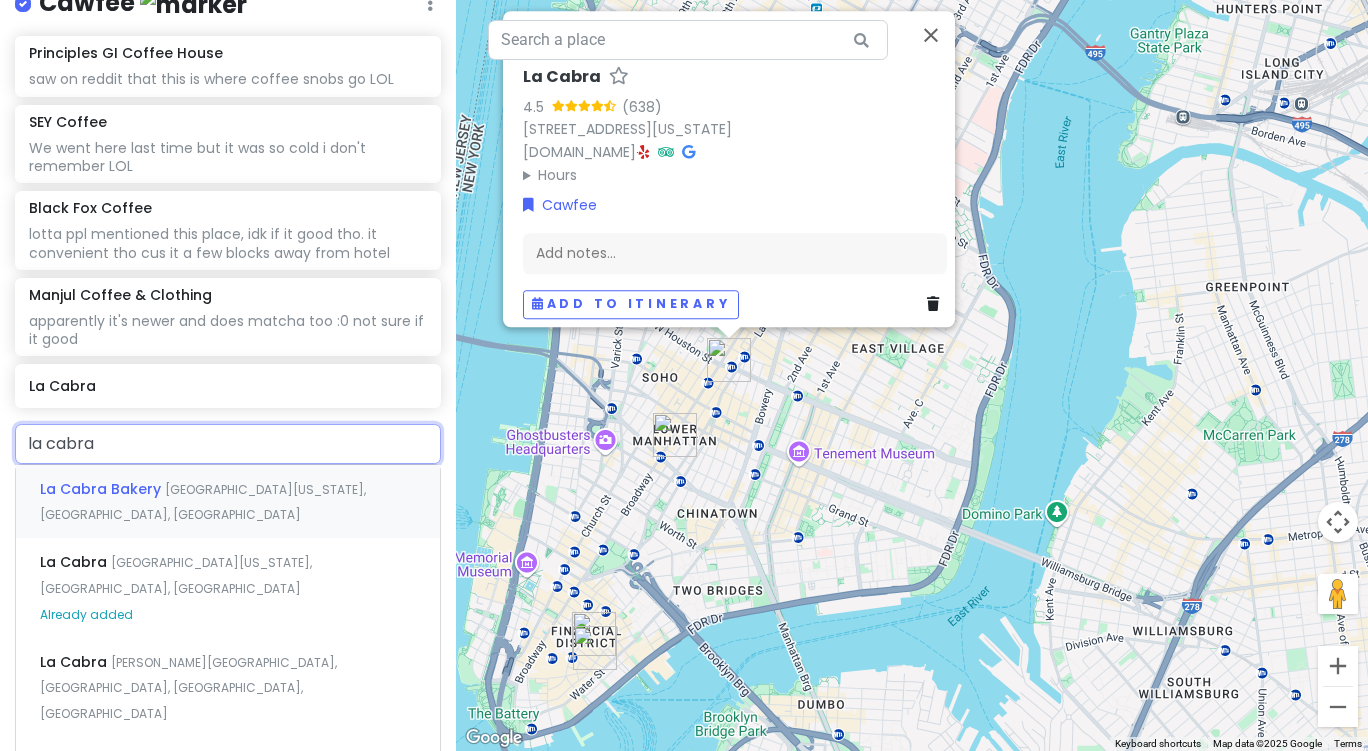 click on "La Cabra Bakery   2nd Avenue, New York, NY, USA" at bounding box center [228, 502] 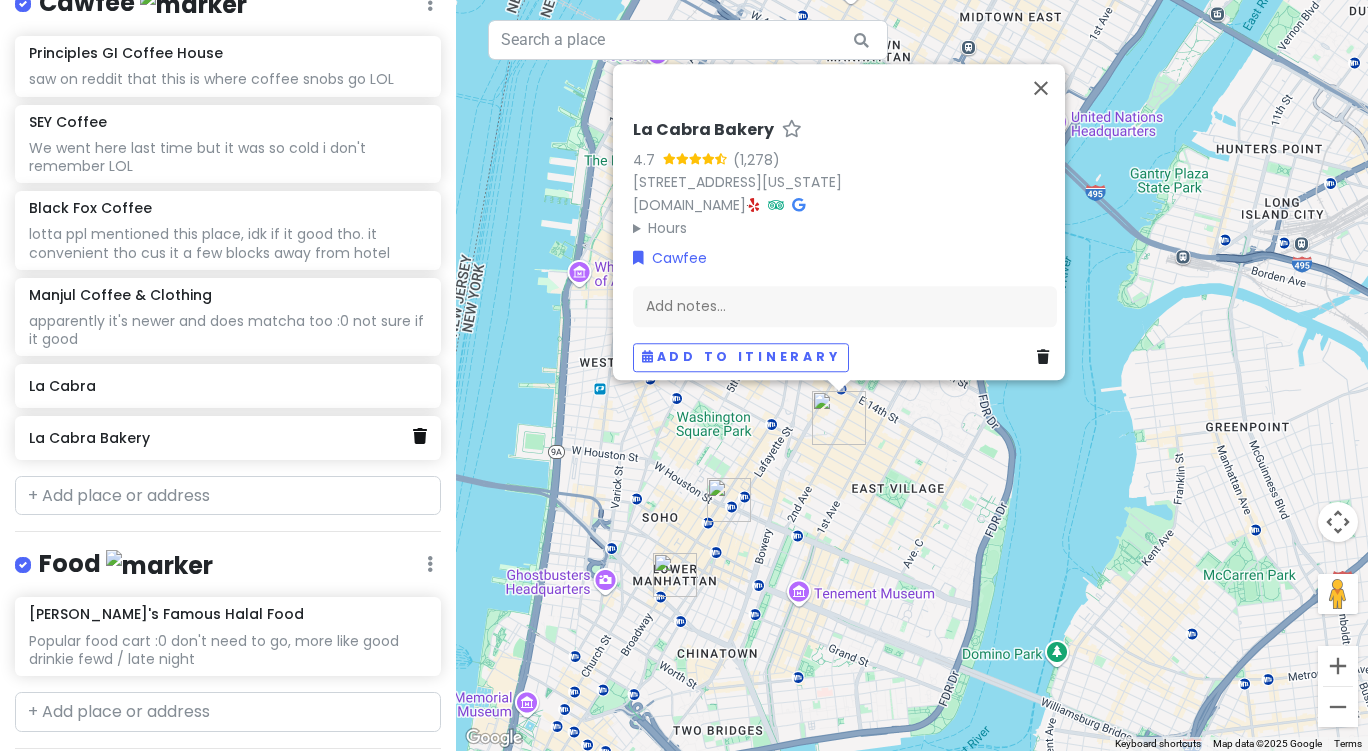 click at bounding box center [420, 436] 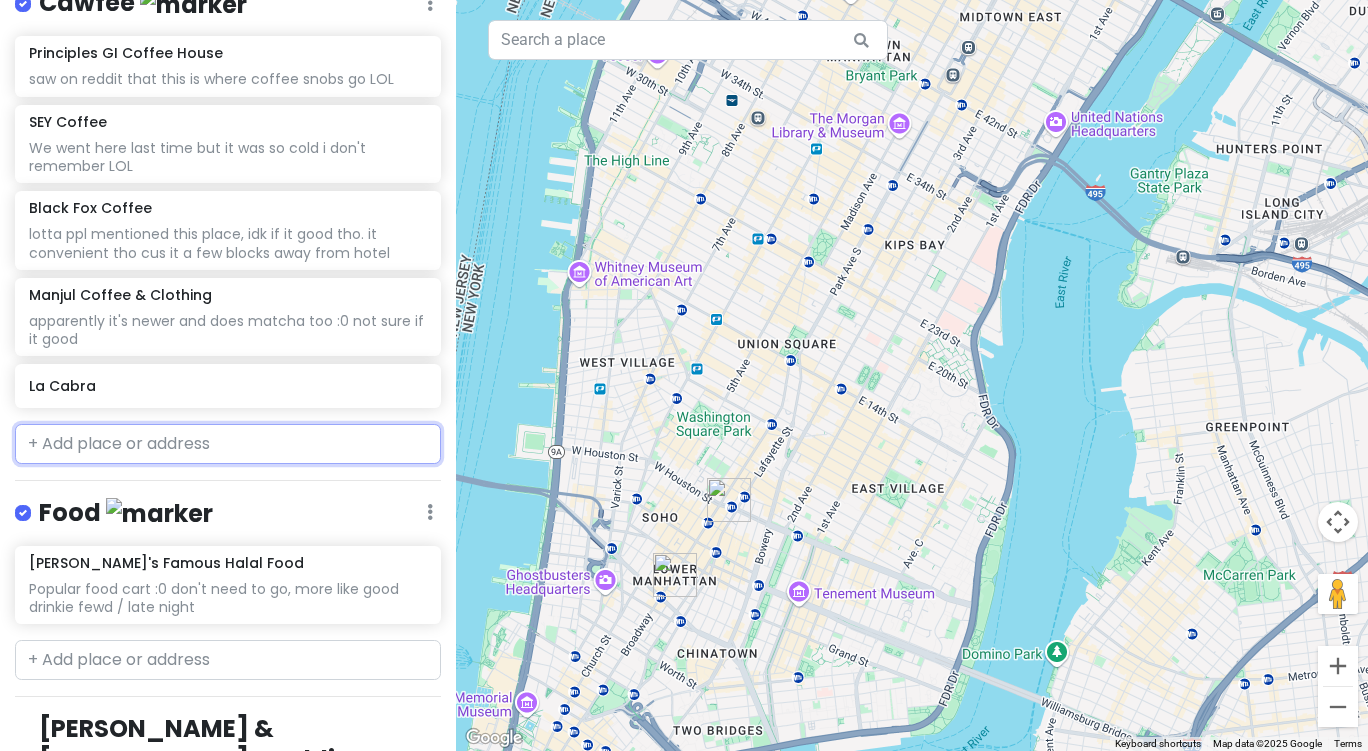 click at bounding box center (228, 444) 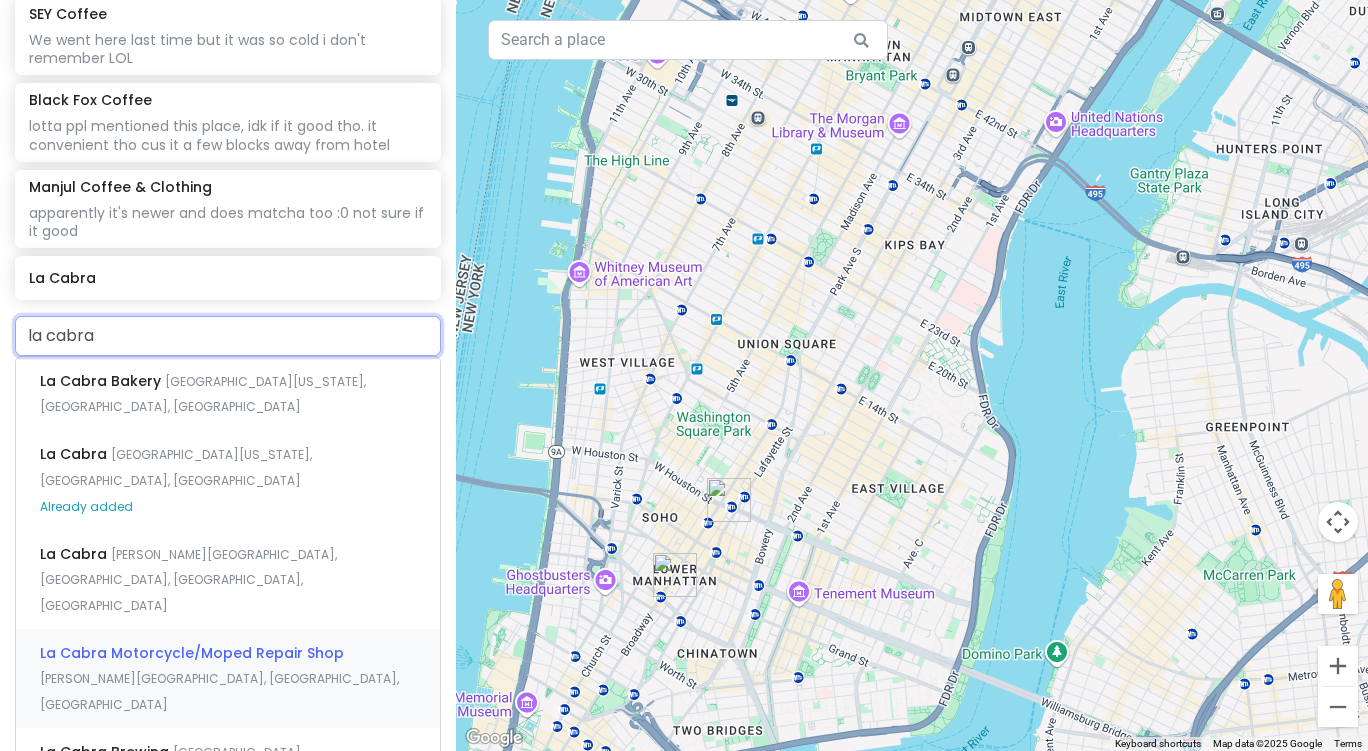scroll, scrollTop: 426, scrollLeft: 0, axis: vertical 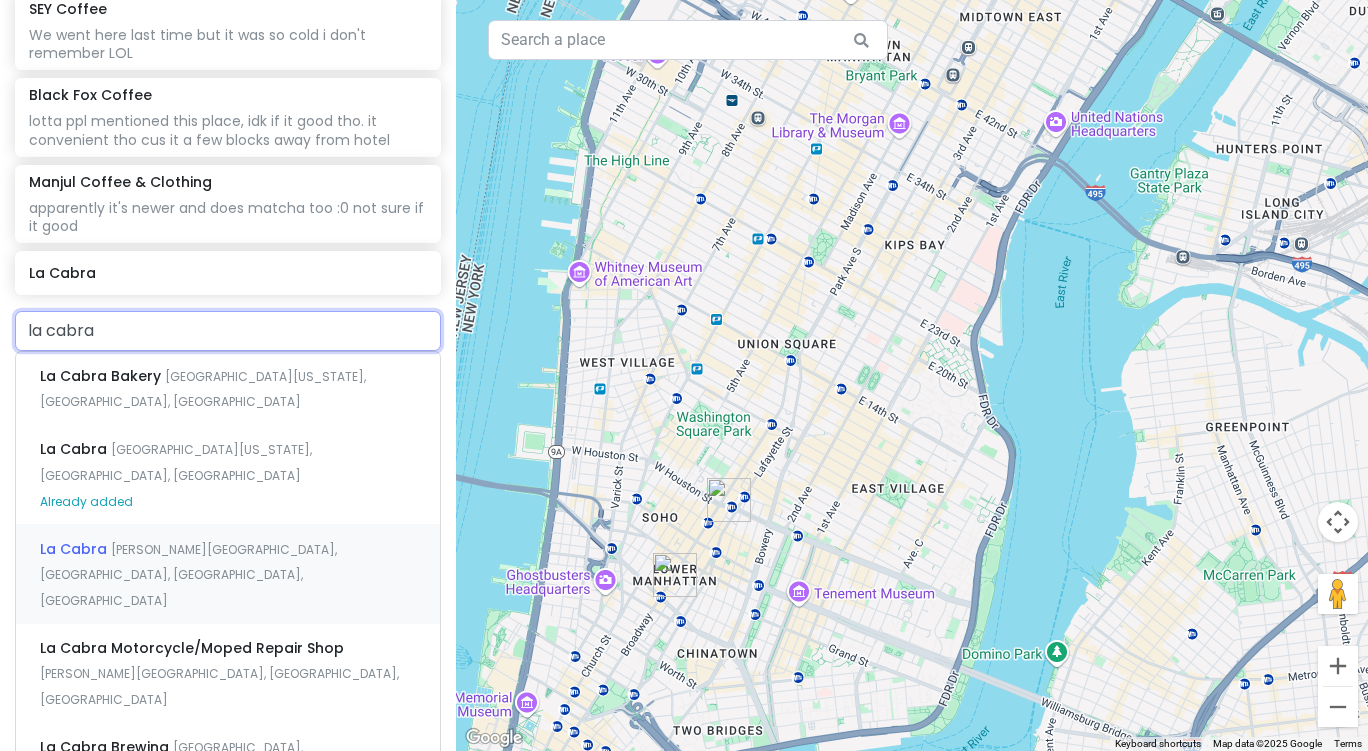click on "Willoughby Avenue, Brooklyn, NY, USA" at bounding box center (203, 389) 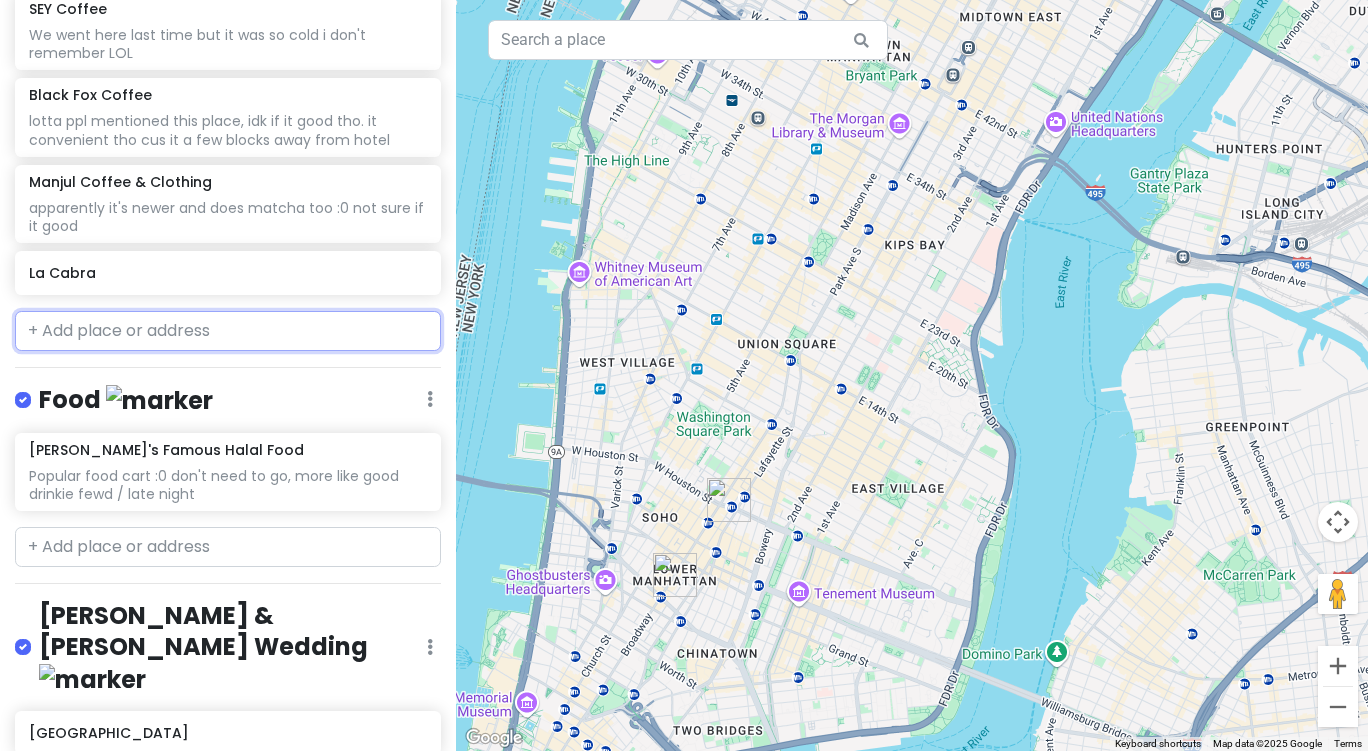 scroll, scrollTop: 478, scrollLeft: 0, axis: vertical 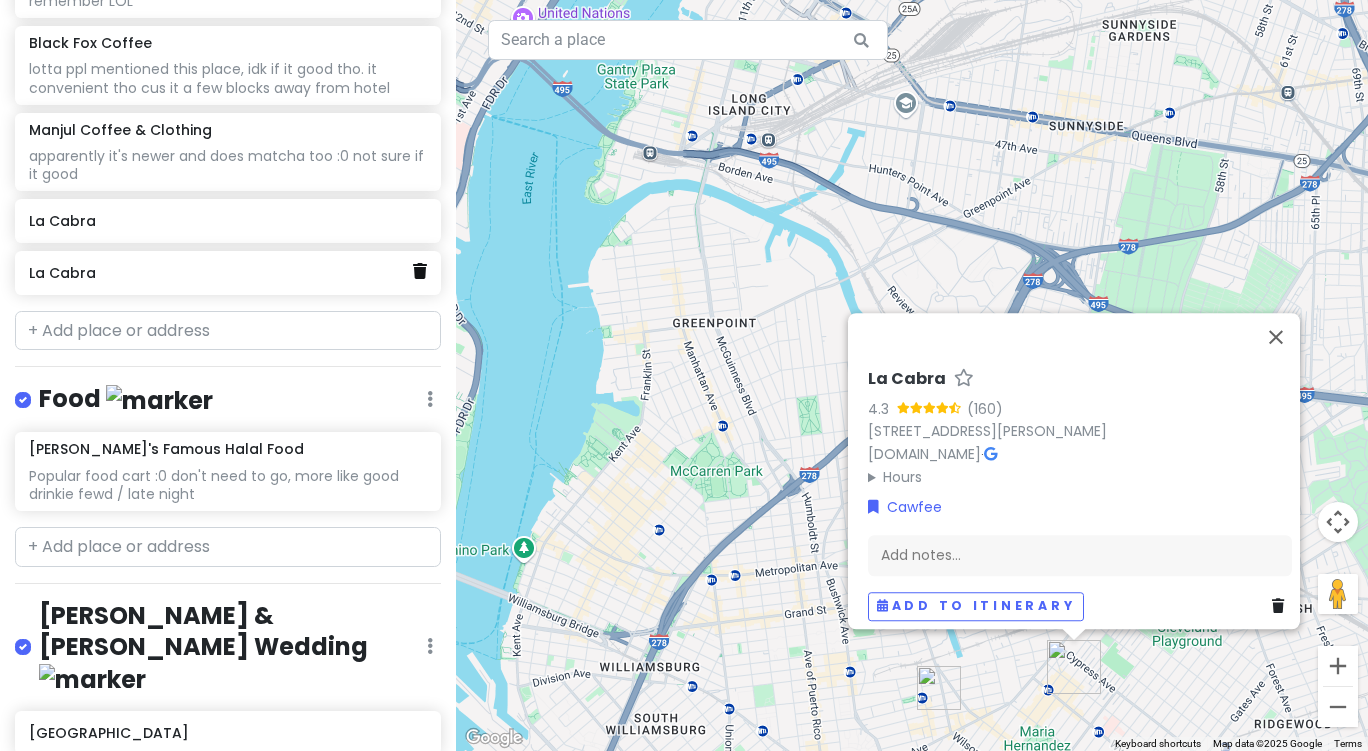 click 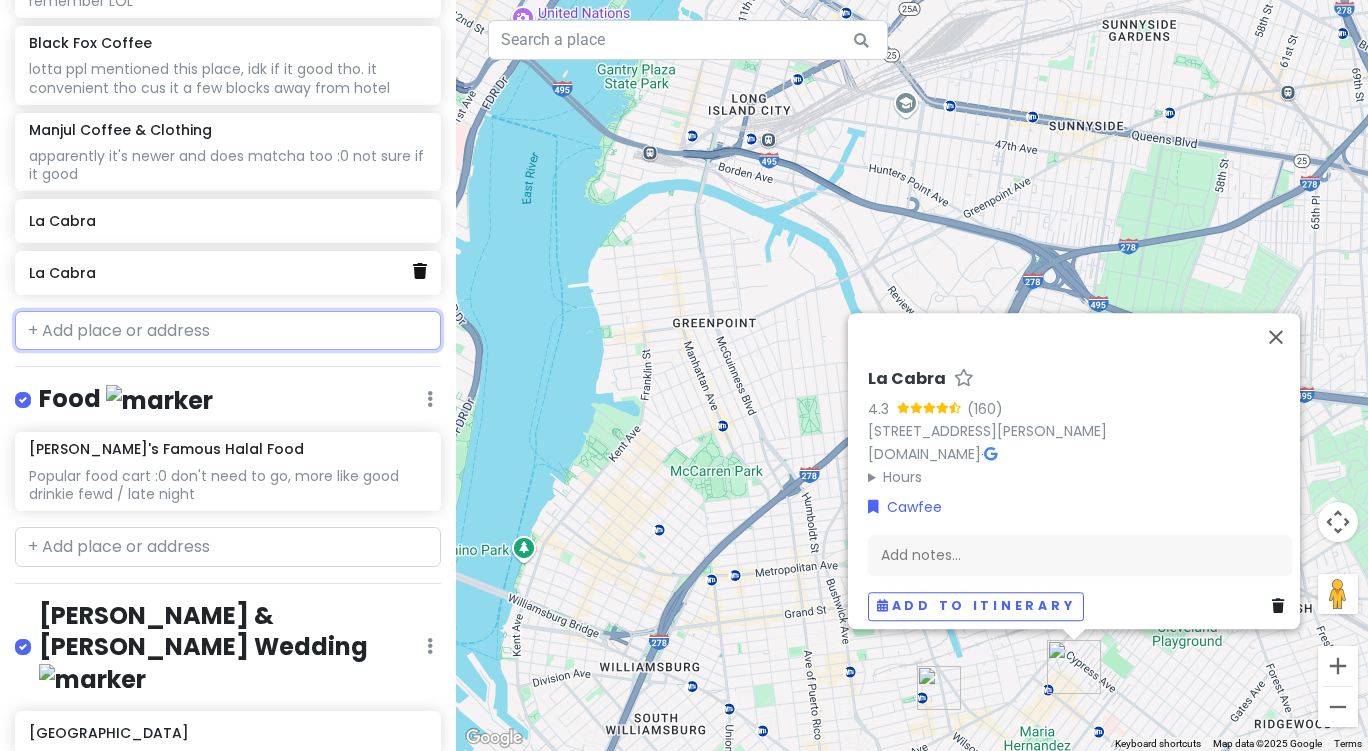 scroll, scrollTop: 426, scrollLeft: 0, axis: vertical 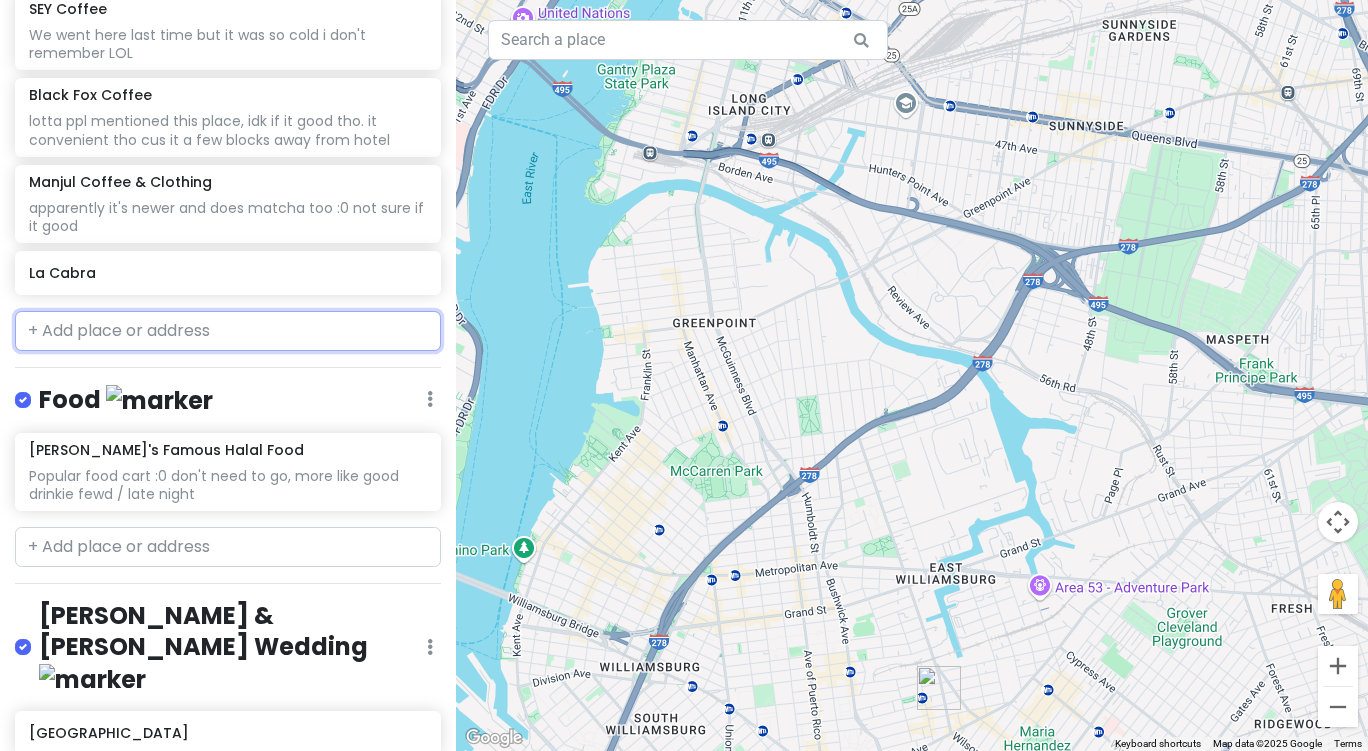 click on "La Cabra" at bounding box center [227, 273] 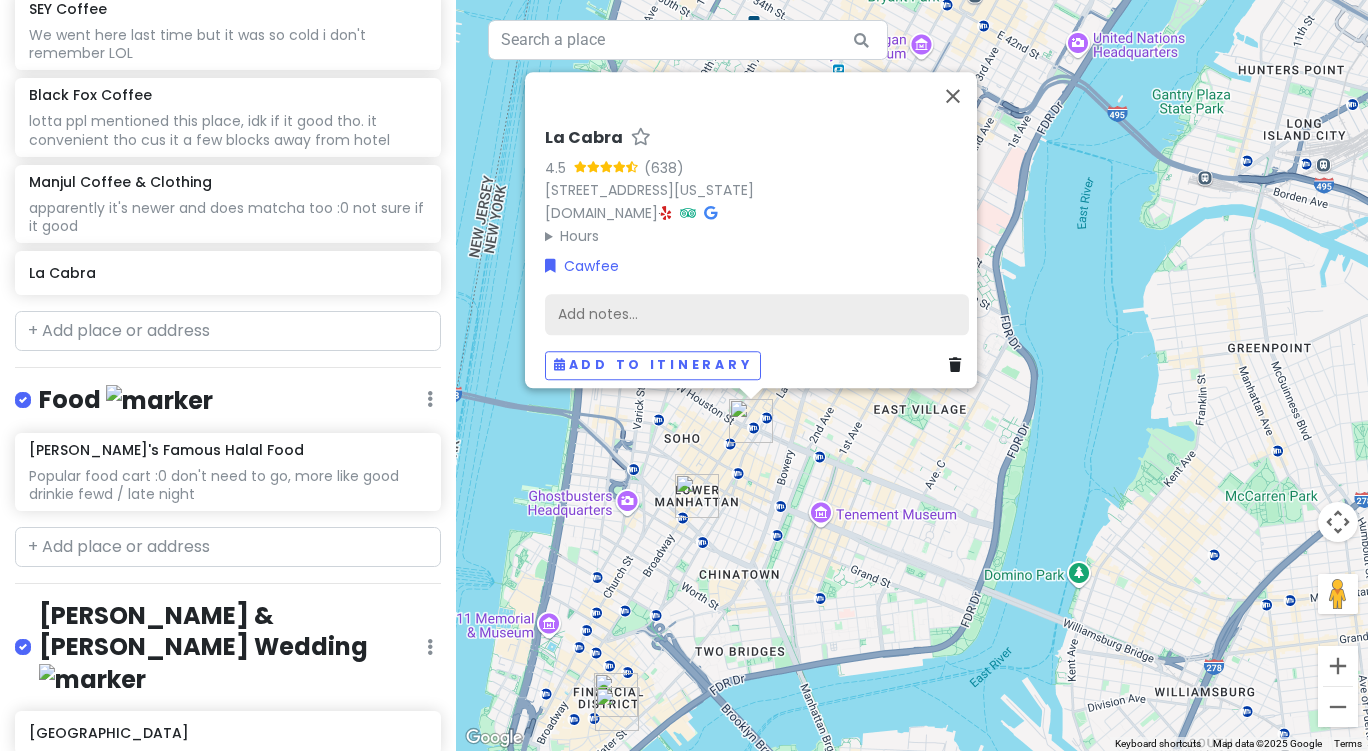 click on "Add notes..." at bounding box center [757, 314] 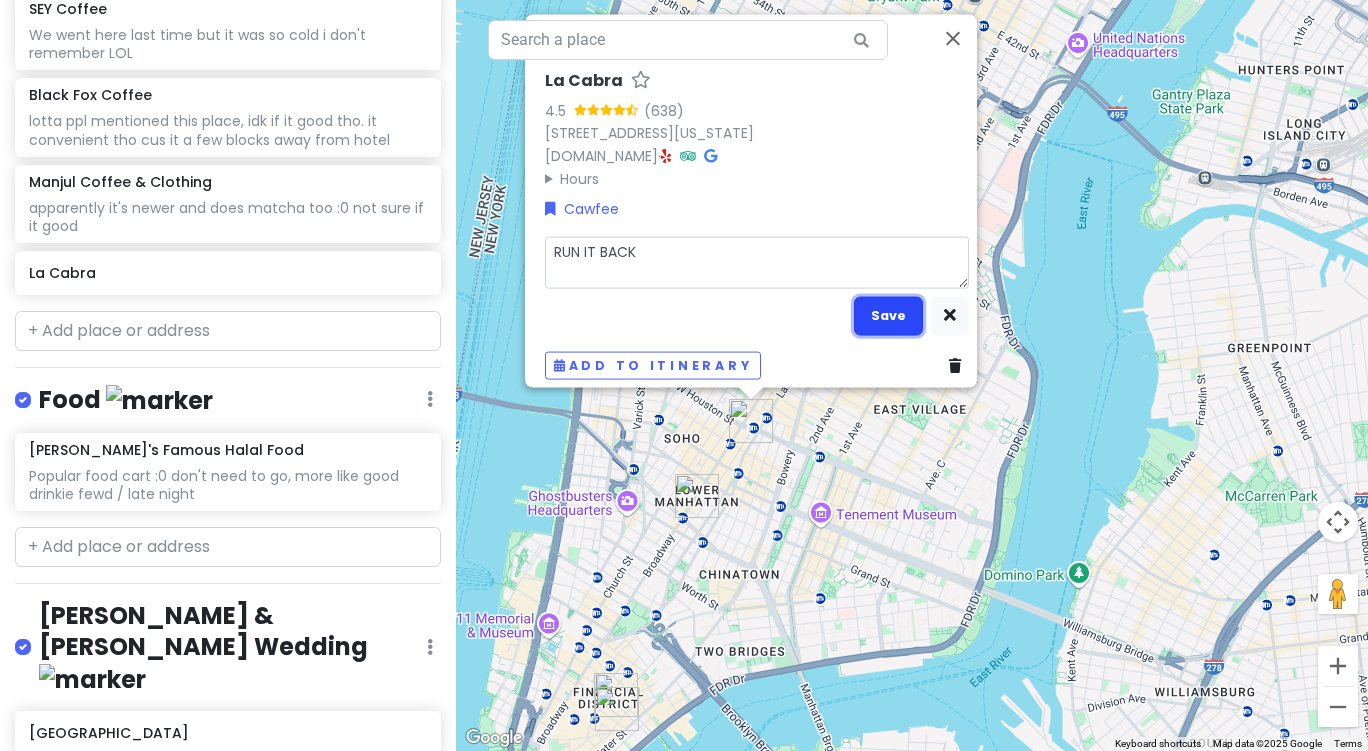 click on "Save" at bounding box center [888, 315] 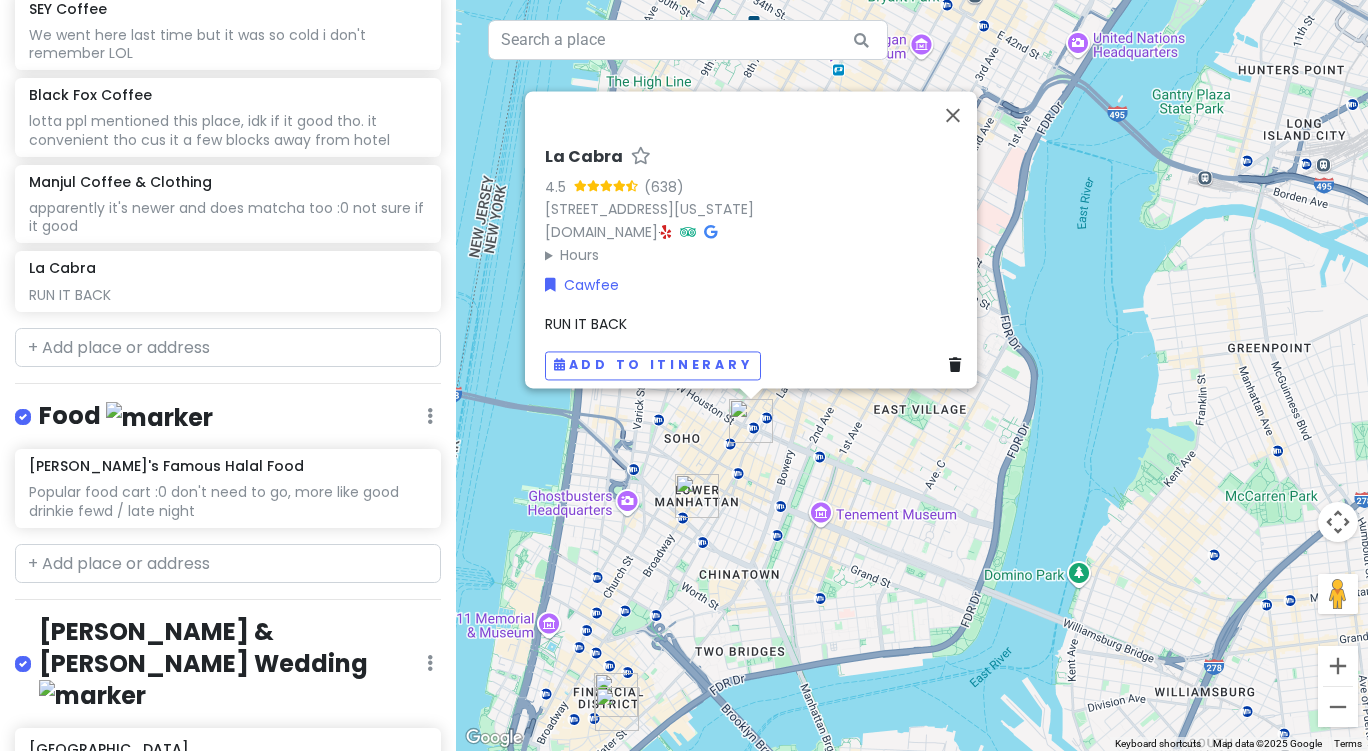 scroll, scrollTop: 443, scrollLeft: 0, axis: vertical 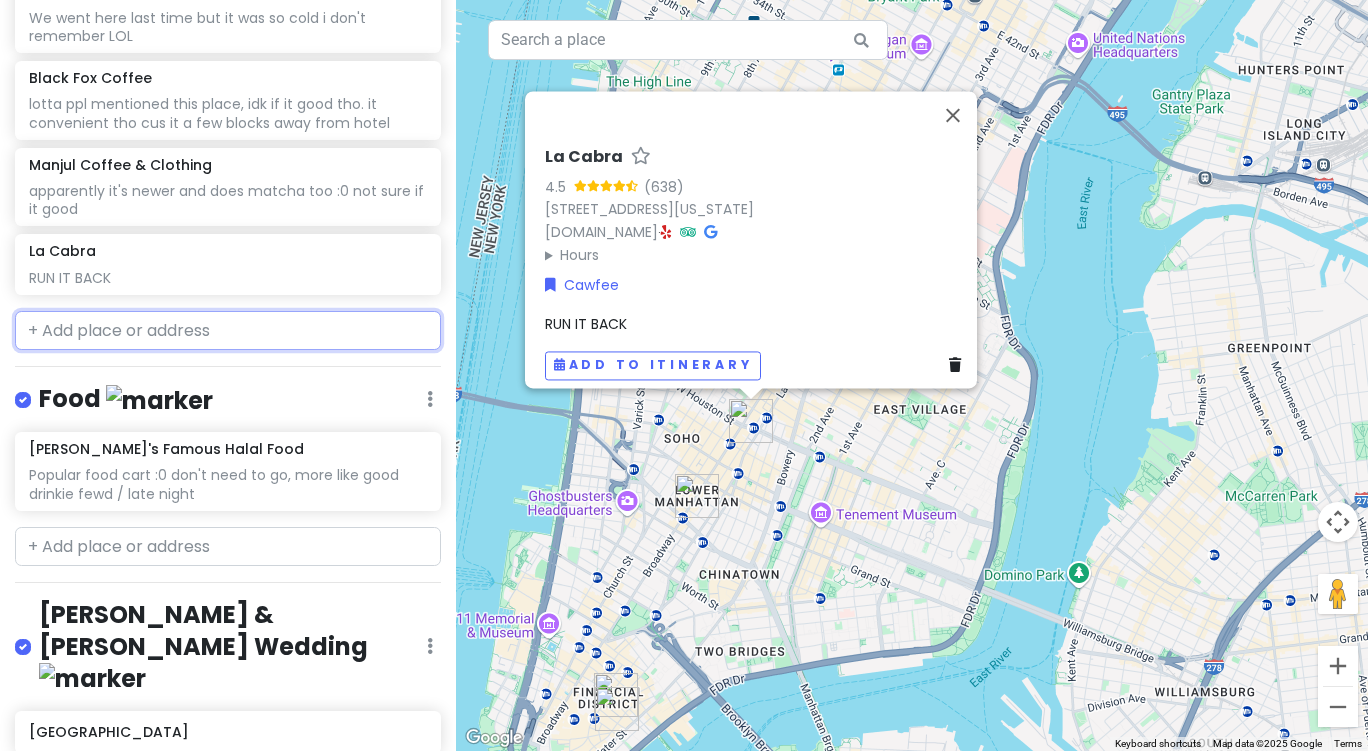 click at bounding box center [228, 331] 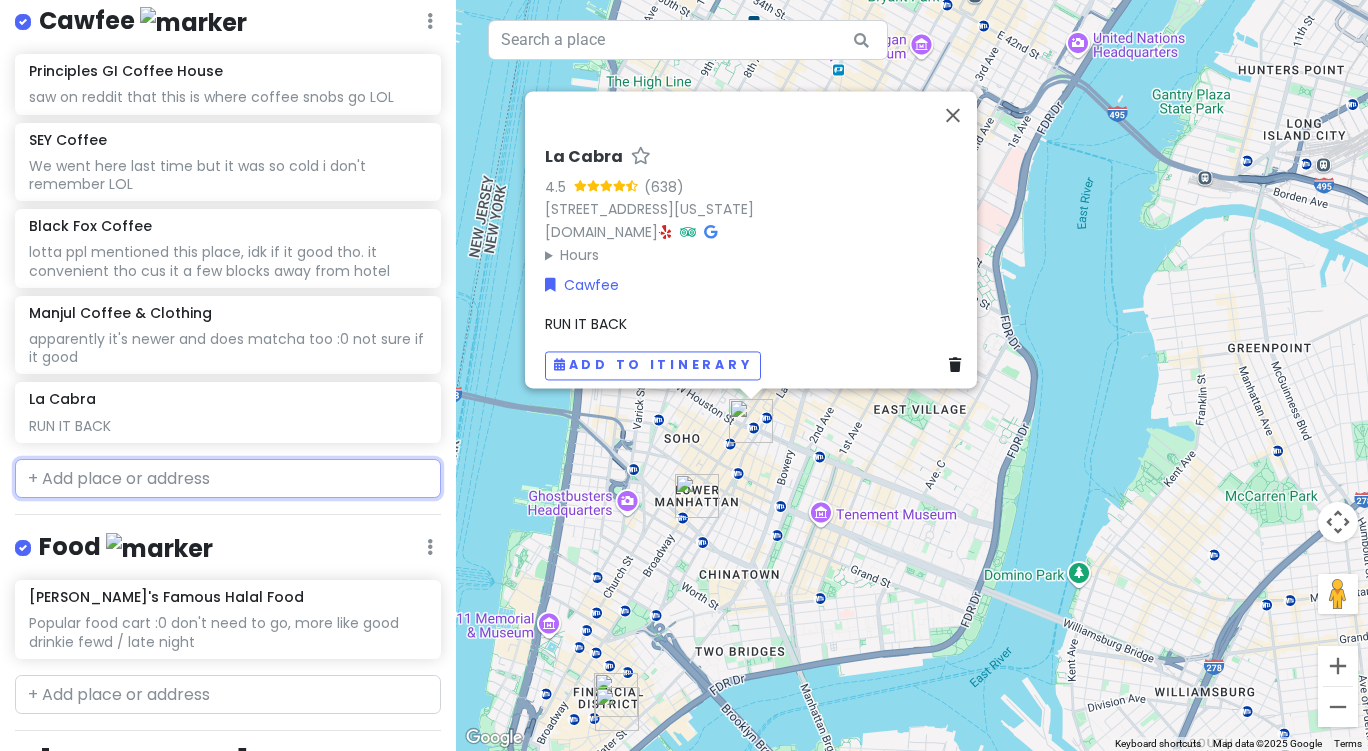 scroll, scrollTop: 294, scrollLeft: 0, axis: vertical 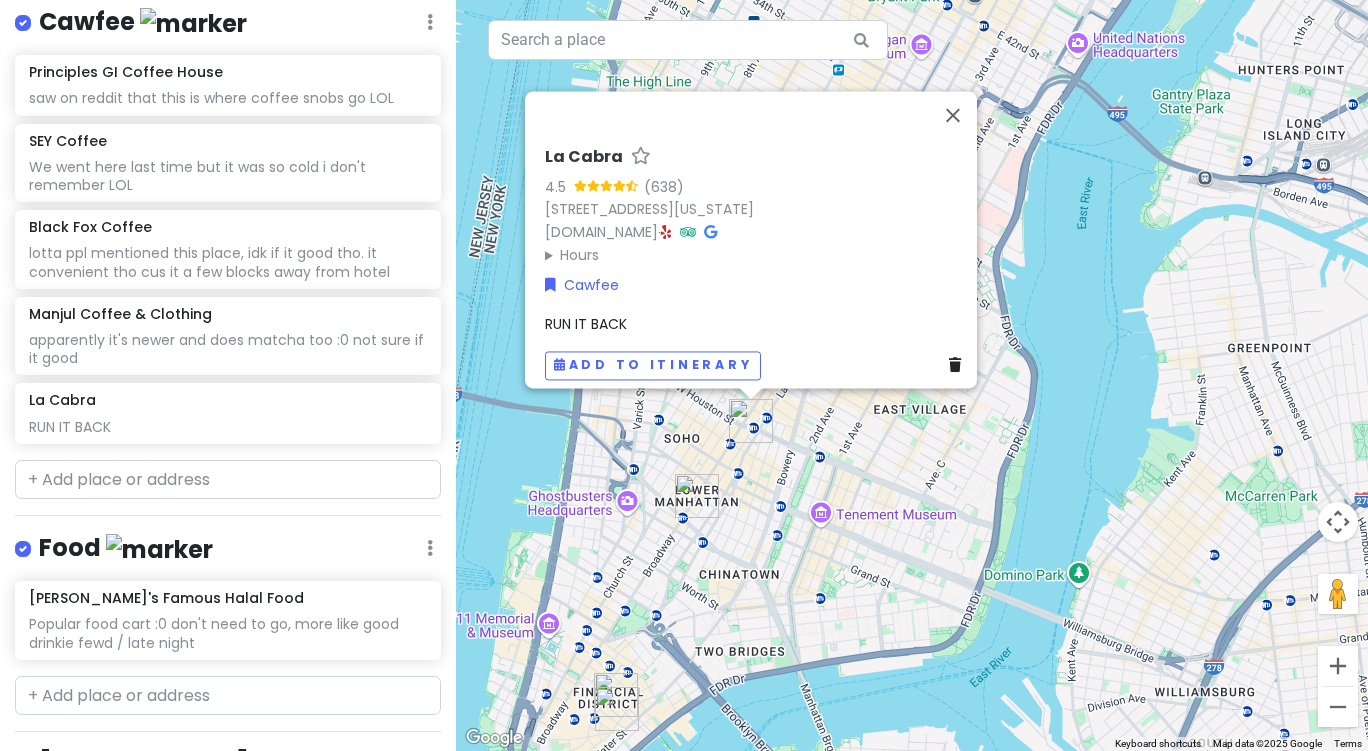 click on "Cawfee    Edit Reorder Delete List" at bounding box center (228, 26) 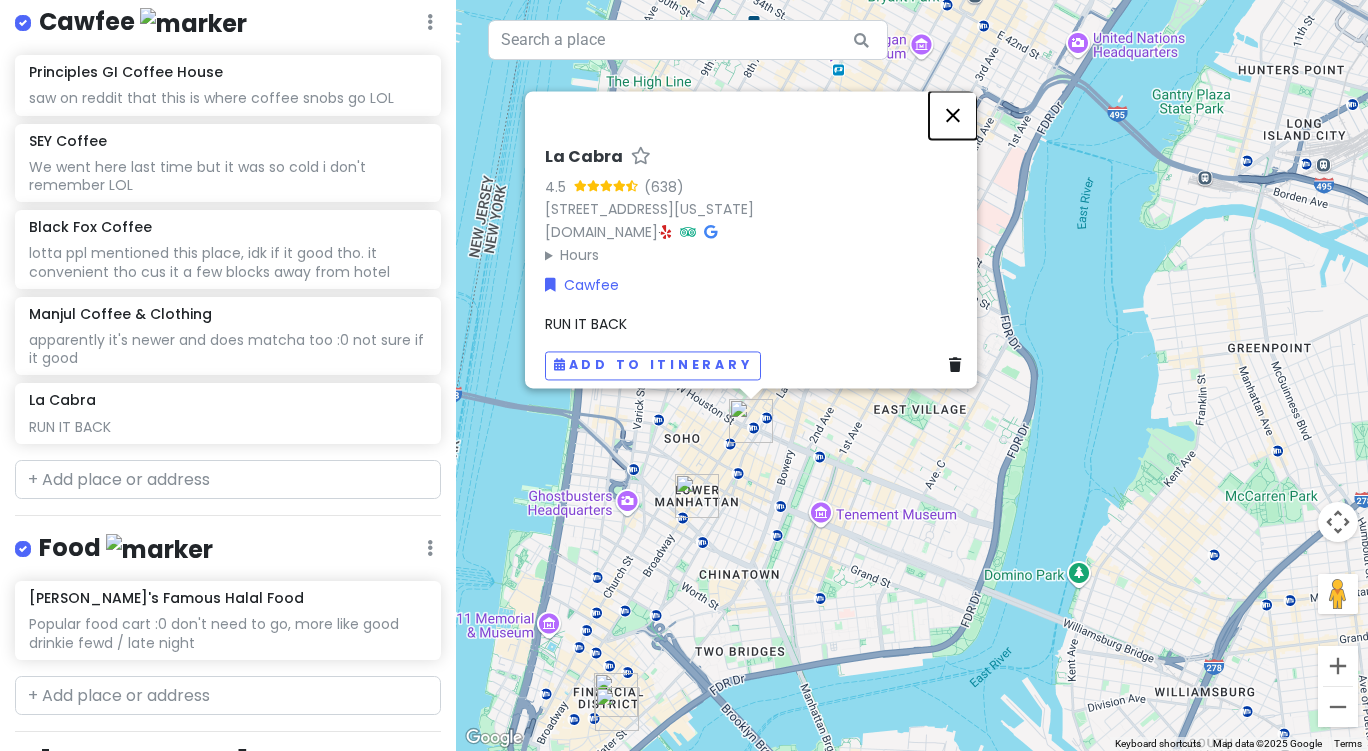 click at bounding box center (953, 115) 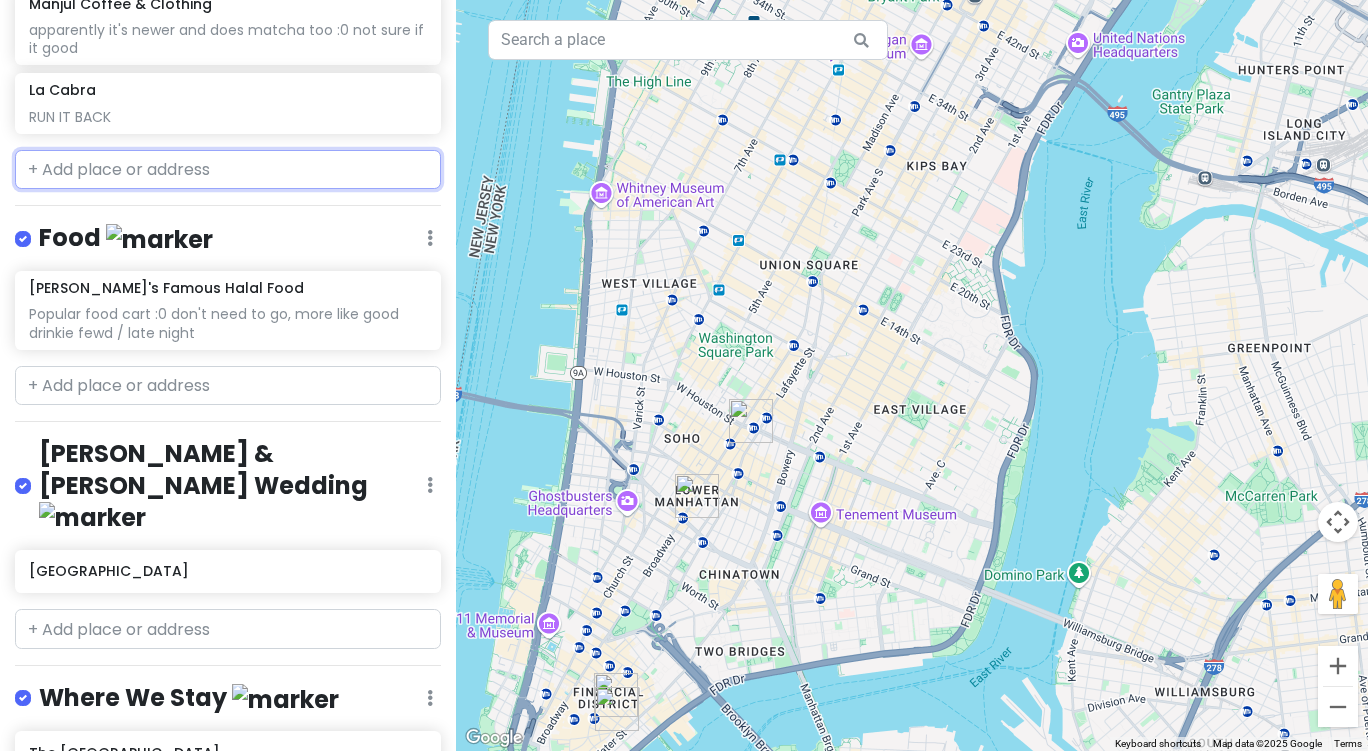 scroll, scrollTop: 688, scrollLeft: 0, axis: vertical 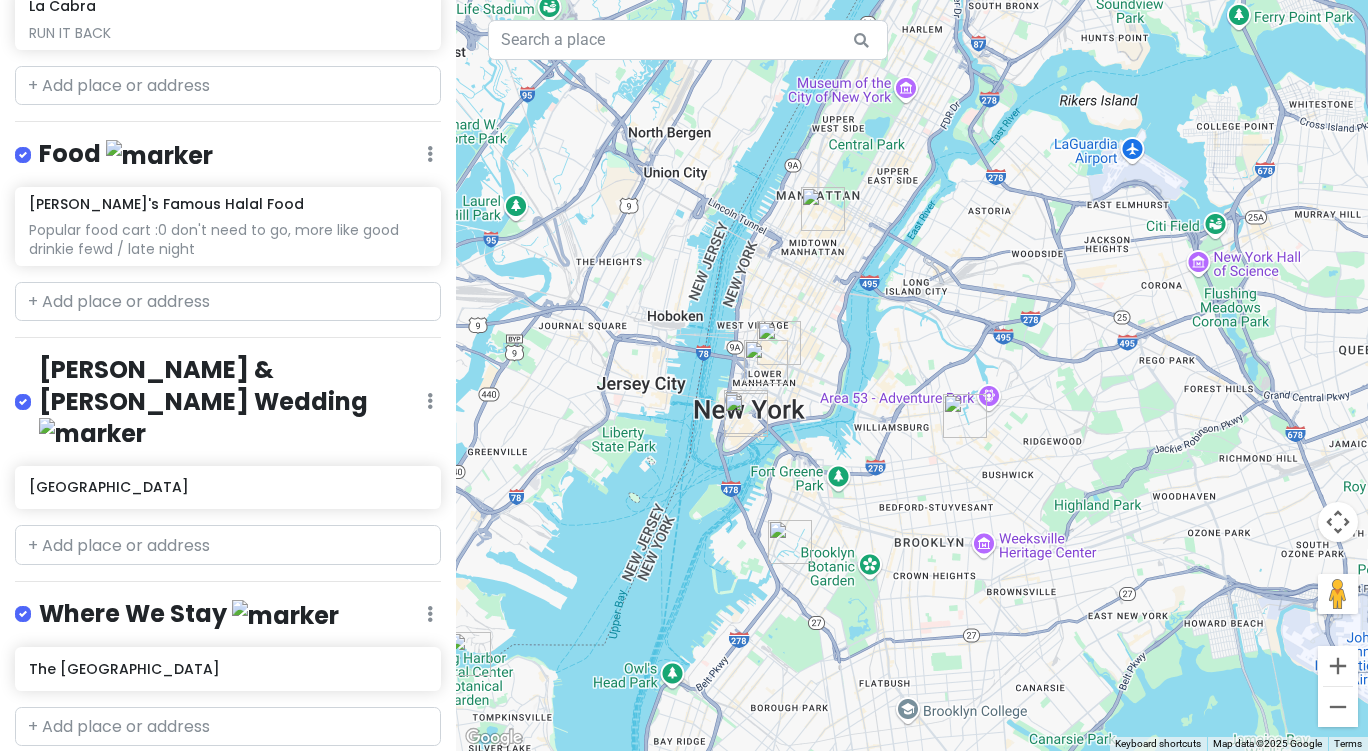 drag, startPoint x: 910, startPoint y: 609, endPoint x: 831, endPoint y: 436, distance: 190.18413 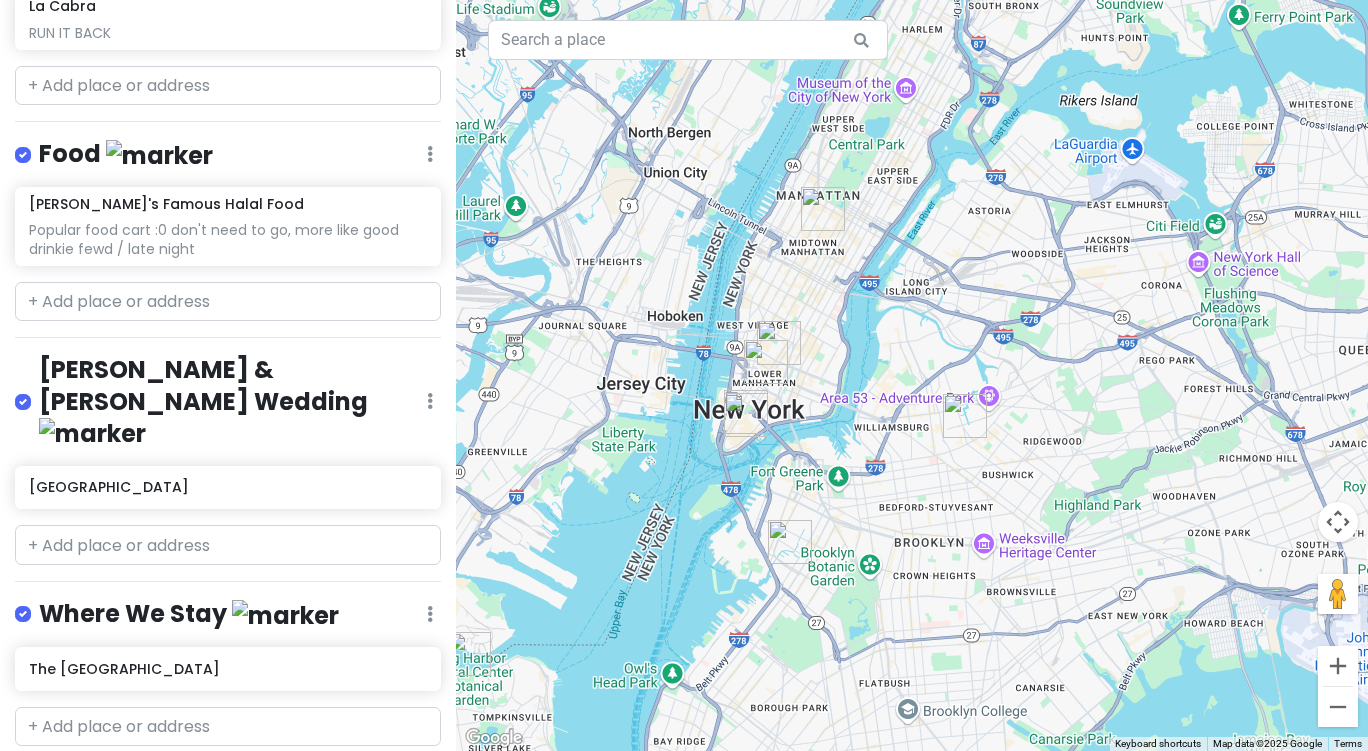 click on "To navigate, press the arrow keys." at bounding box center (912, 375) 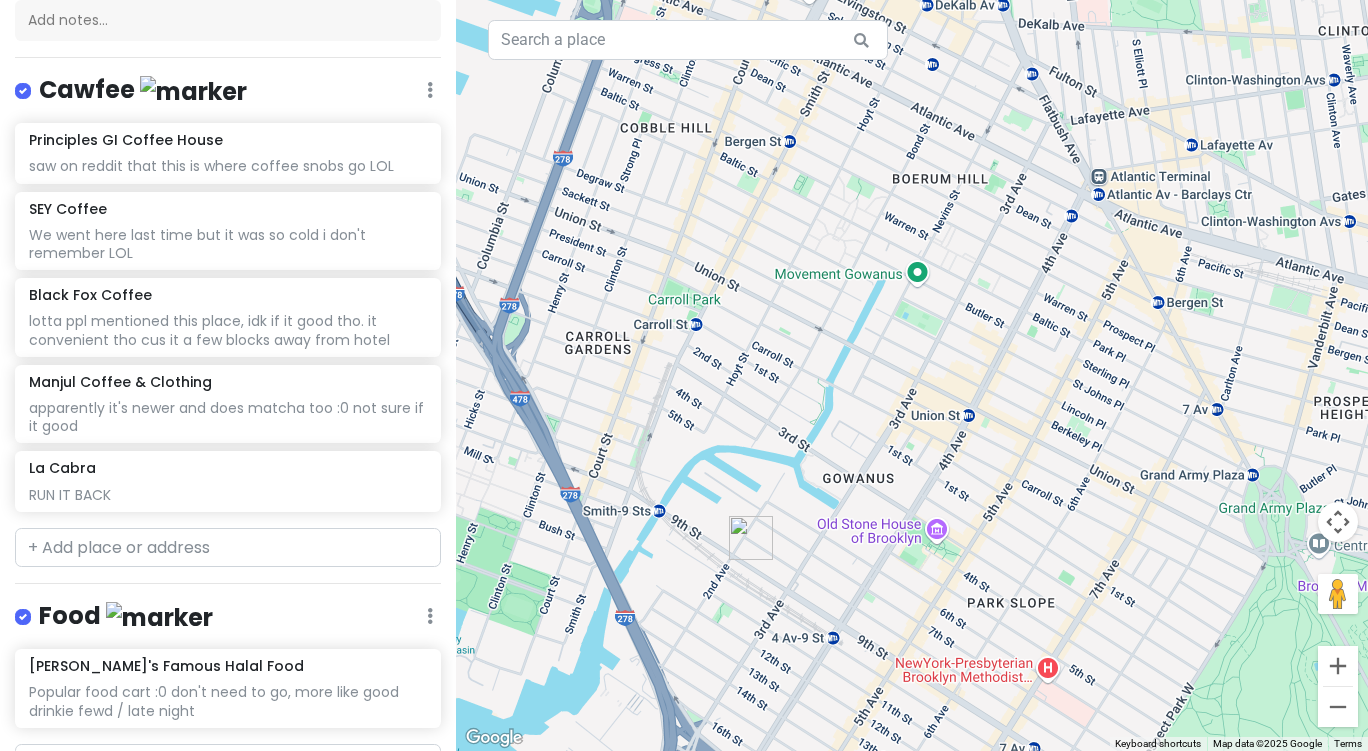 scroll, scrollTop: 225, scrollLeft: 0, axis: vertical 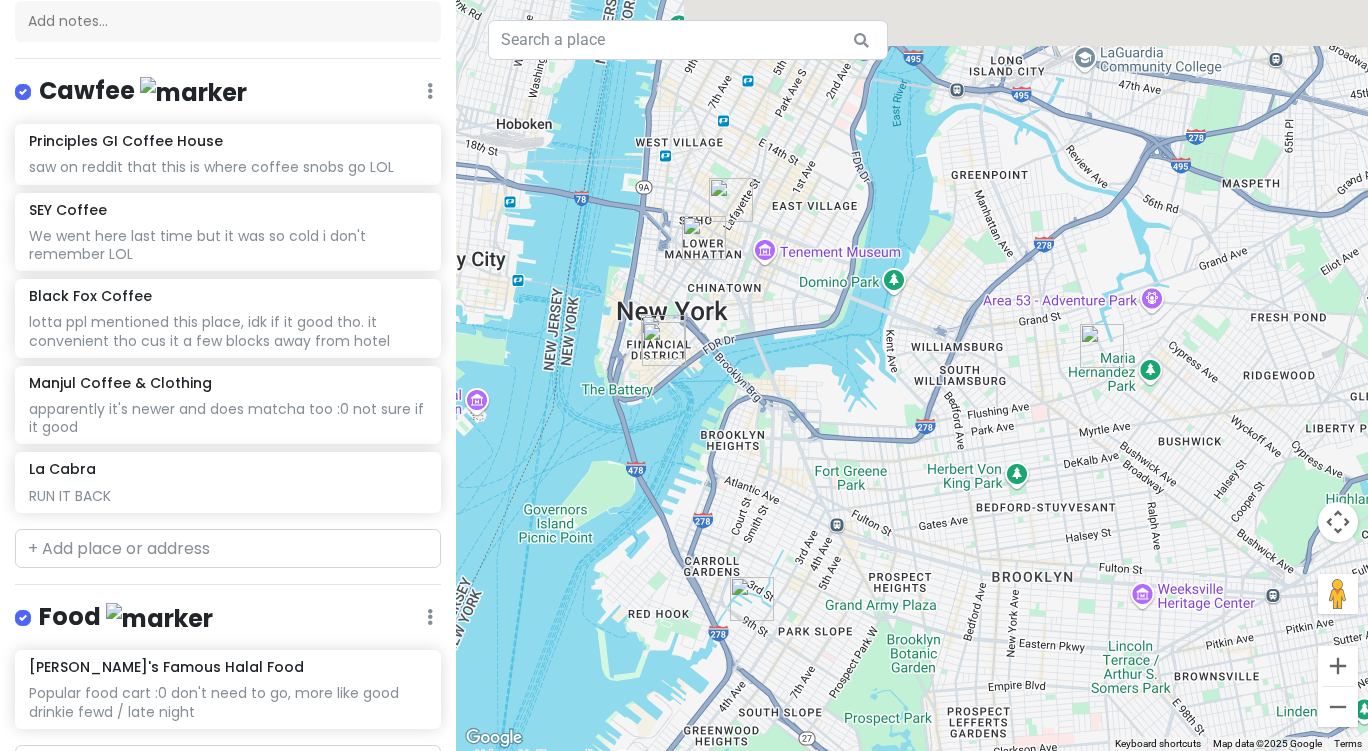 drag, startPoint x: 687, startPoint y: 278, endPoint x: 741, endPoint y: 463, distance: 192.72 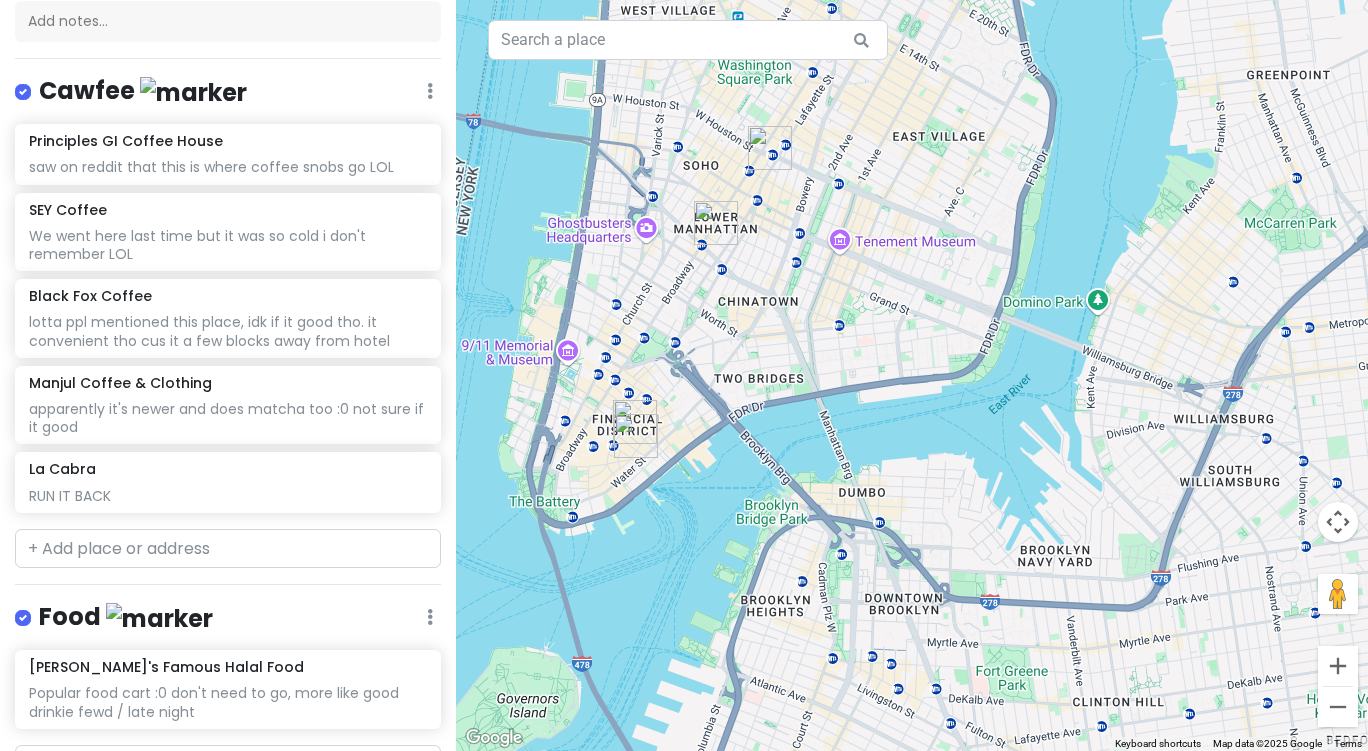drag, startPoint x: 788, startPoint y: 298, endPoint x: 808, endPoint y: 378, distance: 82.46211 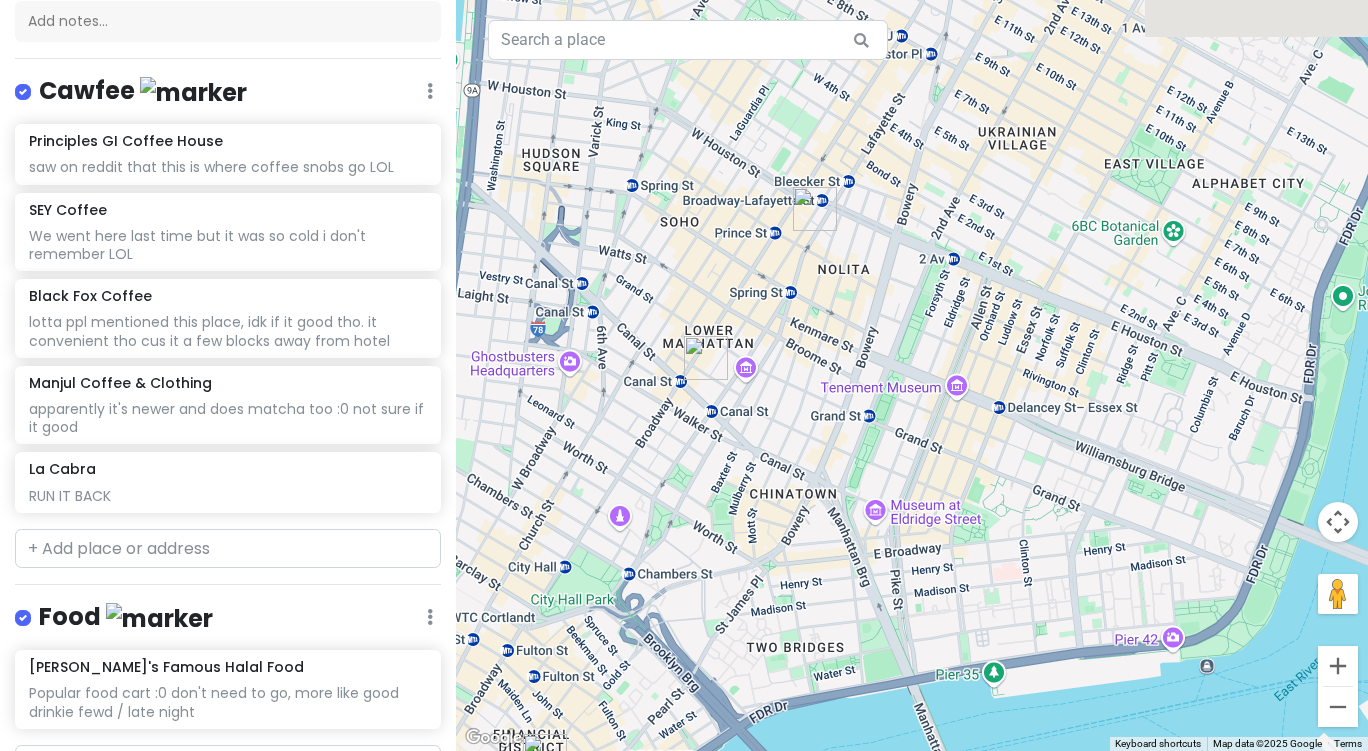 drag, startPoint x: 723, startPoint y: 242, endPoint x: 767, endPoint y: 327, distance: 95.71311 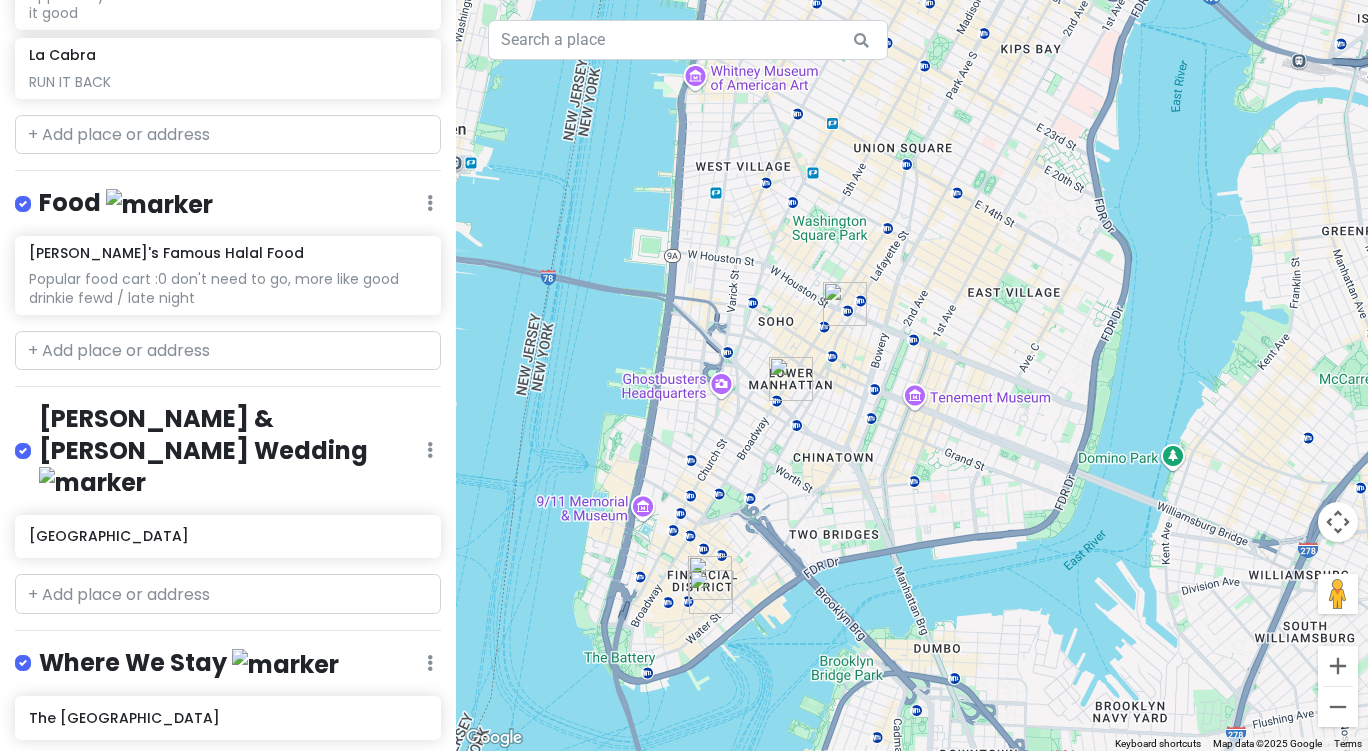 scroll, scrollTop: 688, scrollLeft: 0, axis: vertical 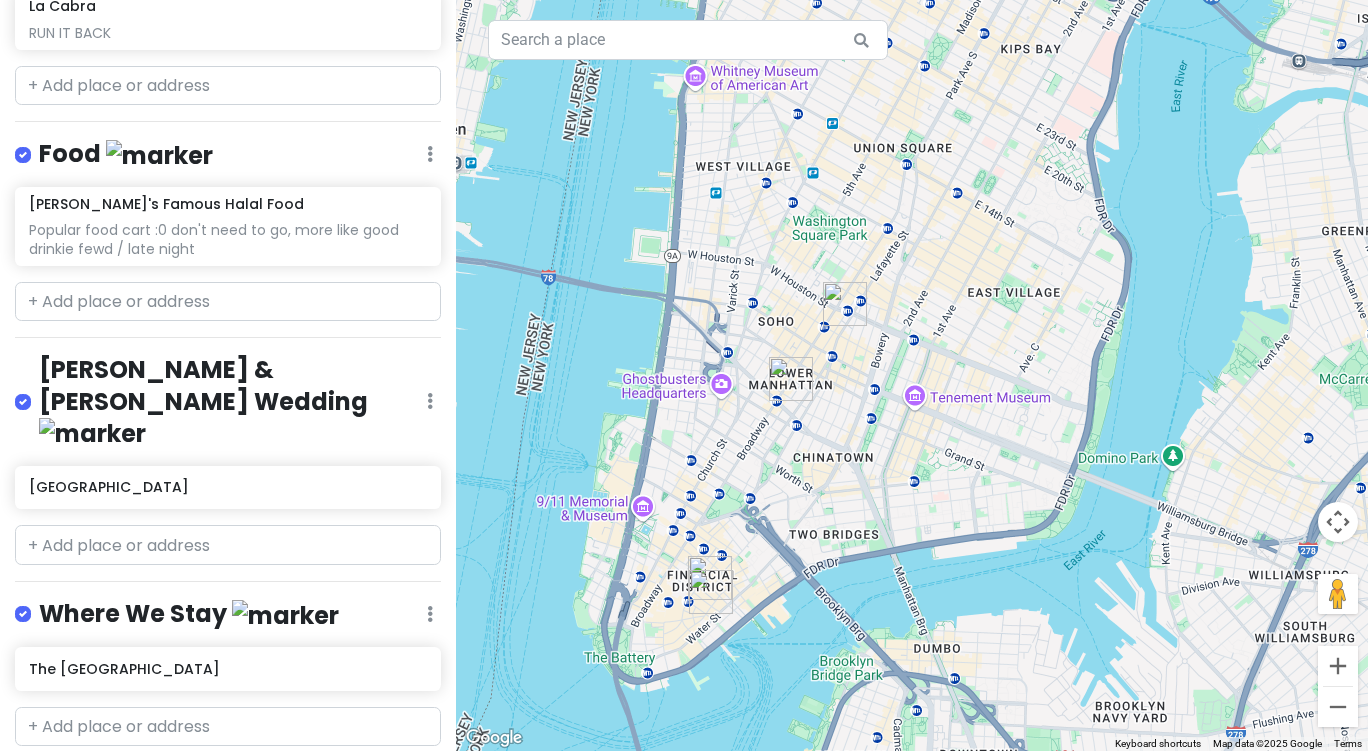 click on "To navigate, press the arrow keys." at bounding box center [912, 375] 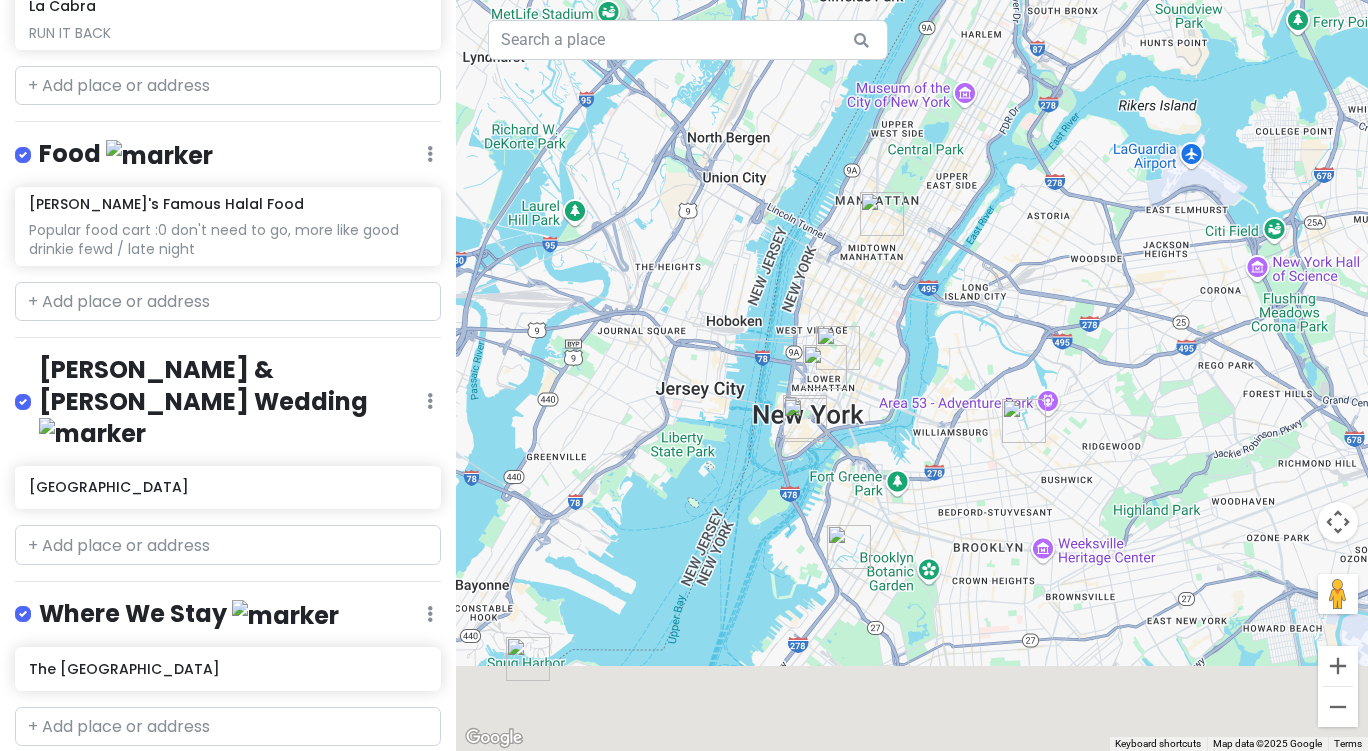 drag, startPoint x: 639, startPoint y: 655, endPoint x: 754, endPoint y: 393, distance: 286.1276 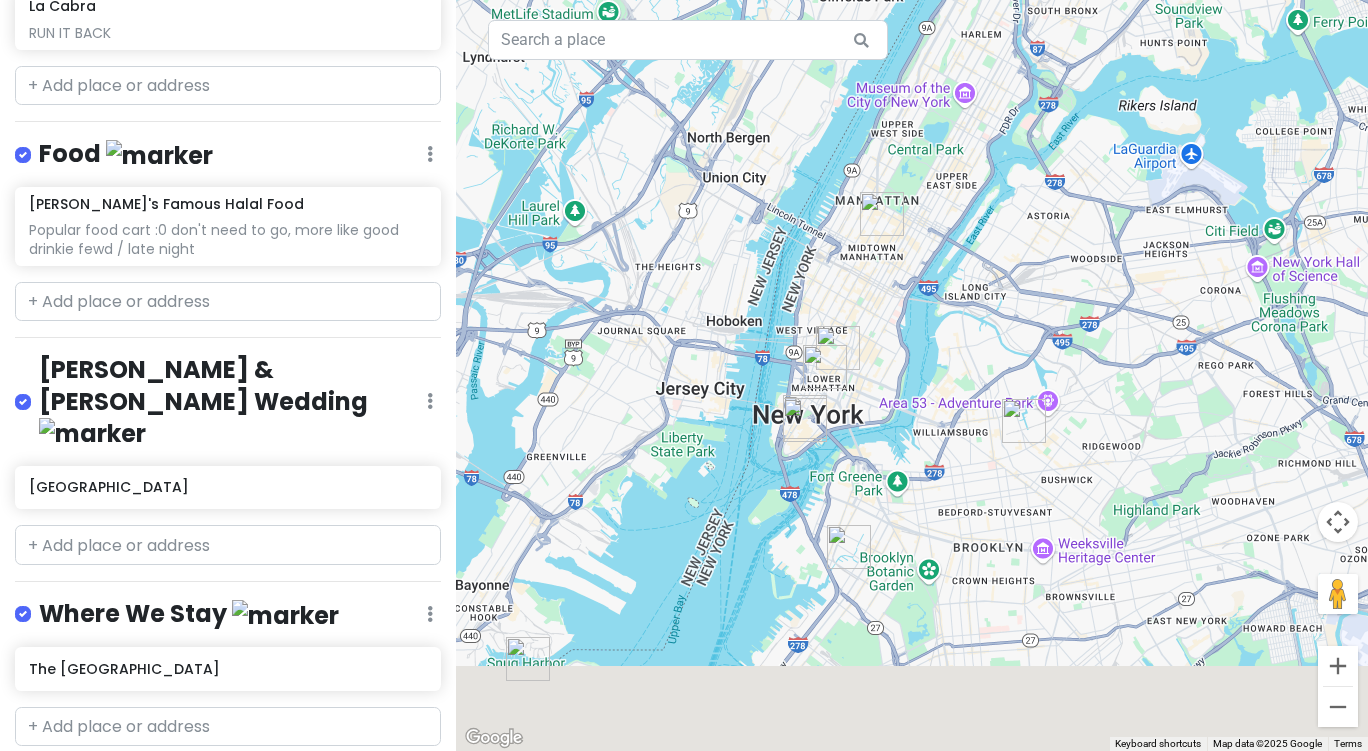 click on "To navigate, press the arrow keys." at bounding box center [912, 375] 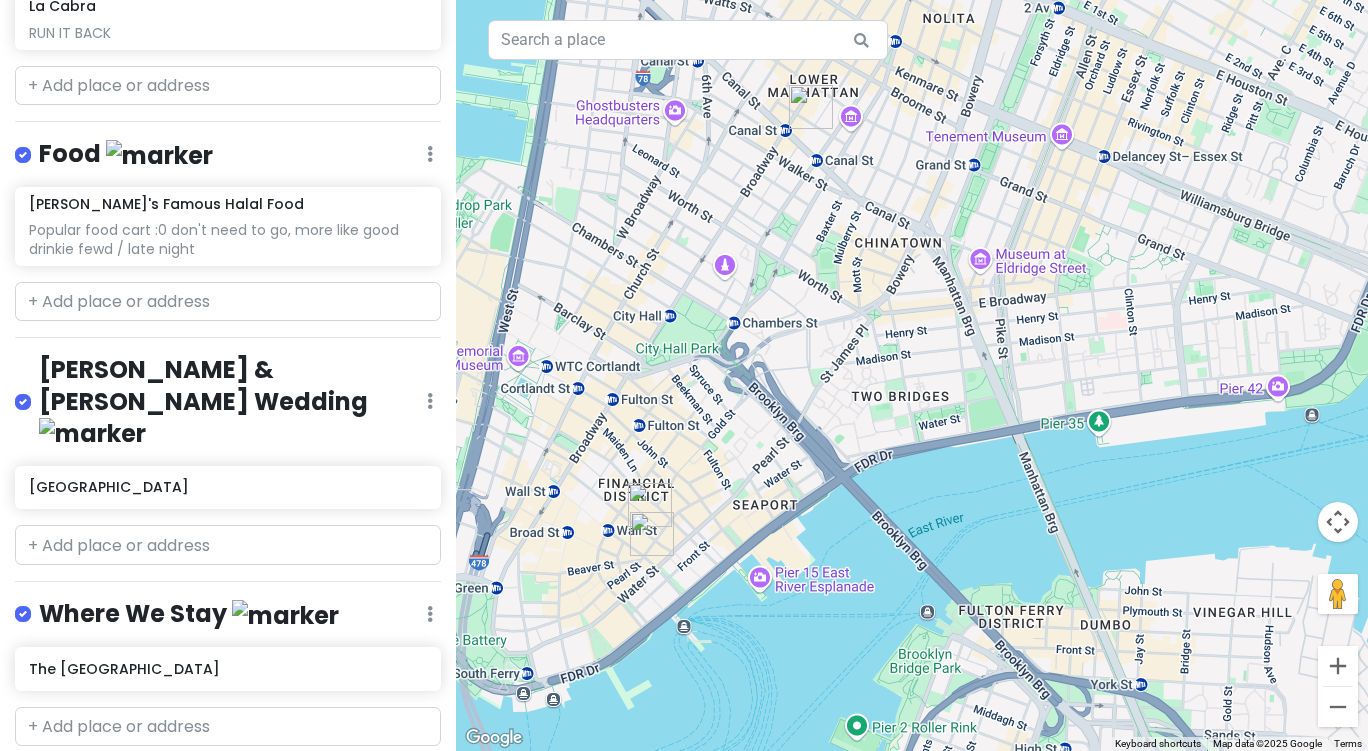 drag, startPoint x: 859, startPoint y: 285, endPoint x: 917, endPoint y: 330, distance: 73.409805 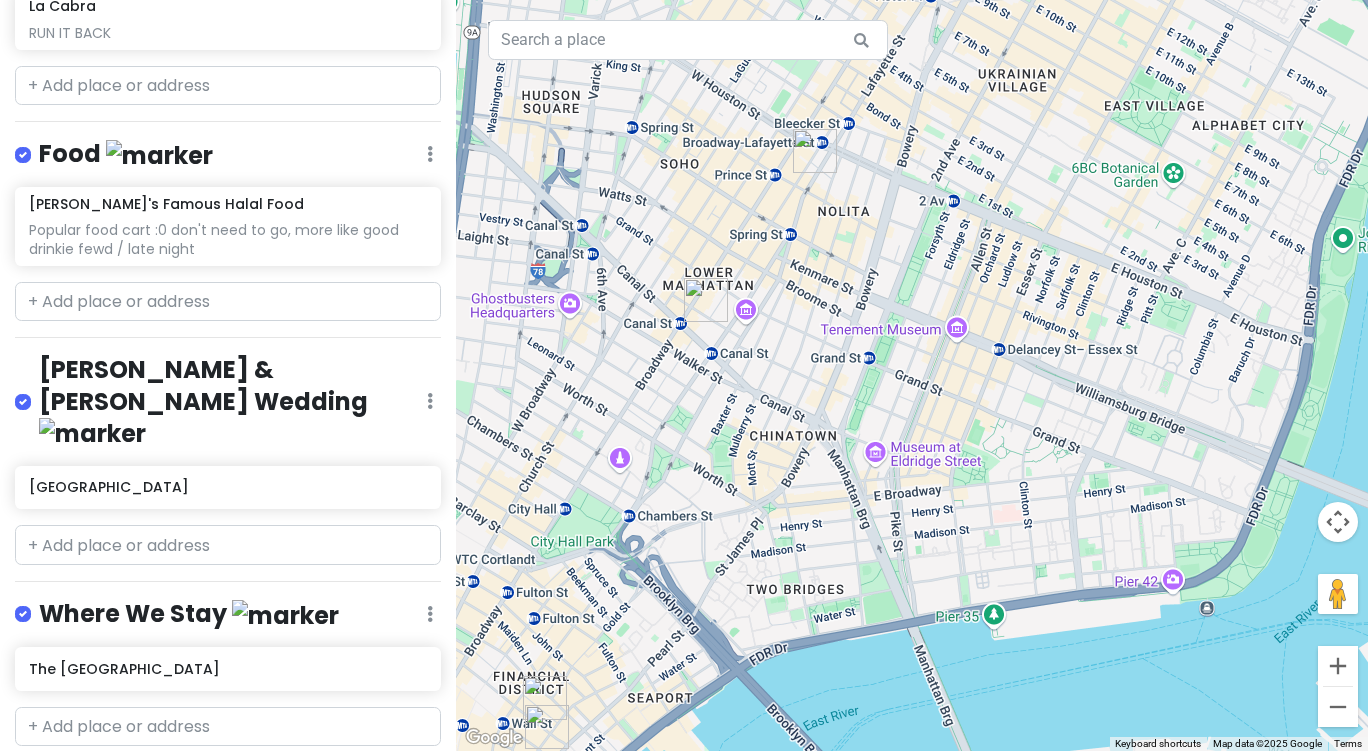 drag, startPoint x: 764, startPoint y: 536, endPoint x: 666, endPoint y: 496, distance: 105.848946 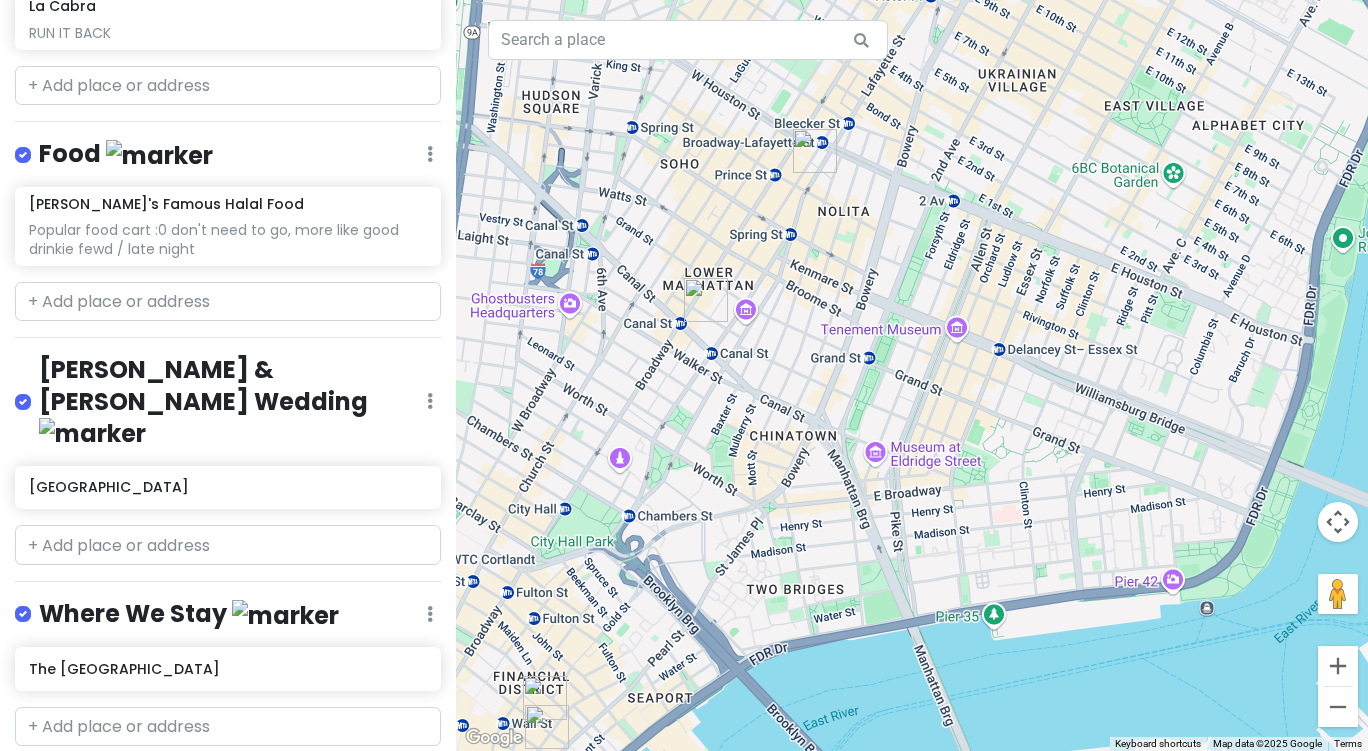 click on "To navigate, press the arrow keys." at bounding box center (912, 375) 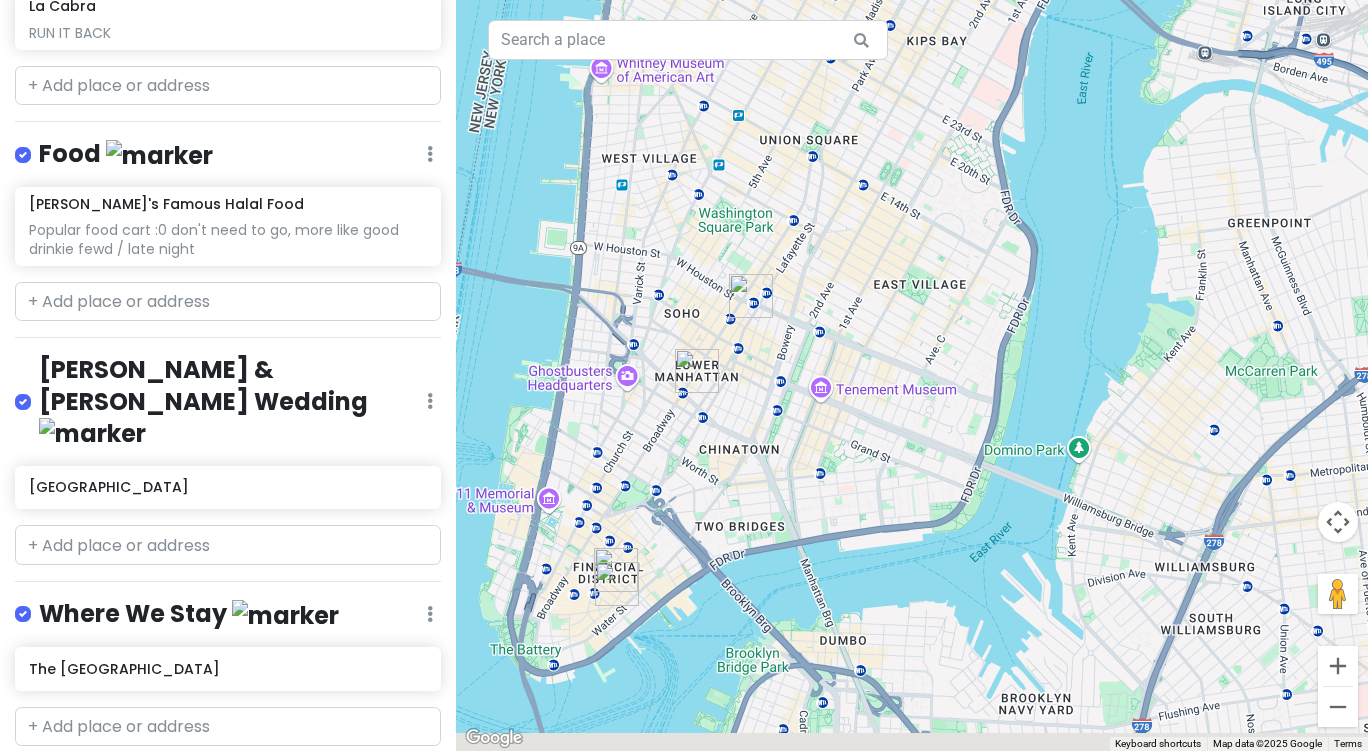 drag, startPoint x: 662, startPoint y: 508, endPoint x: 713, endPoint y: 407, distance: 113.14592 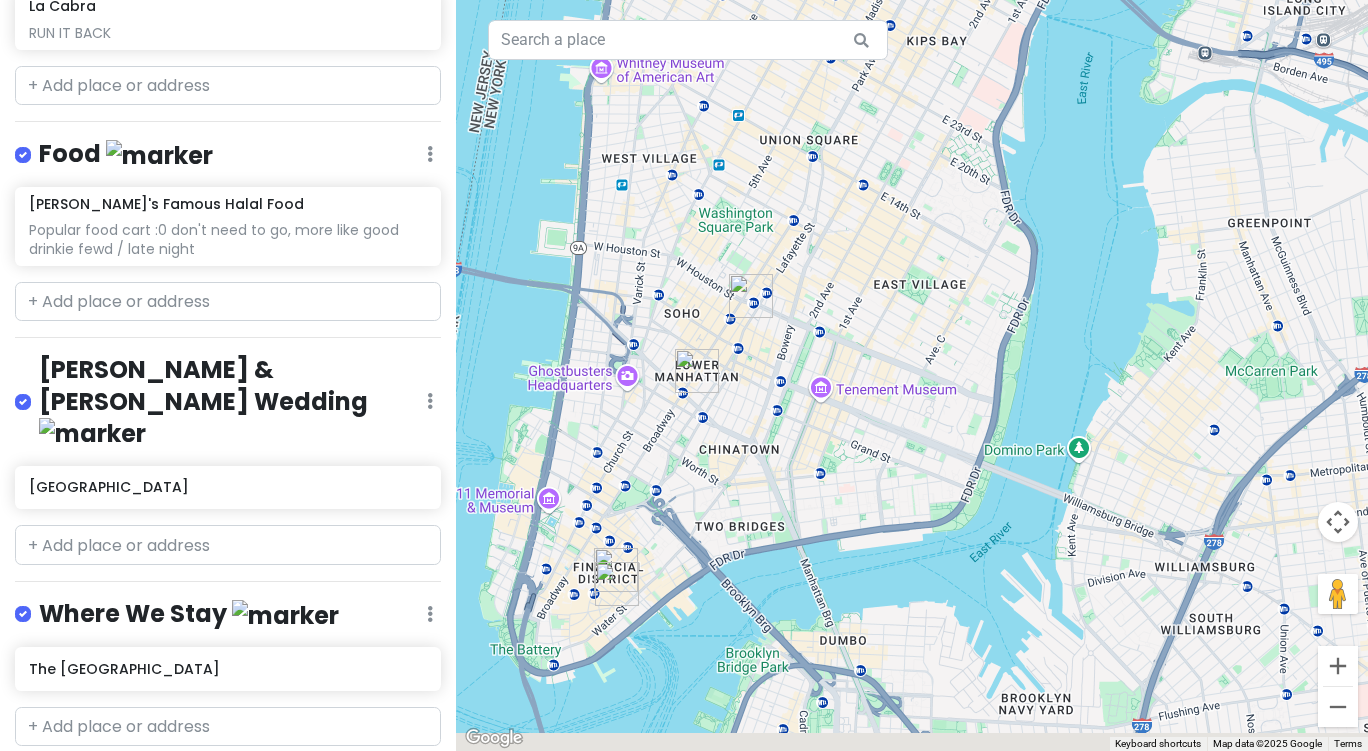 click on "To navigate, press the arrow keys." at bounding box center [912, 375] 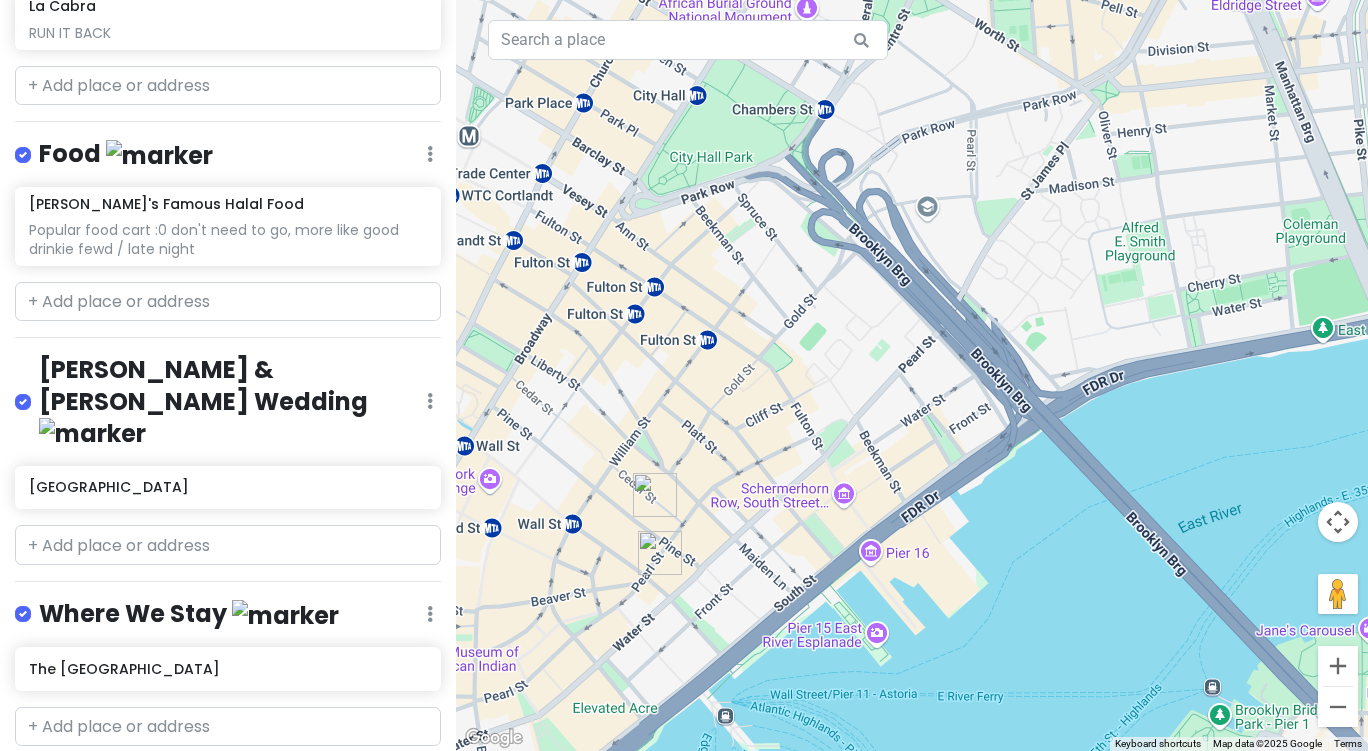 click at bounding box center (660, 553) 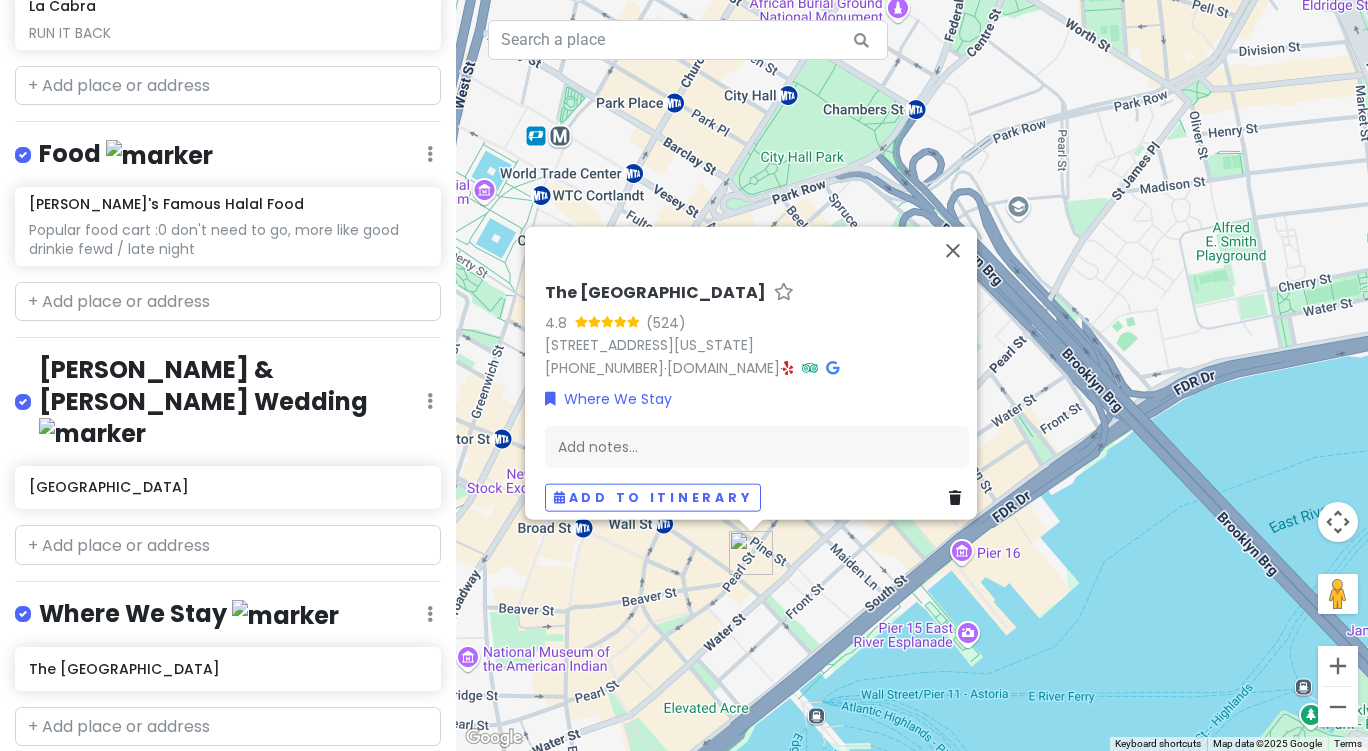 click on "Where We Stay   Edit Reorder Delete List" at bounding box center (228, 618) 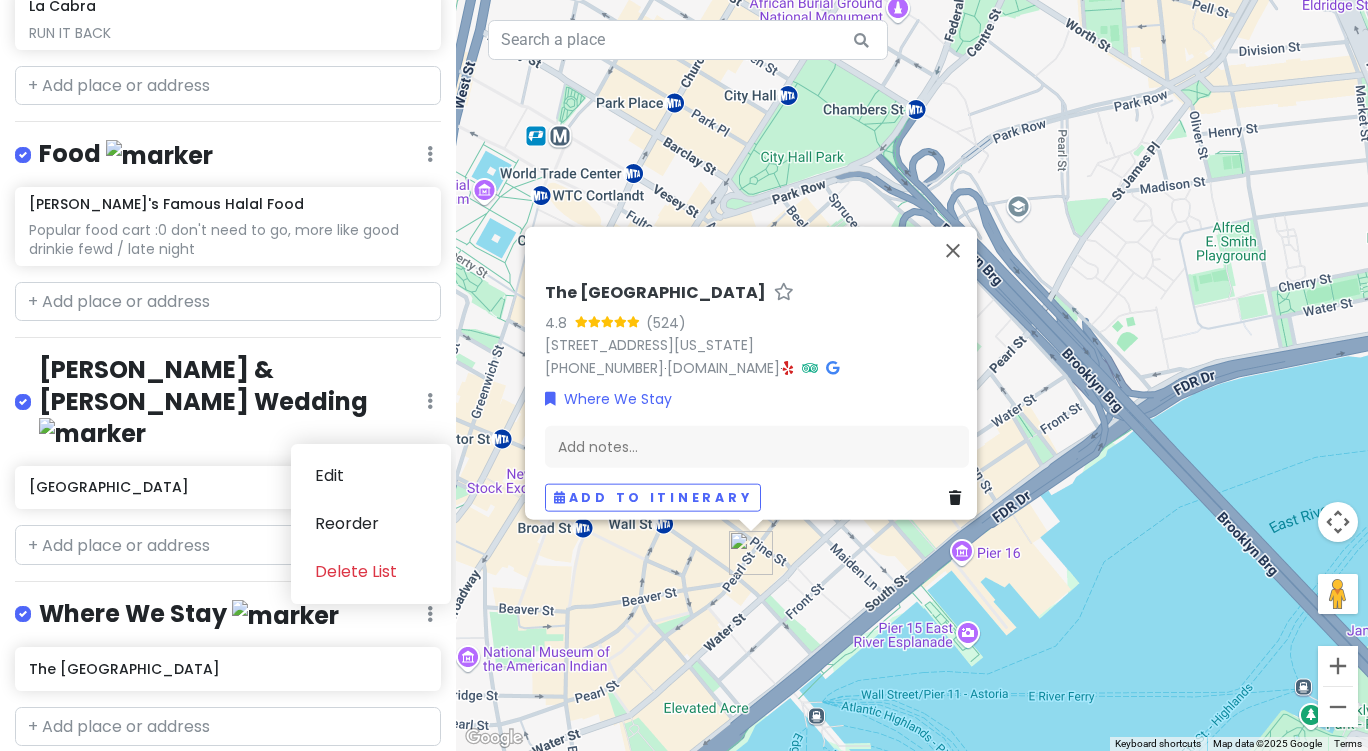 click at bounding box center [285, 615] 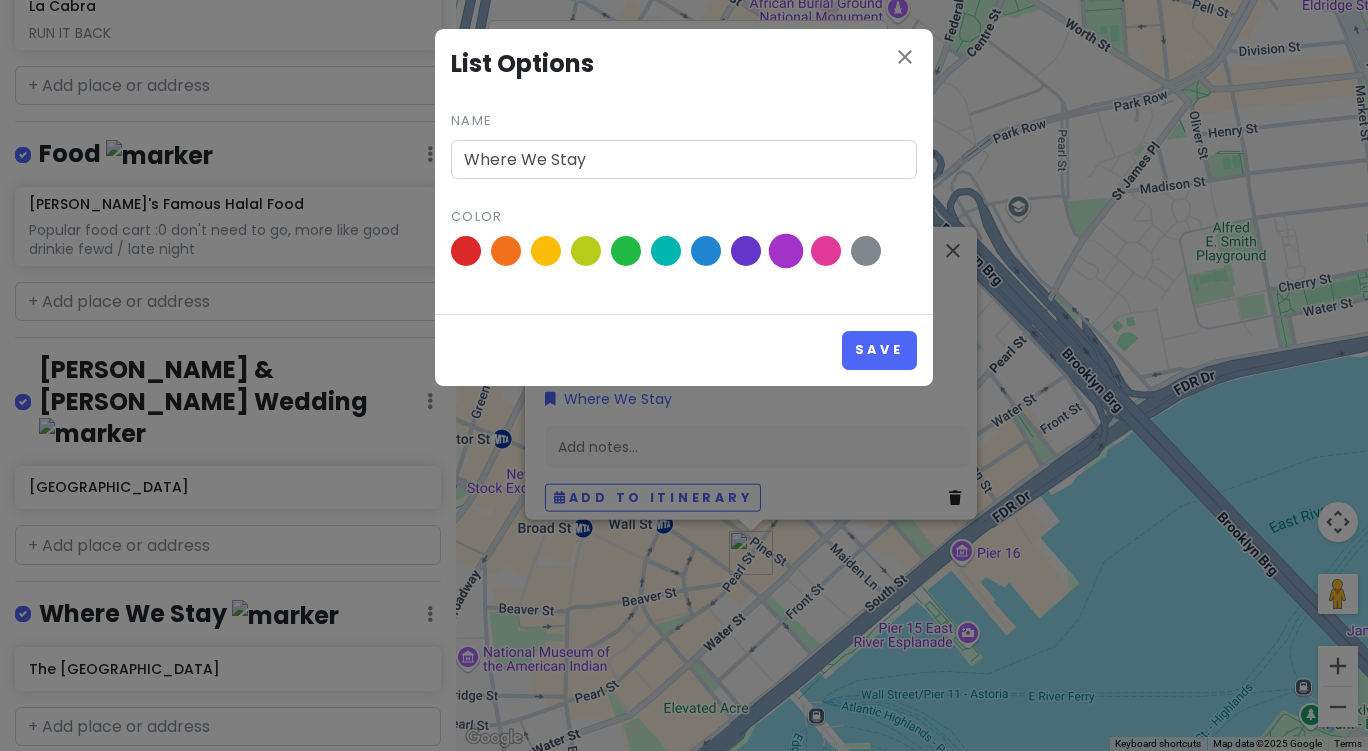 click at bounding box center (786, 251) 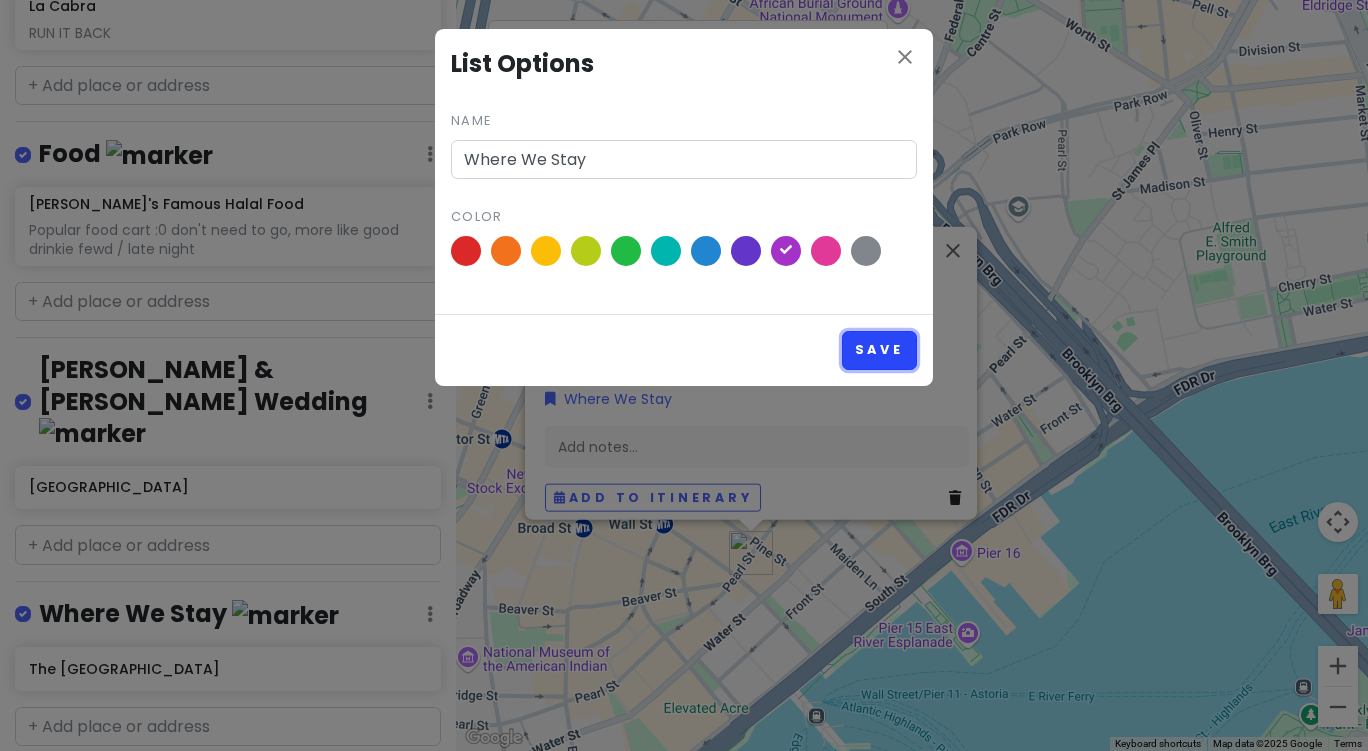 click on "Save" at bounding box center [879, 350] 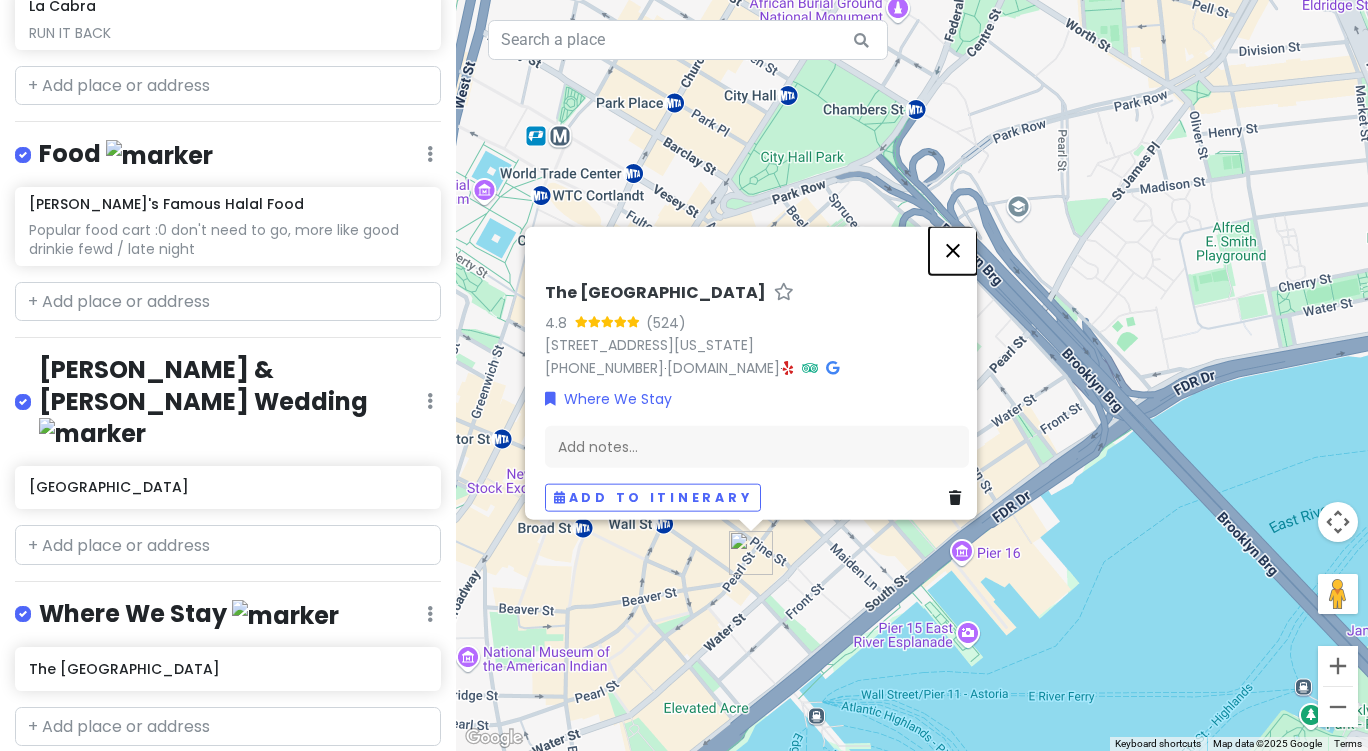 click at bounding box center [953, 250] 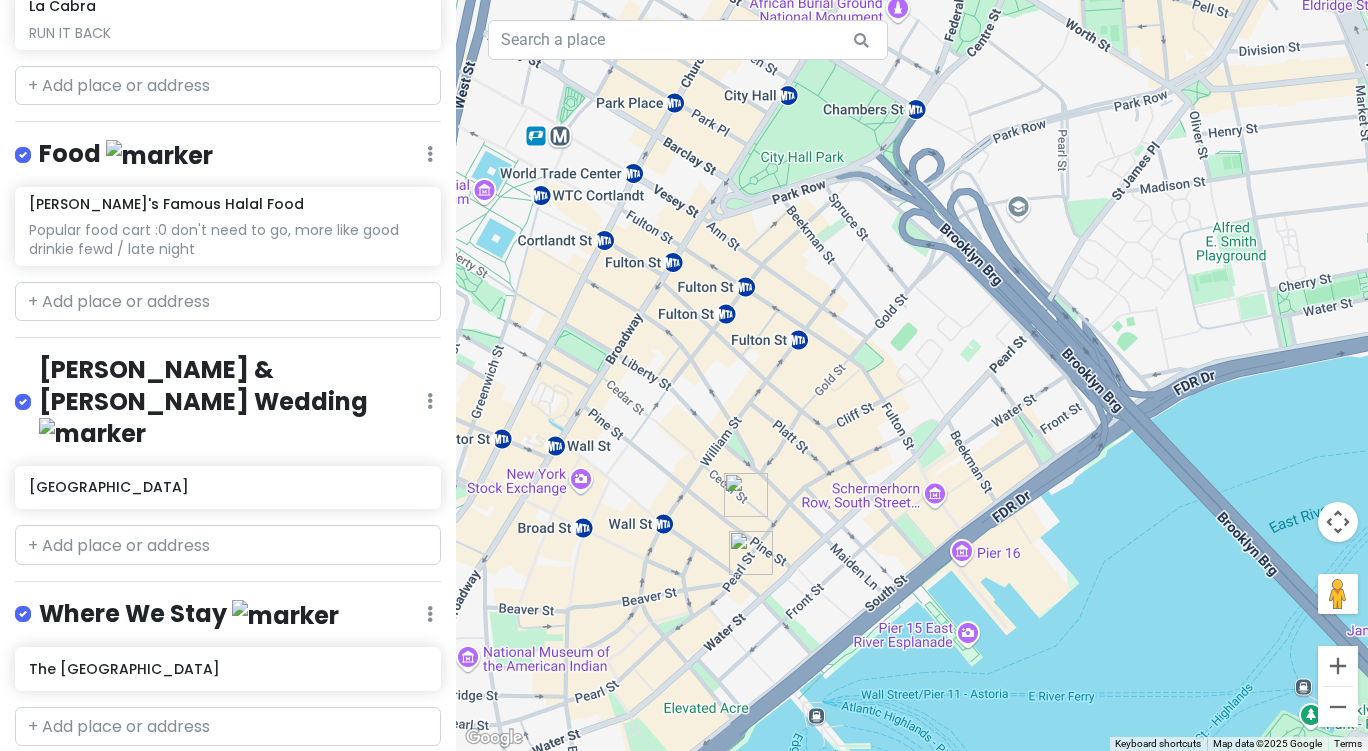 click at bounding box center (751, 553) 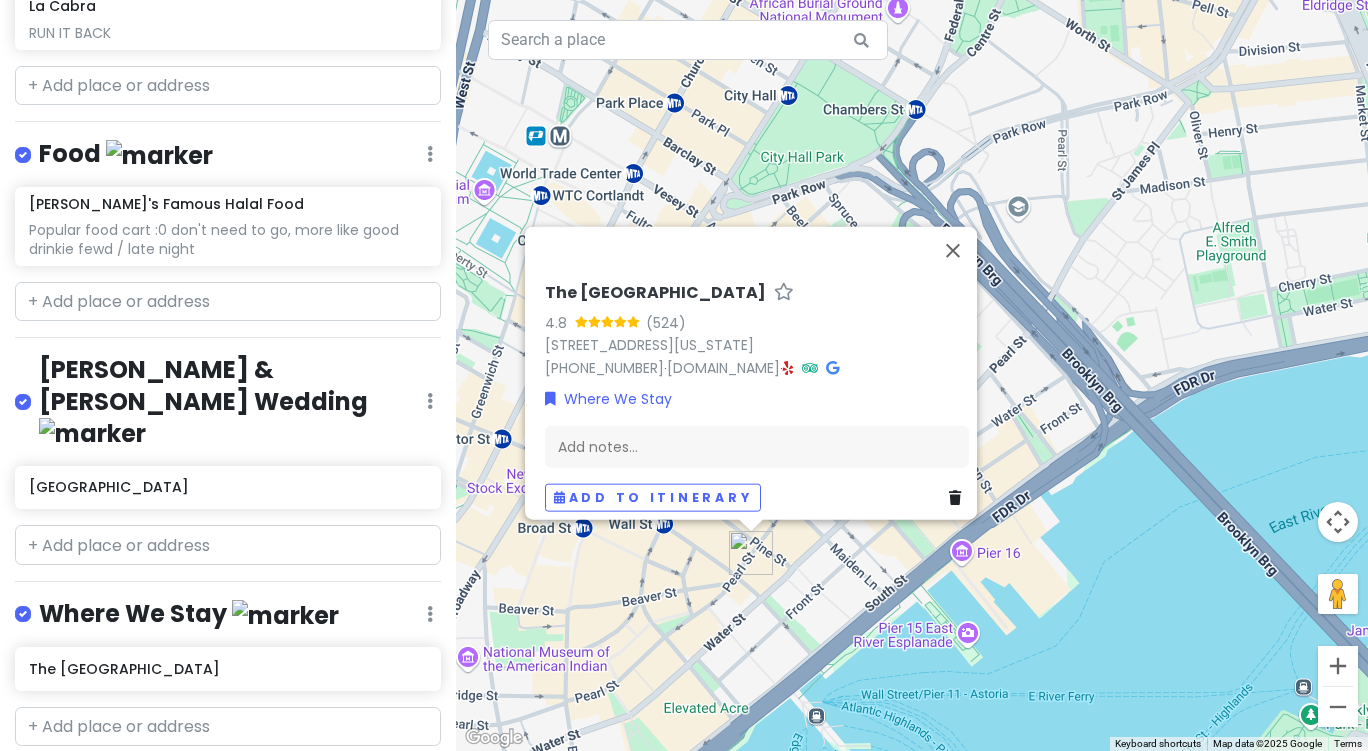 click on "To navigate, press the arrow keys. The Wall Street Hotel 4.8        (524) 88 Wall St, New York, NY 10005, USA (212) 688-9255   ·   www.thewallsthotel.com   ·   Where We Stay Add notes...  Add to itinerary" at bounding box center (912, 375) 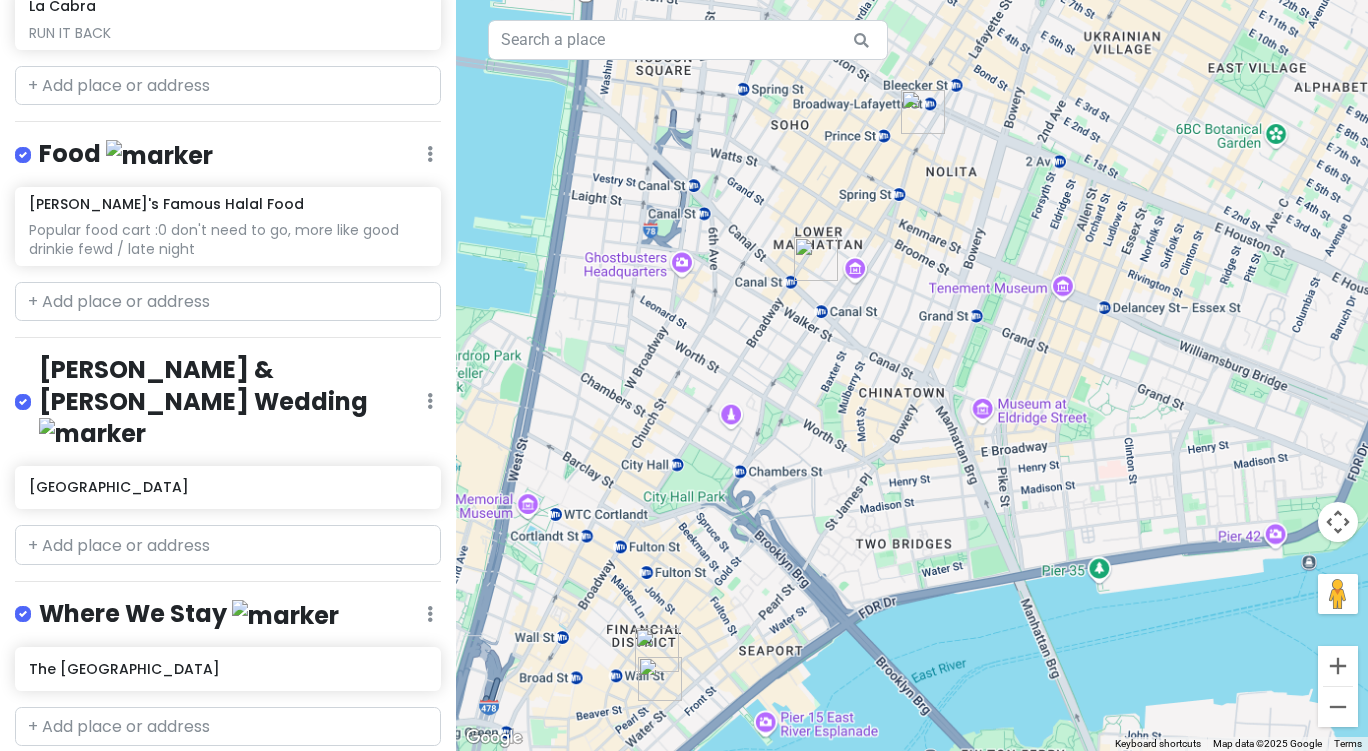 drag, startPoint x: 1001, startPoint y: 253, endPoint x: 873, endPoint y: 472, distance: 253.66316 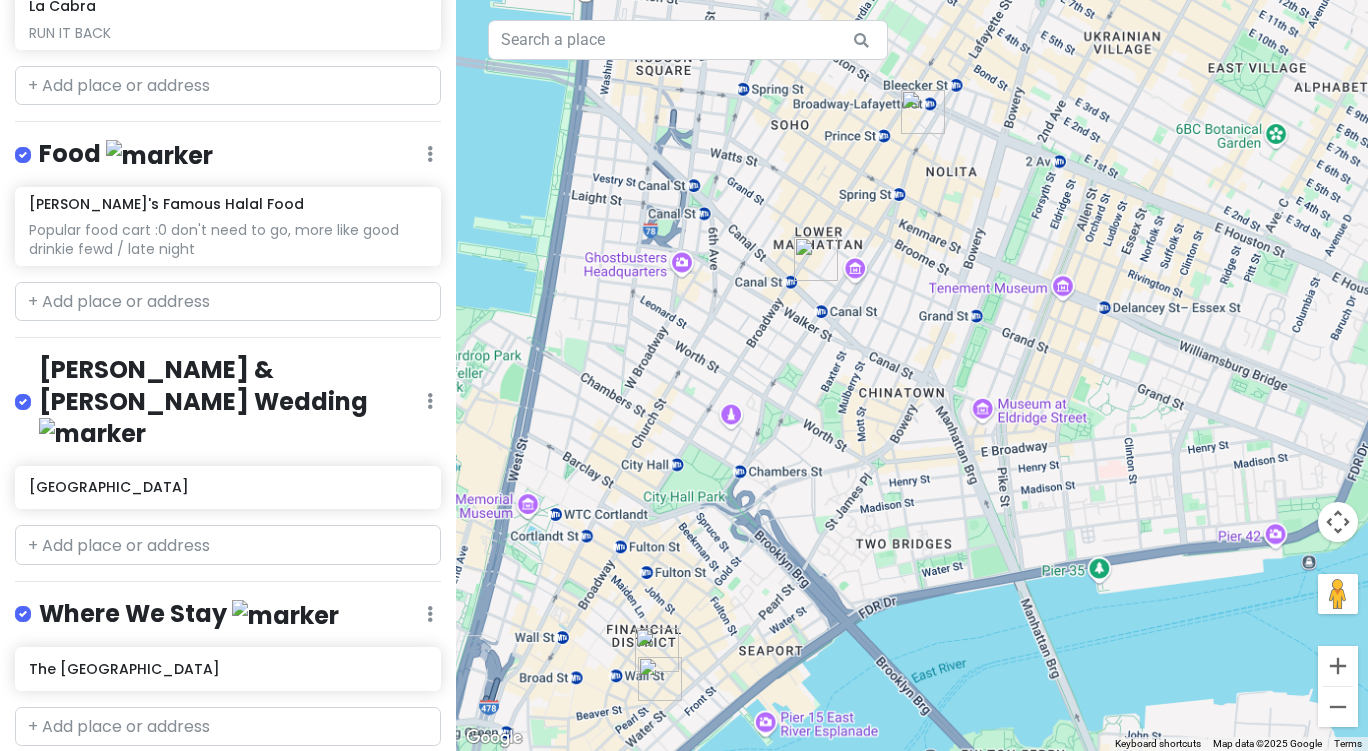 click on "To navigate, press the arrow keys." at bounding box center (912, 375) 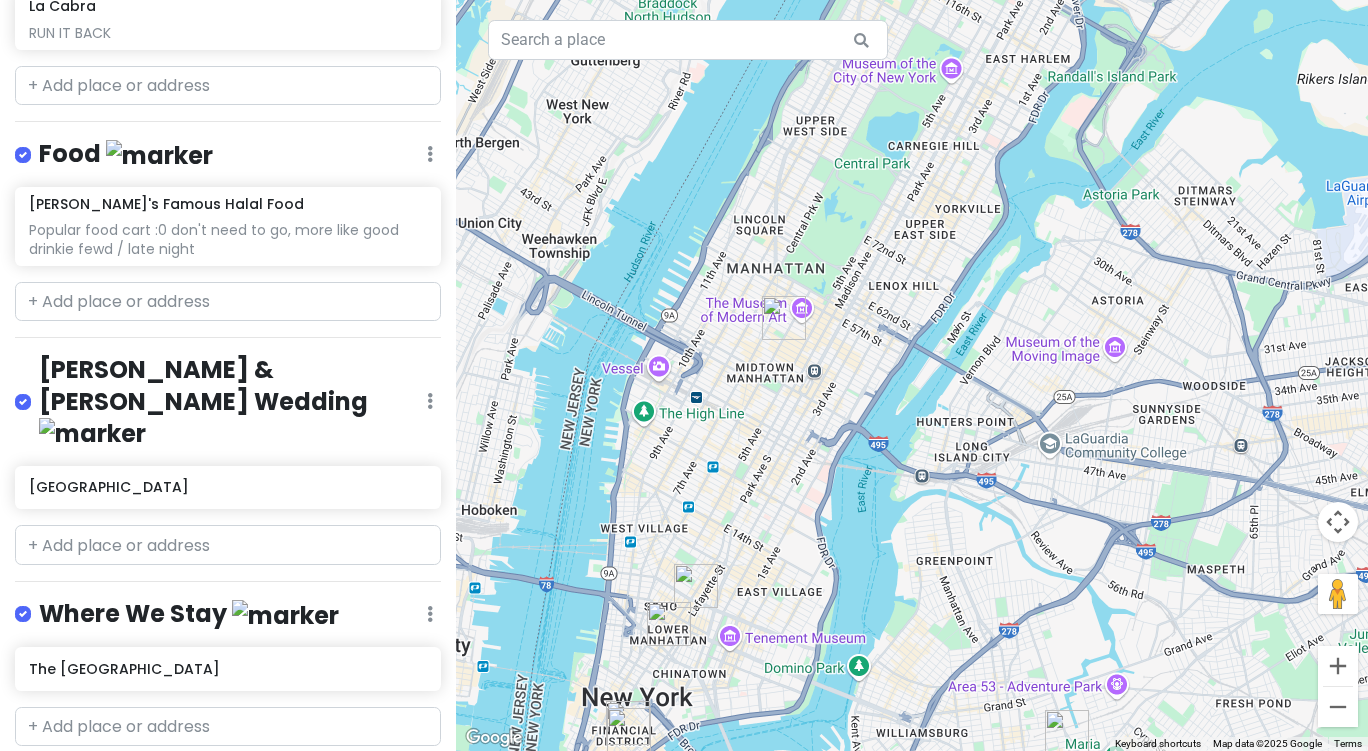 drag, startPoint x: 955, startPoint y: 448, endPoint x: 874, endPoint y: 553, distance: 132.61221 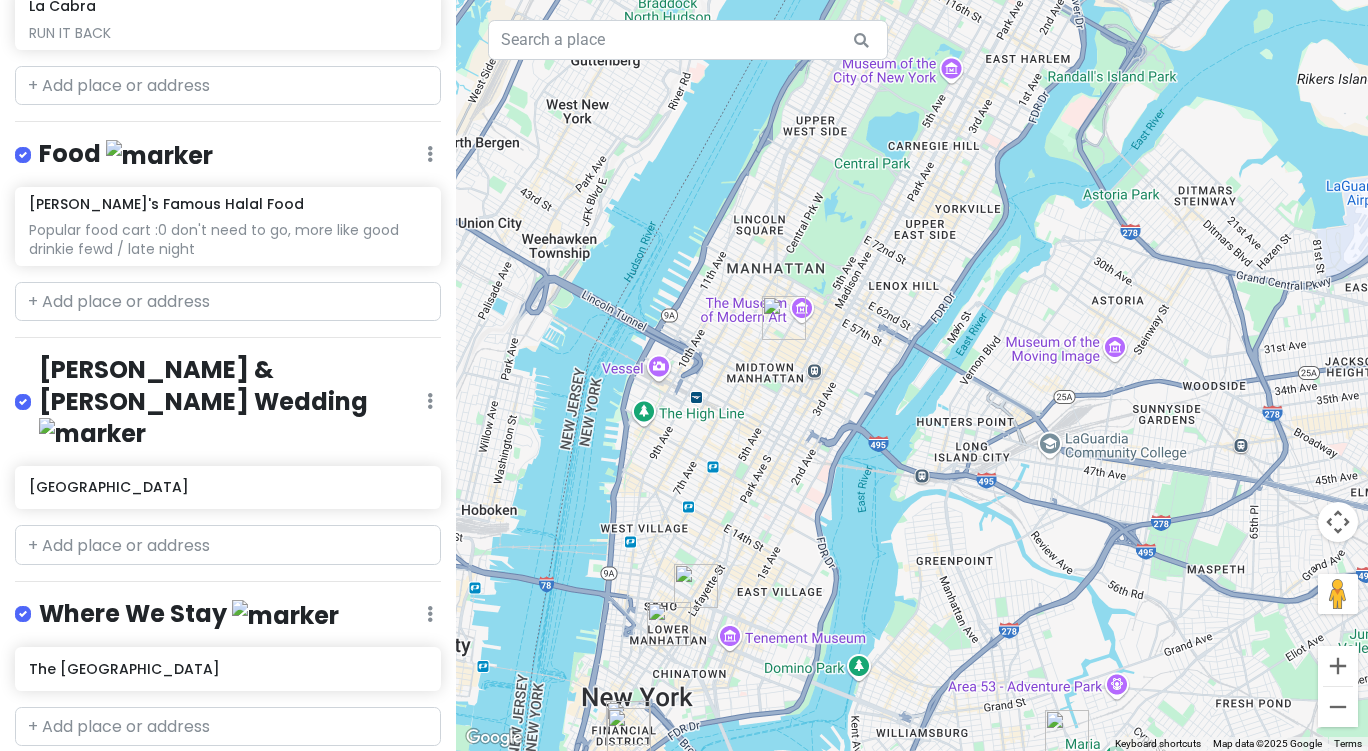 click on "To navigate, press the arrow keys." at bounding box center [912, 375] 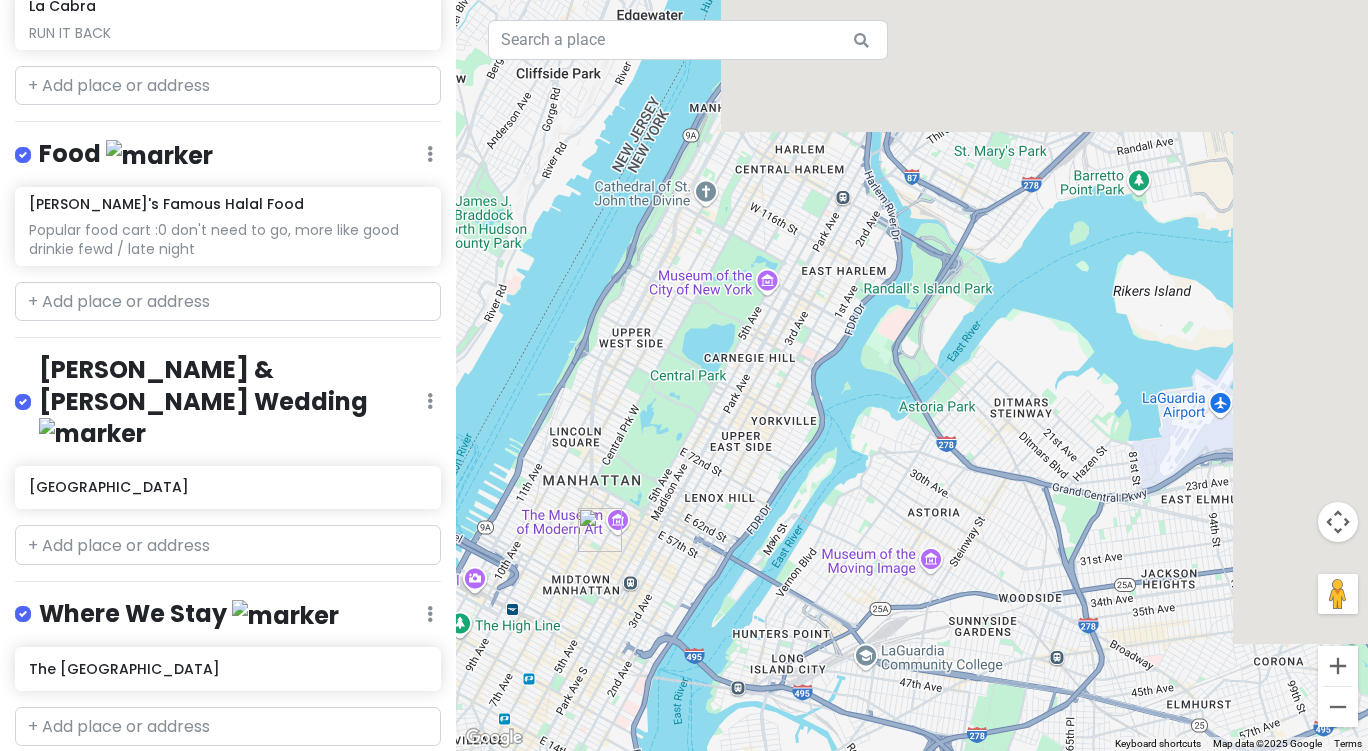 drag, startPoint x: 1081, startPoint y: 245, endPoint x: 923, endPoint y: 400, distance: 221.3346 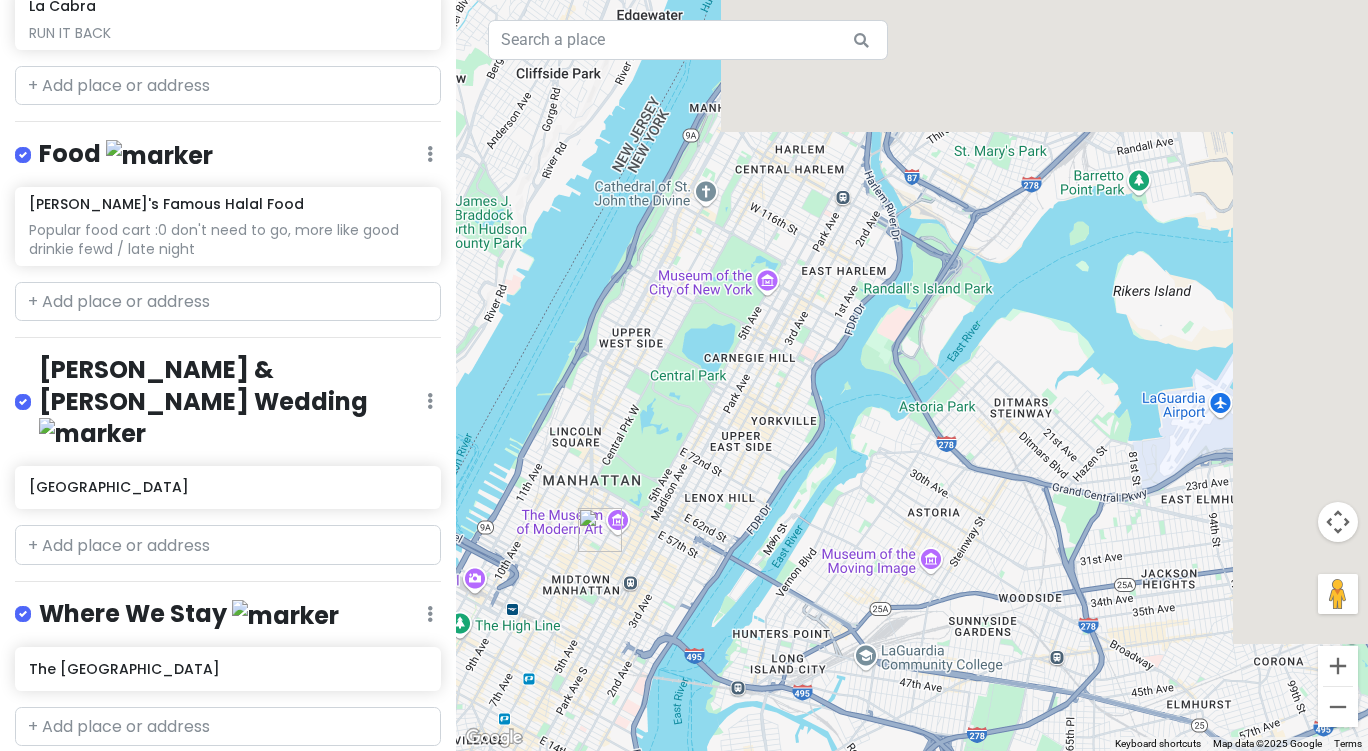 click on "To navigate, press the arrow keys." at bounding box center (912, 375) 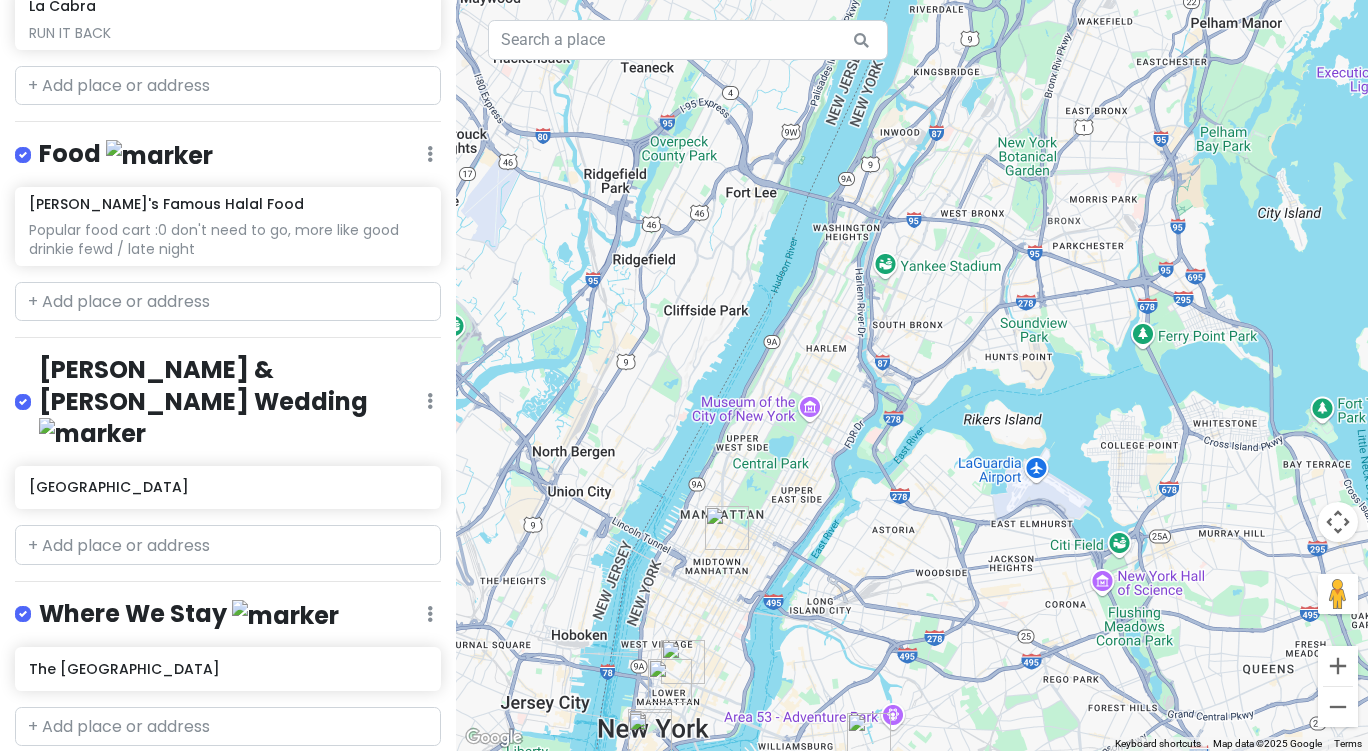 drag, startPoint x: 1062, startPoint y: 193, endPoint x: 964, endPoint y: 343, distance: 179.17589 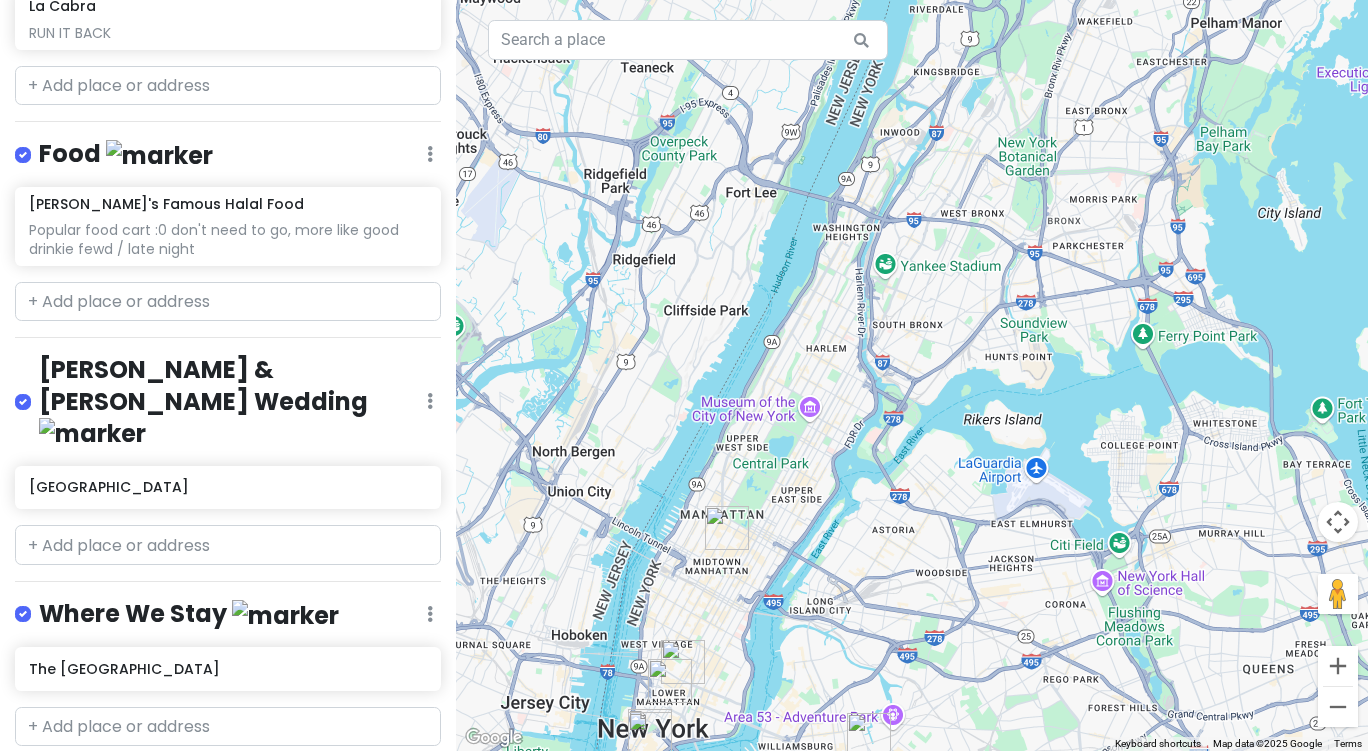 click on "To navigate, press the arrow keys." at bounding box center (912, 375) 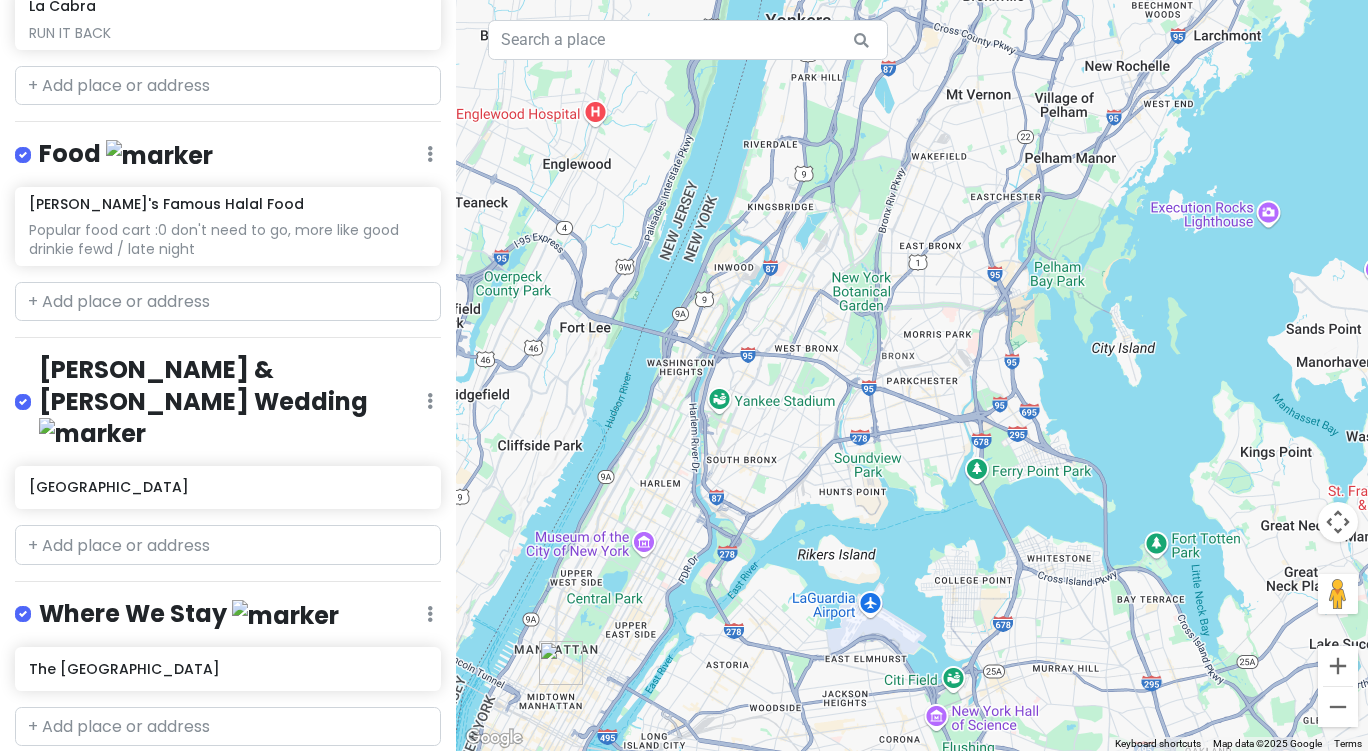 drag, startPoint x: 961, startPoint y: 354, endPoint x: 890, endPoint y: 414, distance: 92.95698 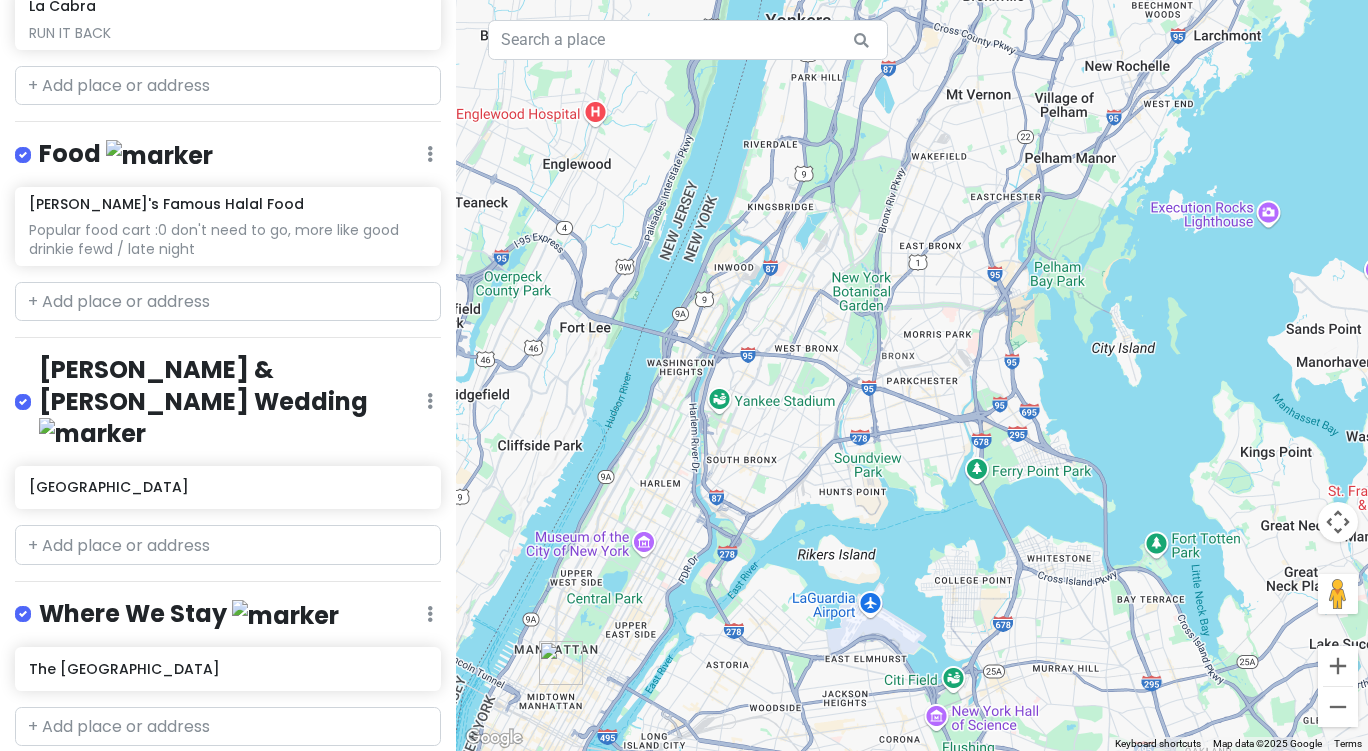 click on "To navigate, press the arrow keys." at bounding box center (912, 375) 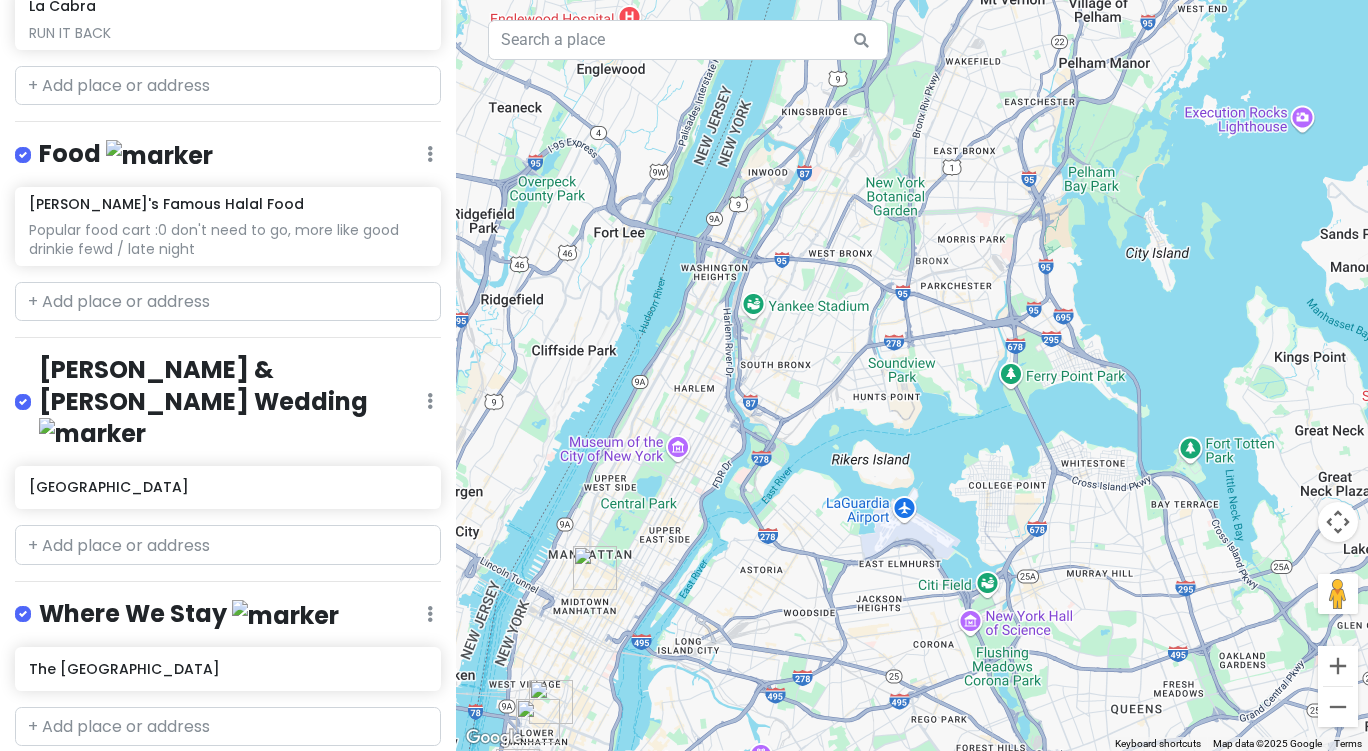 drag, startPoint x: 701, startPoint y: 502, endPoint x: 766, endPoint y: 430, distance: 97 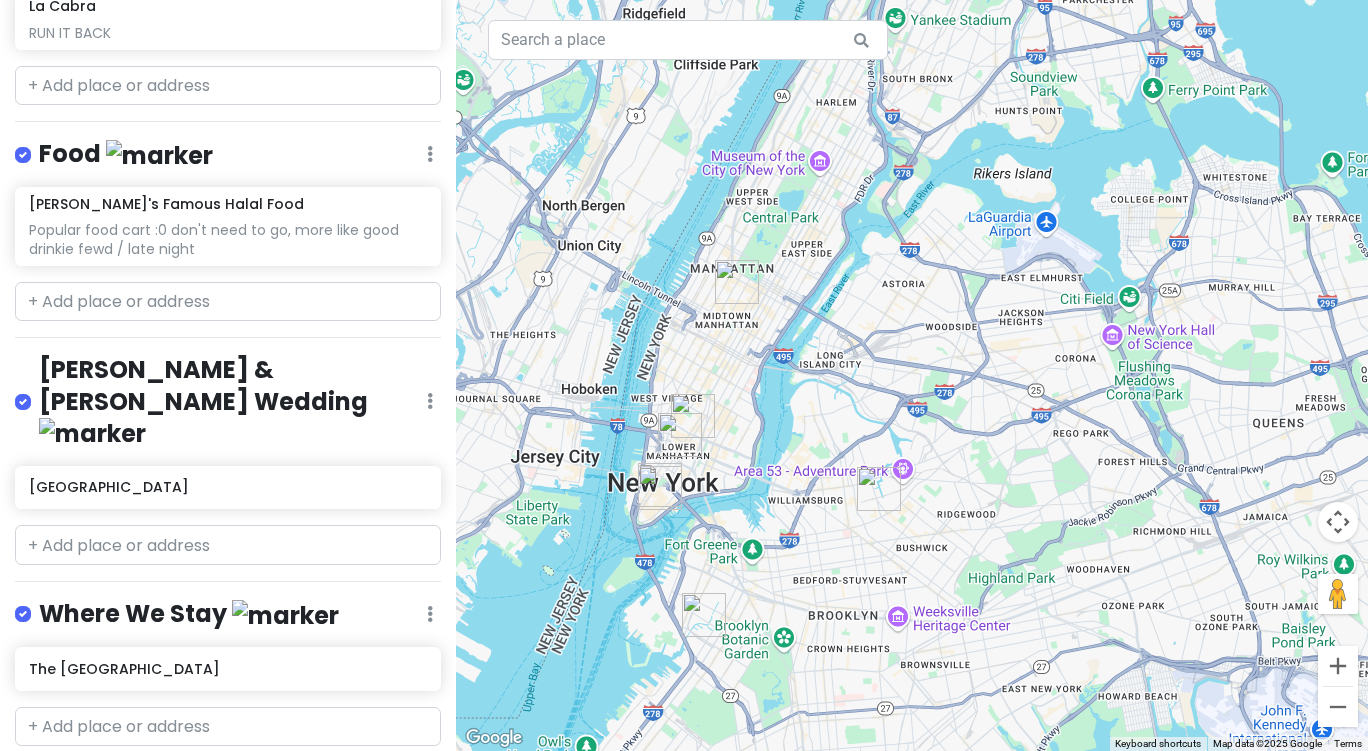 drag, startPoint x: 708, startPoint y: 494, endPoint x: 724, endPoint y: 449, distance: 47.759815 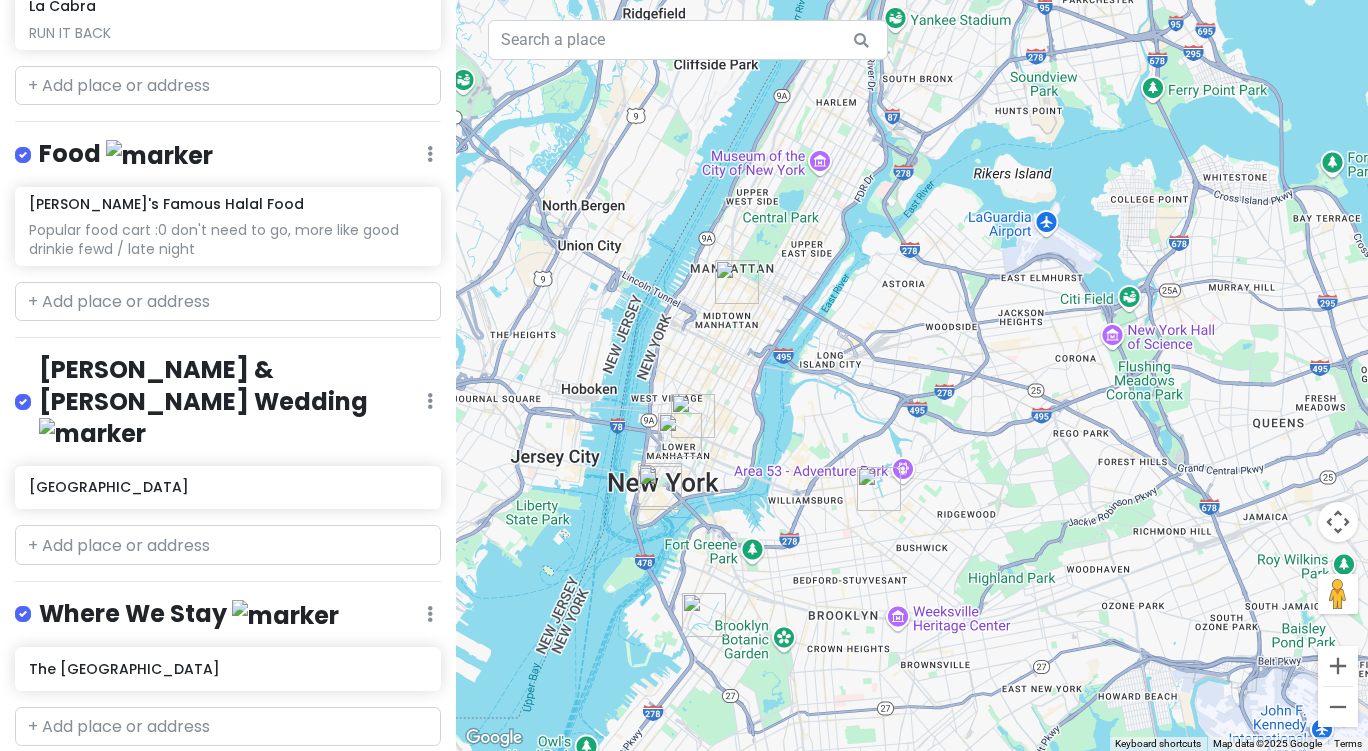 click on "To navigate, press the arrow keys." at bounding box center [912, 375] 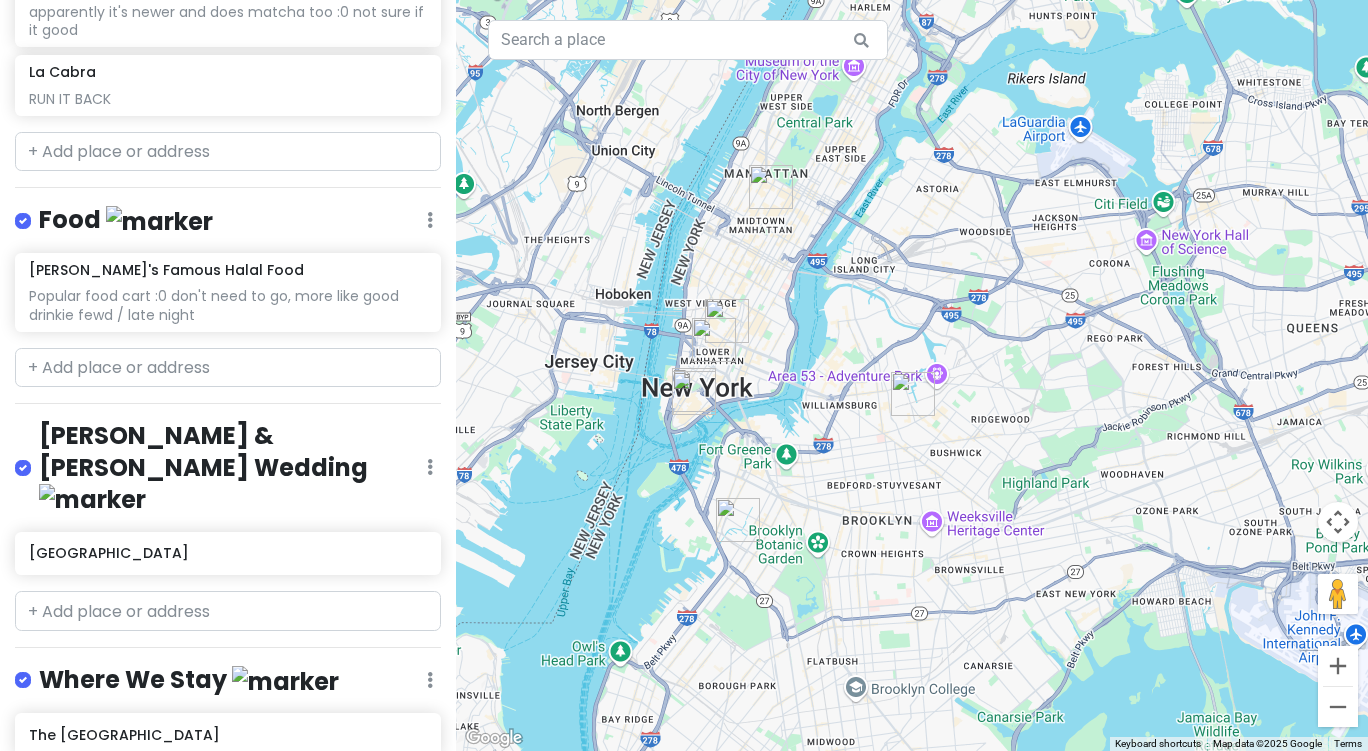 scroll, scrollTop: 624, scrollLeft: 0, axis: vertical 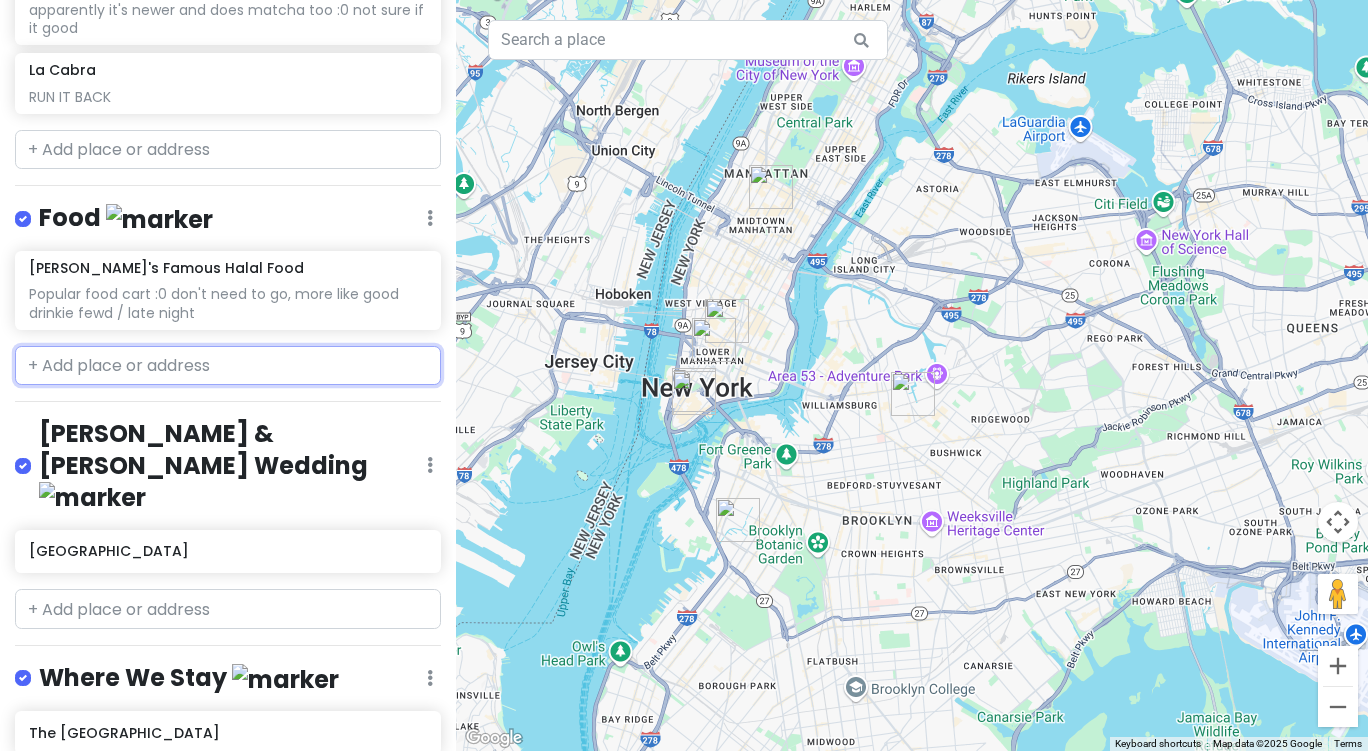 click at bounding box center [228, 366] 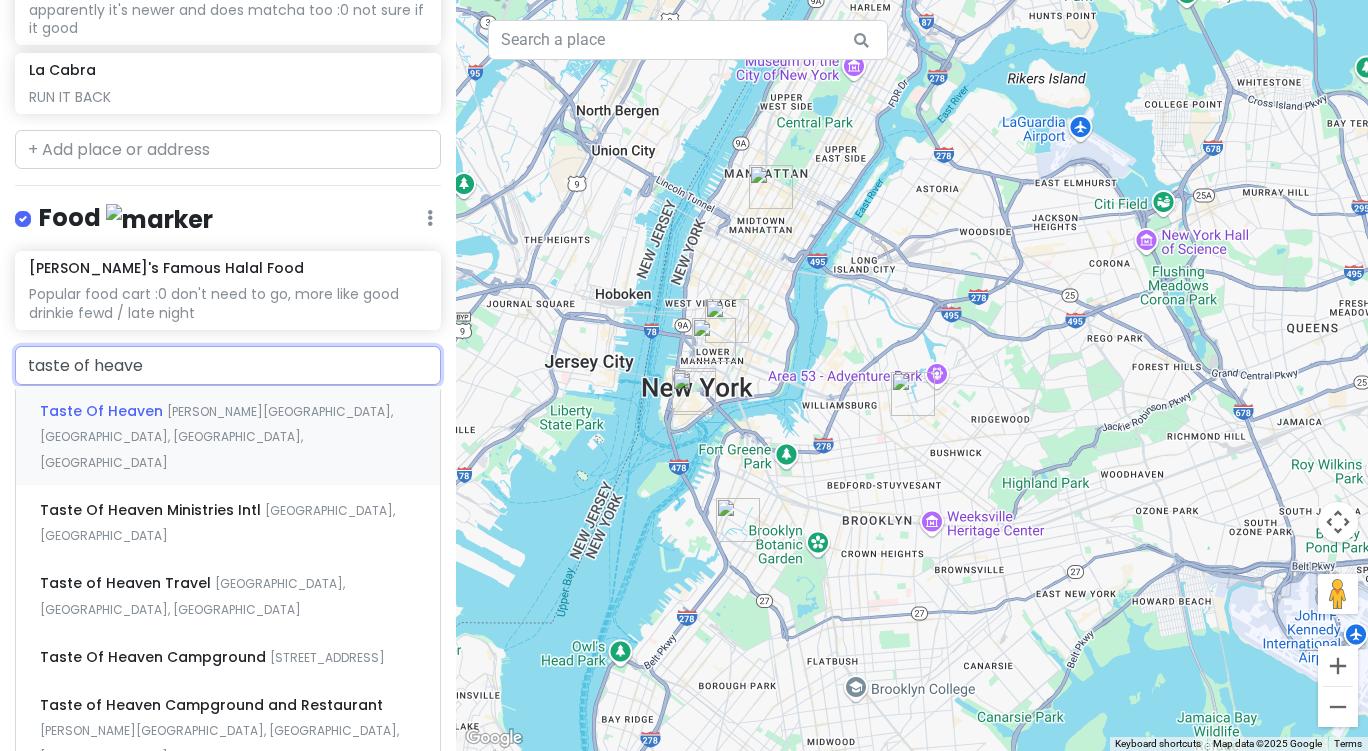 click on "Jackson Street, Brooklyn, NY, USA" at bounding box center [216, 437] 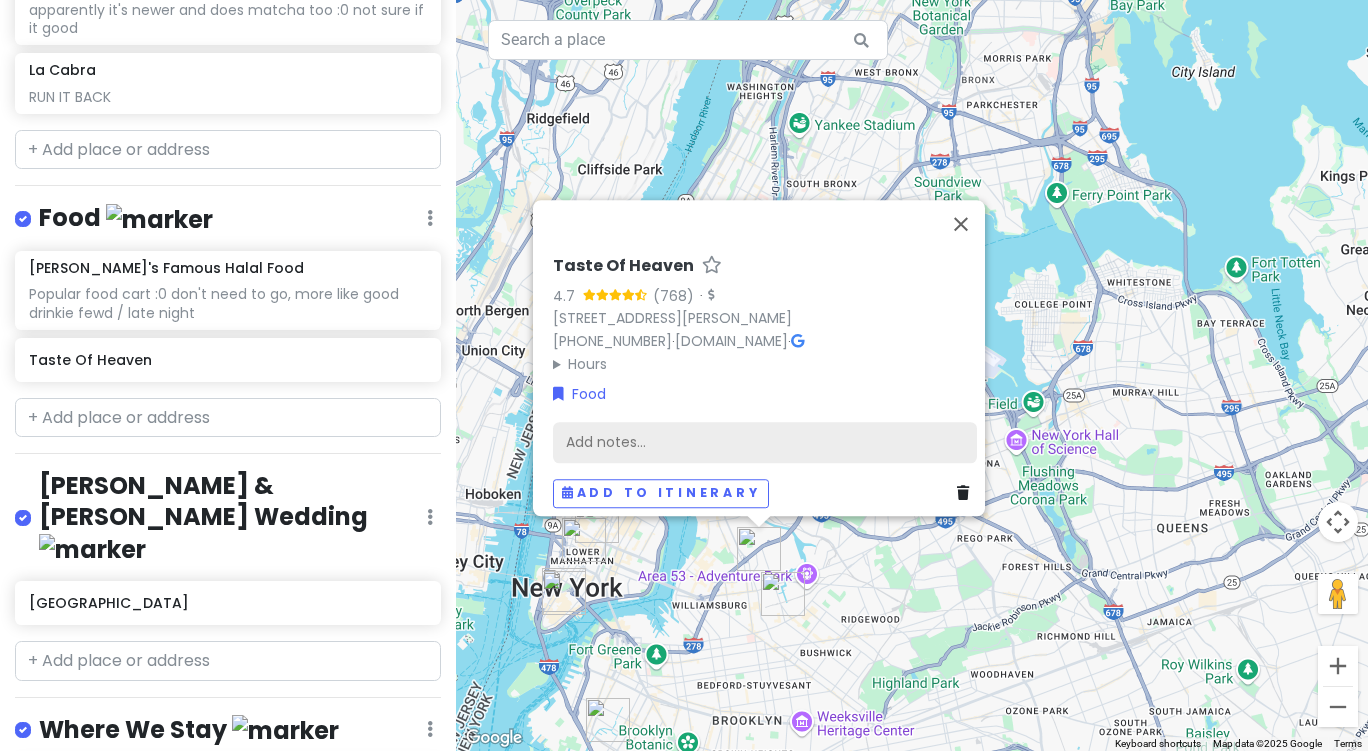 drag, startPoint x: 581, startPoint y: 427, endPoint x: 568, endPoint y: 443, distance: 20.615528 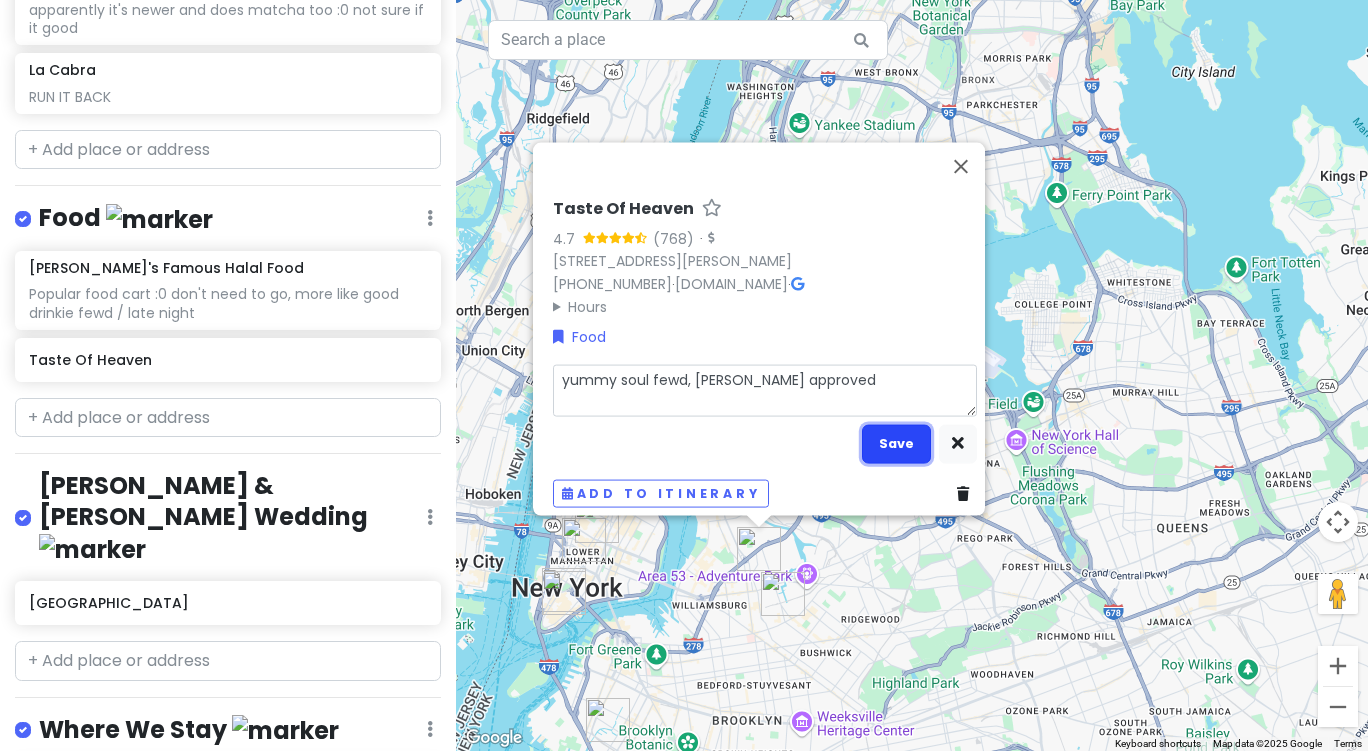 click on "Save" at bounding box center [896, 443] 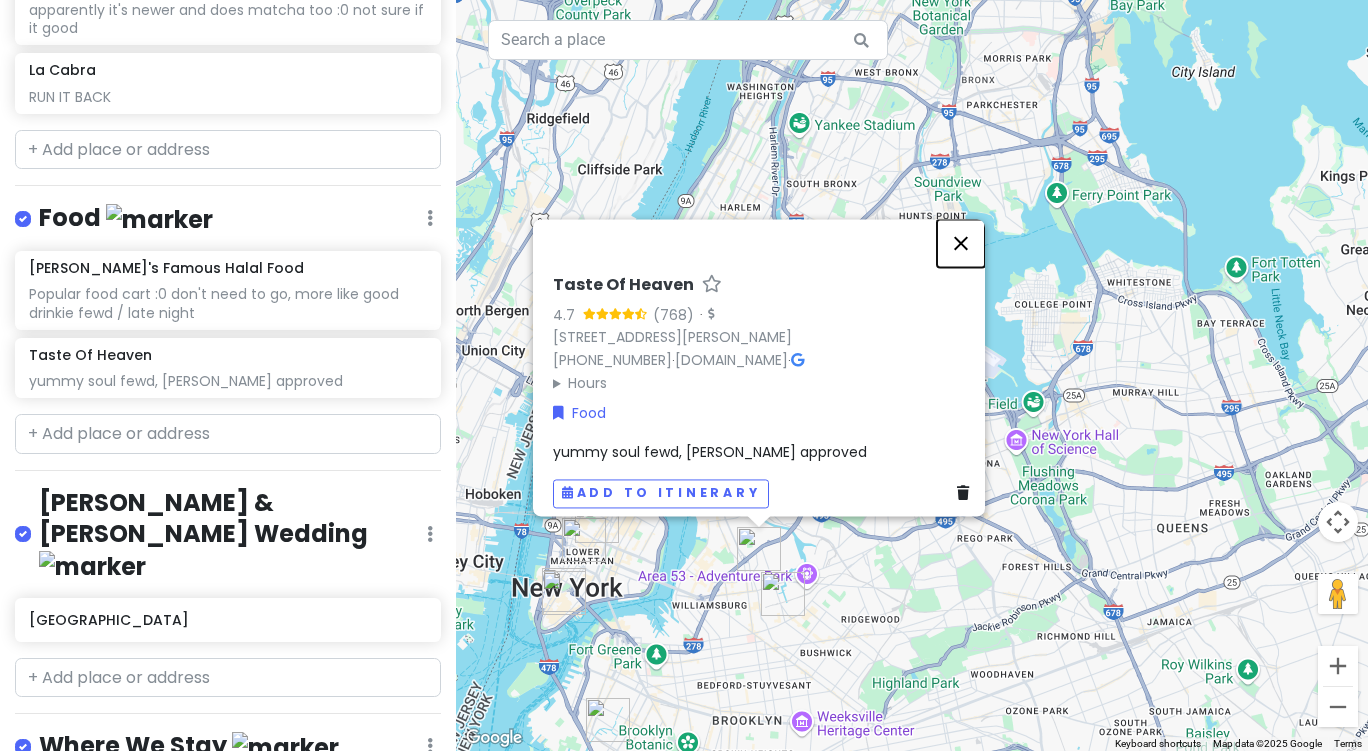 click at bounding box center (961, 243) 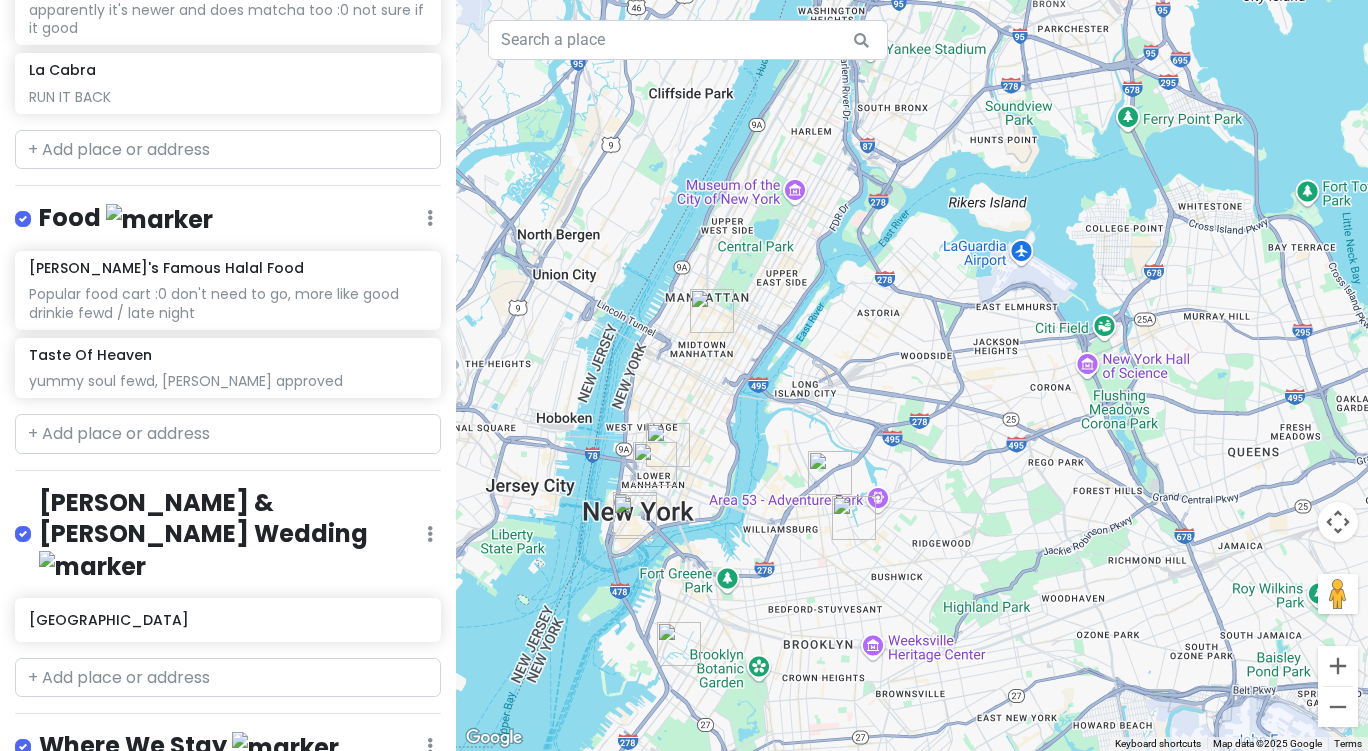 drag, startPoint x: 620, startPoint y: 485, endPoint x: 705, endPoint y: 391, distance: 126.732 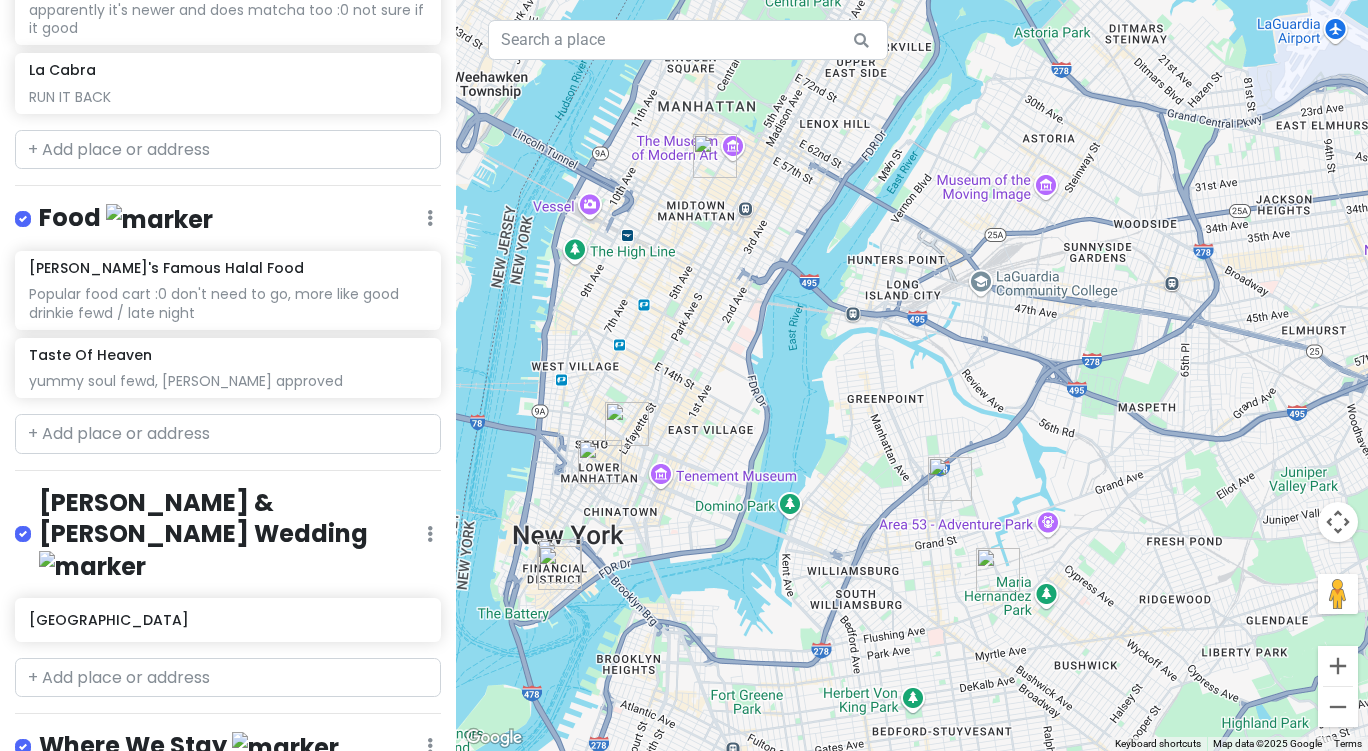 drag, startPoint x: 754, startPoint y: 501, endPoint x: 759, endPoint y: 475, distance: 26.476404 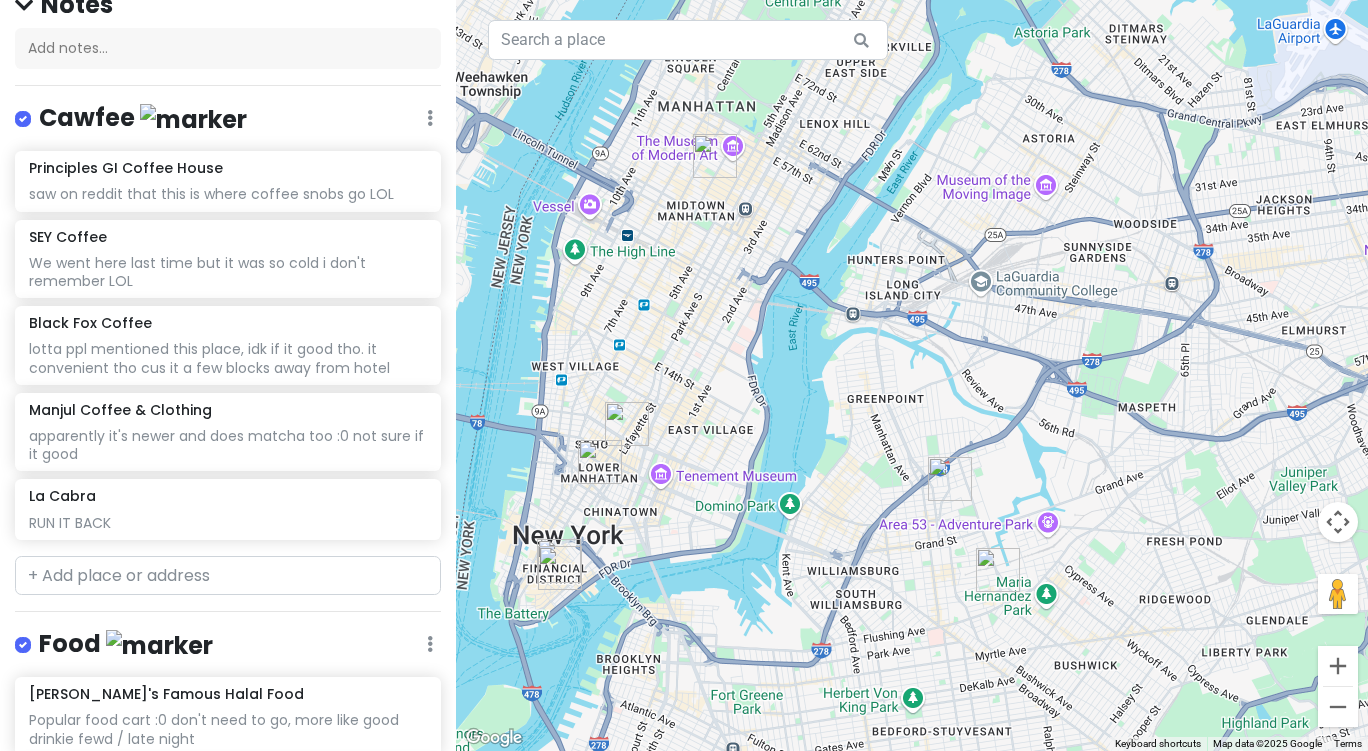 scroll, scrollTop: 0, scrollLeft: 0, axis: both 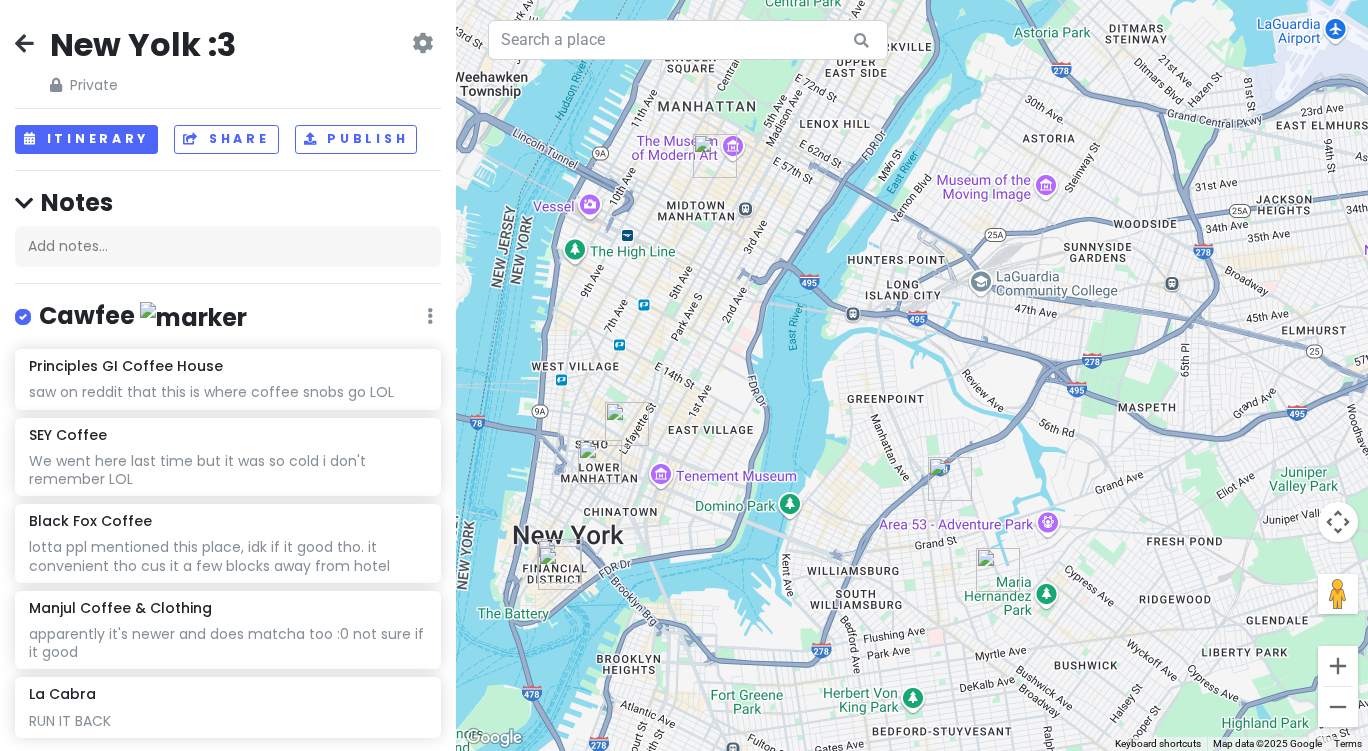 click on "New Yolk :3 Private Change Dates Make a Copy Delete Trip Go Pro ⚡️ Give Feedback 💡 Support Scout ☕️" at bounding box center (228, 60) 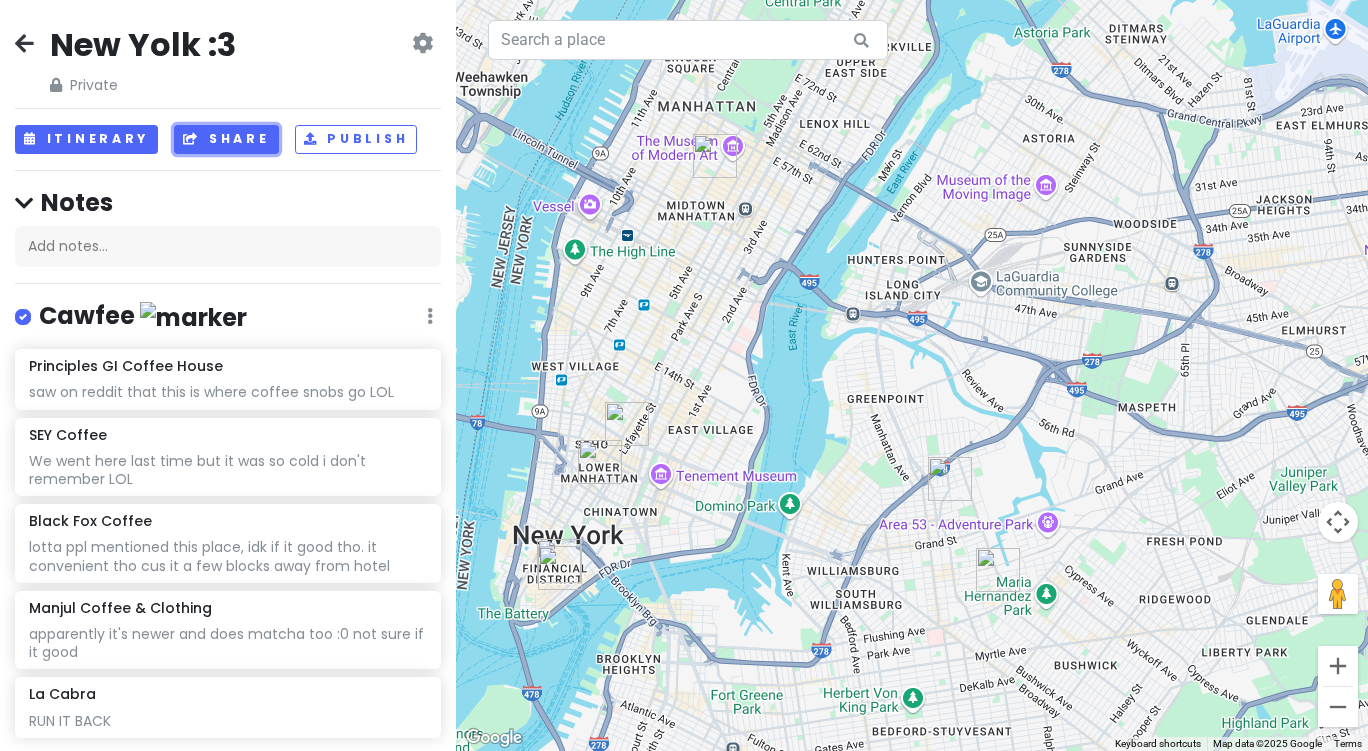 click on "Share" at bounding box center (226, 139) 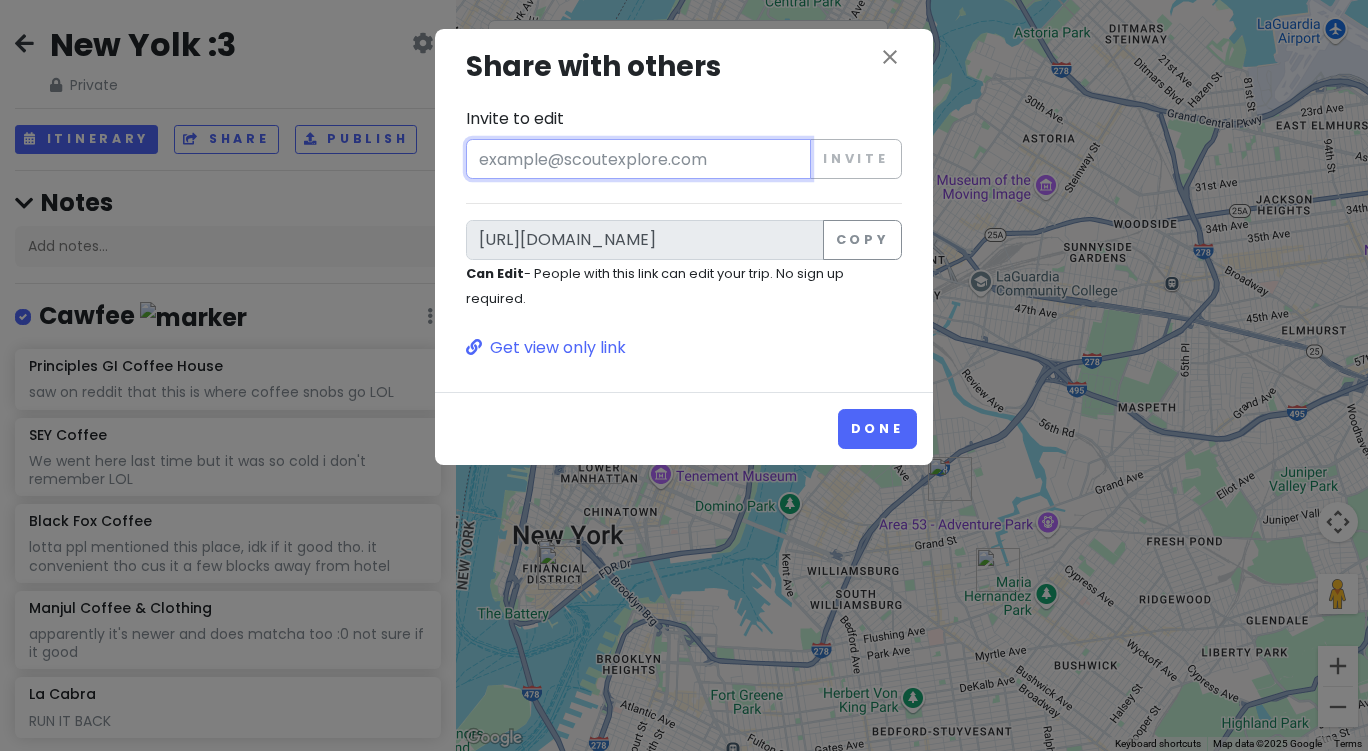 click on "Invite to edit" at bounding box center (638, 159) 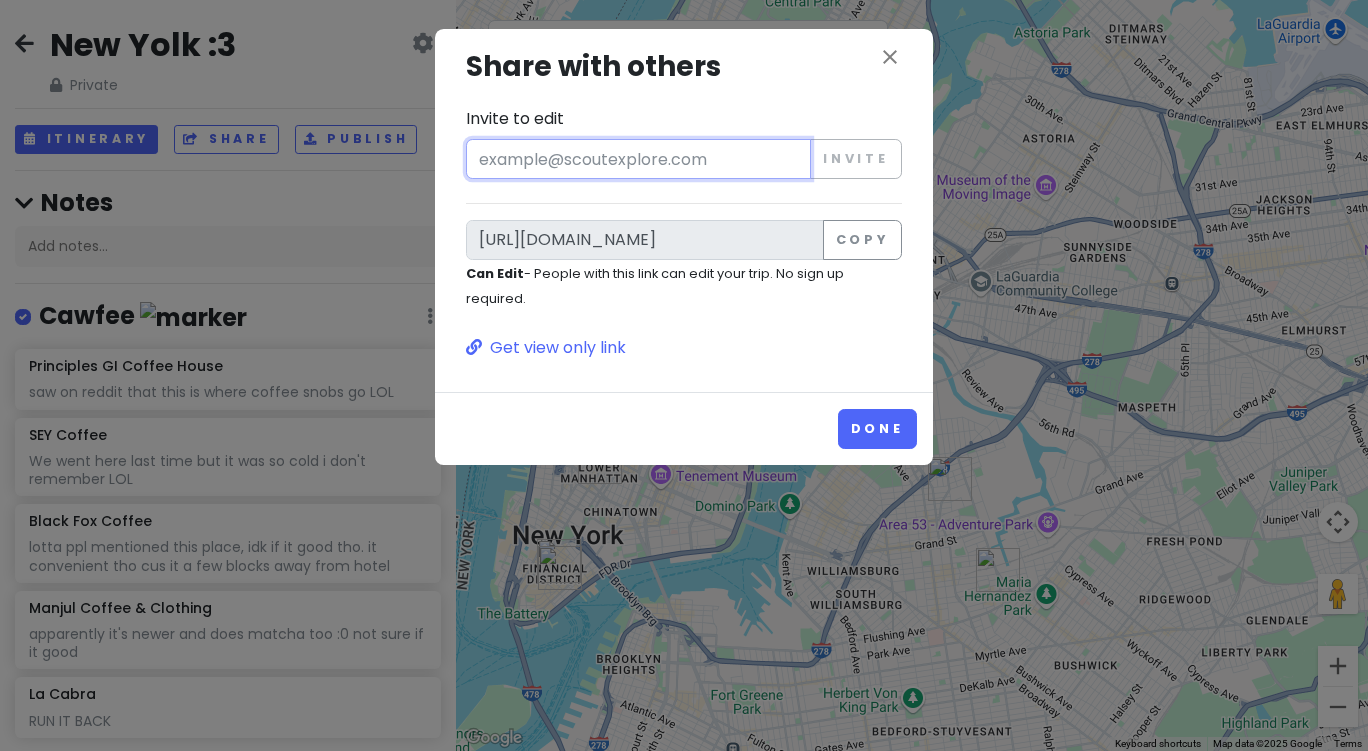 click on "Invite to edit" at bounding box center (638, 159) 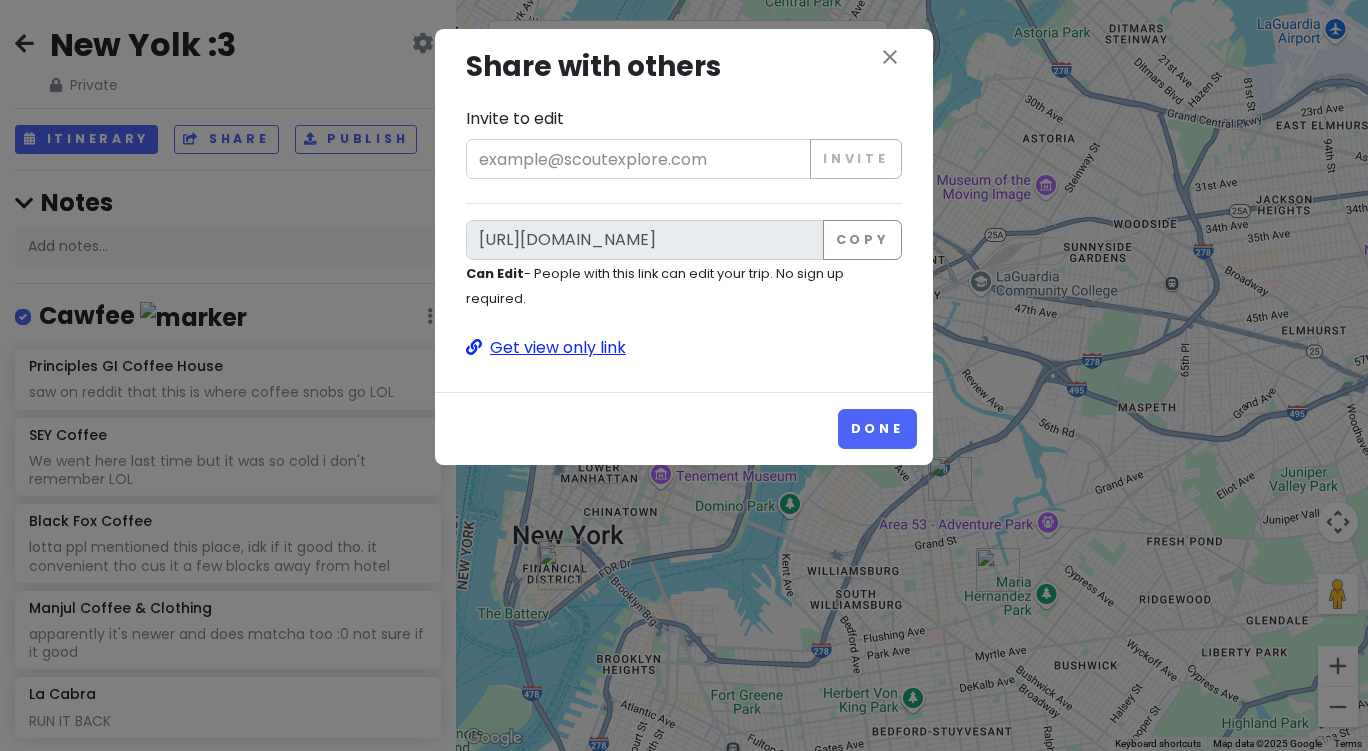 click on "Get view only link" at bounding box center (684, 348) 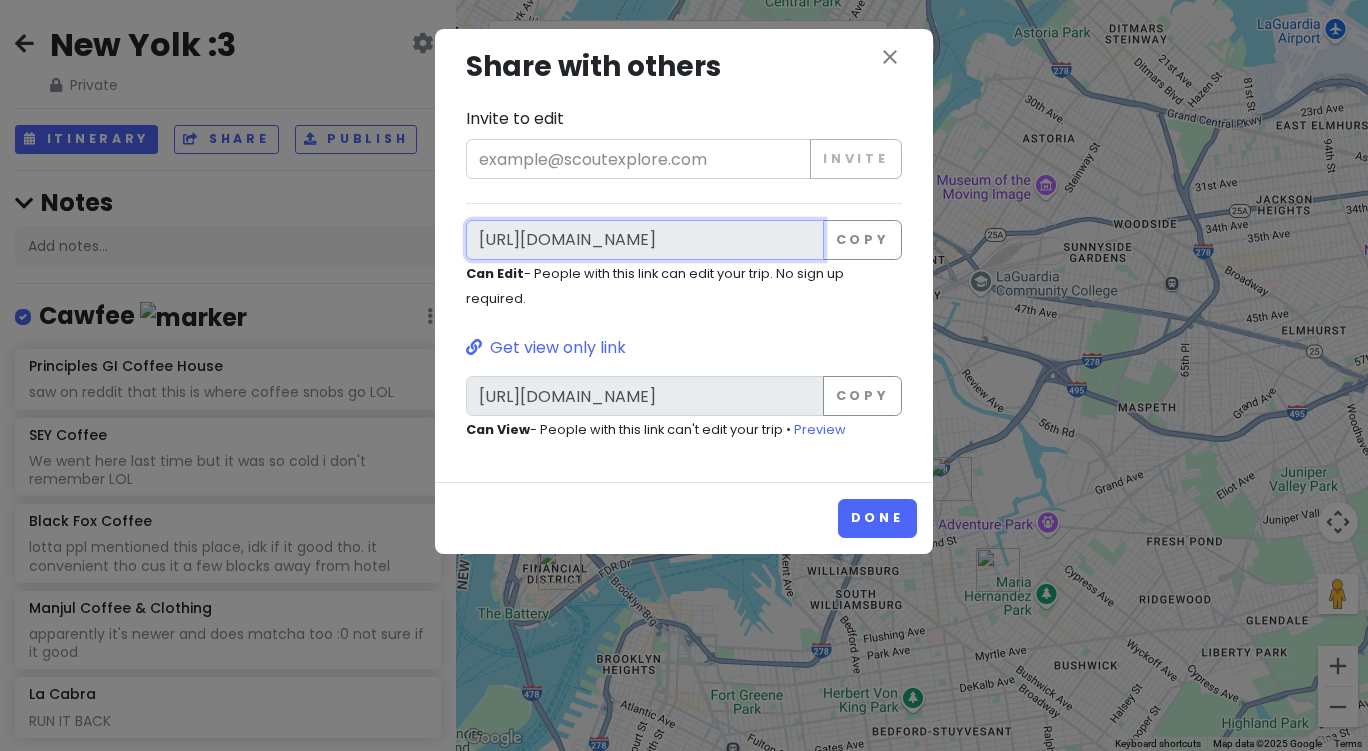 click on "https://scoutexplore.com/t/VjQSXyFYtvSRPmVmJ7Cl/edit?t=e1841407-2e83-4d8c-b6ea-9616c1db9f29" at bounding box center (645, 240) 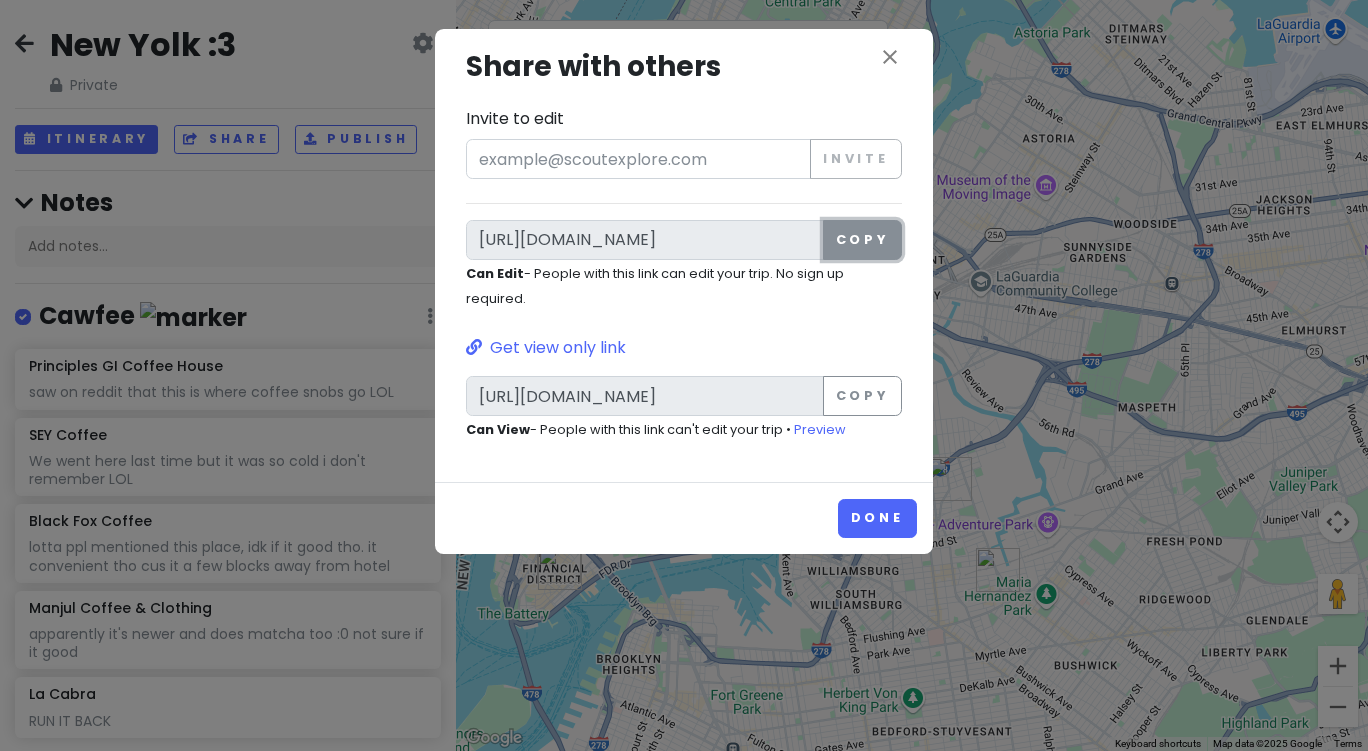 click on "Copy" at bounding box center (862, 240) 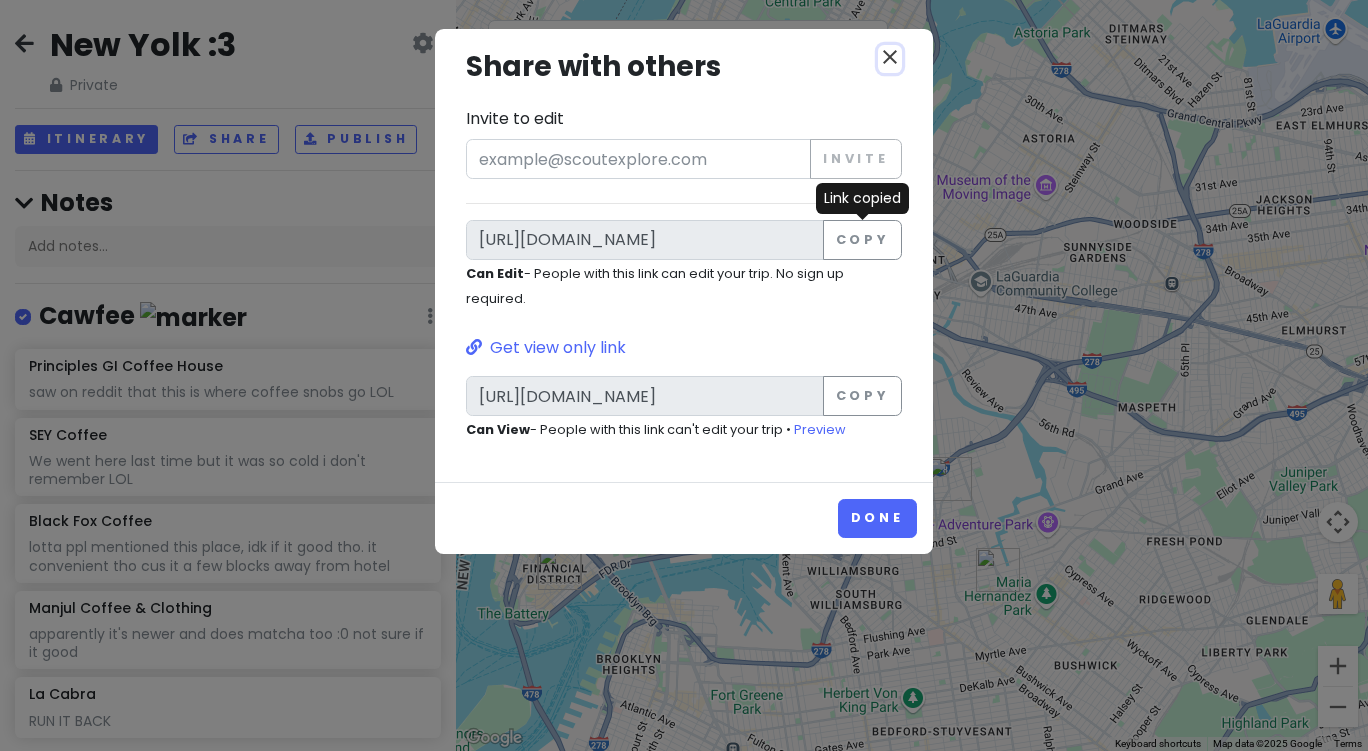 click on "close" at bounding box center [890, 57] 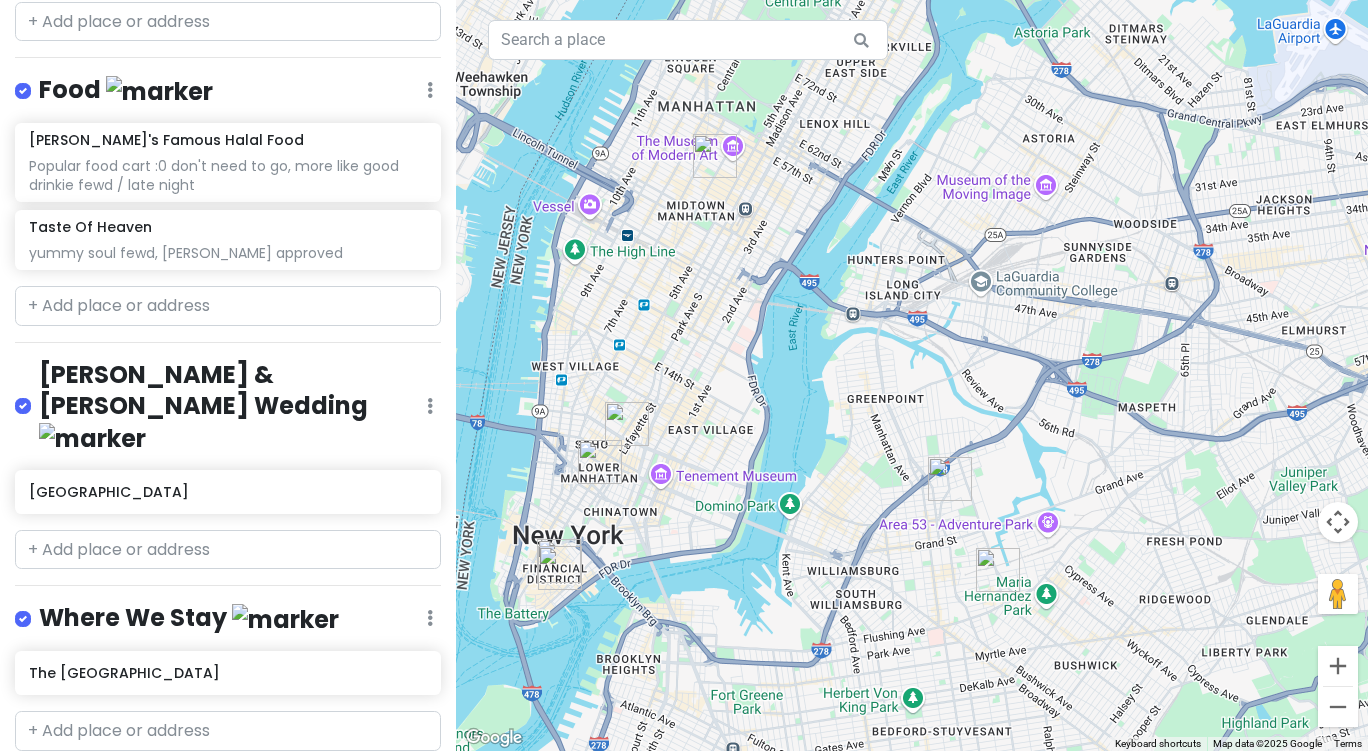 scroll, scrollTop: 756, scrollLeft: 0, axis: vertical 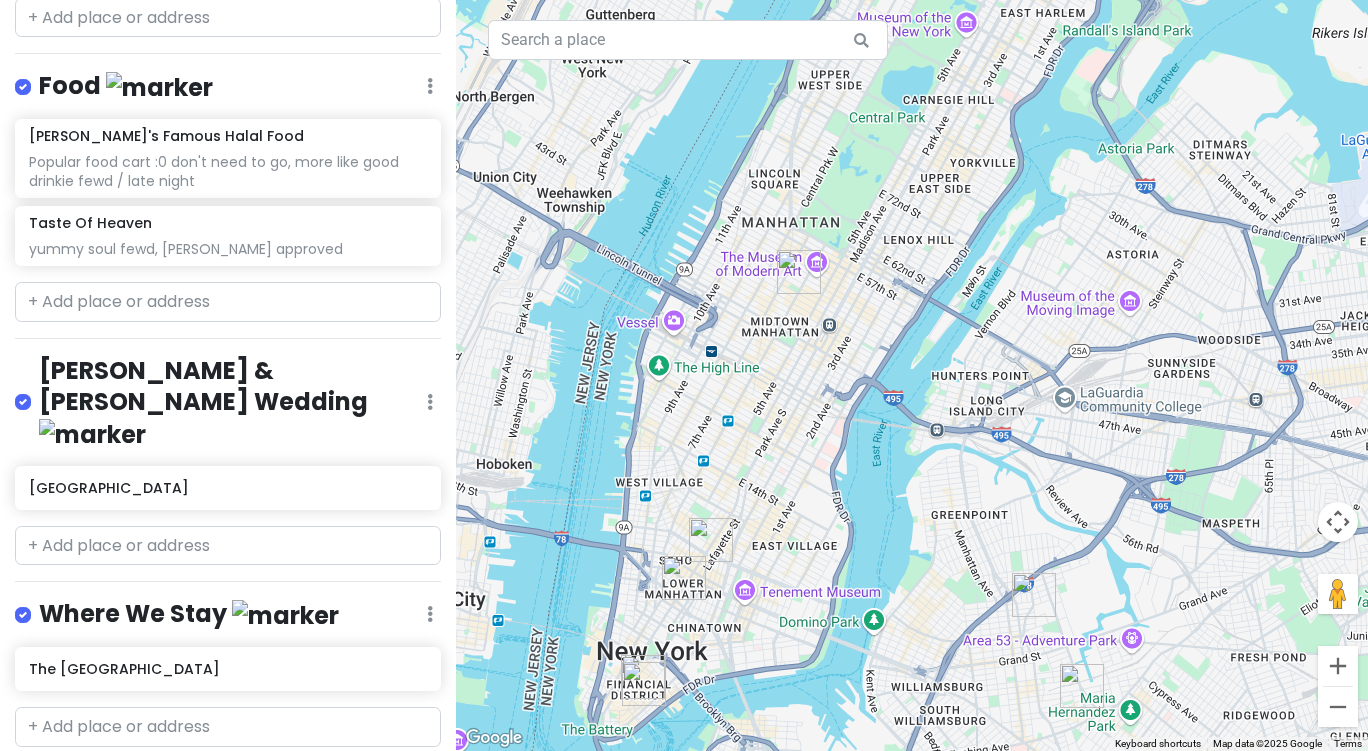 drag, startPoint x: 724, startPoint y: 474, endPoint x: 789, endPoint y: 579, distance: 123.49089 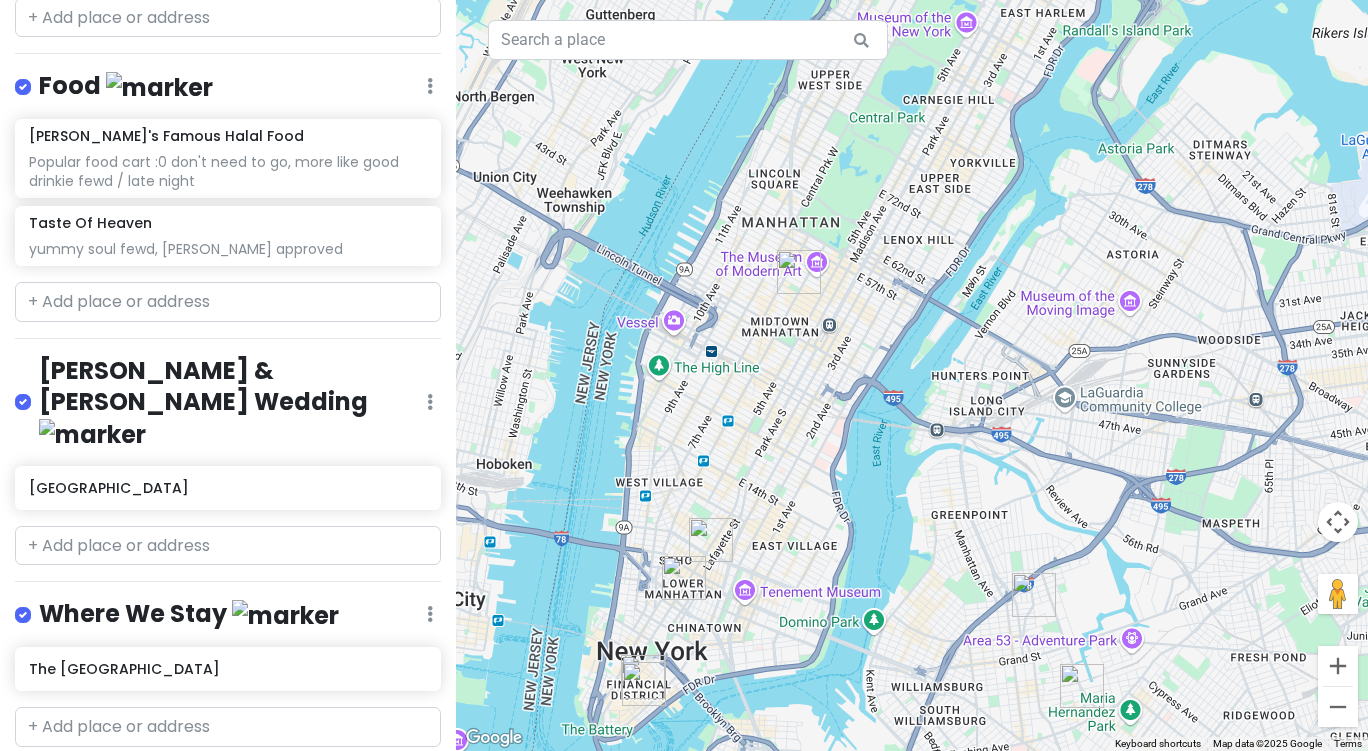 click on "To navigate, press the arrow keys." at bounding box center [912, 375] 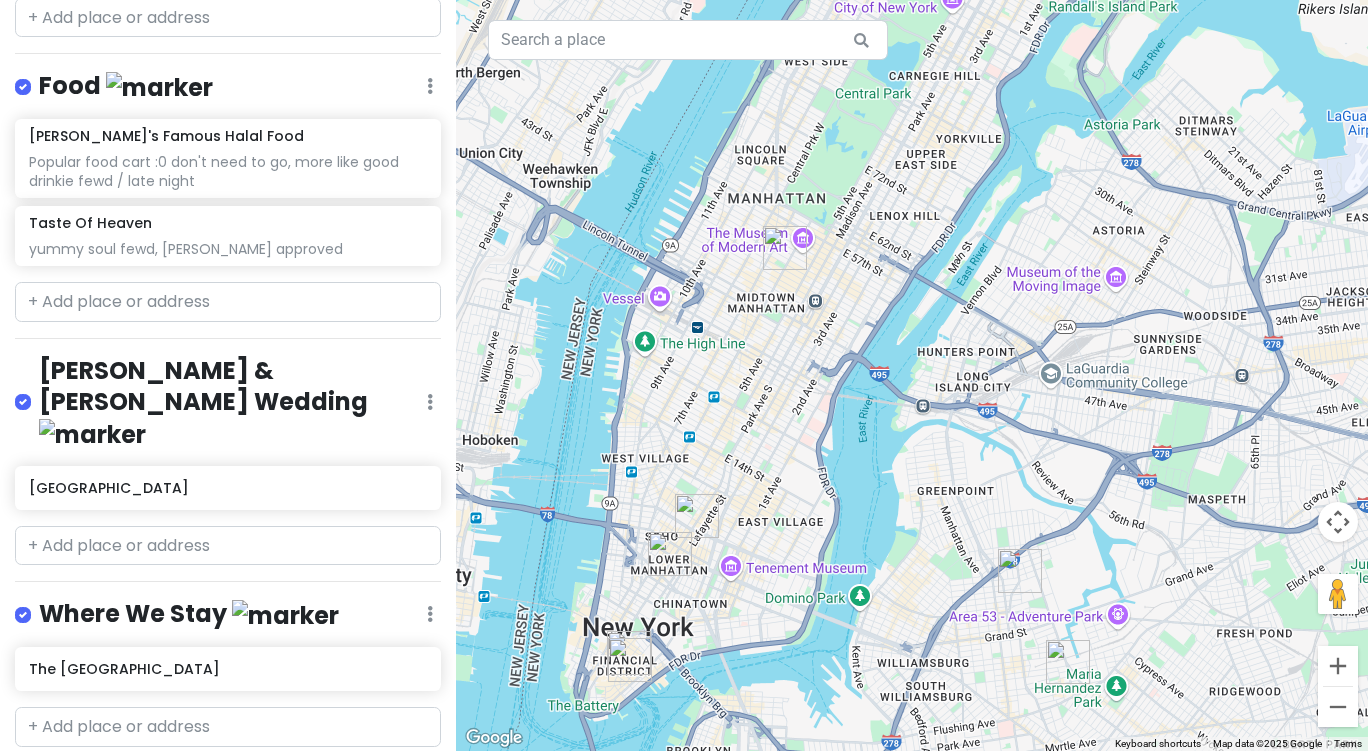 drag, startPoint x: 789, startPoint y: 477, endPoint x: 856, endPoint y: 315, distance: 175.3083 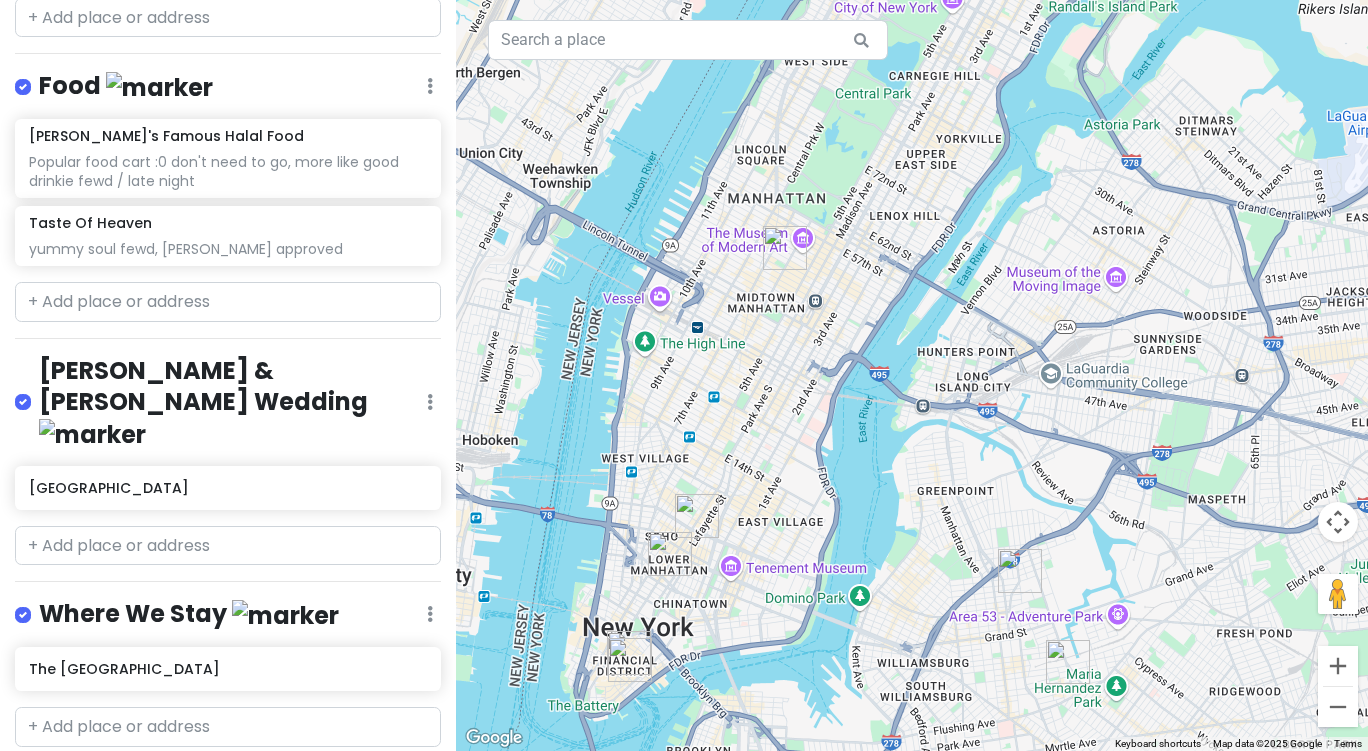click on "To navigate, press the arrow keys." at bounding box center [912, 375] 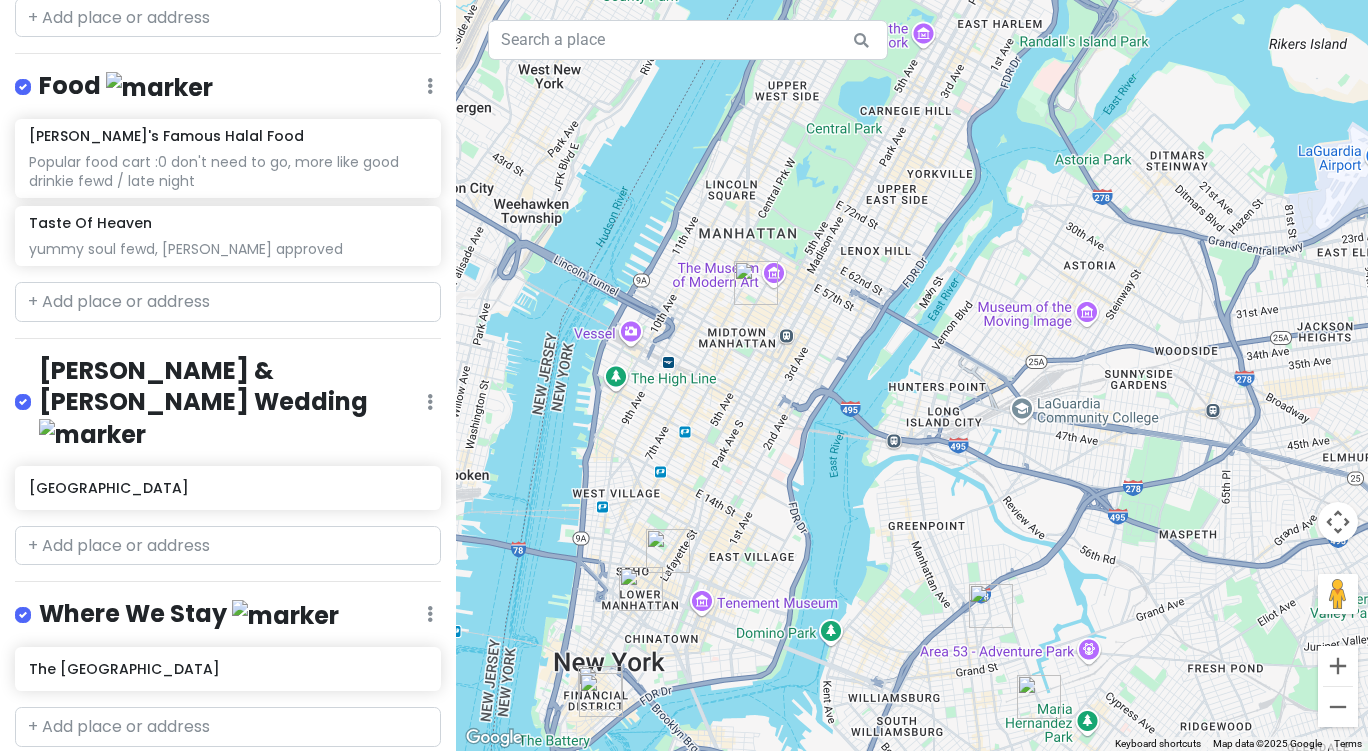 drag, startPoint x: 754, startPoint y: 451, endPoint x: 741, endPoint y: 462, distance: 17.029387 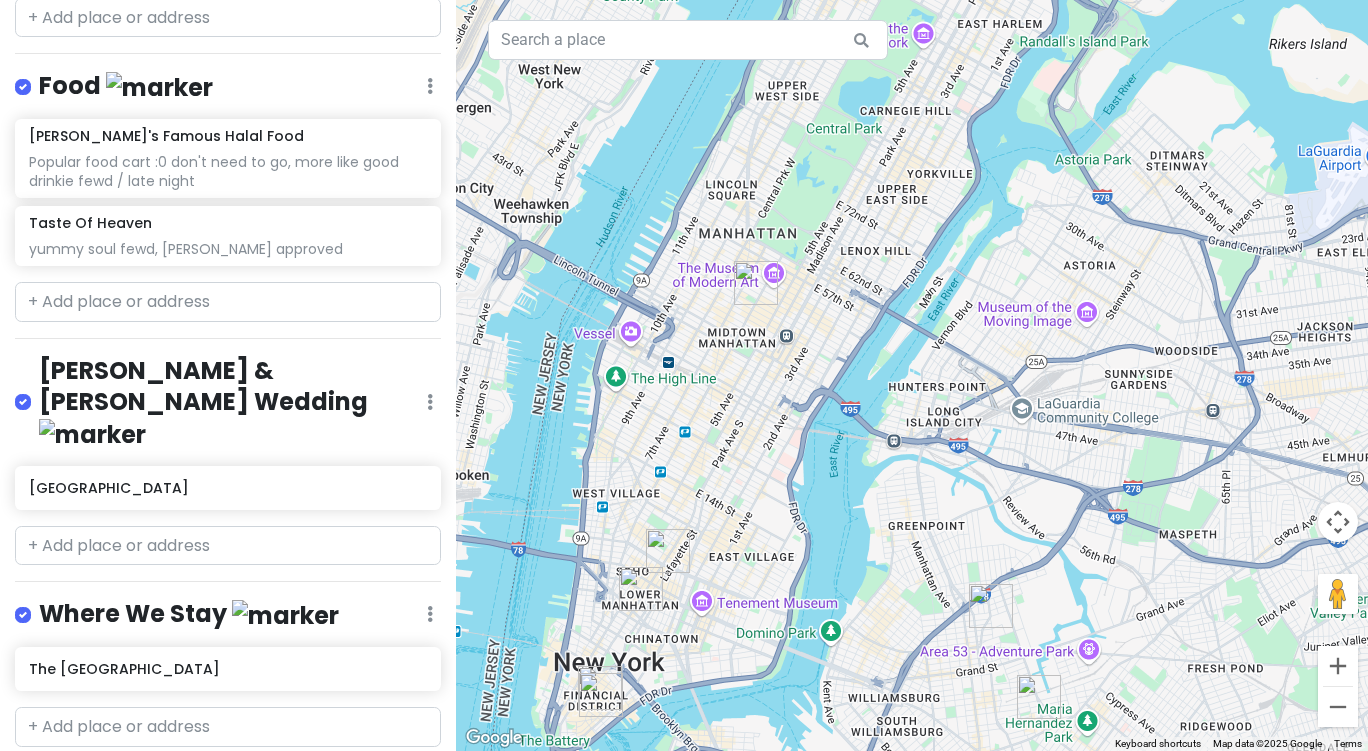 click on "To navigate, press the arrow keys." at bounding box center [912, 375] 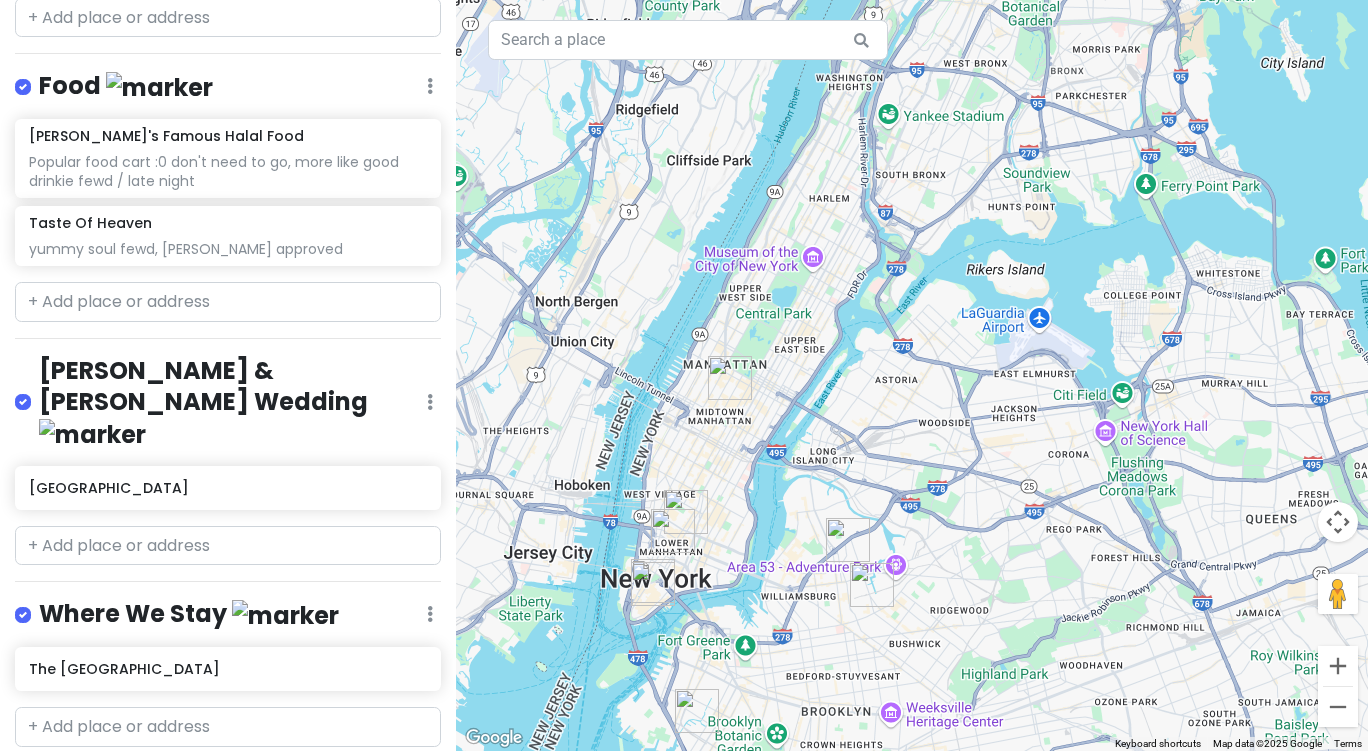 drag, startPoint x: 832, startPoint y: 270, endPoint x: 794, endPoint y: 366, distance: 103.24728 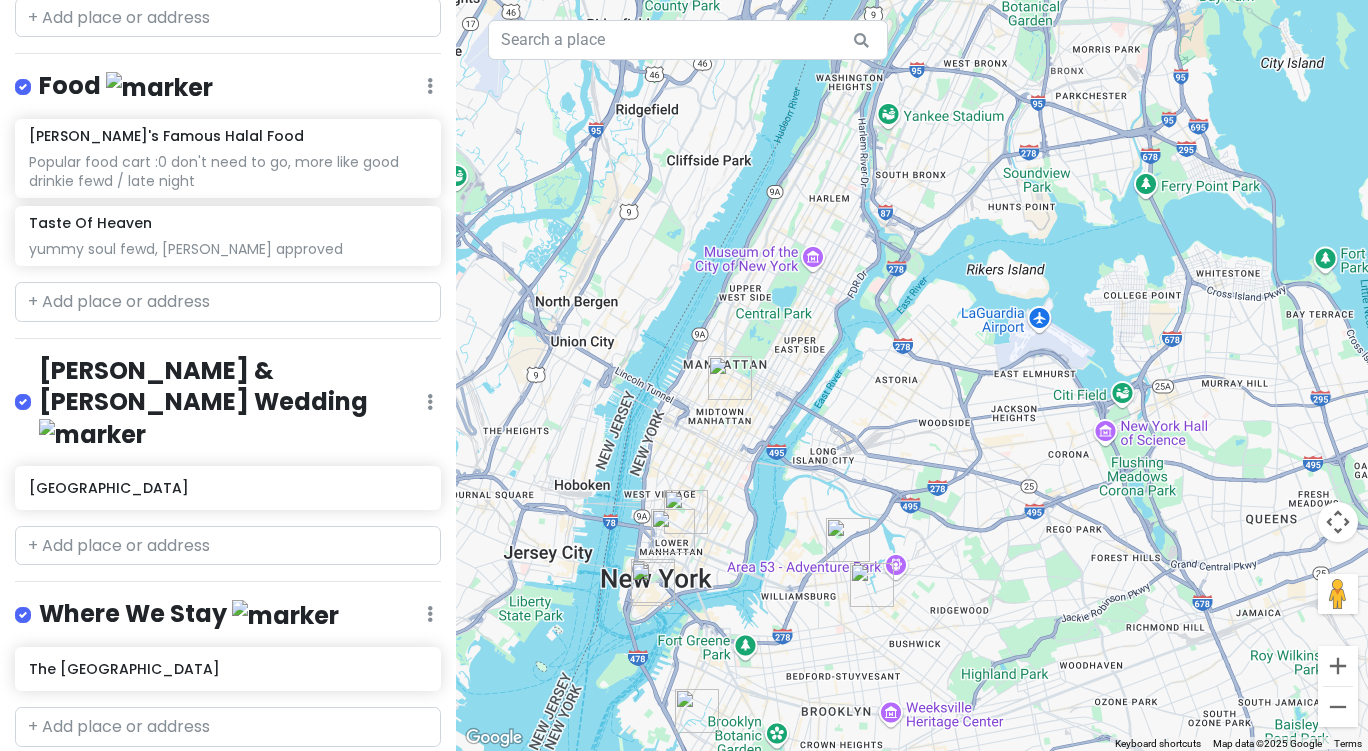 click on "To navigate, press the arrow keys." at bounding box center [912, 375] 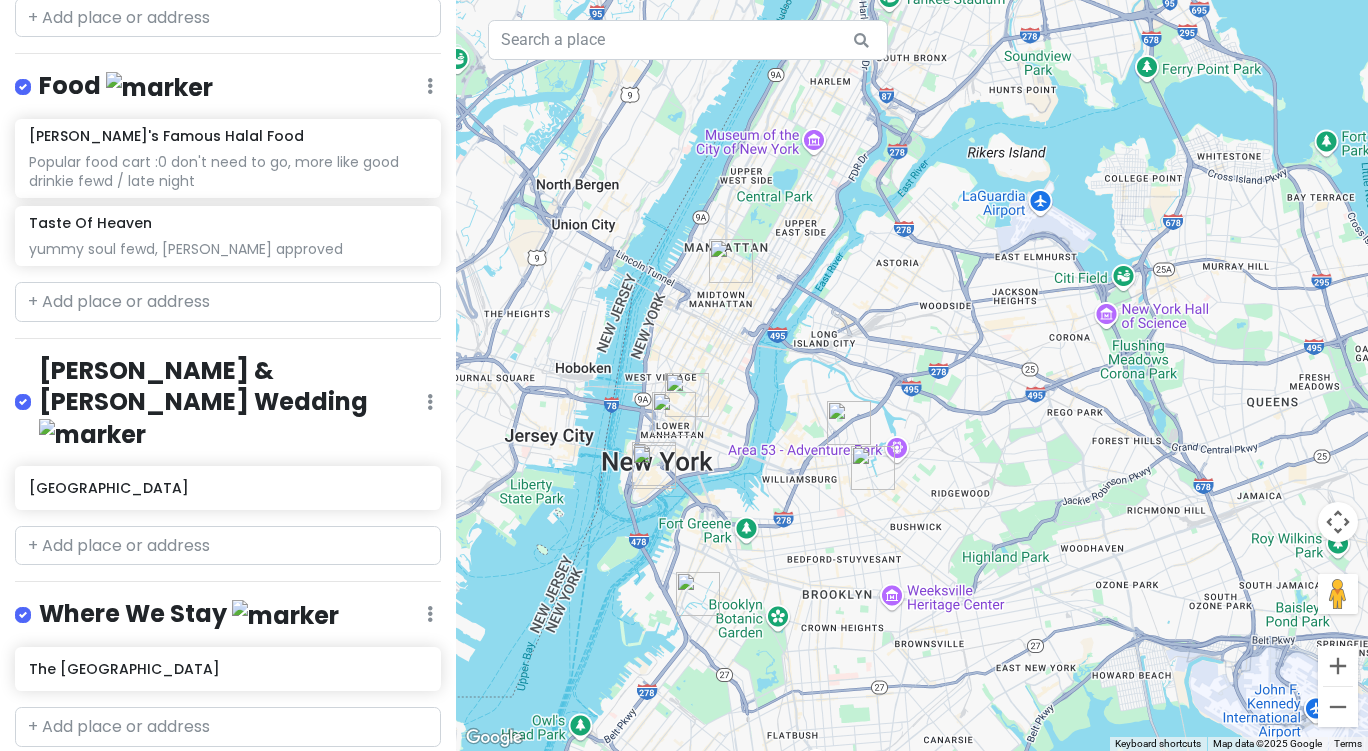 drag, startPoint x: 706, startPoint y: 429, endPoint x: 706, endPoint y: 386, distance: 43 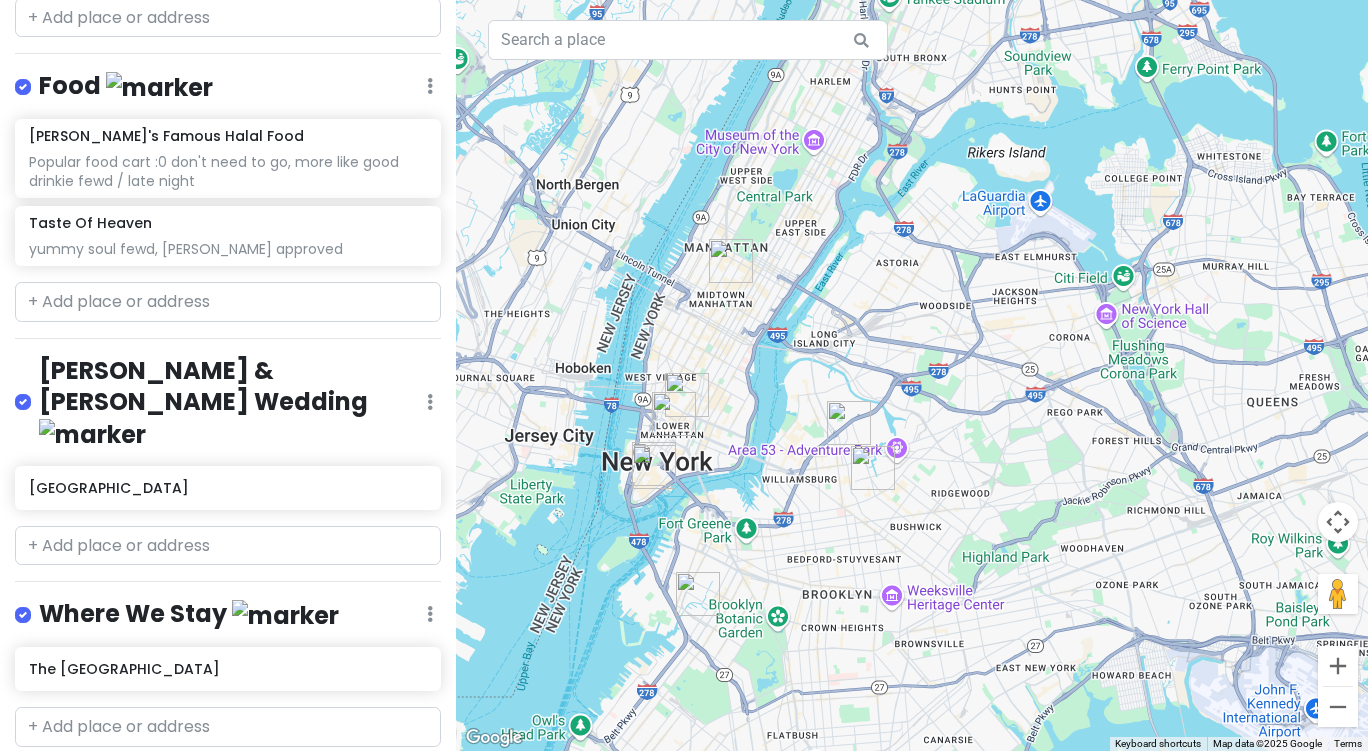 click on "To navigate, press the arrow keys." at bounding box center (912, 375) 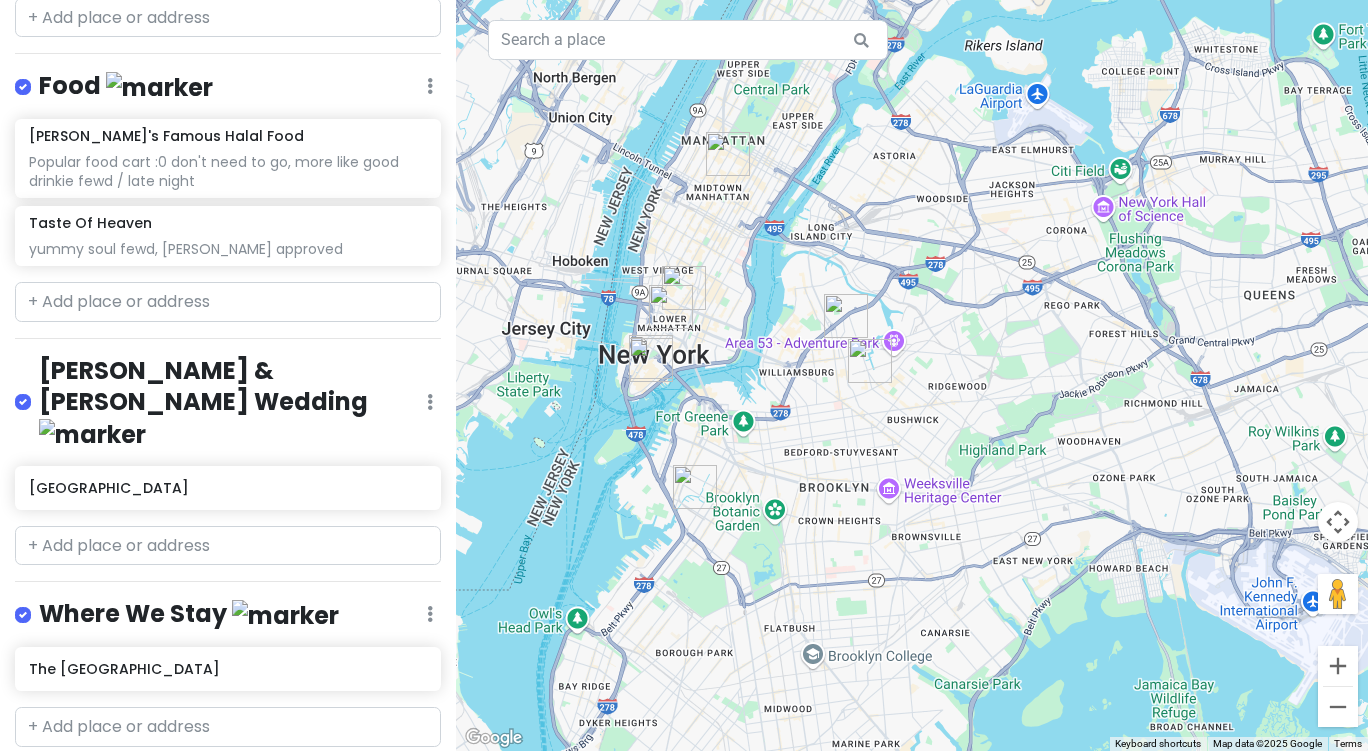 drag, startPoint x: 695, startPoint y: 656, endPoint x: 697, endPoint y: 579, distance: 77.02597 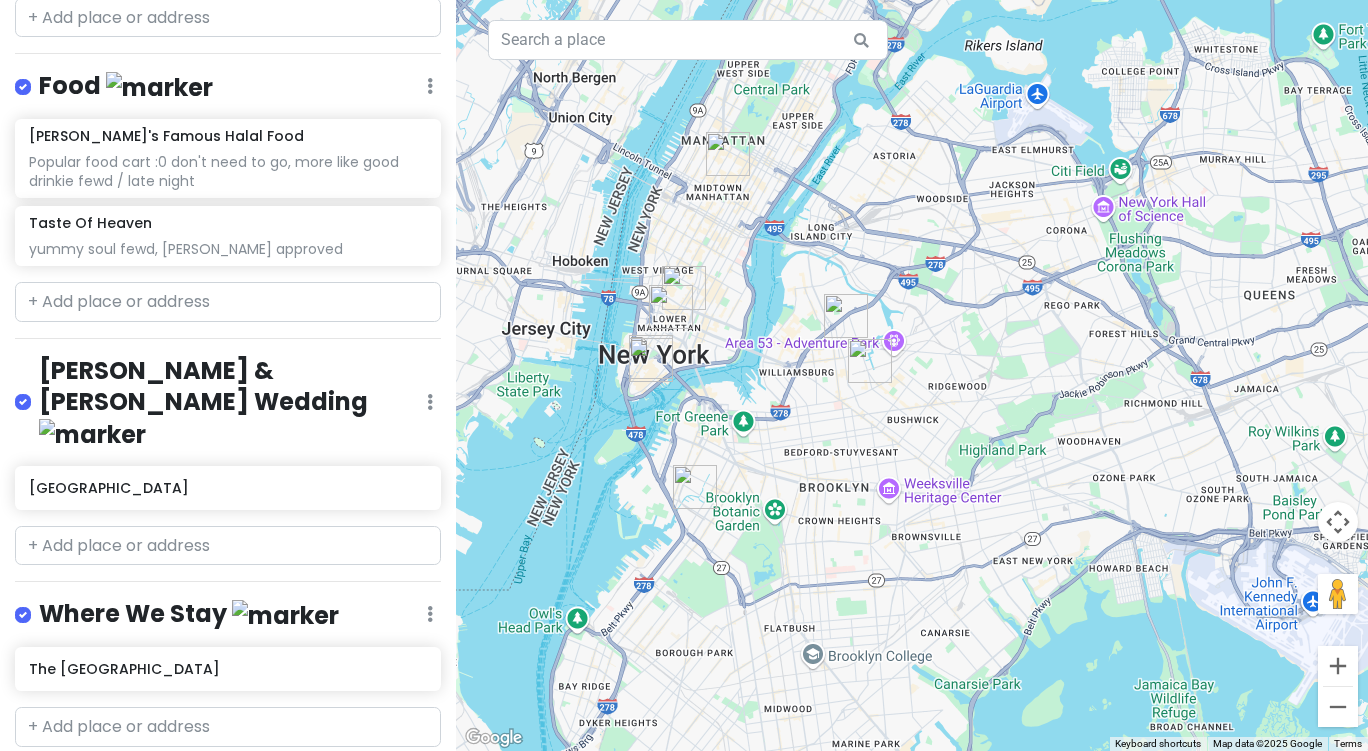 click on "To navigate, press the arrow keys." at bounding box center [912, 375] 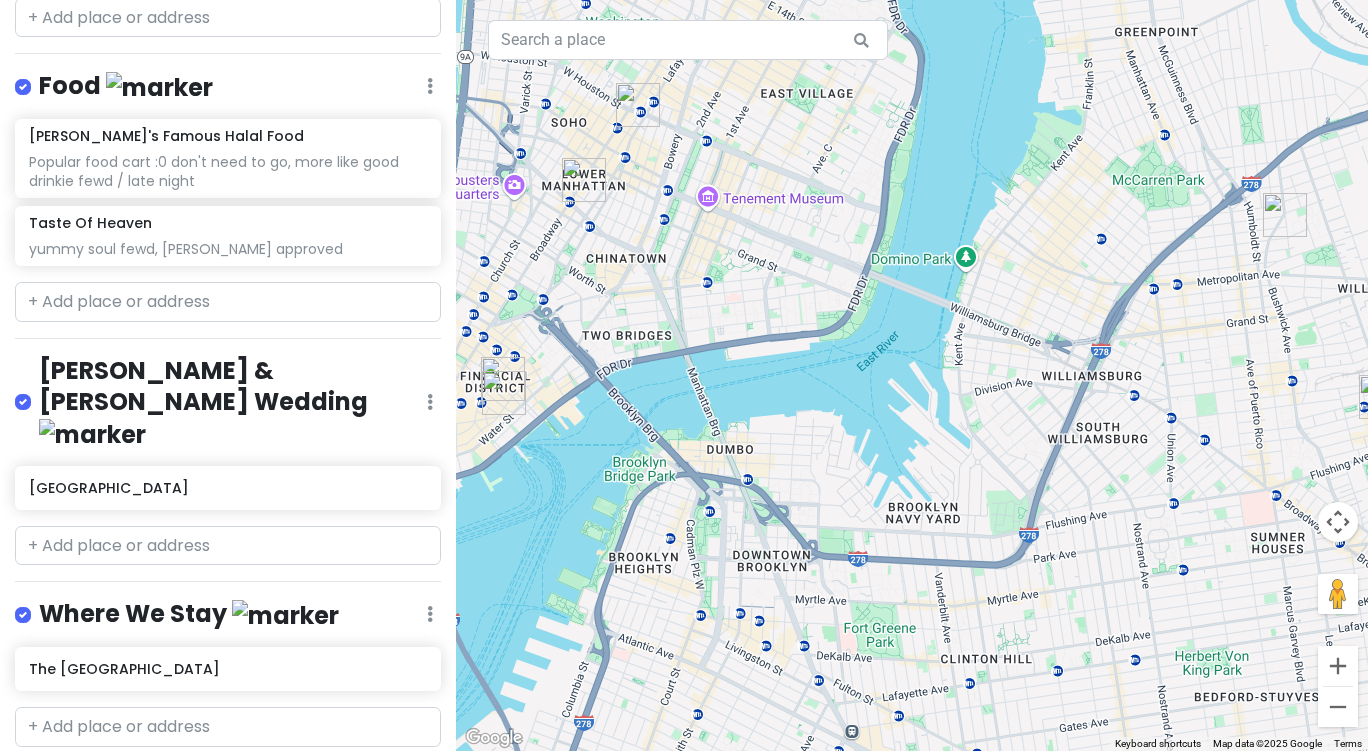 drag, startPoint x: 559, startPoint y: 442, endPoint x: 650, endPoint y: 438, distance: 91.08787 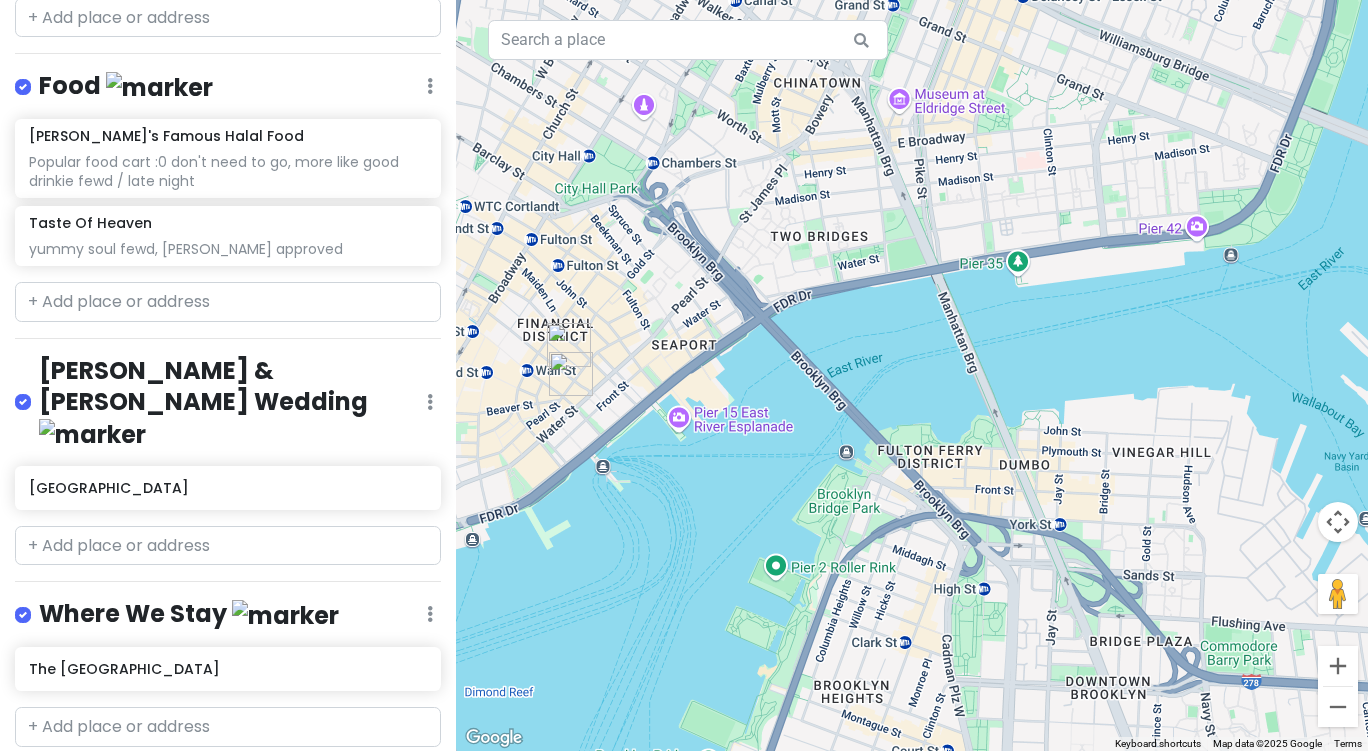 drag, startPoint x: 592, startPoint y: 371, endPoint x: 802, endPoint y: 383, distance: 210.34258 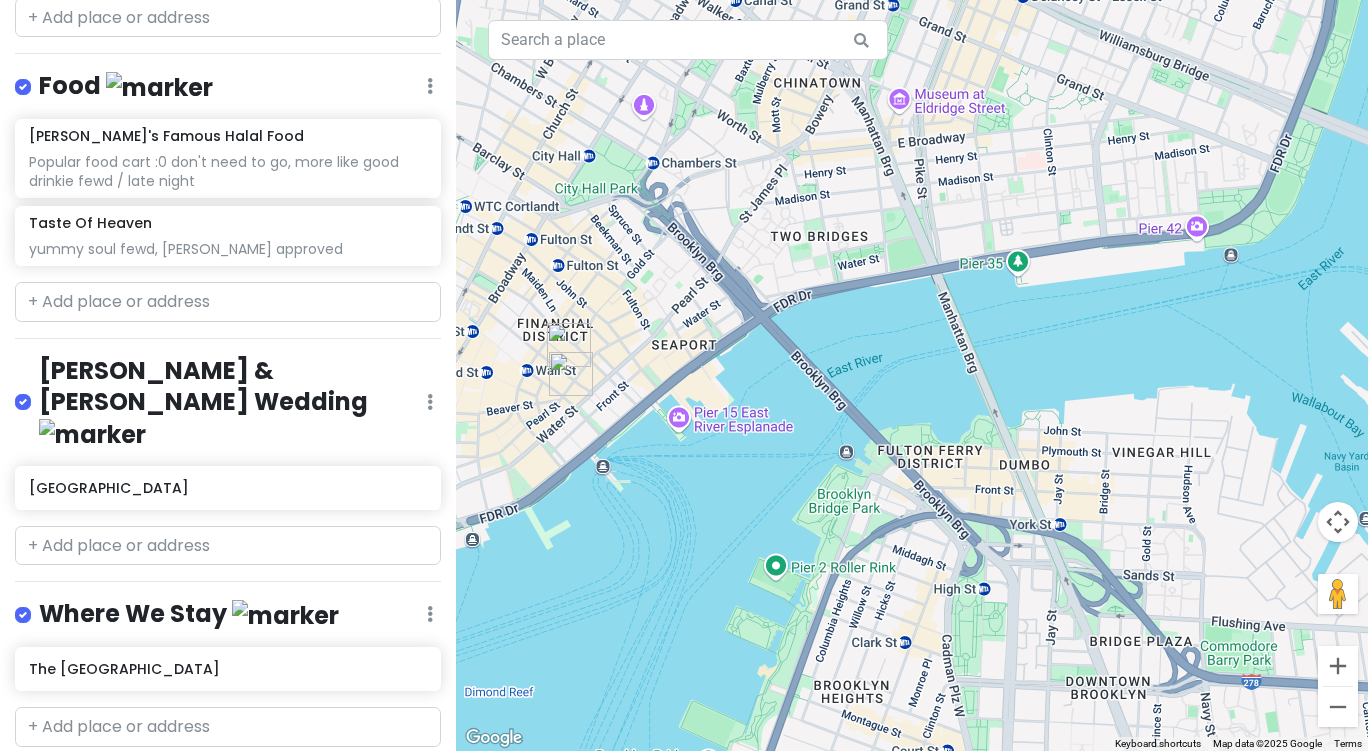 click on "To navigate, press the arrow keys." at bounding box center [912, 375] 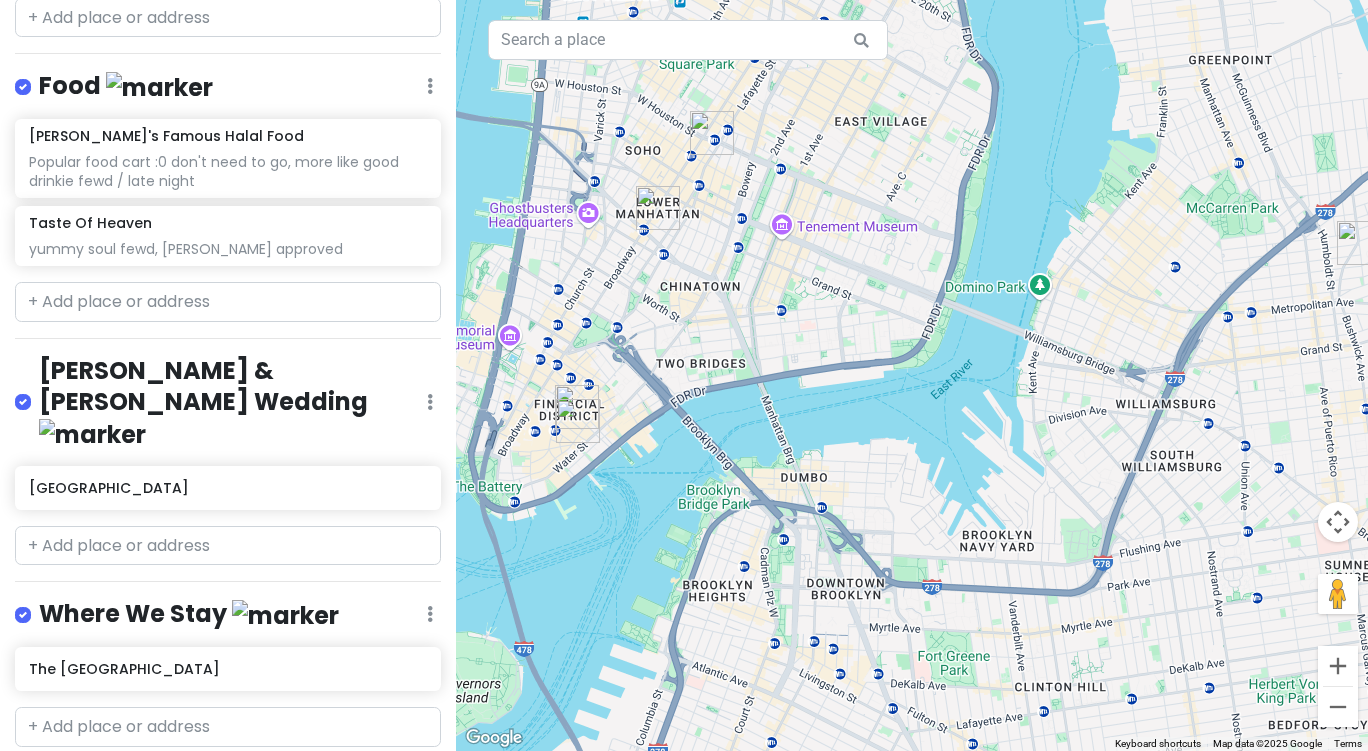 drag, startPoint x: 930, startPoint y: 392, endPoint x: 909, endPoint y: 391, distance: 21.023796 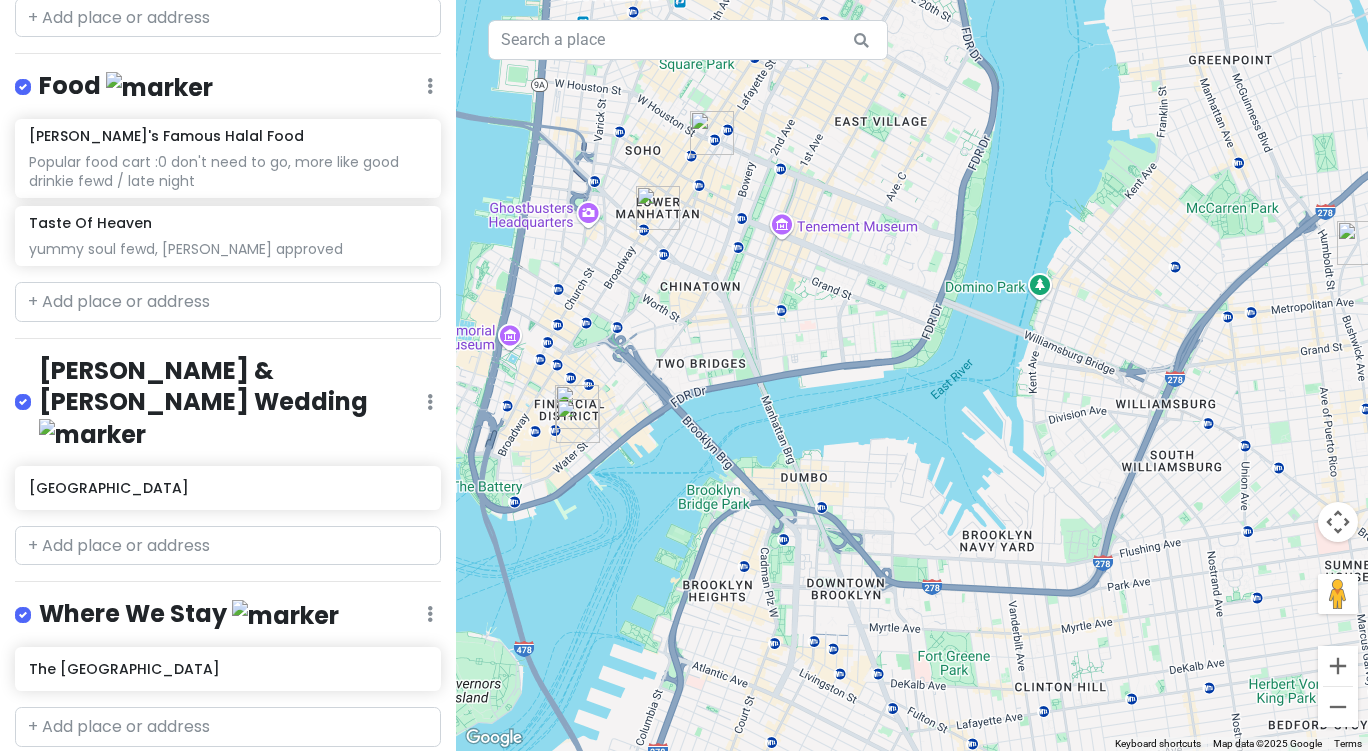 click on "To navigate, press the arrow keys." at bounding box center [912, 375] 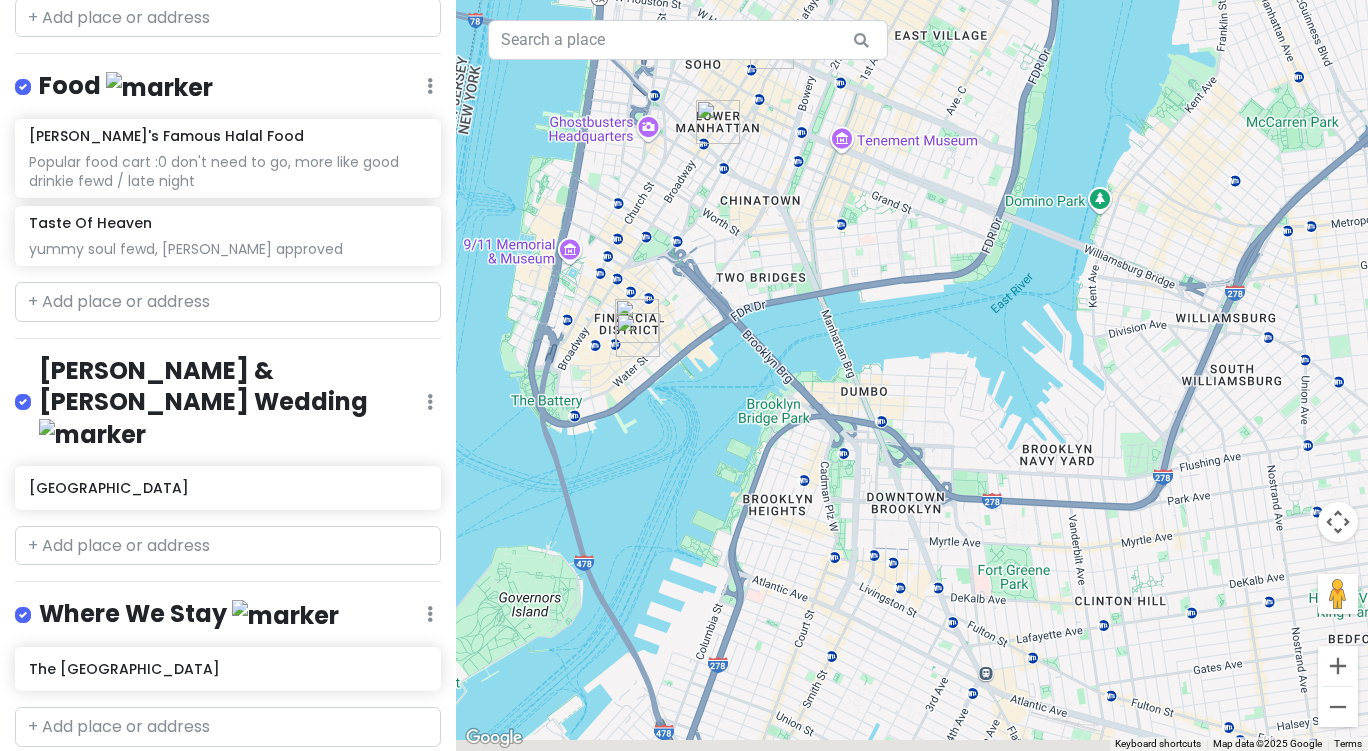 drag, startPoint x: 817, startPoint y: 426, endPoint x: 890, endPoint y: 309, distance: 137.90576 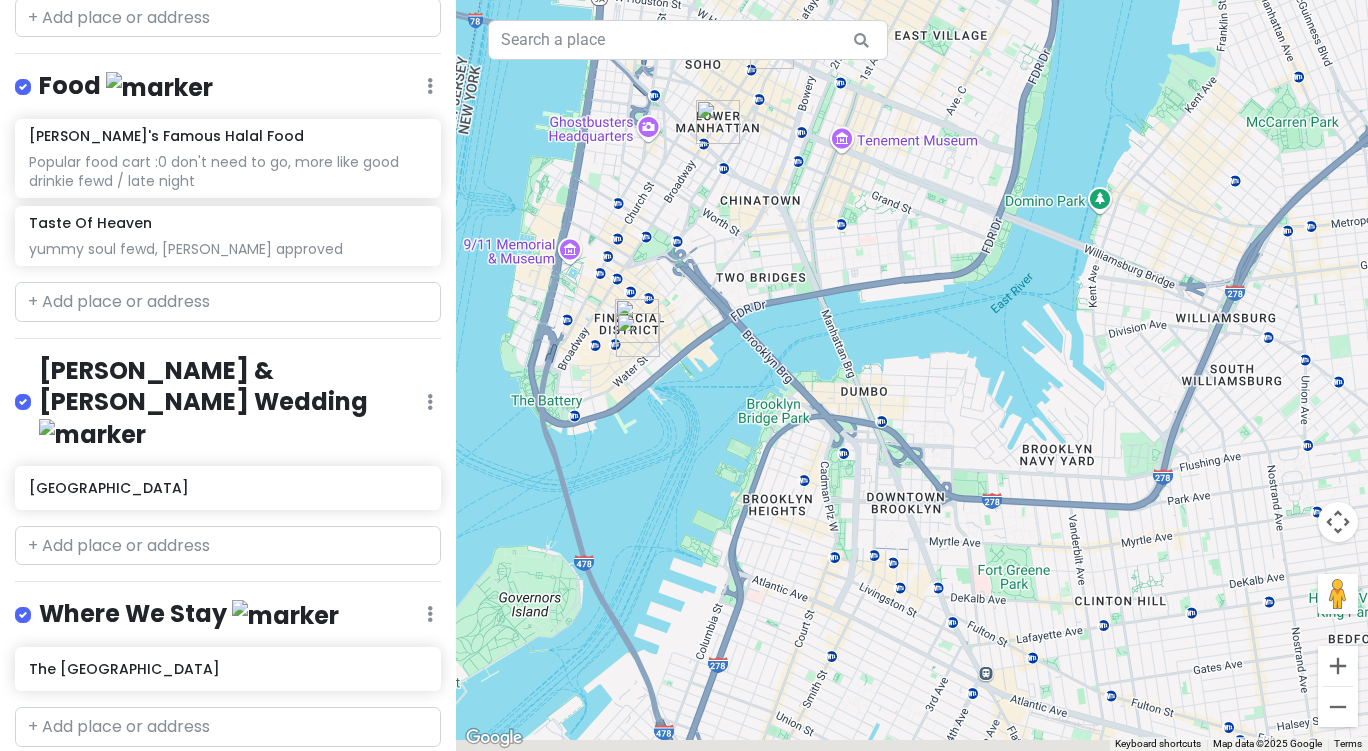 click on "To navigate, press the arrow keys." at bounding box center (912, 375) 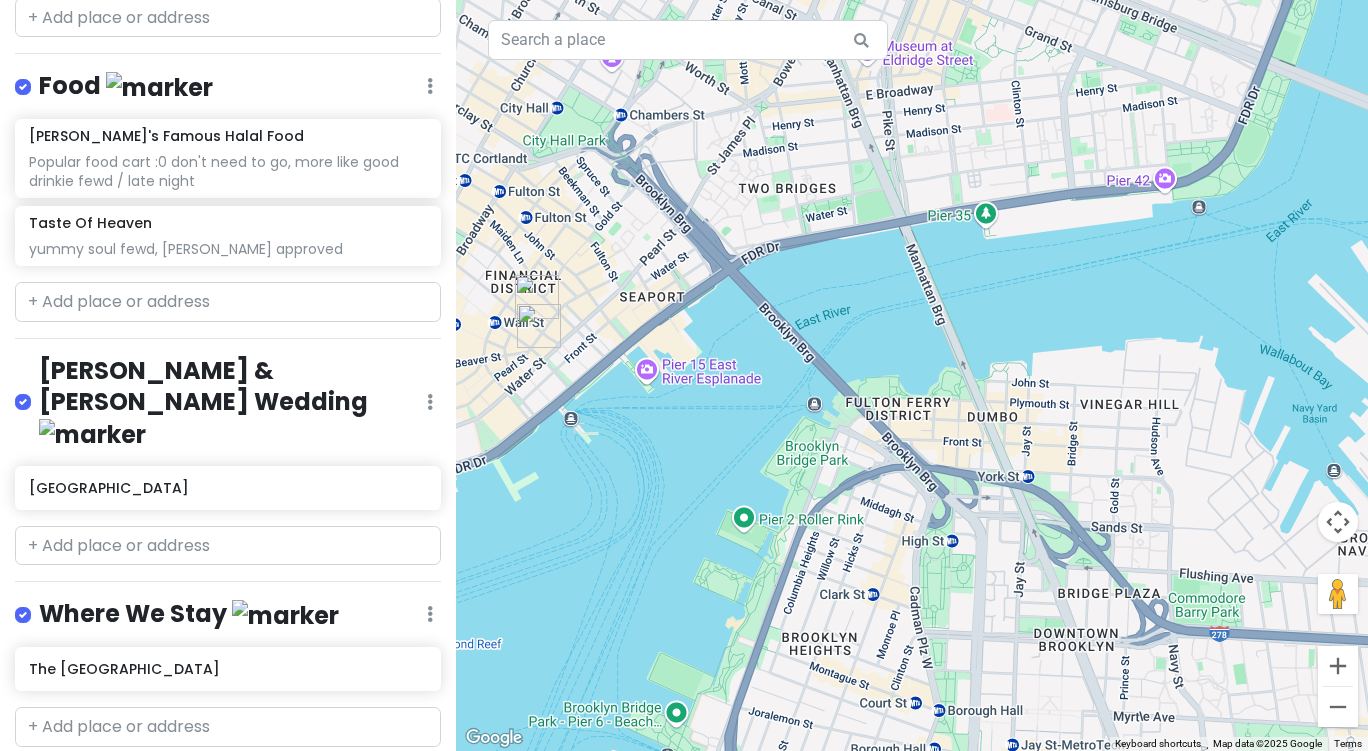 drag, startPoint x: 602, startPoint y: 434, endPoint x: 725, endPoint y: 422, distance: 123.58398 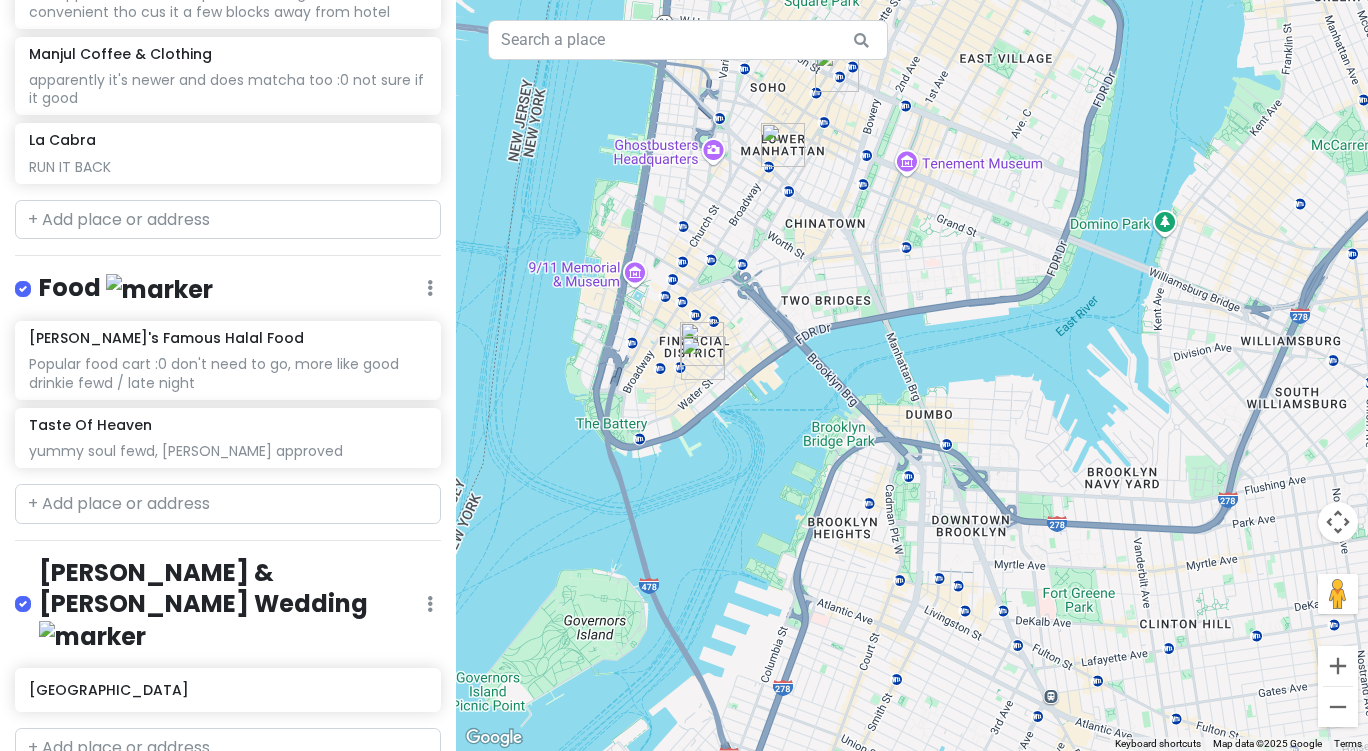 scroll, scrollTop: 553, scrollLeft: 0, axis: vertical 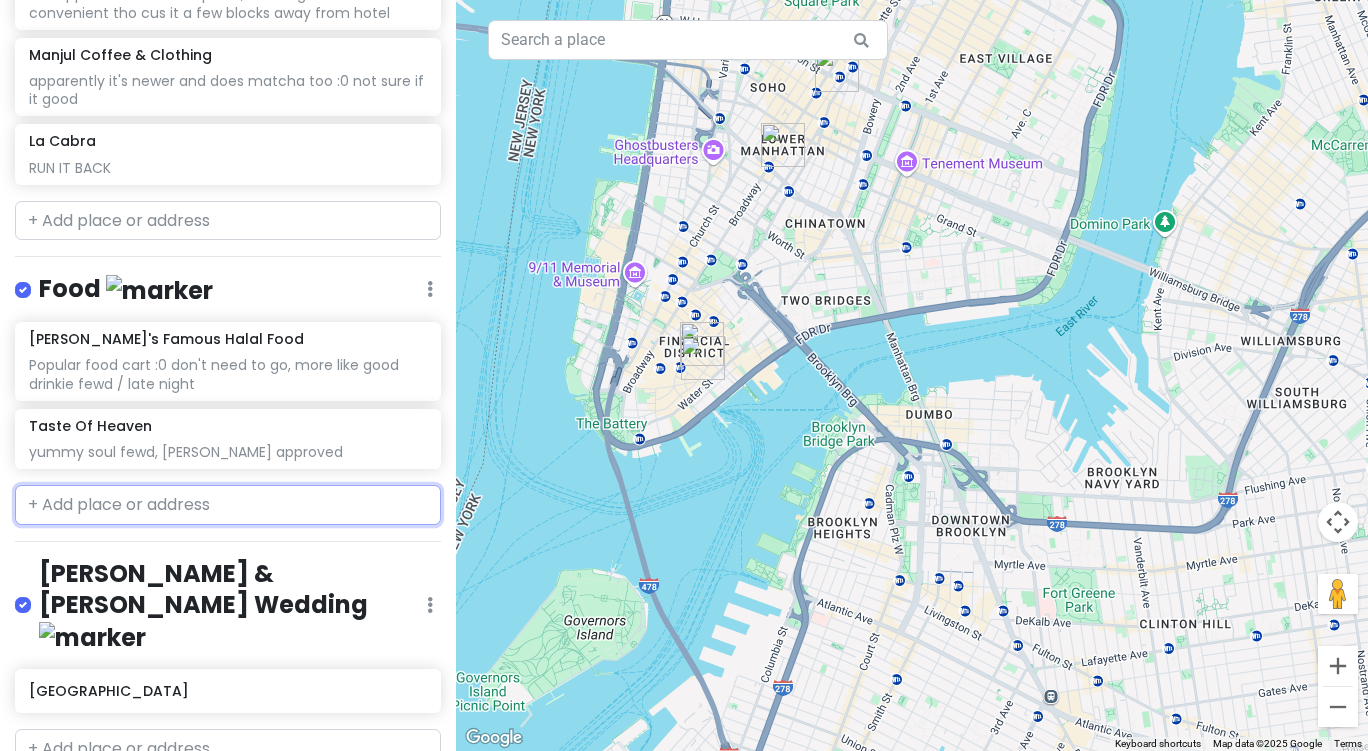 click at bounding box center (228, 505) 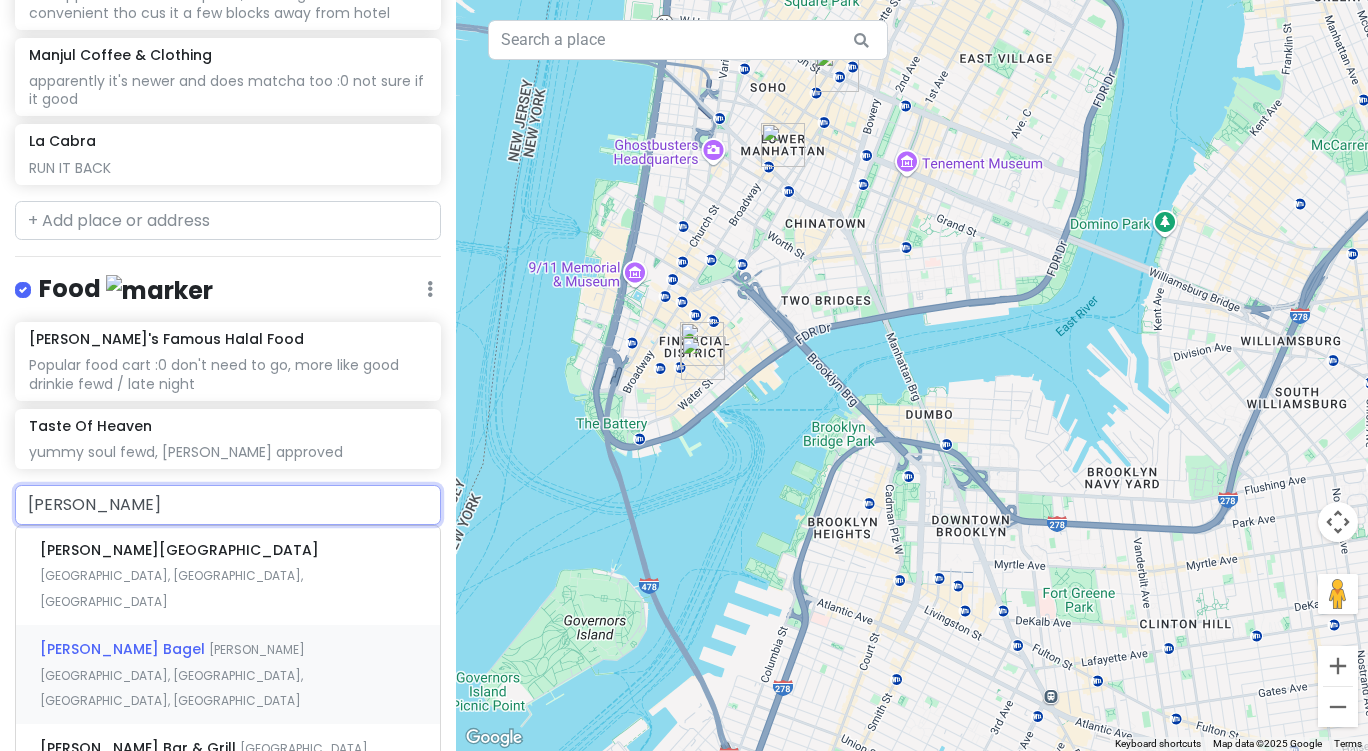 click on "Knickerbocker Bagel   Knickerbocker Avenue, Brooklyn, NY, USA" at bounding box center [228, 674] 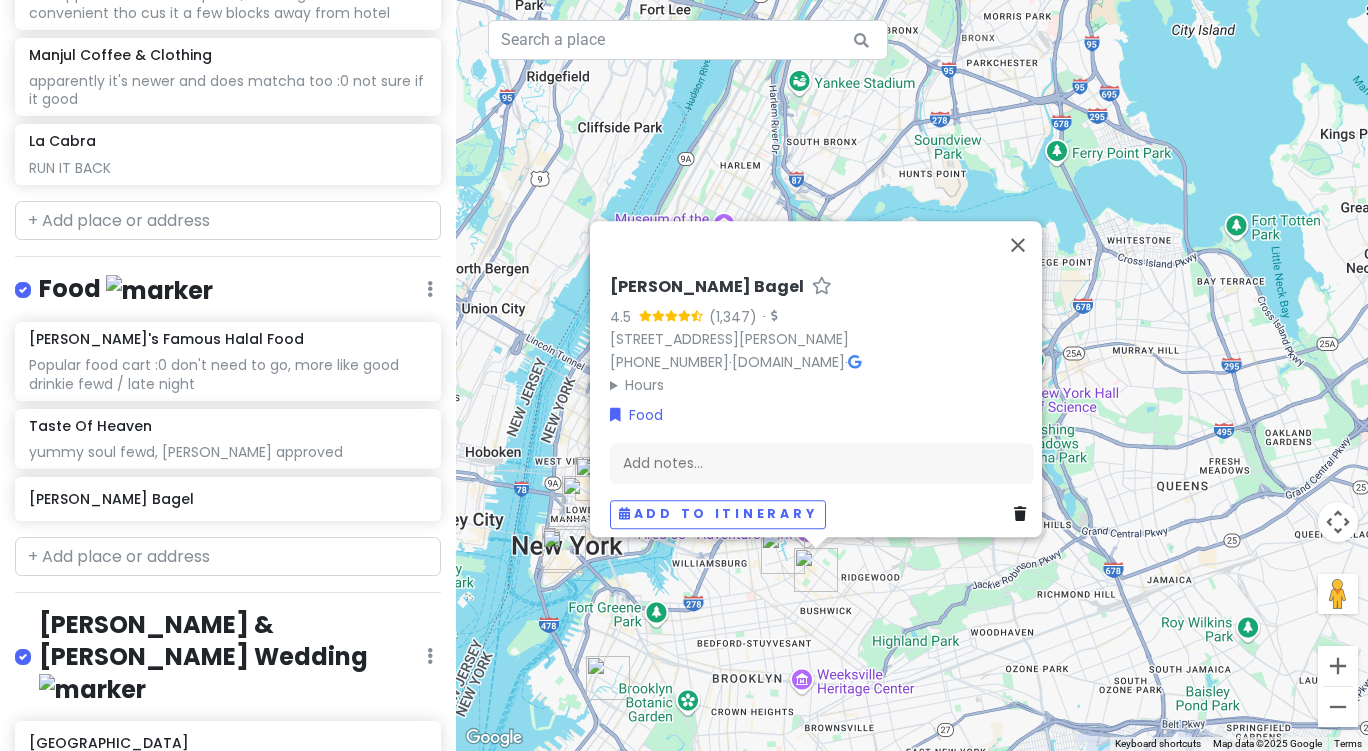 drag, startPoint x: 774, startPoint y: 602, endPoint x: 799, endPoint y: 583, distance: 31.400637 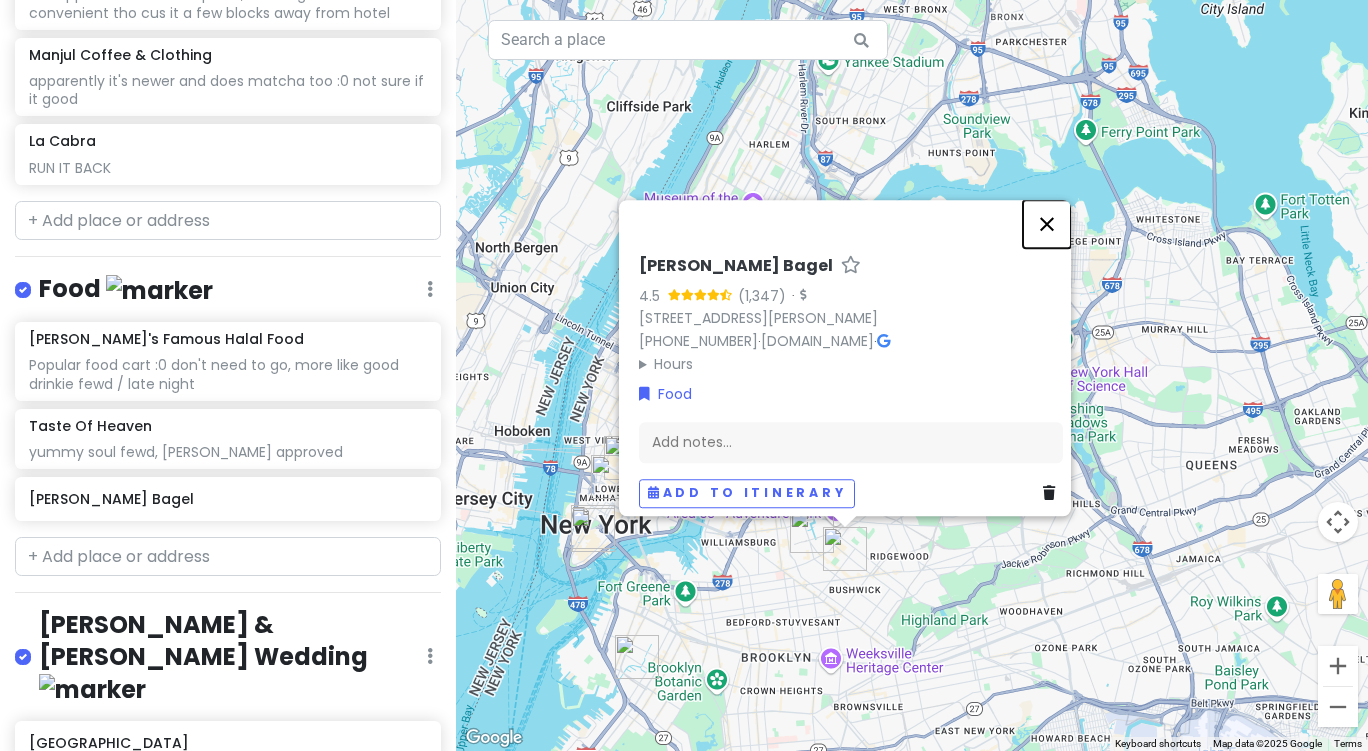 click at bounding box center [1047, 224] 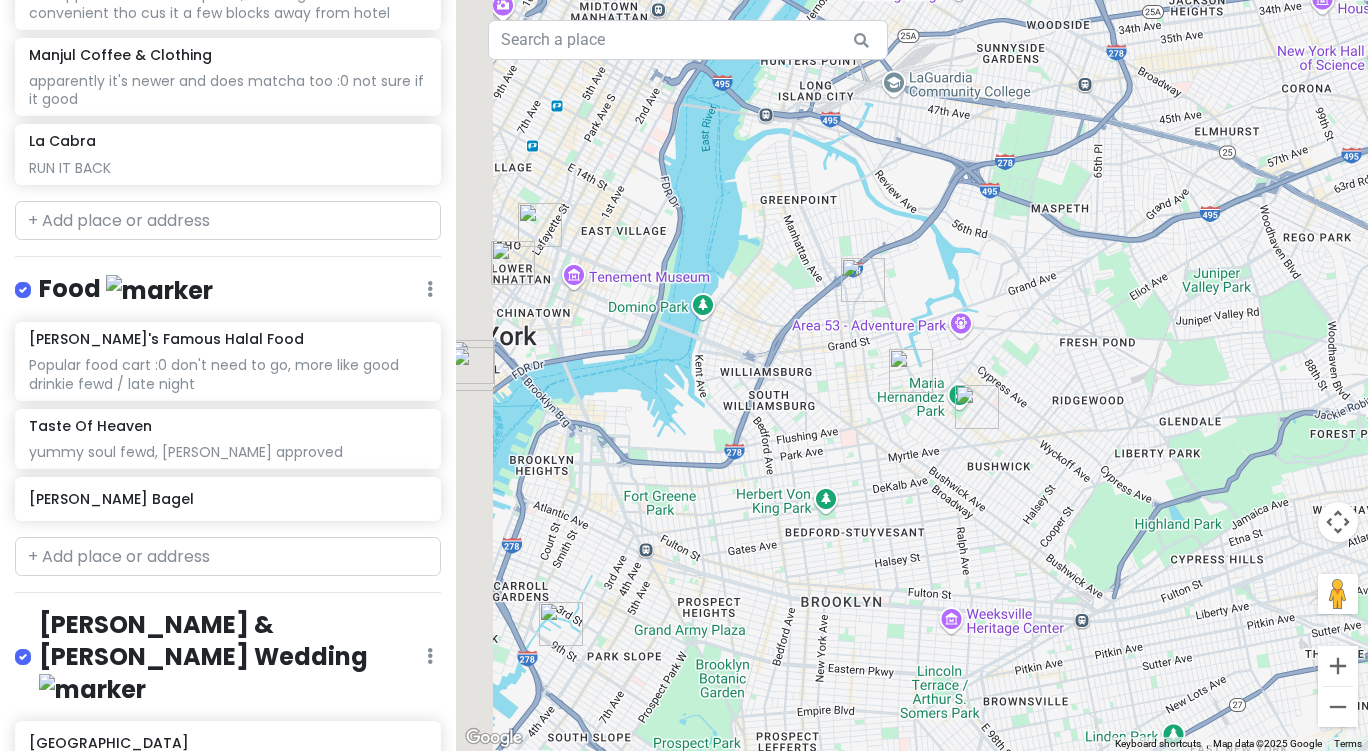 drag, startPoint x: 975, startPoint y: 379, endPoint x: 1035, endPoint y: 315, distance: 87.72685 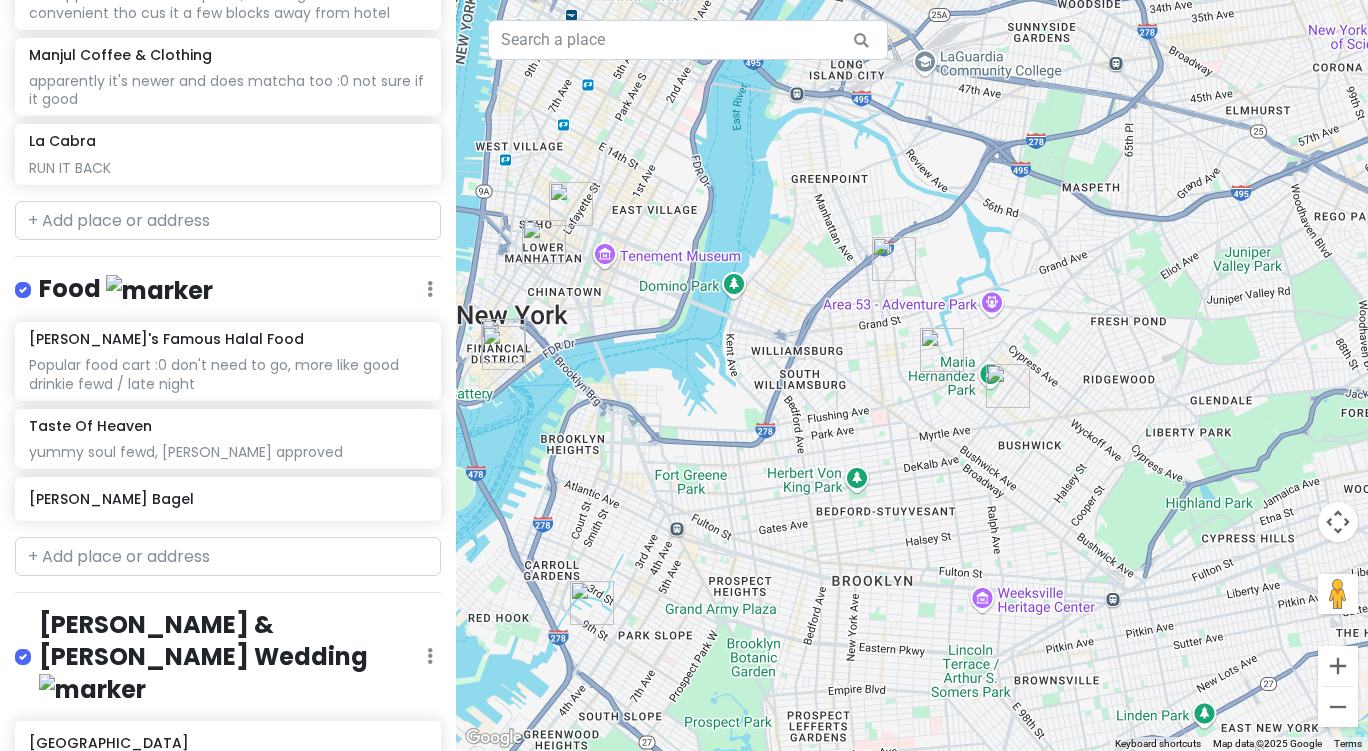 click at bounding box center [1008, 386] 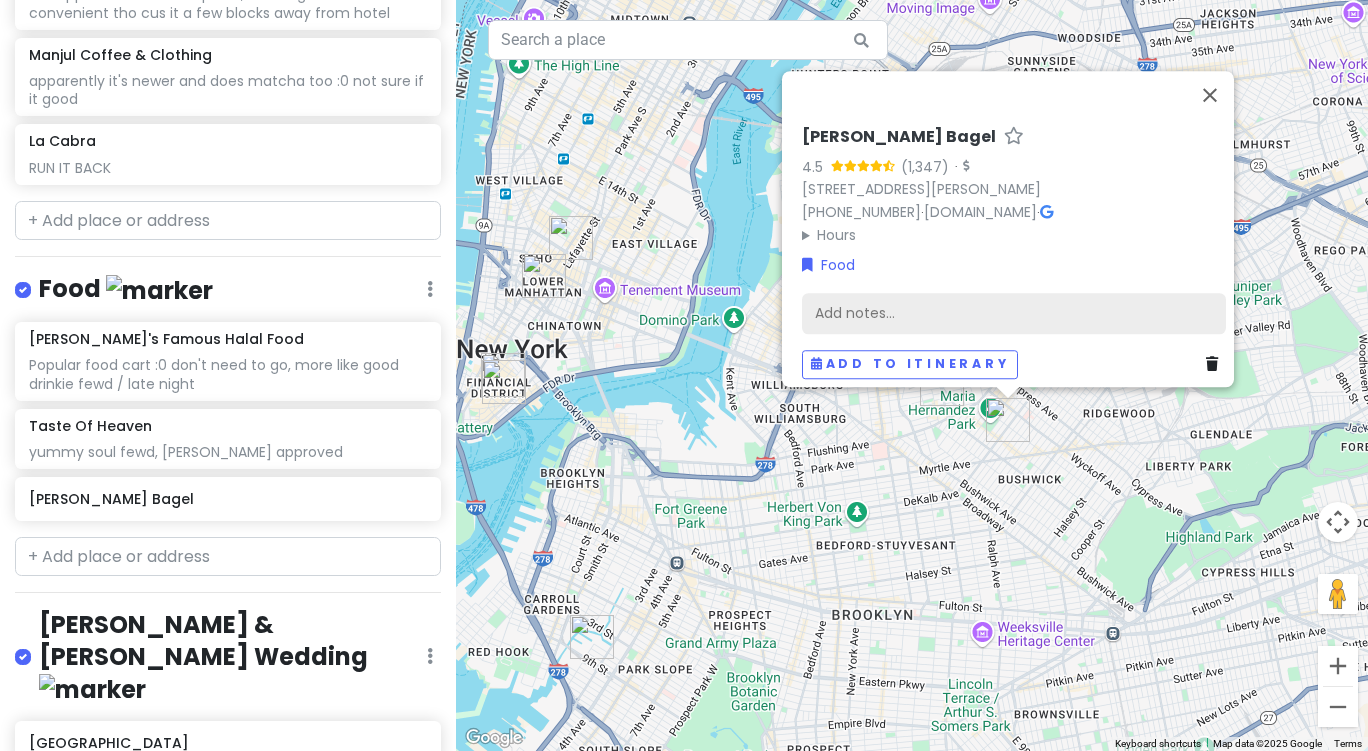 click on "Add notes..." at bounding box center [1014, 313] 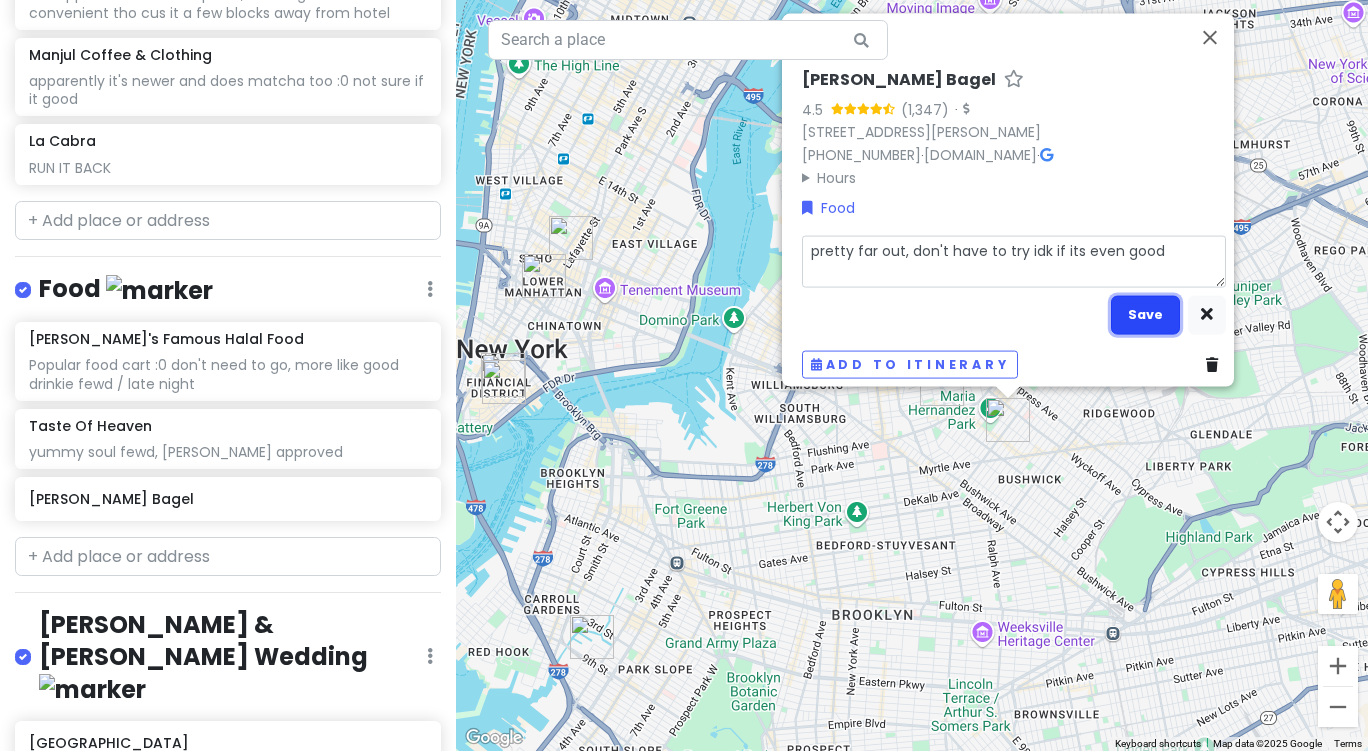 click on "Save" at bounding box center [1145, 314] 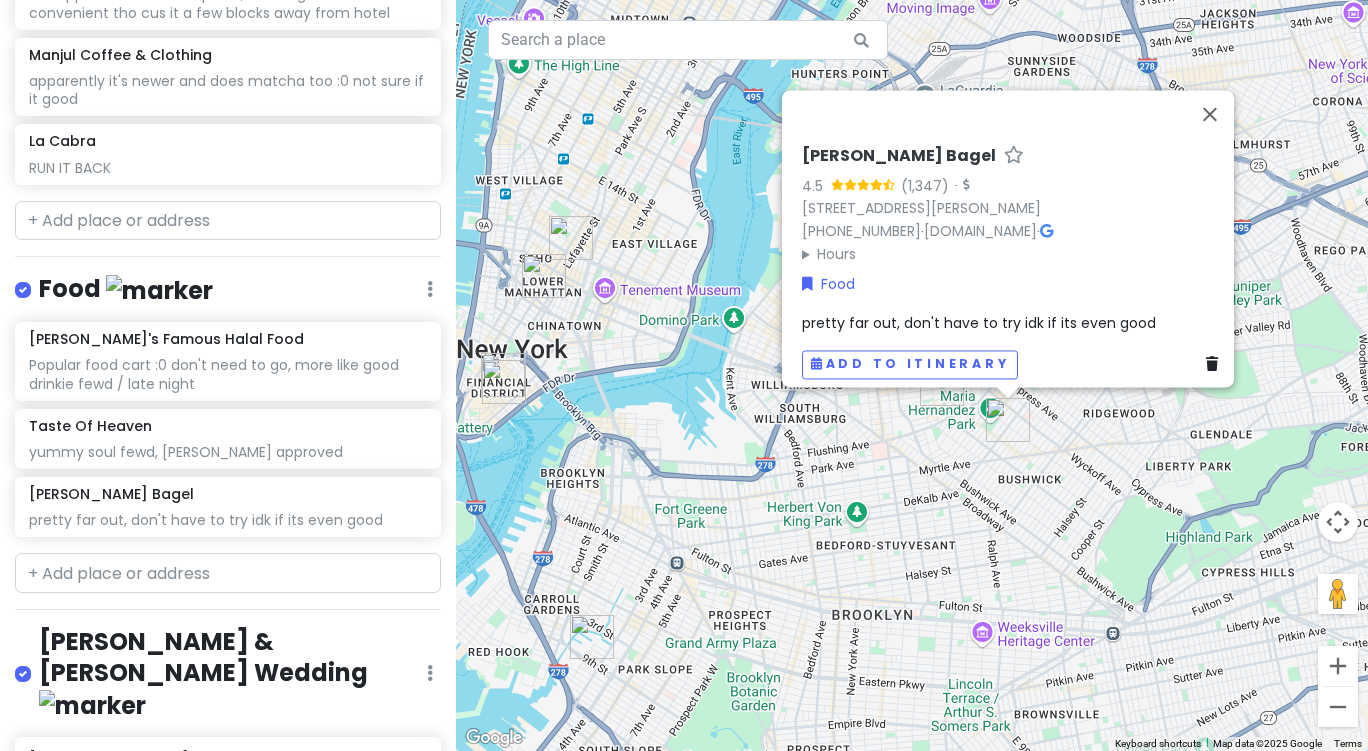 click on "Food   Edit Reorder Delete List" at bounding box center (228, 293) 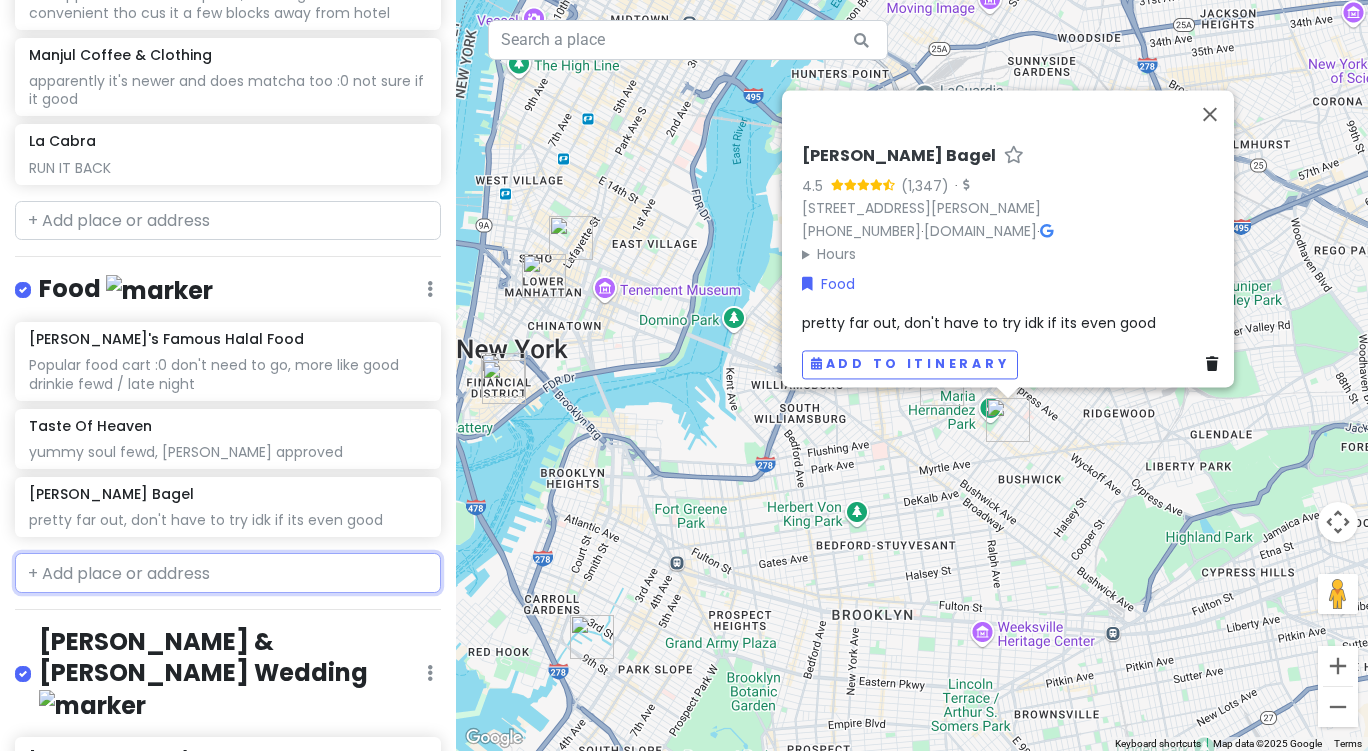 click at bounding box center (228, 573) 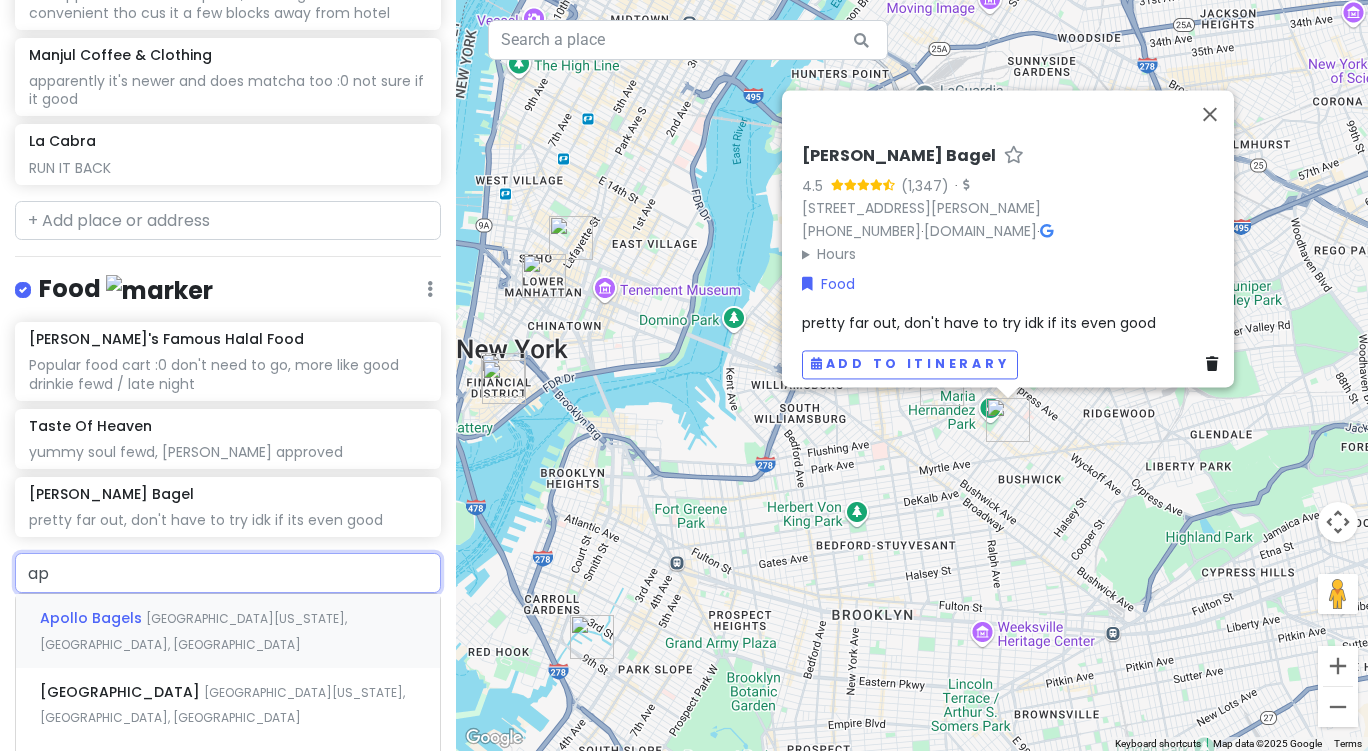 click on "East 10th Street, New York, NY, USA" at bounding box center [193, 631] 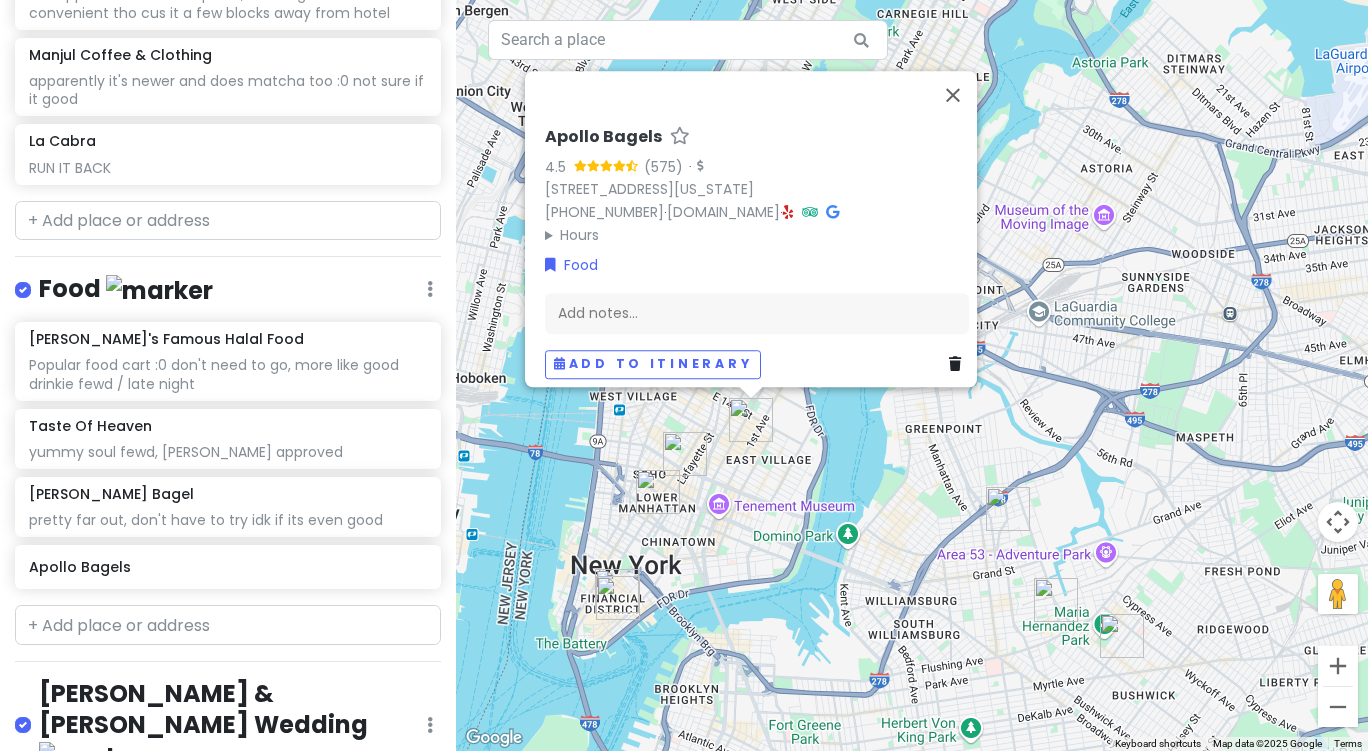 click at bounding box center [955, 364] 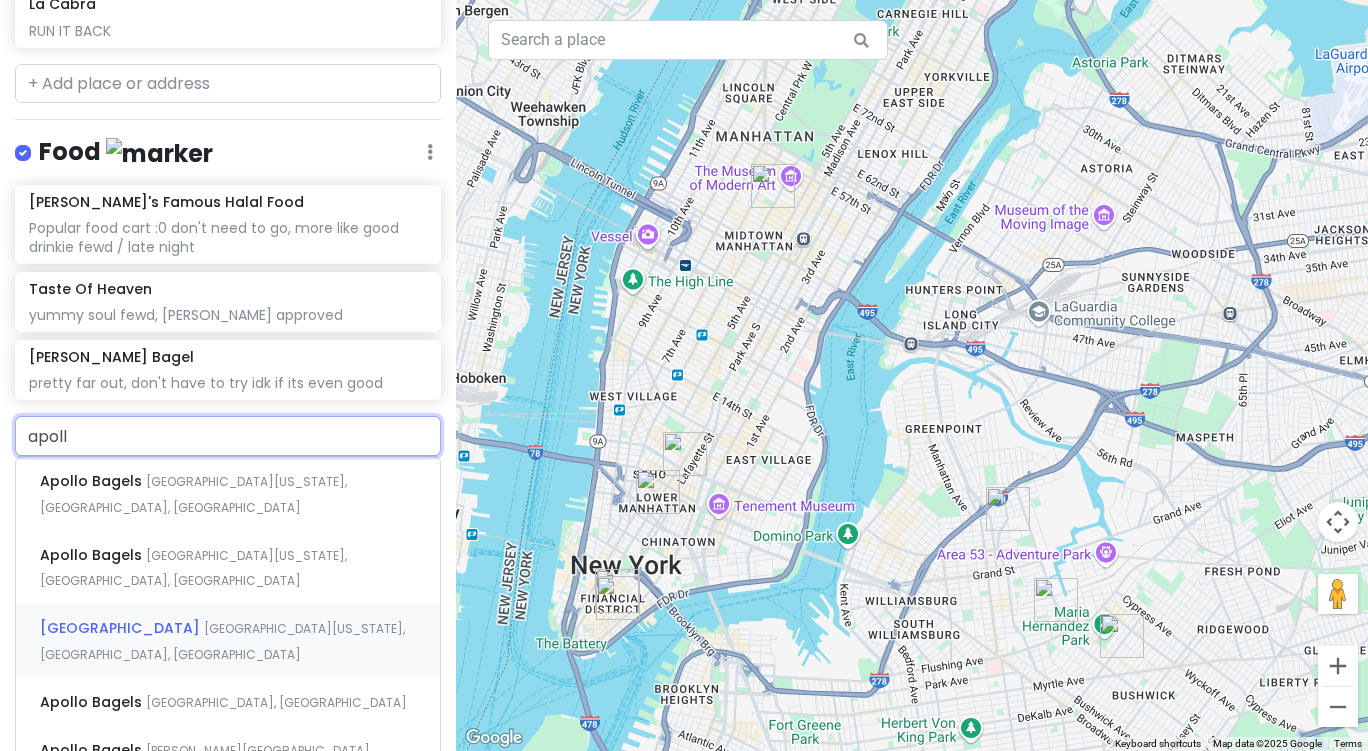 scroll, scrollTop: 692, scrollLeft: 0, axis: vertical 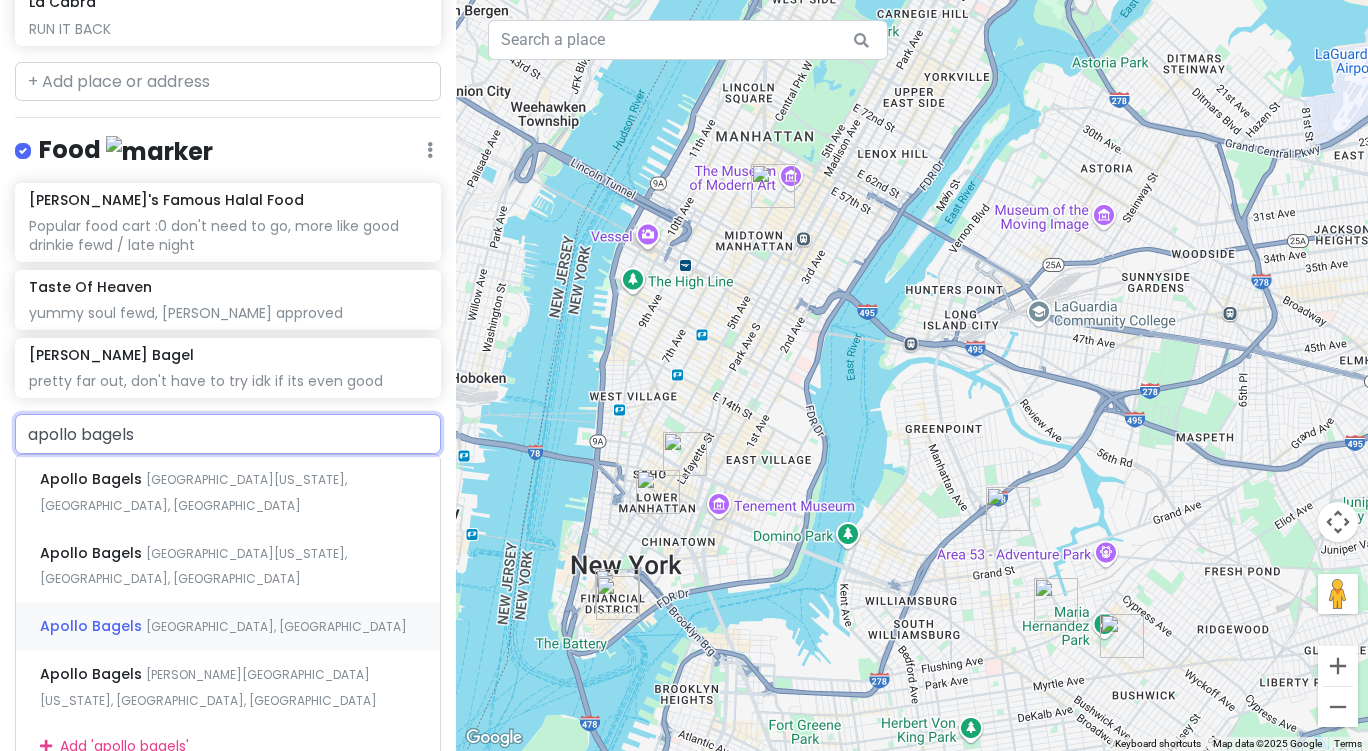 click on "Apollo Bagels   North 7th Street, Brooklyn, NY, USA" at bounding box center (228, 626) 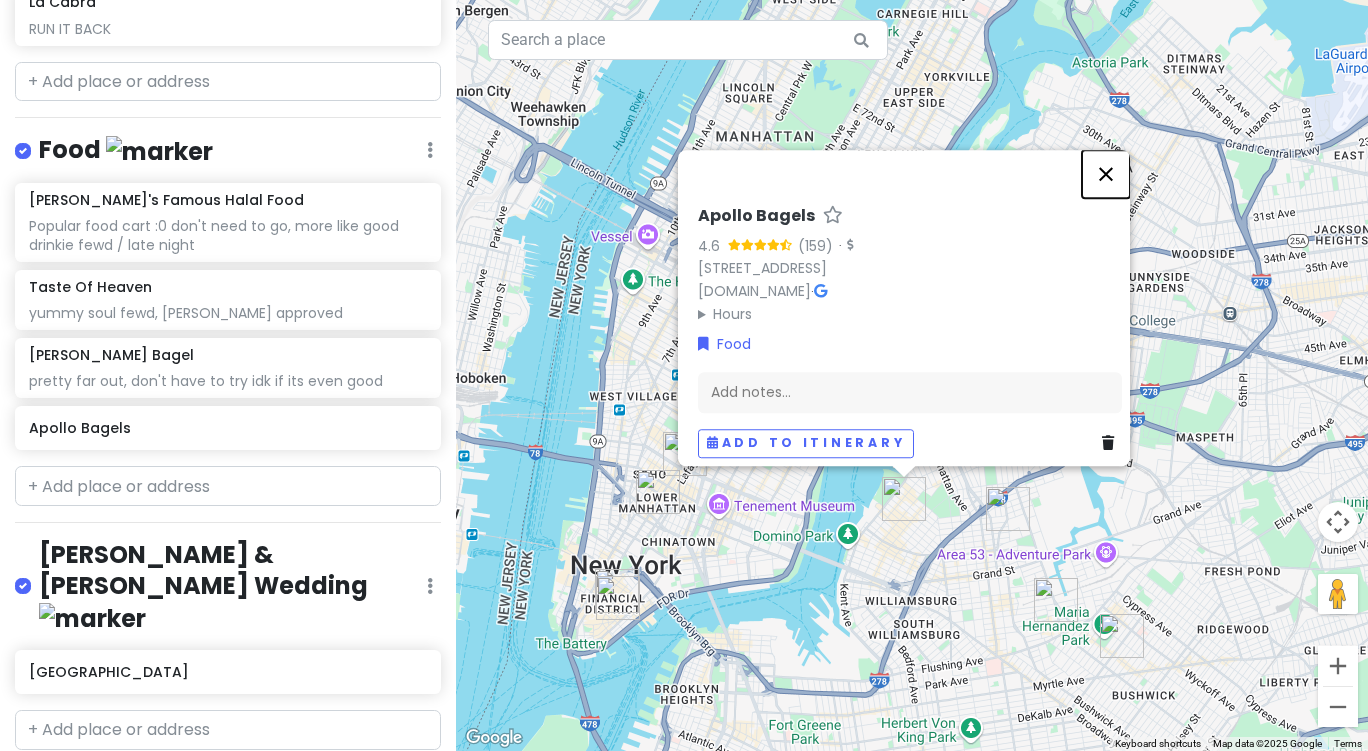click at bounding box center [1106, 174] 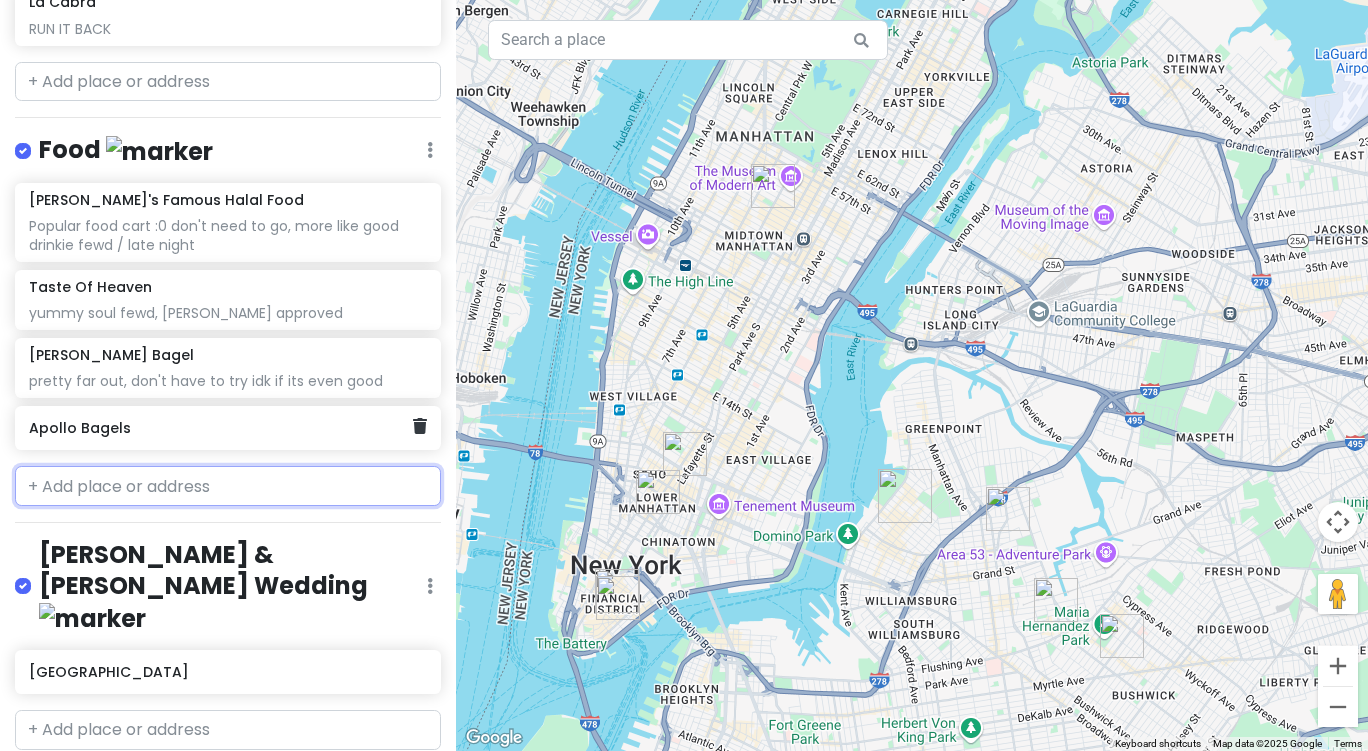 click on "Apollo Bagels" at bounding box center (220, 428) 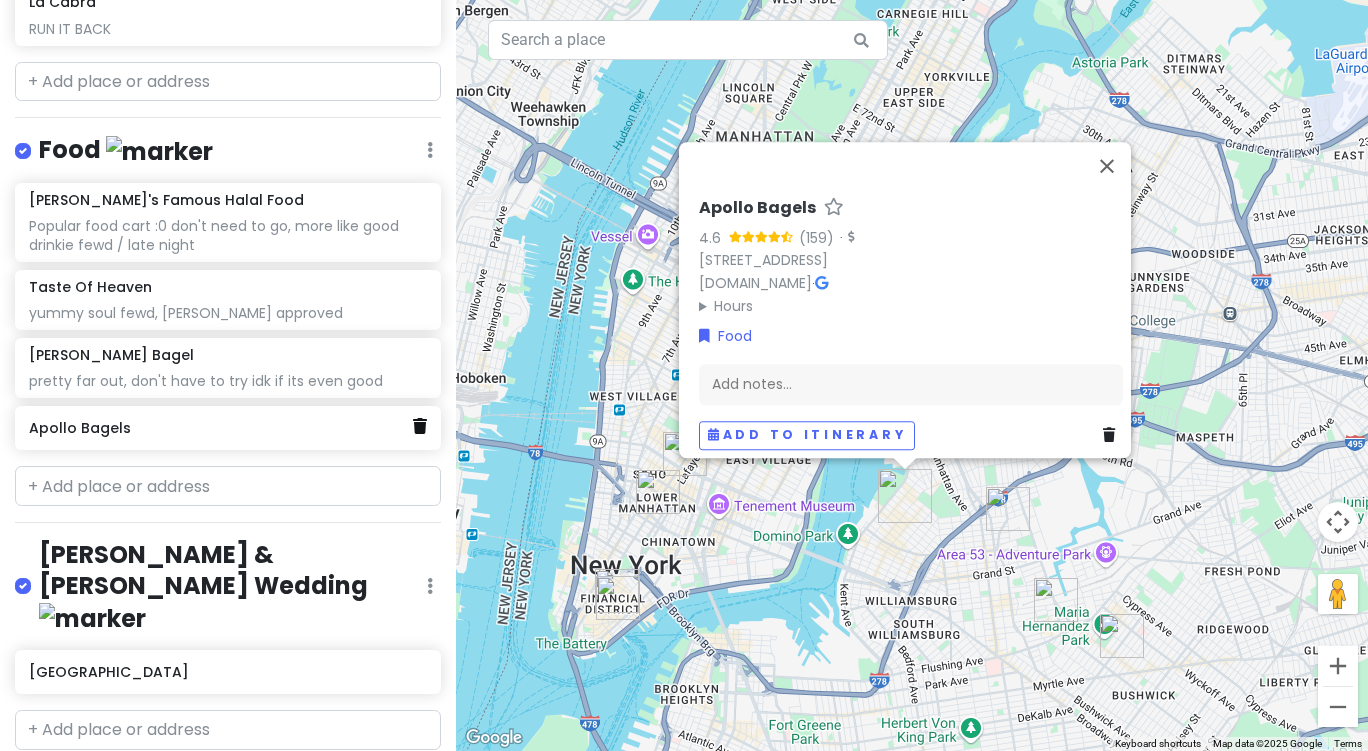 click at bounding box center (420, 426) 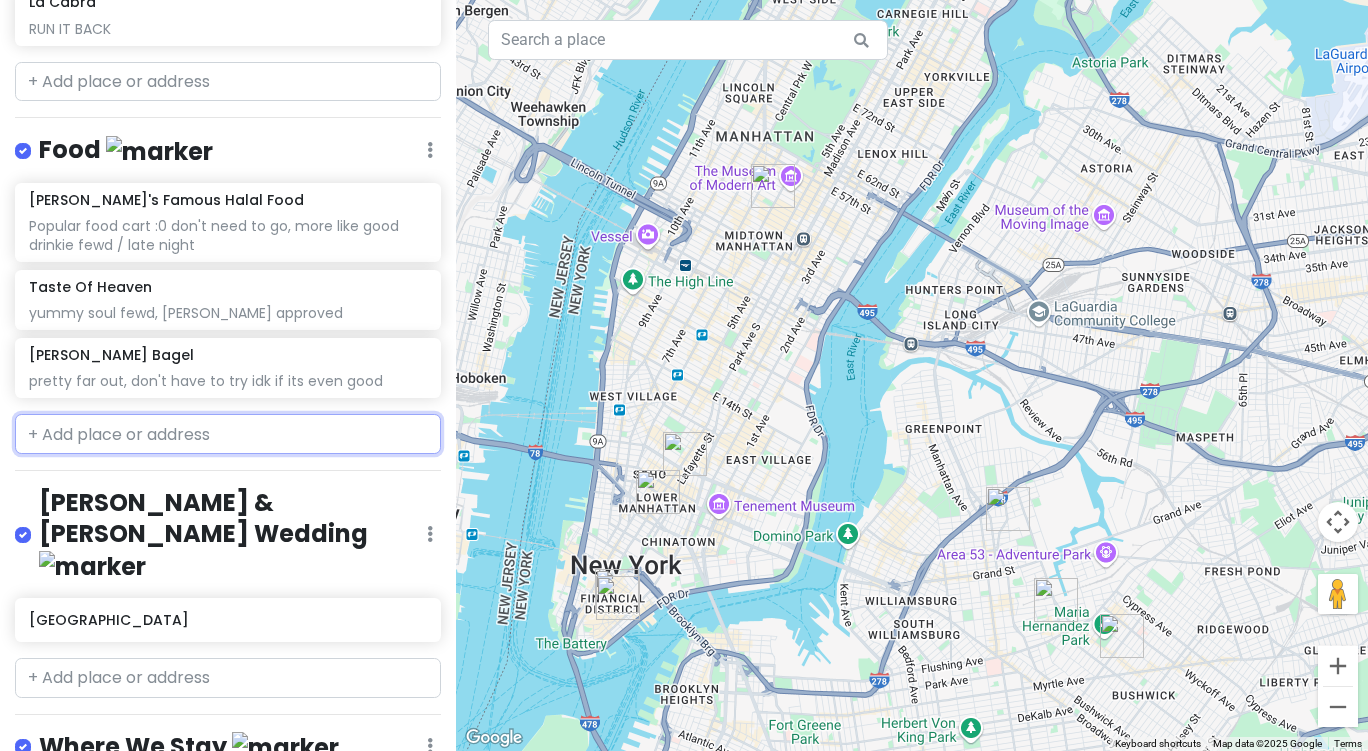 click at bounding box center [228, 434] 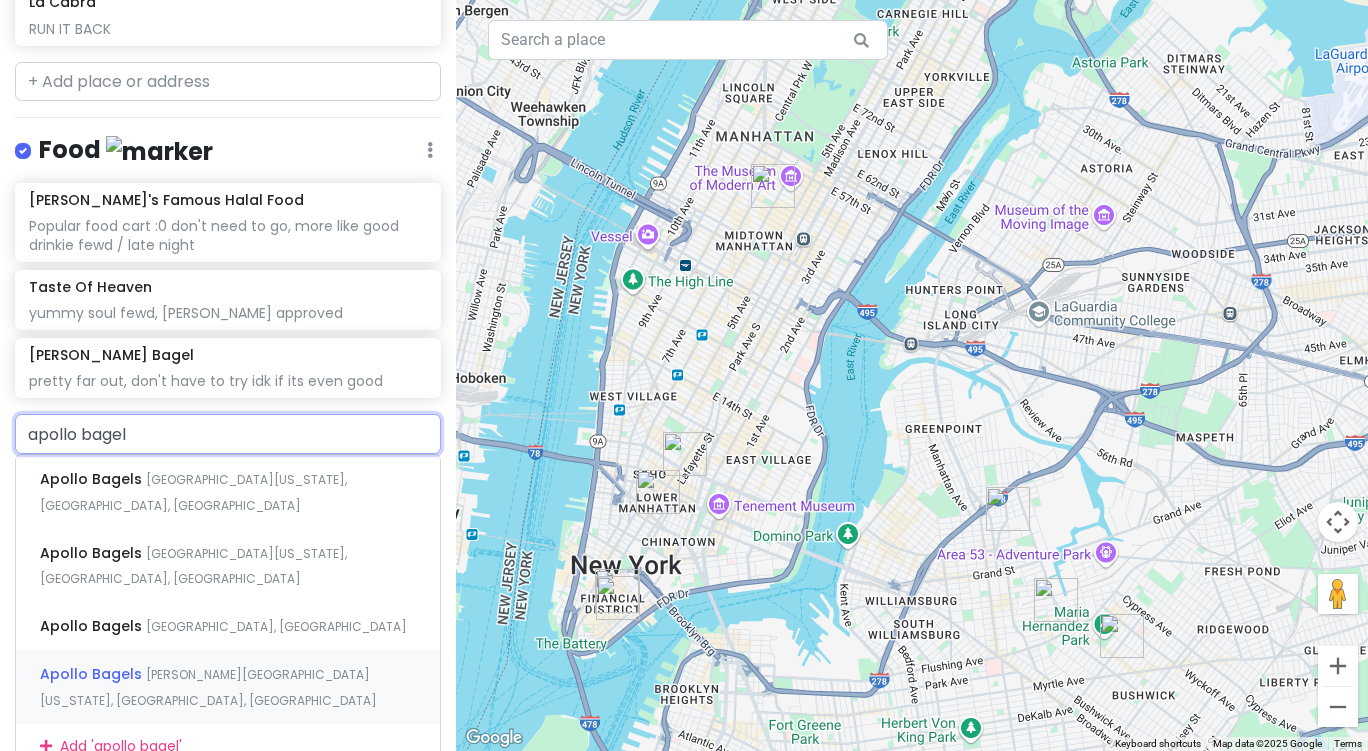 click on "Apollo Bagels   John Street, New York, NY, USA" at bounding box center (228, 687) 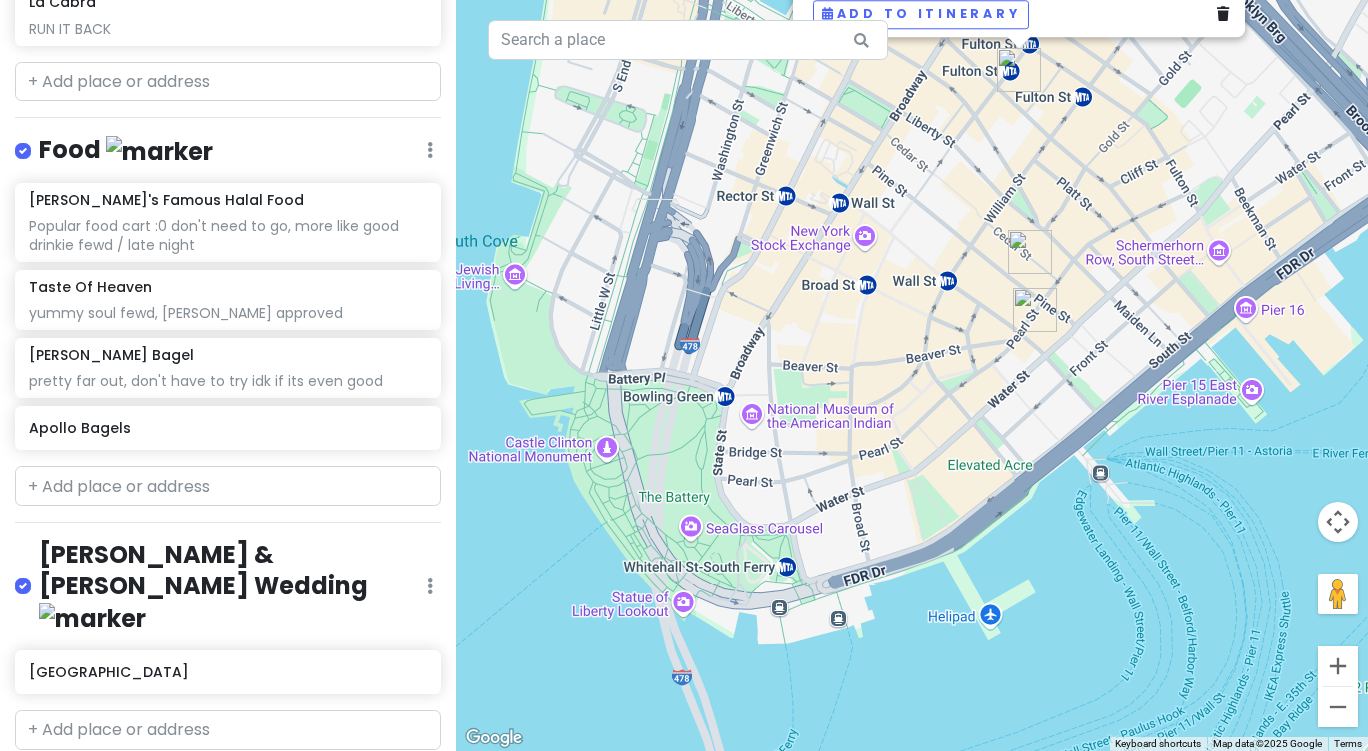 click at bounding box center (1019, 70) 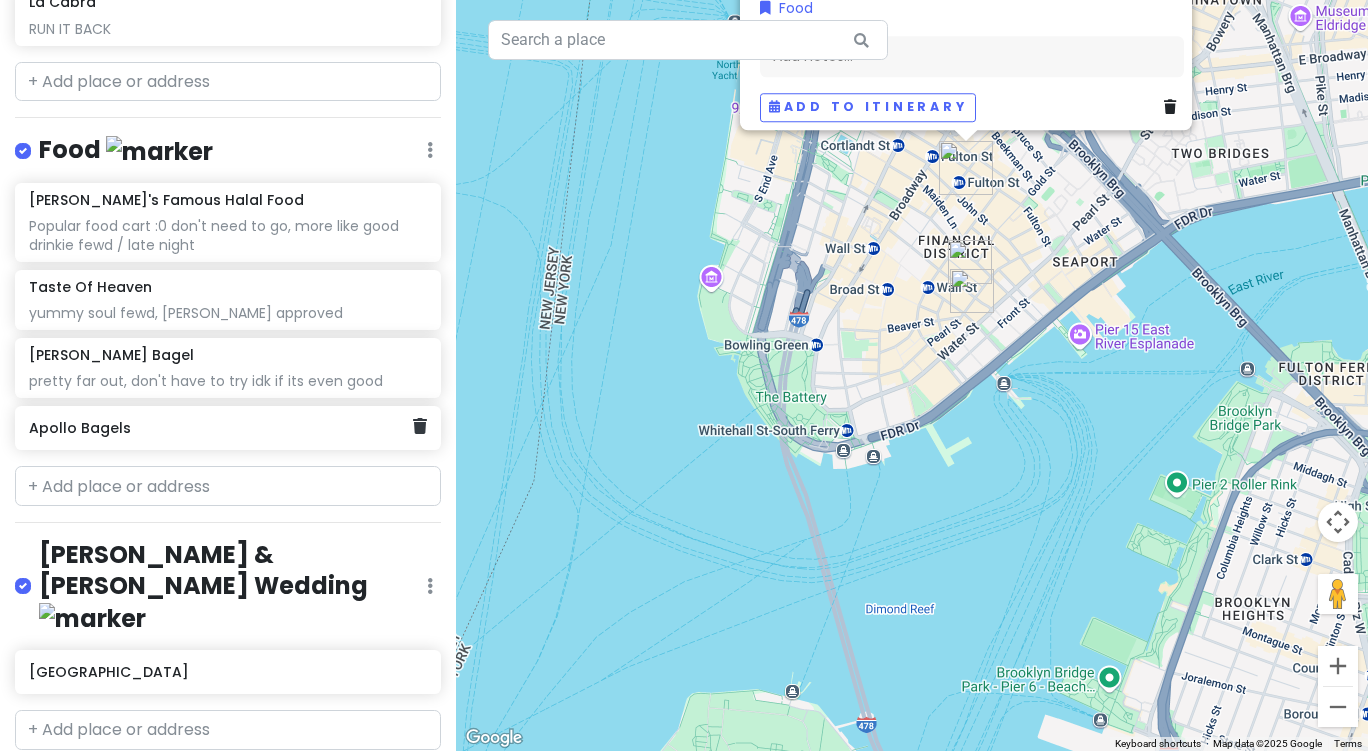 click on "Apollo Bagels" at bounding box center [220, 428] 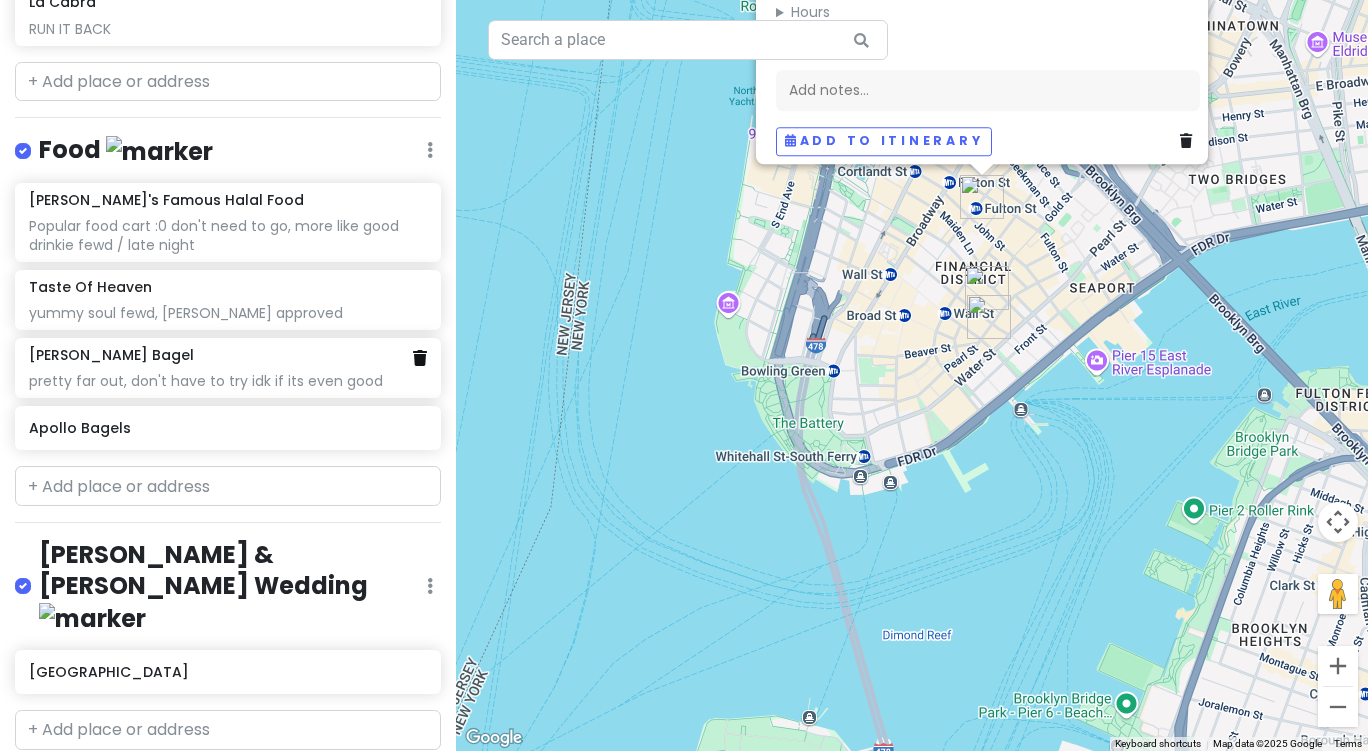 click at bounding box center [420, 358] 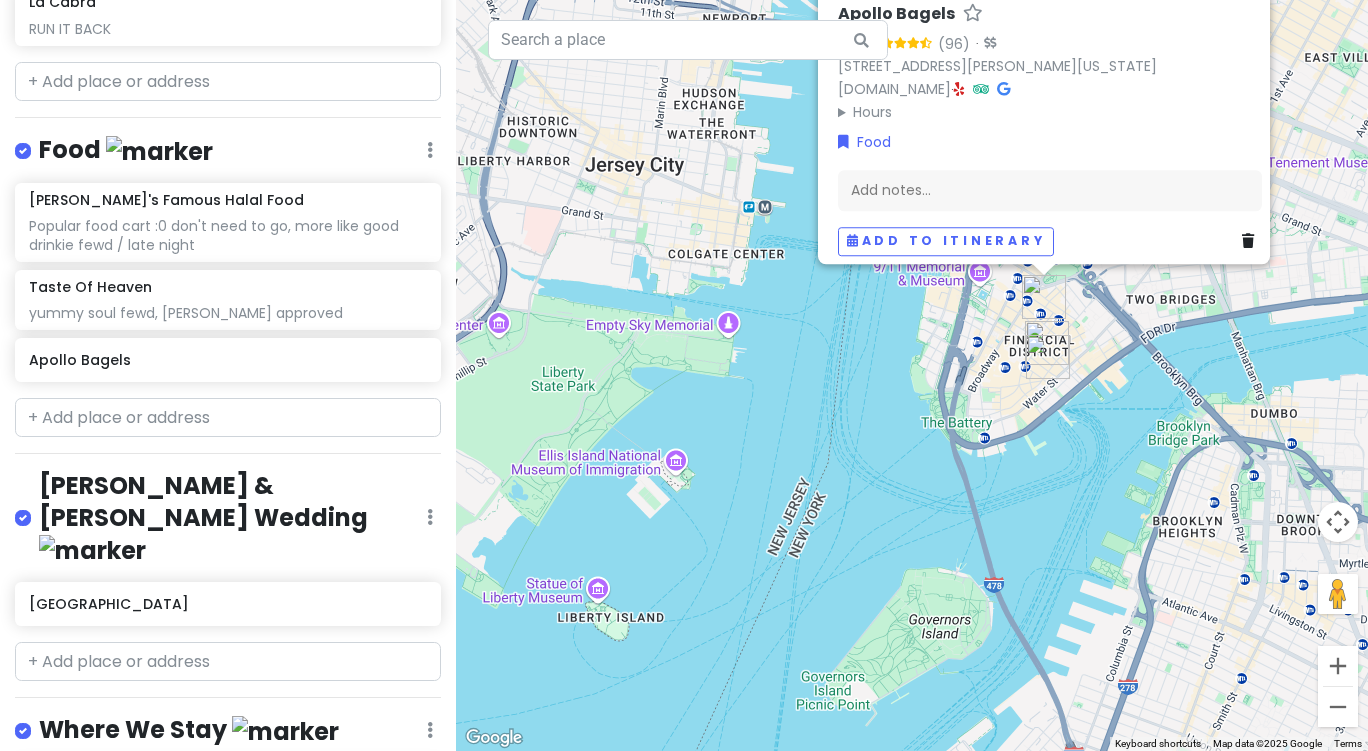 click on "Add notes..." at bounding box center [1050, 190] 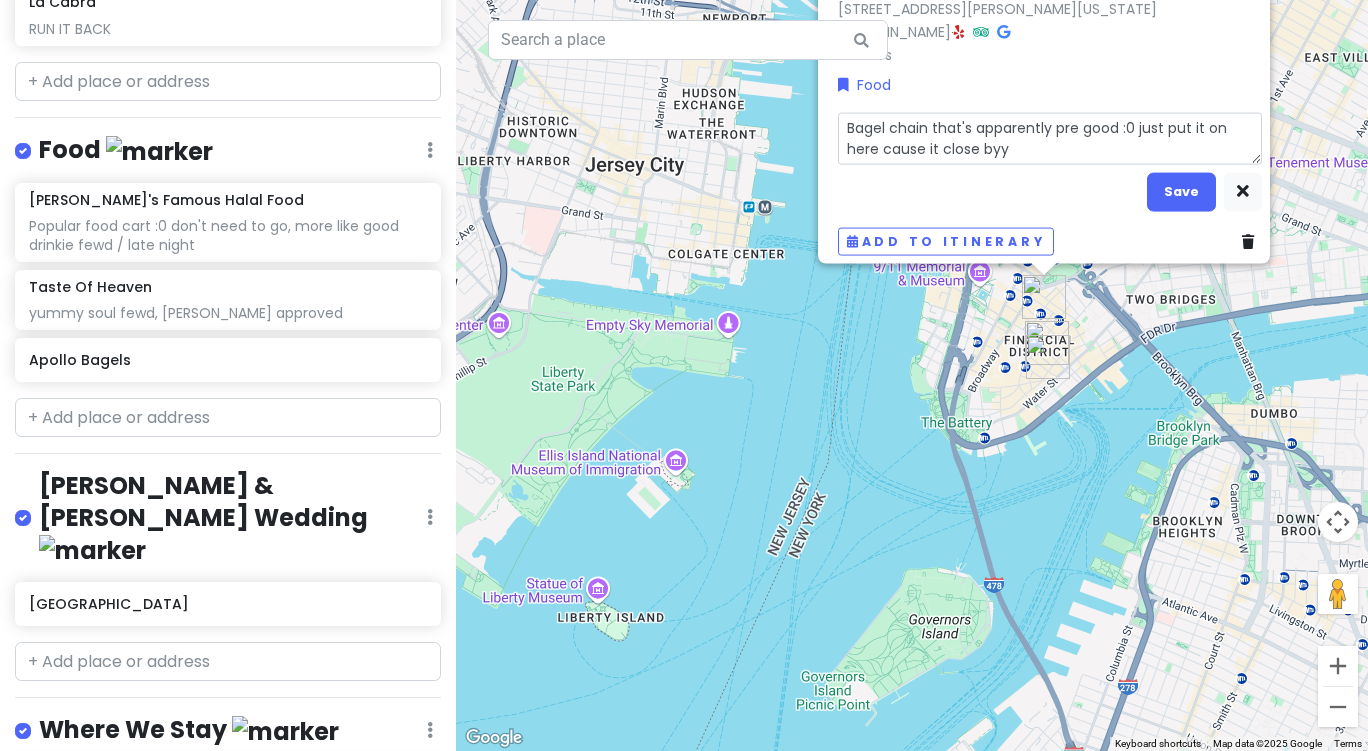 click on "Bagel chain that's apparently pre good :0 just put it on here cause it close byy Save" at bounding box center (1050, 161) 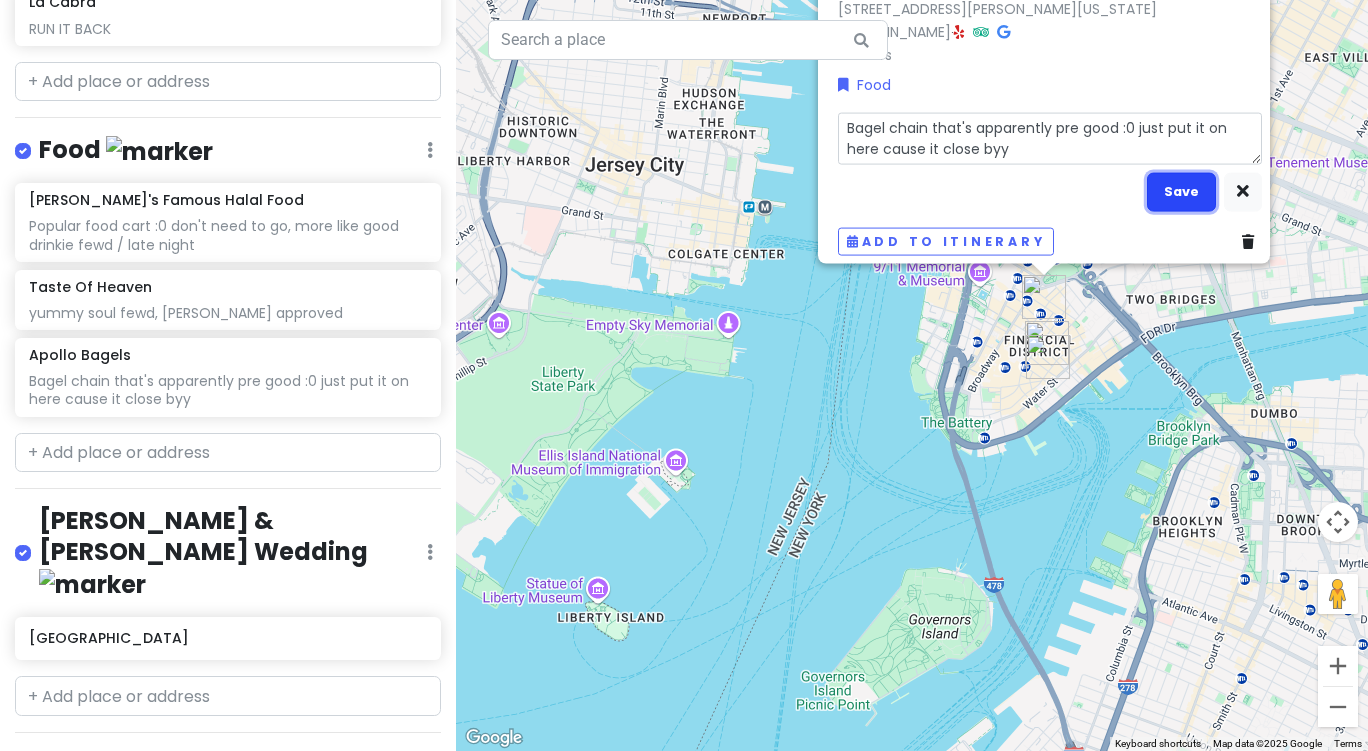 click on "Save" at bounding box center [1181, 191] 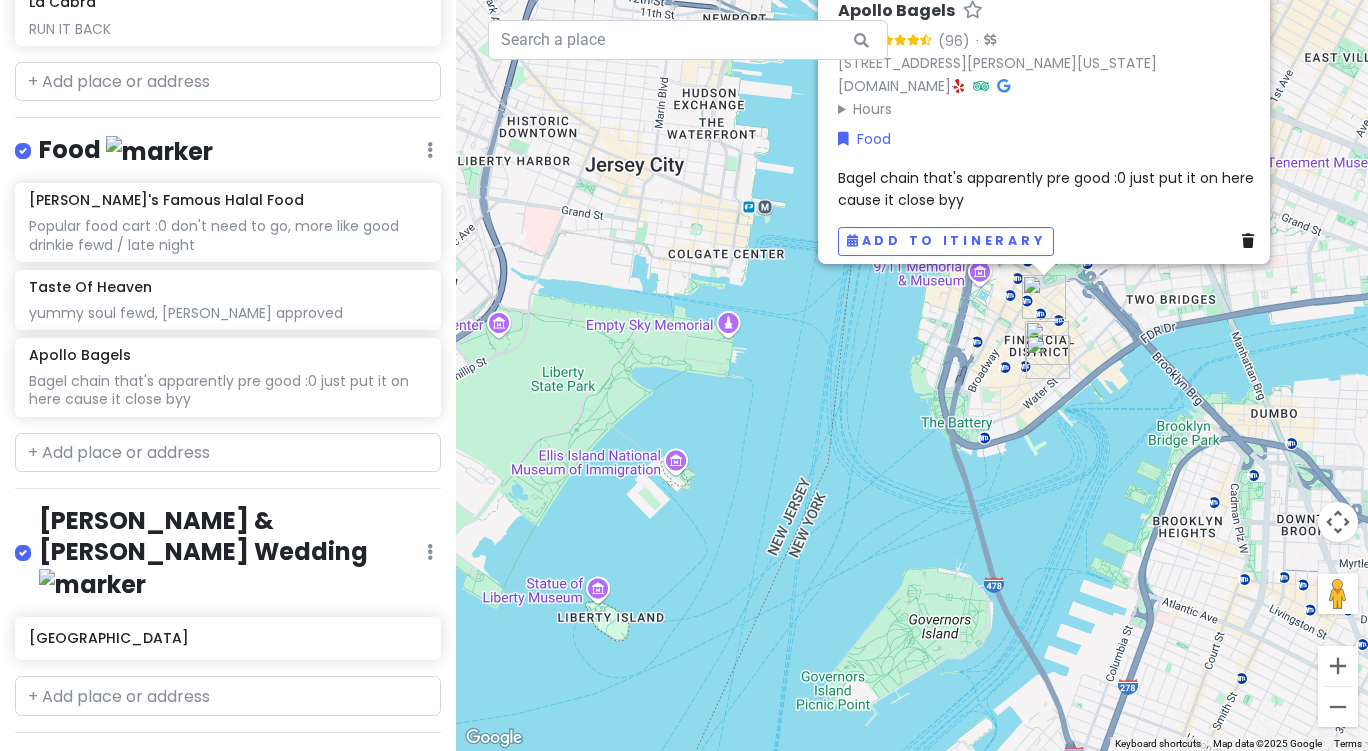 drag, startPoint x: 1122, startPoint y: 426, endPoint x: 982, endPoint y: 461, distance: 144.3087 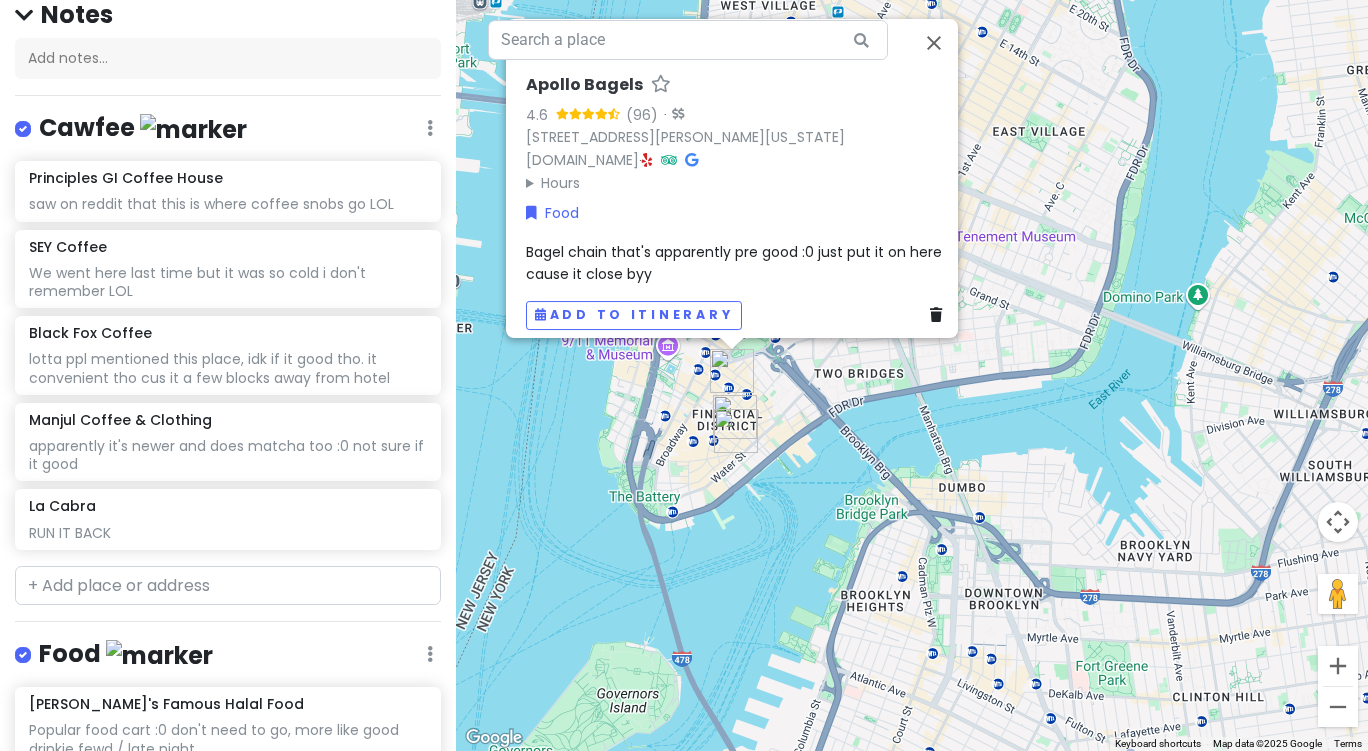 scroll, scrollTop: 184, scrollLeft: 0, axis: vertical 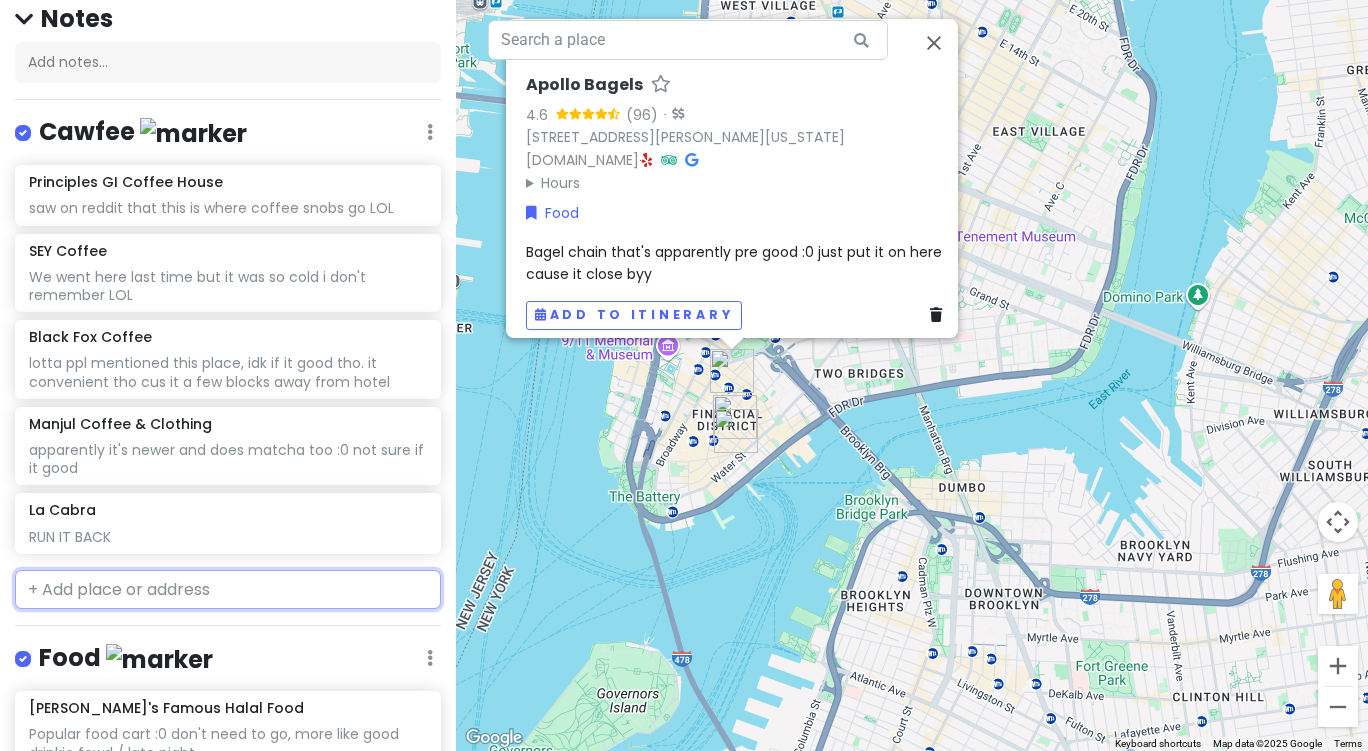 click at bounding box center (228, 590) 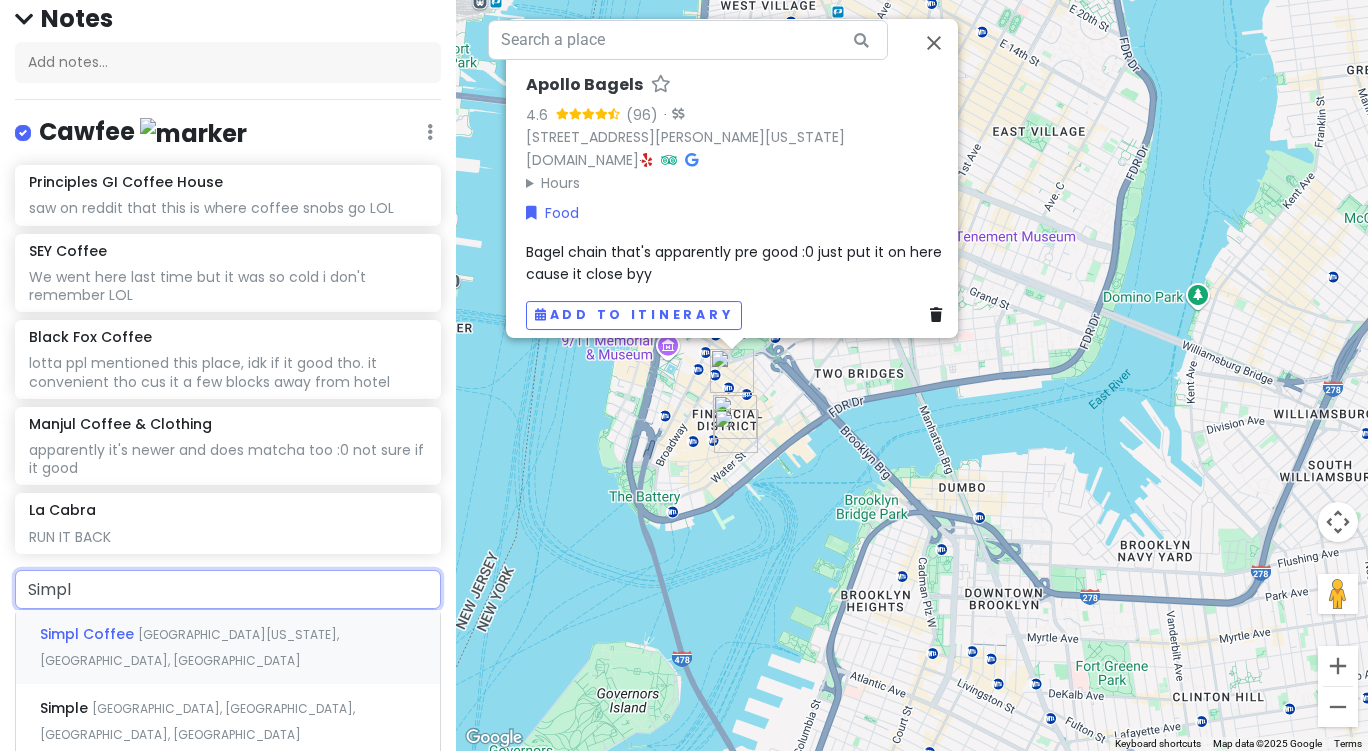 click on "Simpl Coffee" at bounding box center (89, 634) 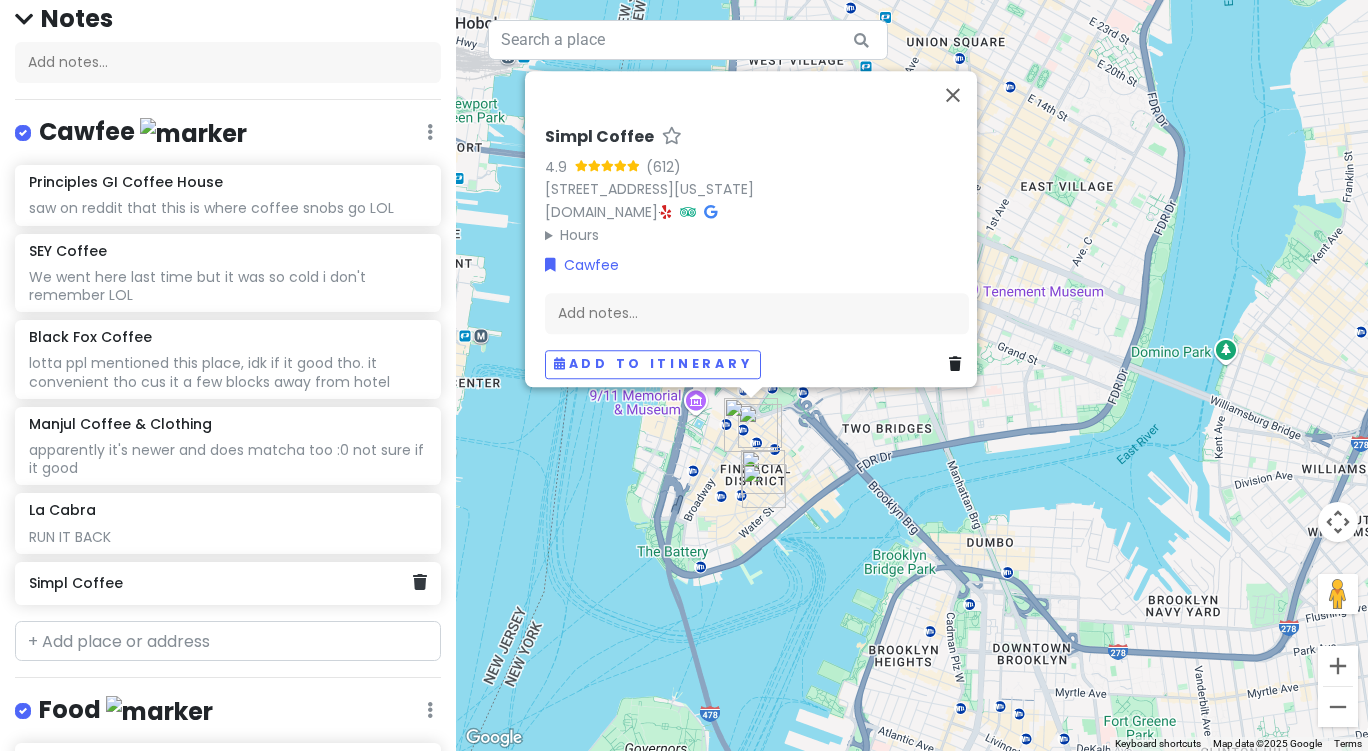 click on "Simpl Coffee" at bounding box center [220, 583] 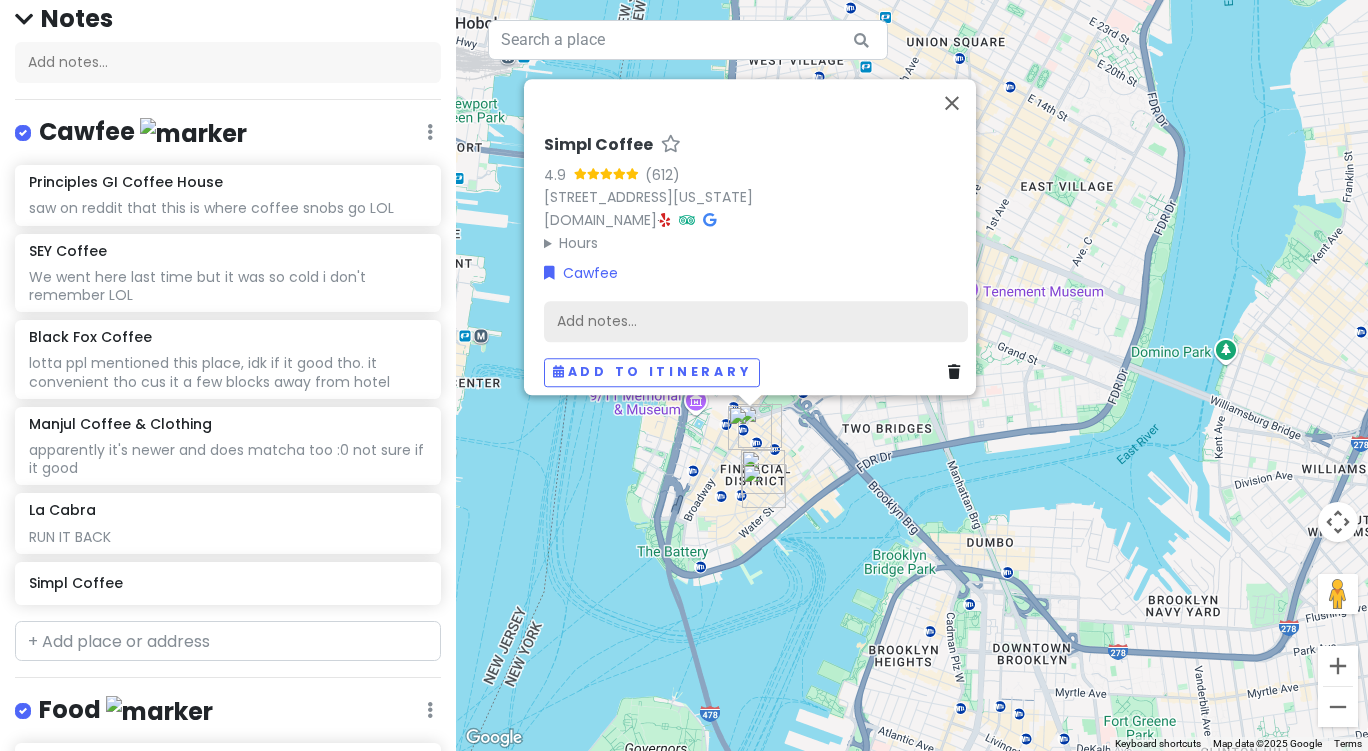 click on "Add notes..." at bounding box center [756, 321] 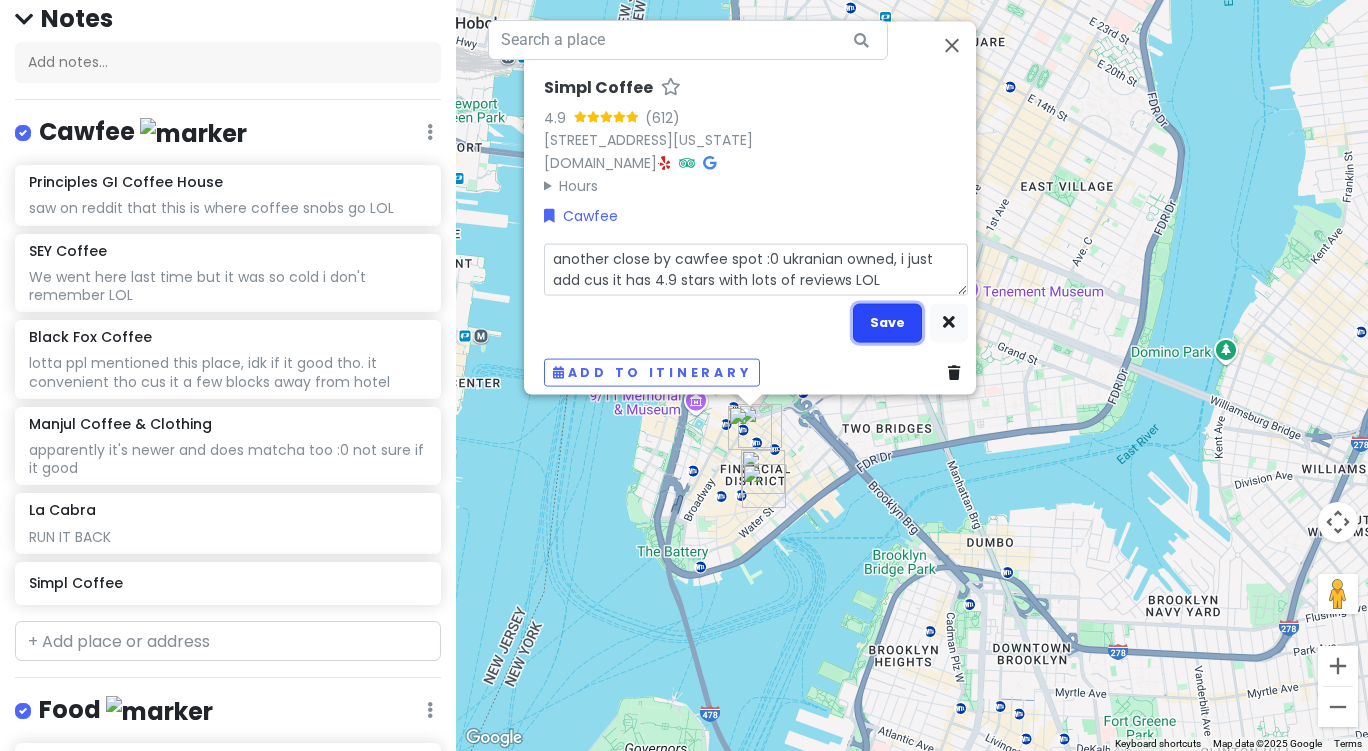 click on "Save" at bounding box center (887, 322) 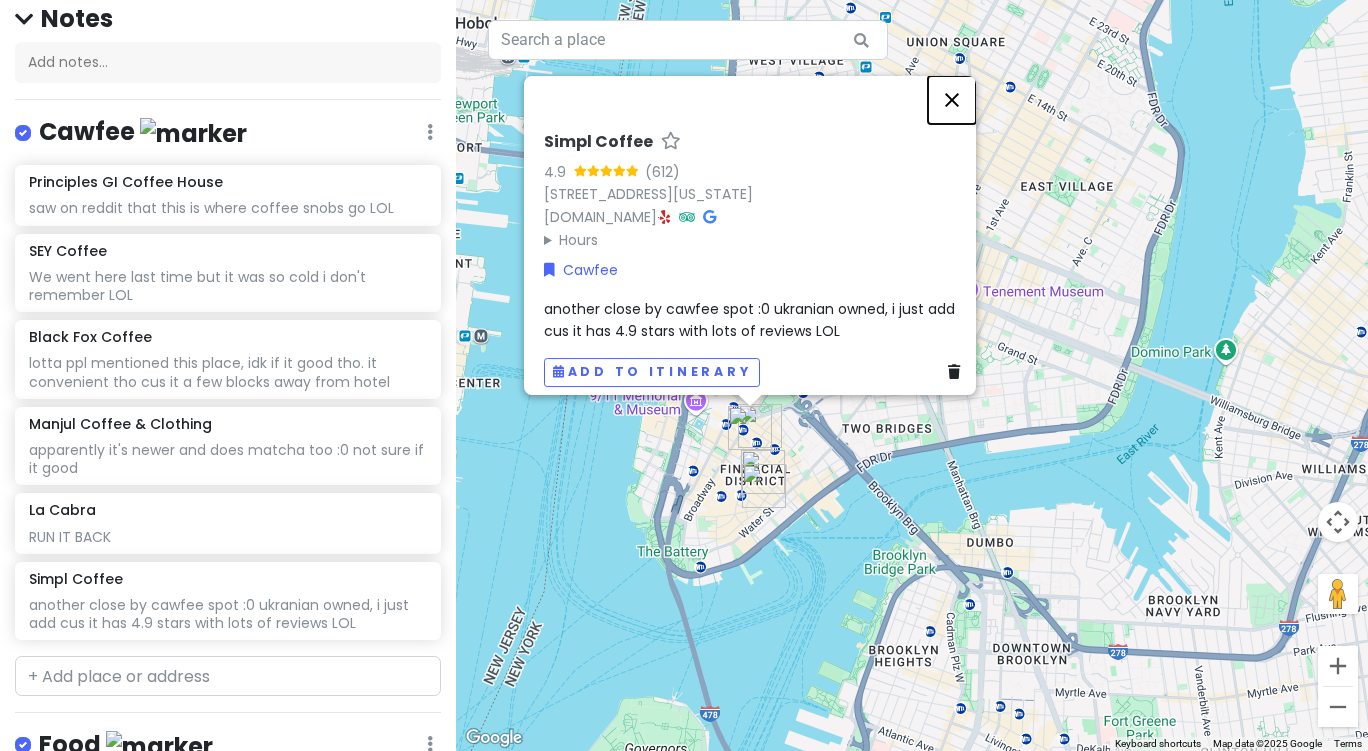 click at bounding box center (952, 100) 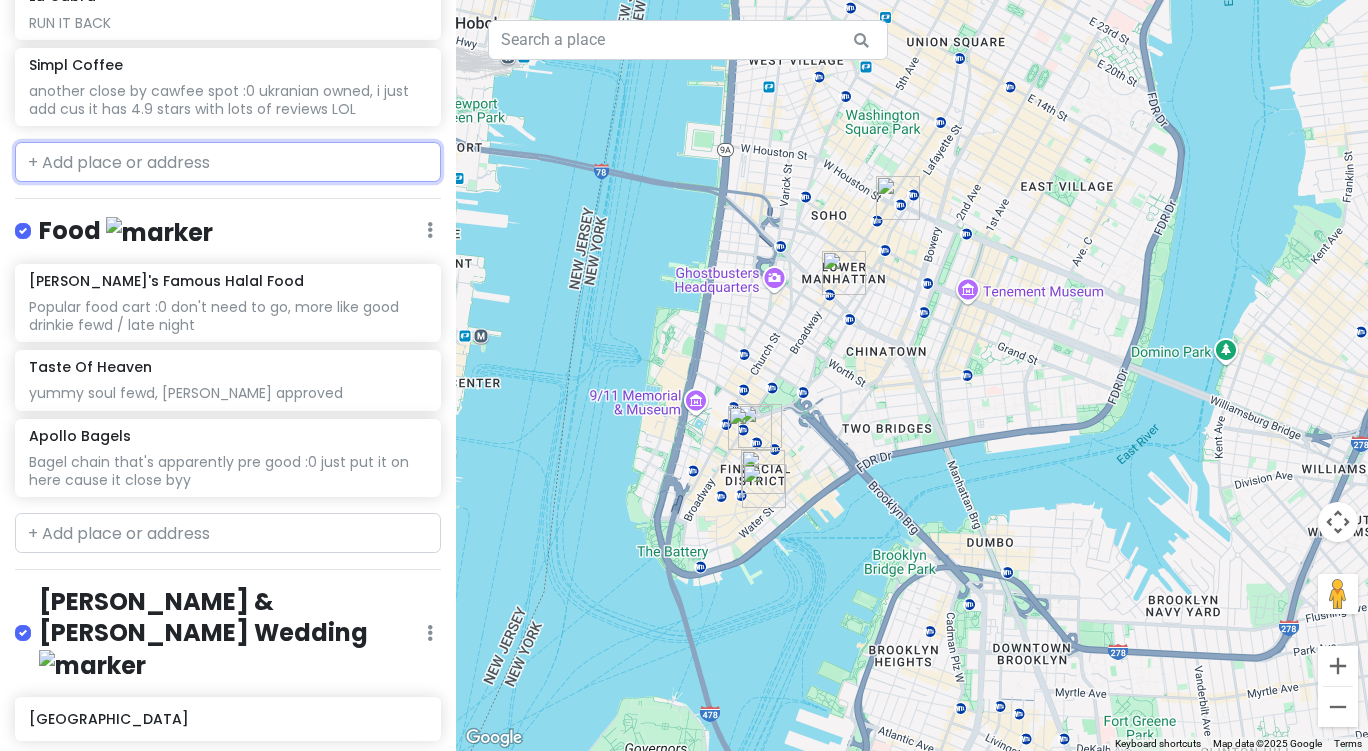 scroll, scrollTop: 699, scrollLeft: 0, axis: vertical 